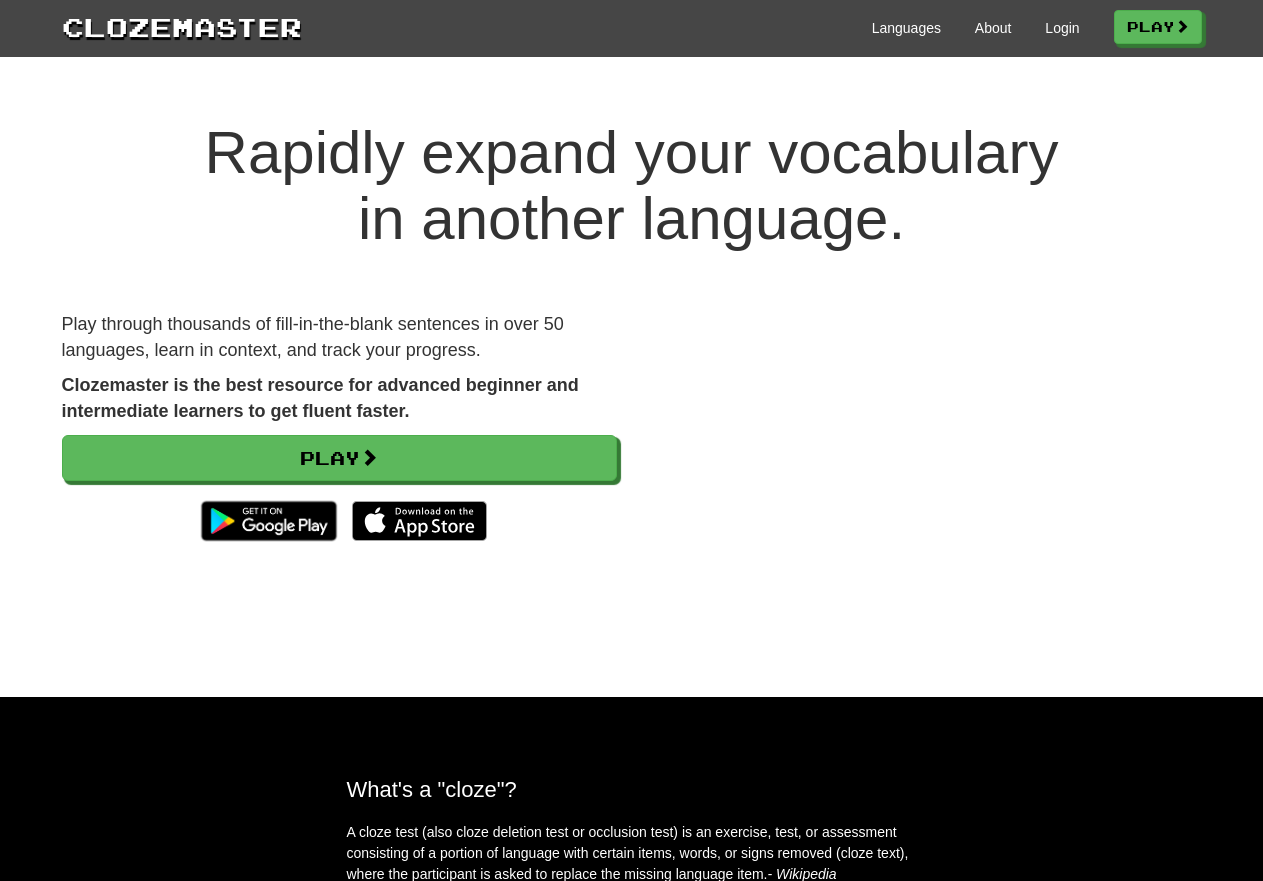 scroll, scrollTop: 0, scrollLeft: 0, axis: both 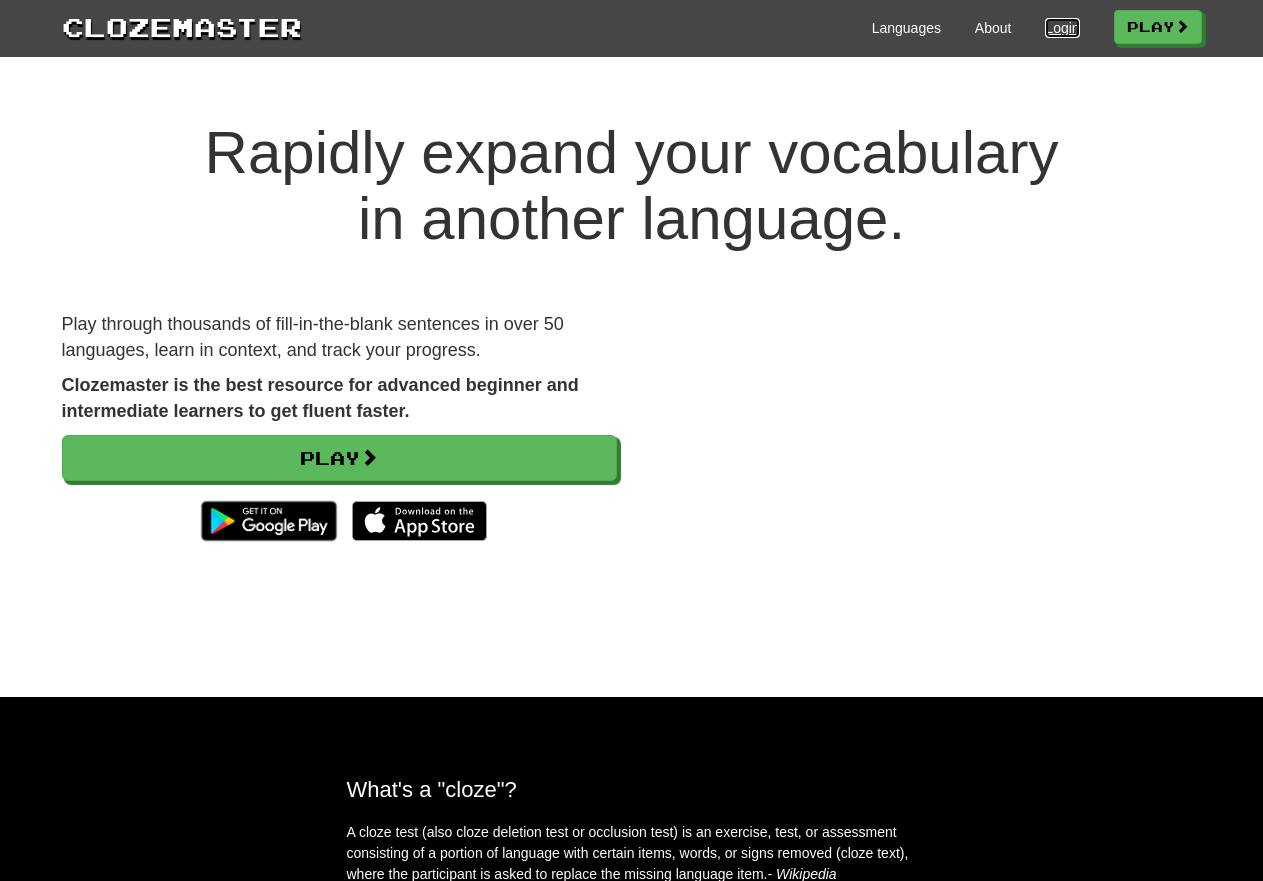 click on "Login" at bounding box center [1062, 28] 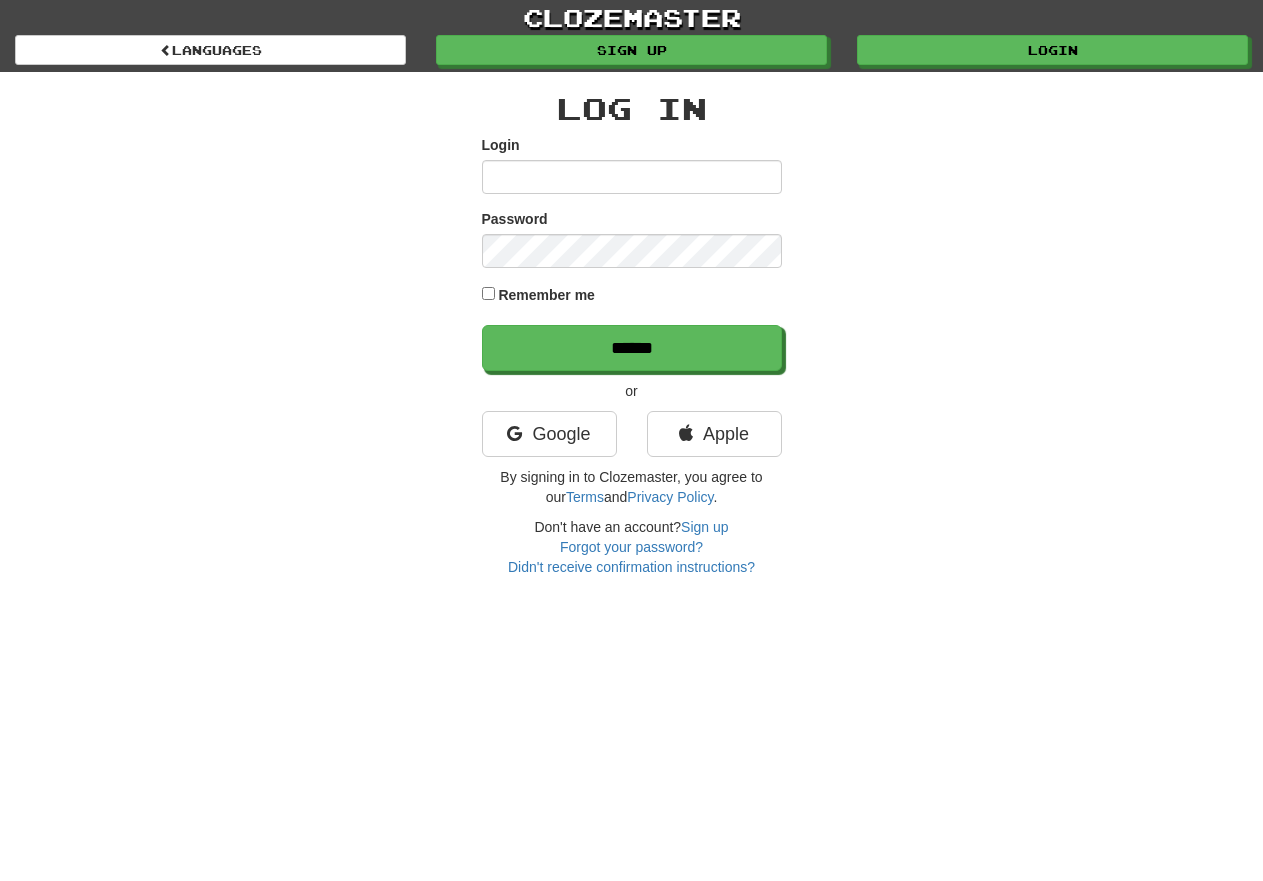 scroll, scrollTop: 0, scrollLeft: 0, axis: both 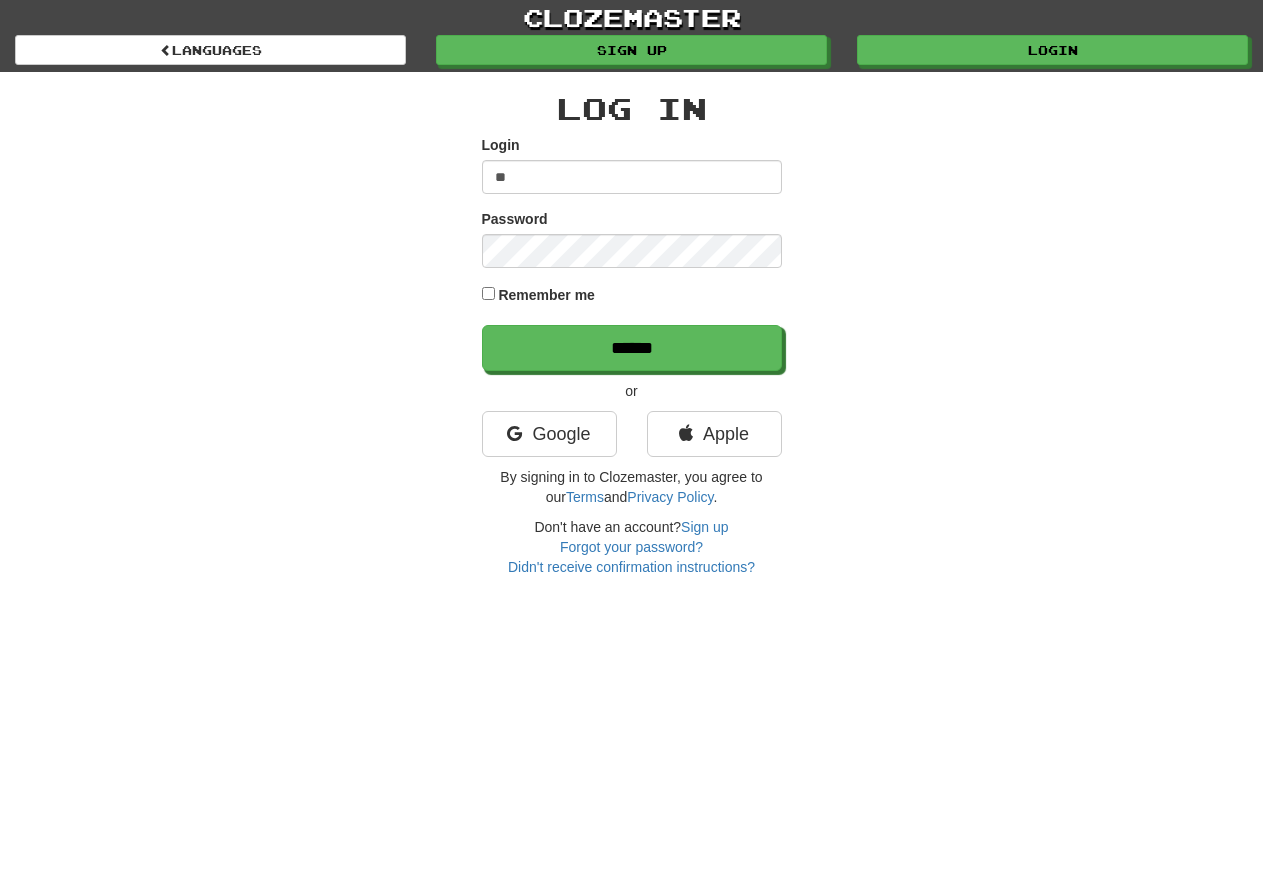 type on "*" 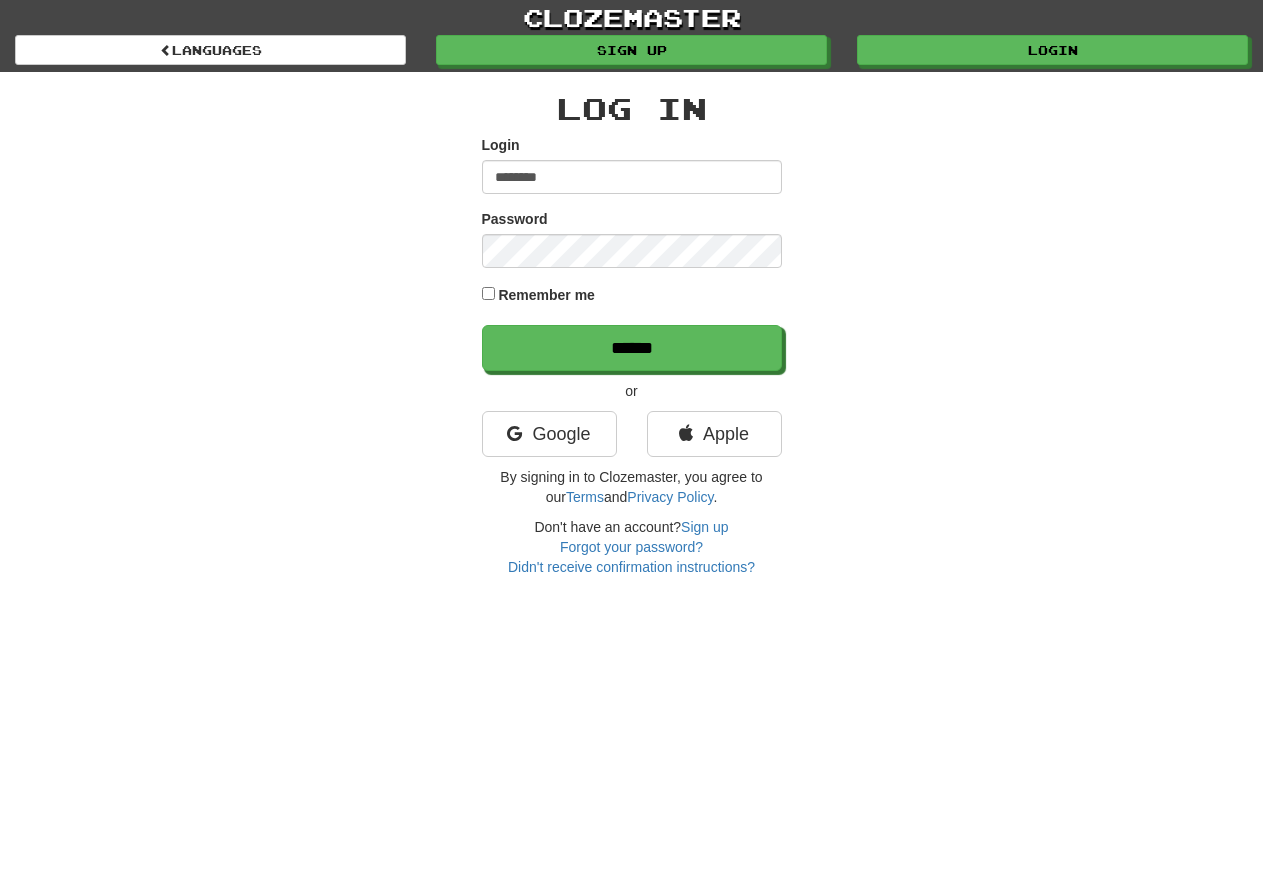 type on "********" 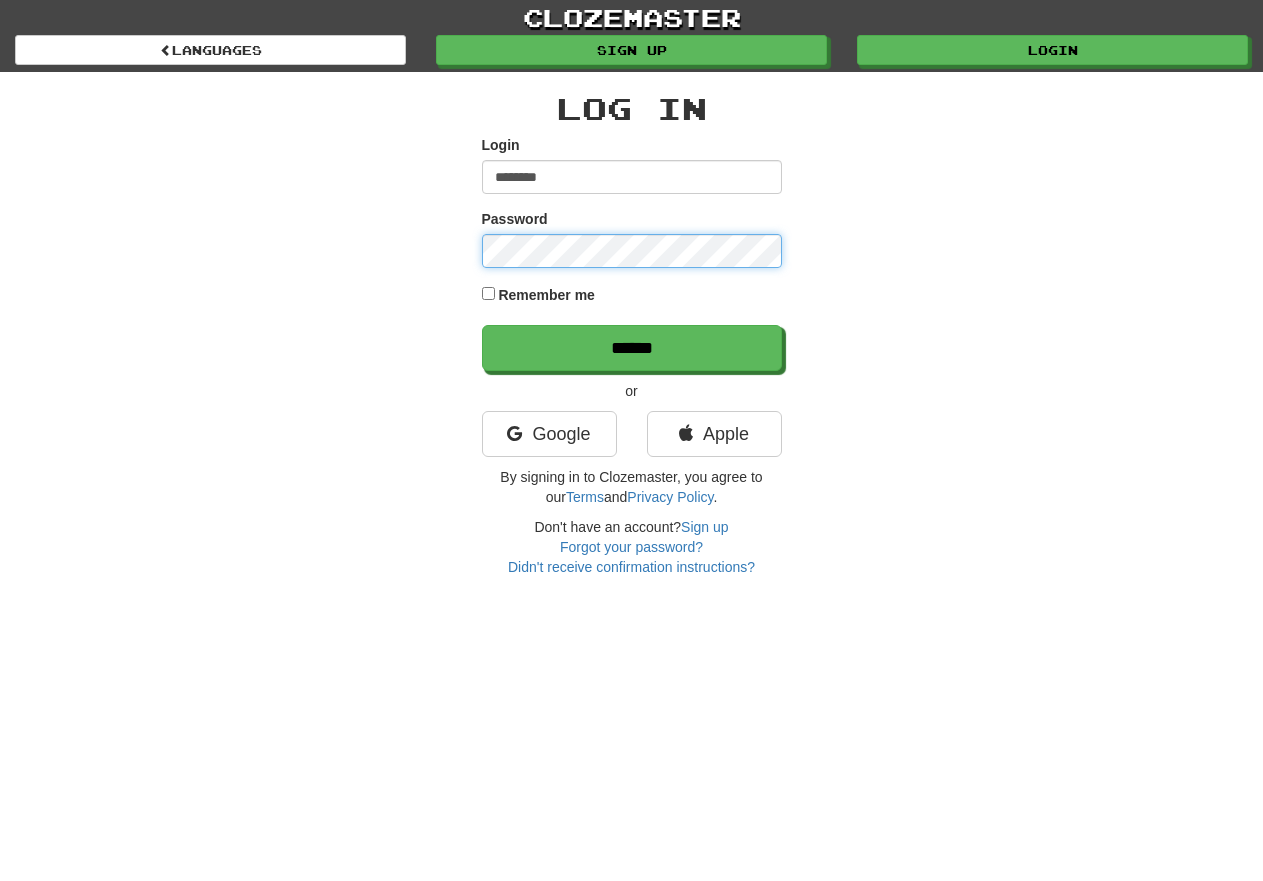 click on "******" at bounding box center (632, 348) 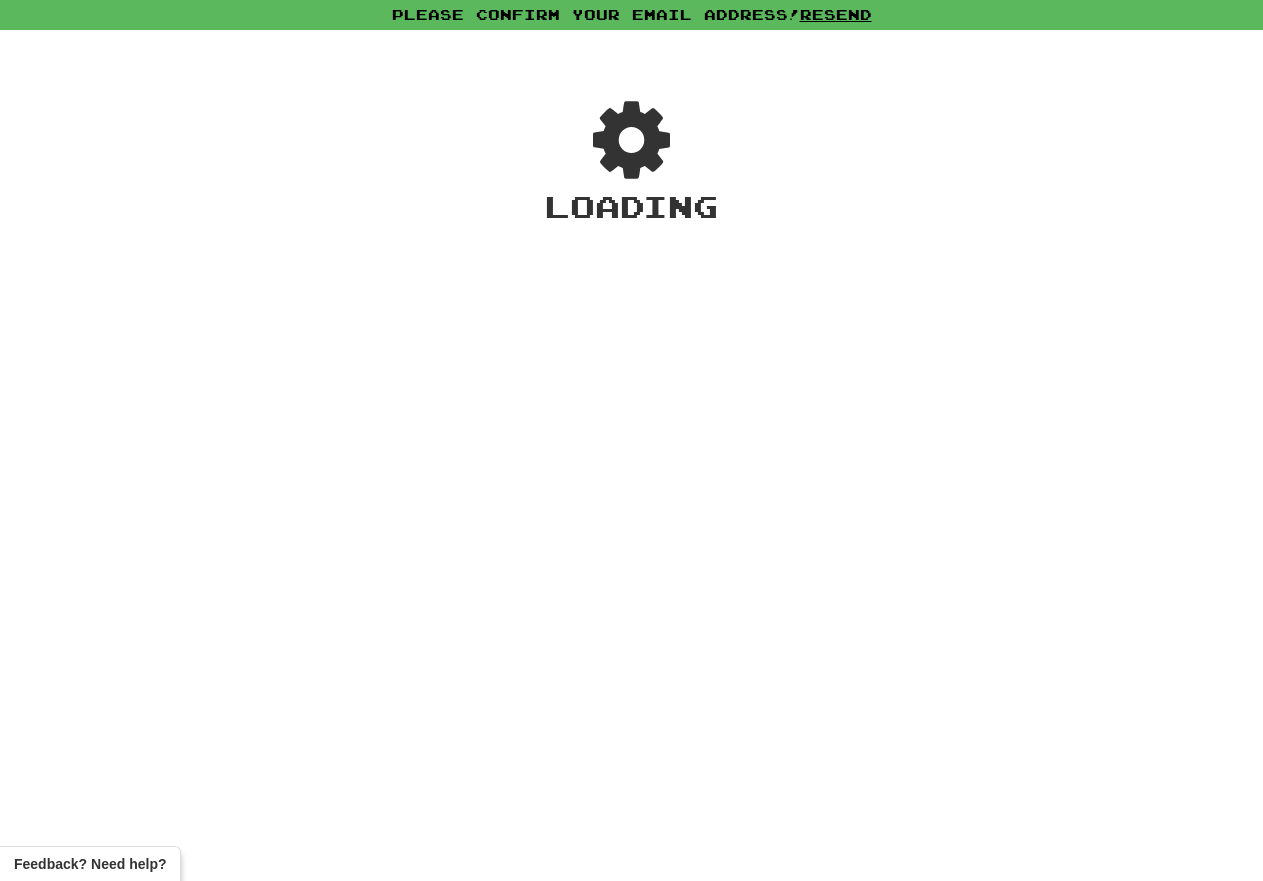 scroll, scrollTop: 0, scrollLeft: 0, axis: both 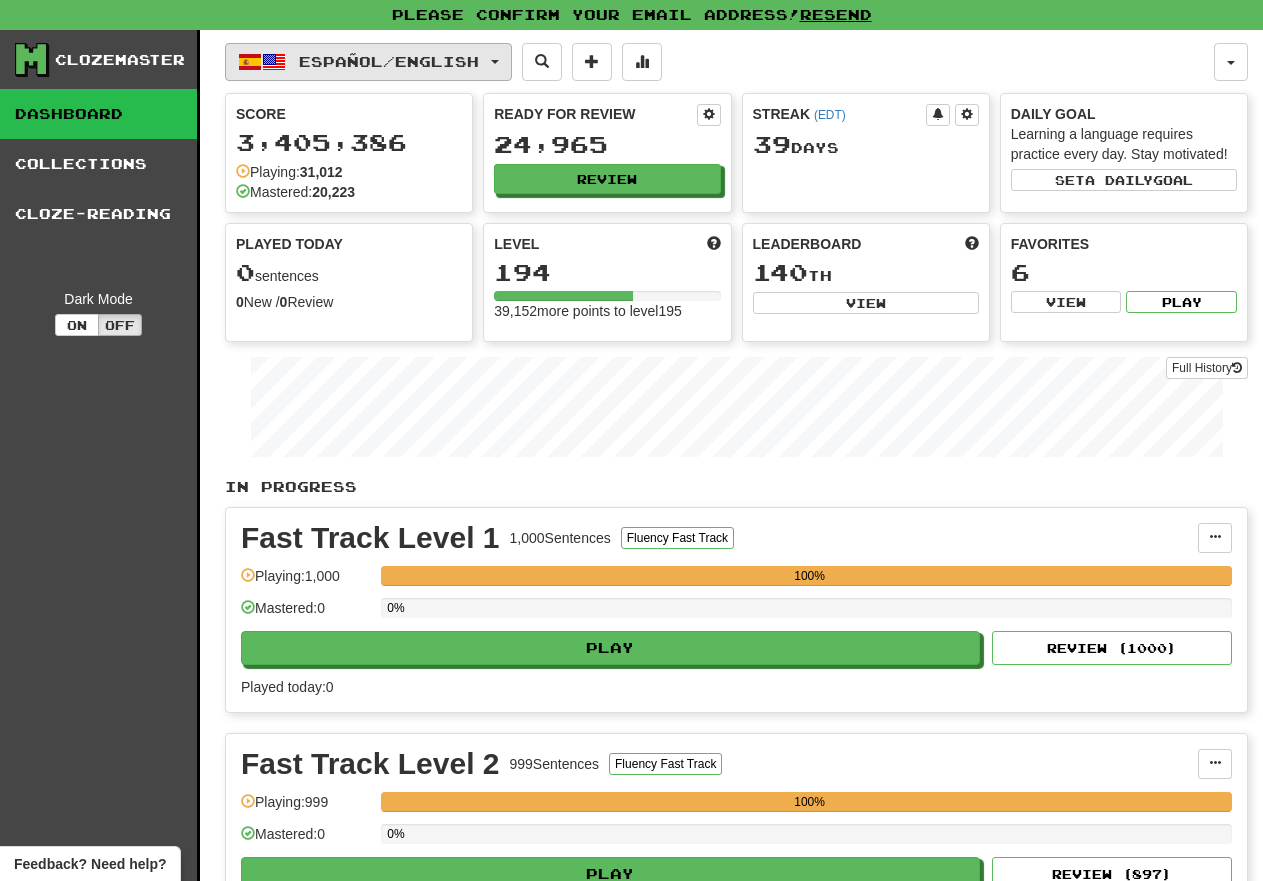 click on "Español  /  English" at bounding box center (368, 62) 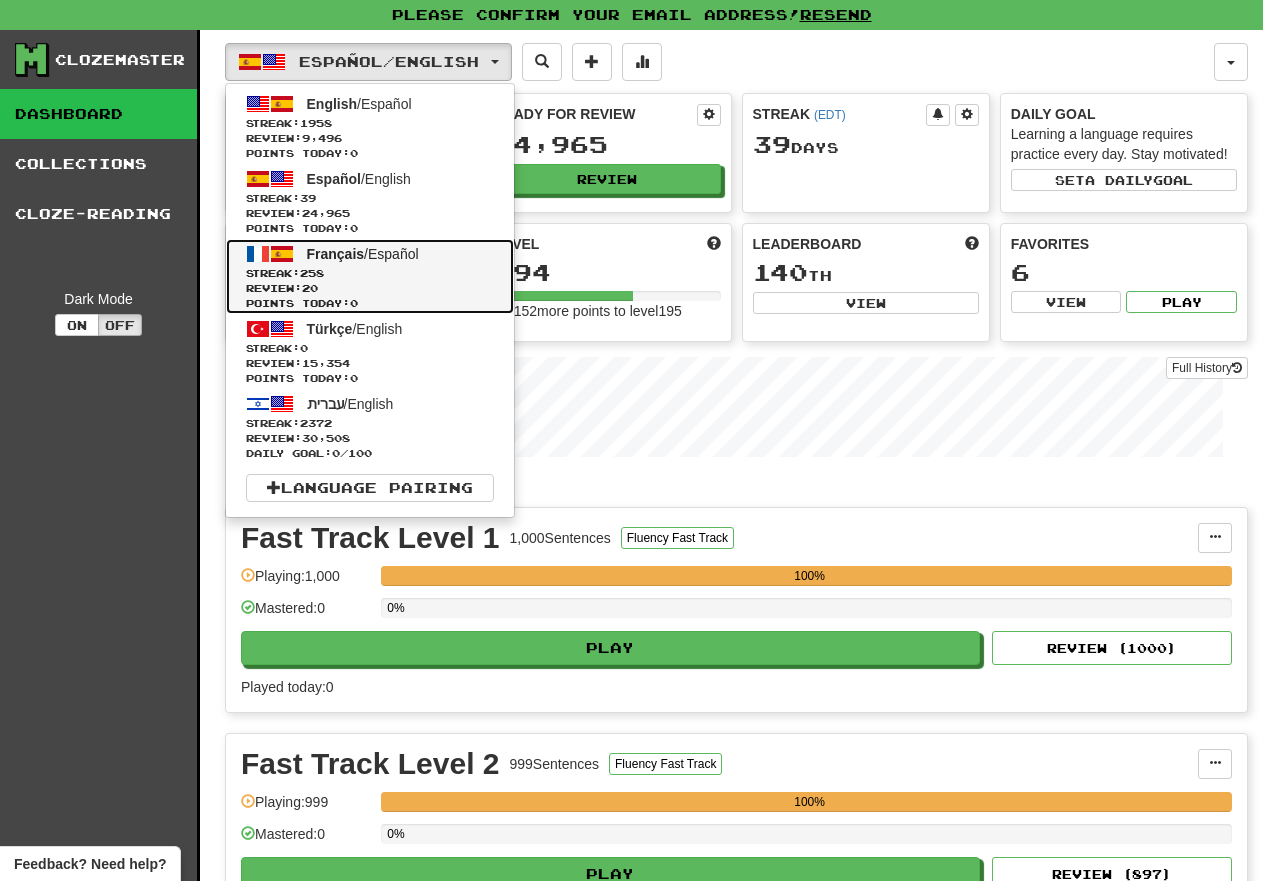 click on "Streak:  258" at bounding box center [370, 273] 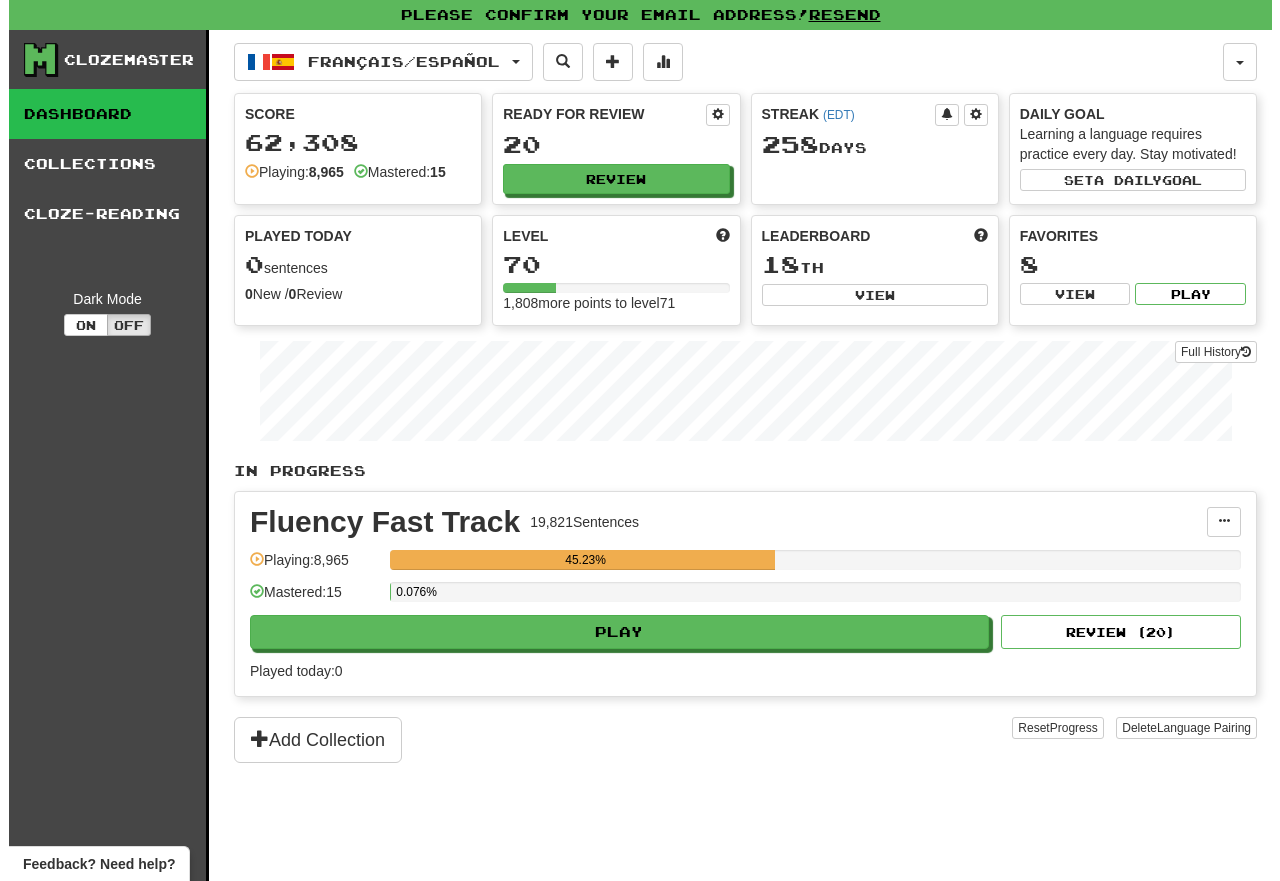 scroll, scrollTop: 0, scrollLeft: 0, axis: both 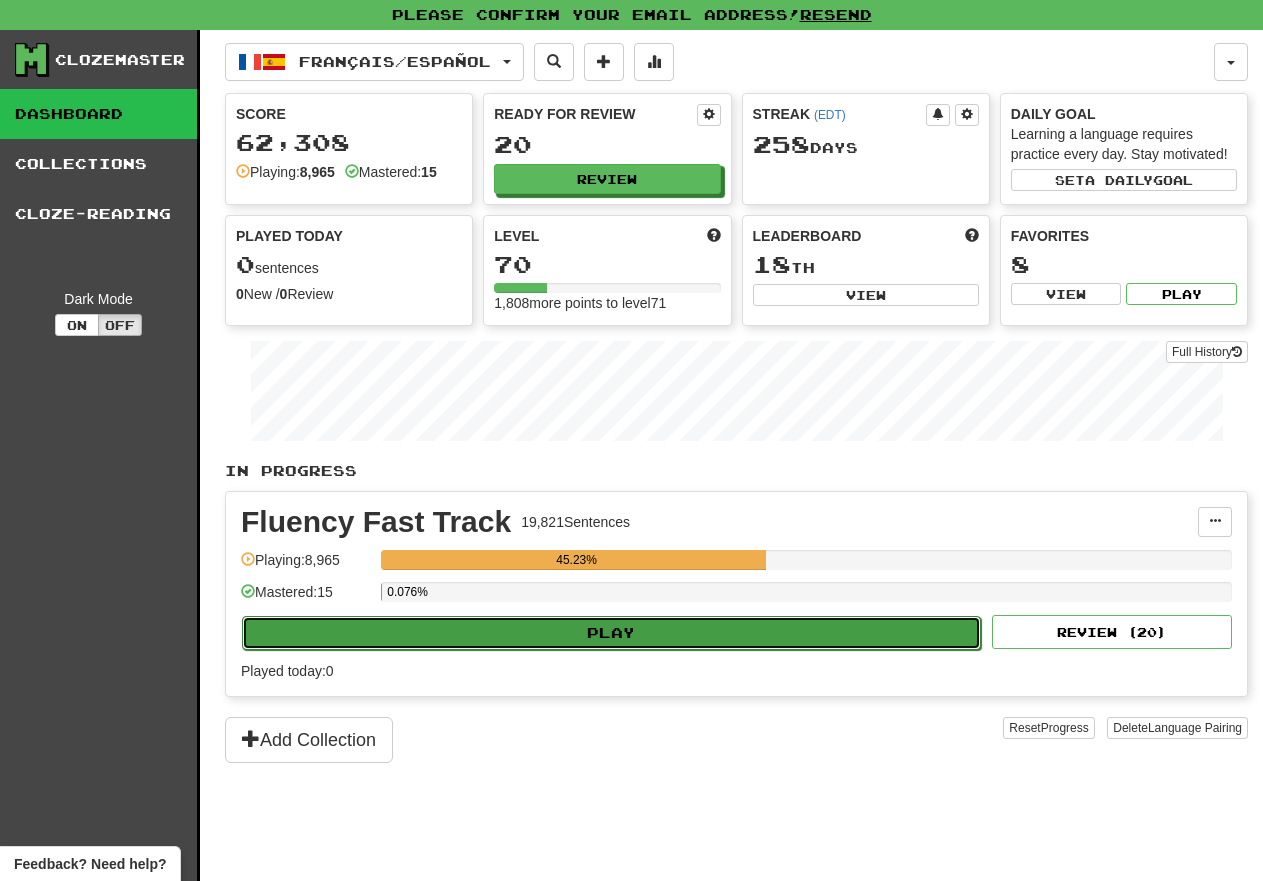 click on "Play" at bounding box center (611, 633) 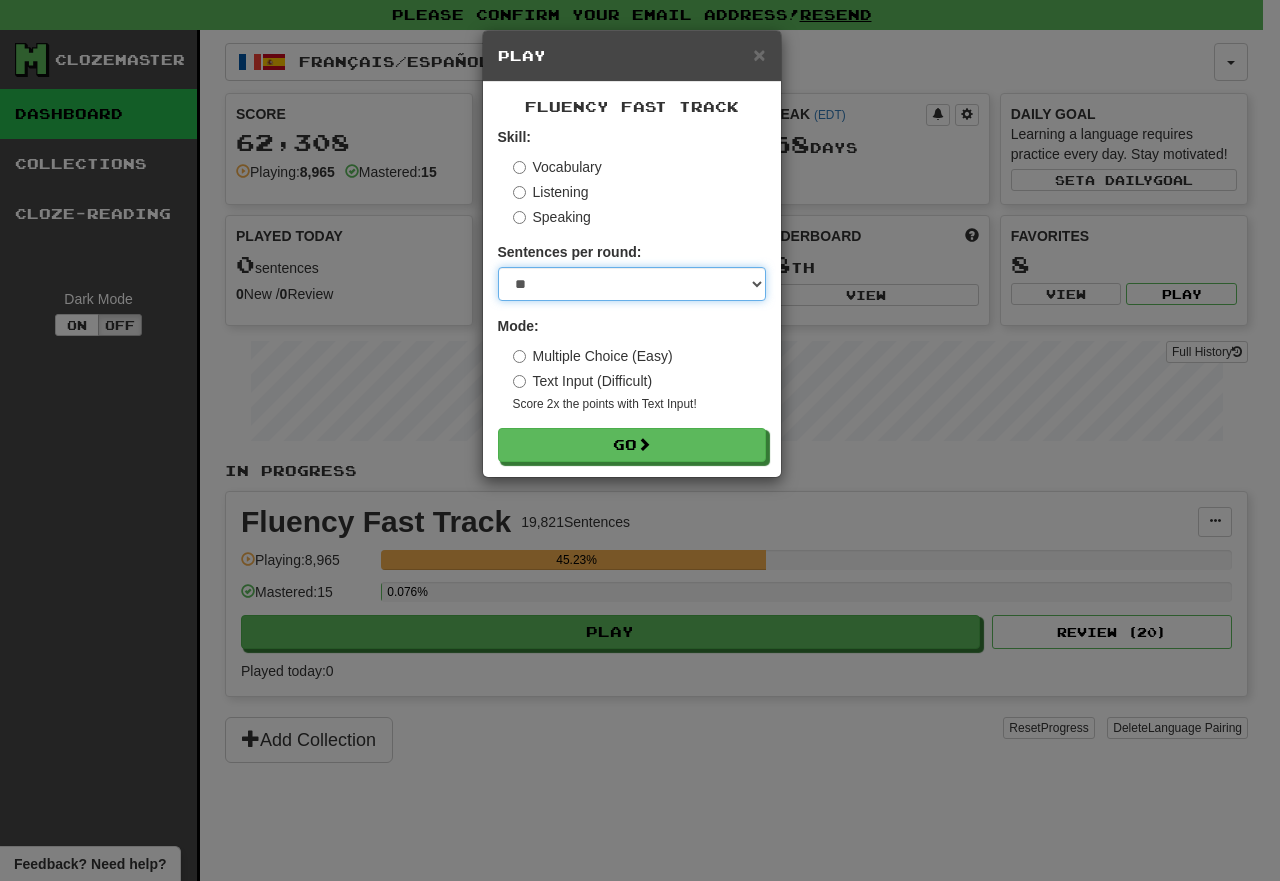 click on "* ** ** ** ** ** *** ********" at bounding box center (632, 284) 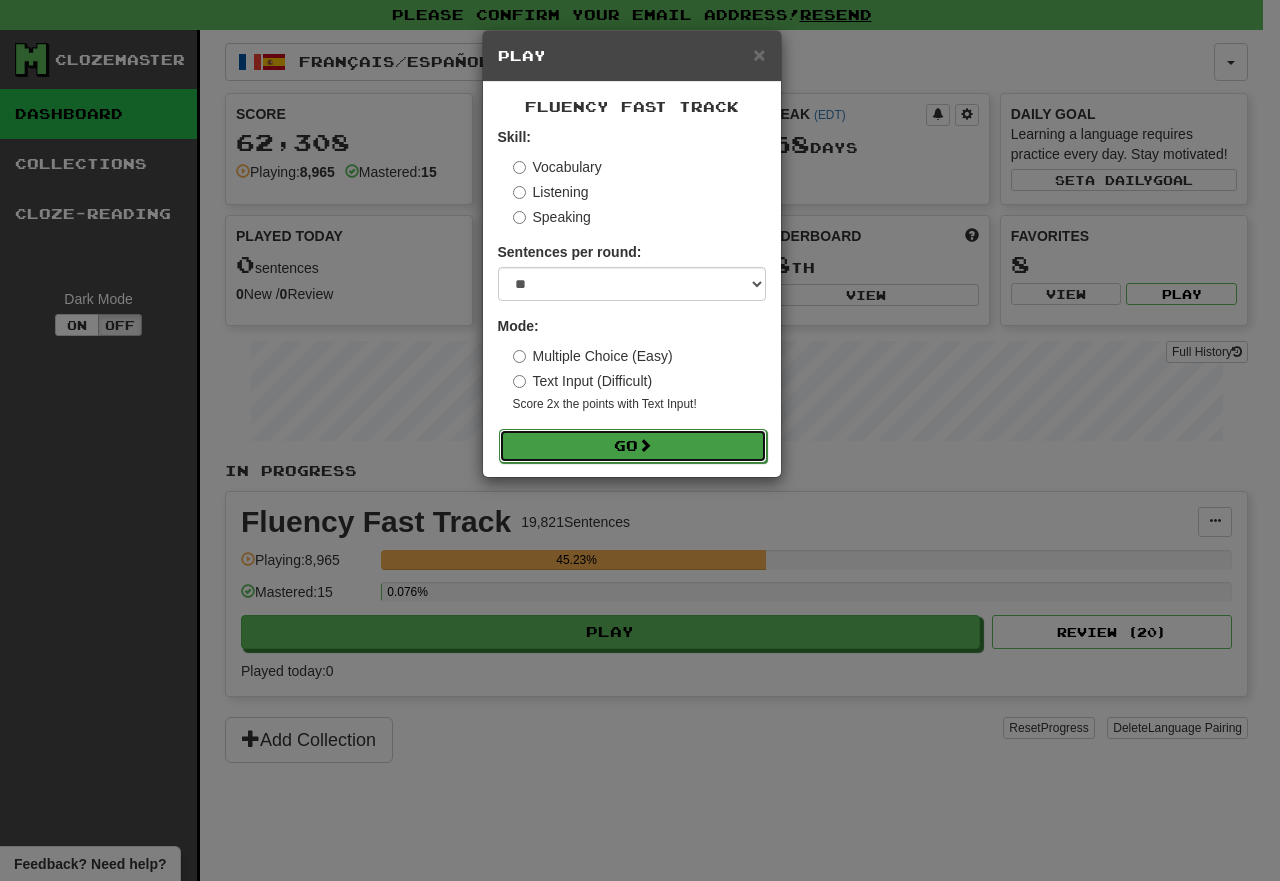 click on "Go" at bounding box center (633, 446) 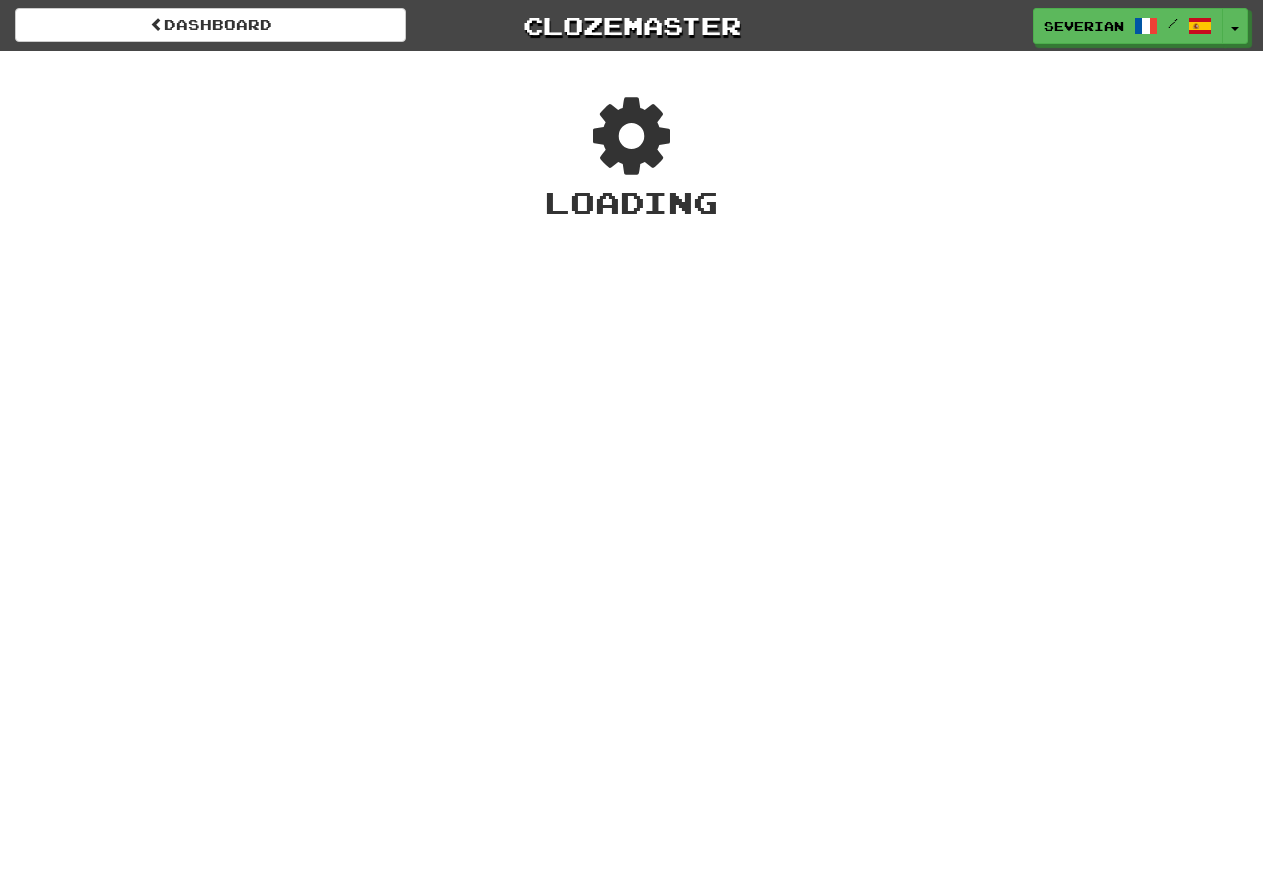 scroll, scrollTop: 0, scrollLeft: 0, axis: both 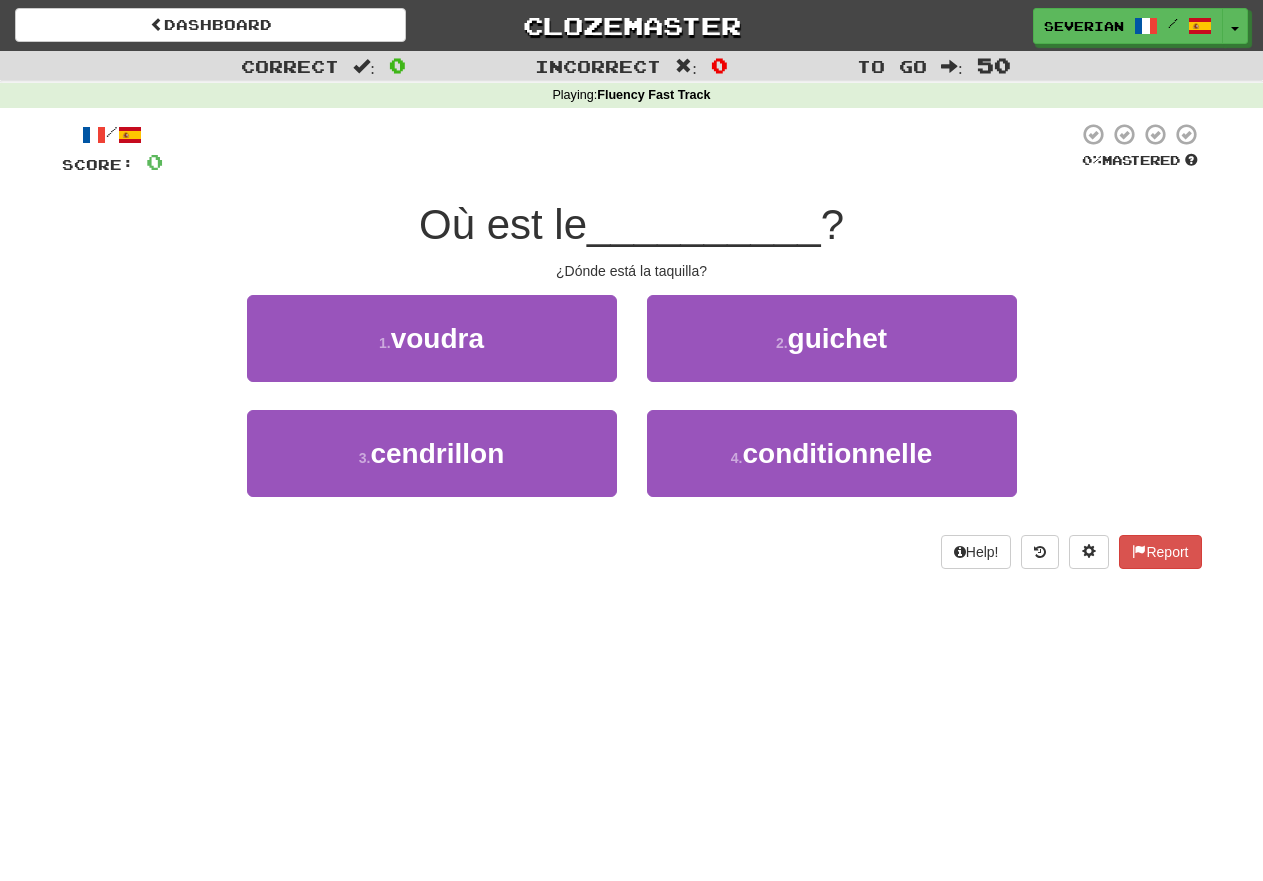 click on "Dashboard
Clozemaster
severian
/
Toggle Dropdown
Dashboard
Leaderboard
Activity Feed
Notifications
39
Profile
Discussions
English
/
Español
Streak:
1958
Review:
9,496
Points Today: 0
Español
/
English
Streak:
39
Review:
24,965
Points Today: 0
Français
/
Español
Streak:
258
Review:
20
Points Today: 0
Türkçe
/
English
Streak:
0
Review:
15,354
Points Today: 0
עברית
/
English
Streak:
2372
Review:
30,508
Daily Goal:  0 /100
Languages
Account
Logout
severian
/
Toggle Dropdown
Dashboard
Leaderboard
Activity Feed
Notifications
39" at bounding box center (631, 440) 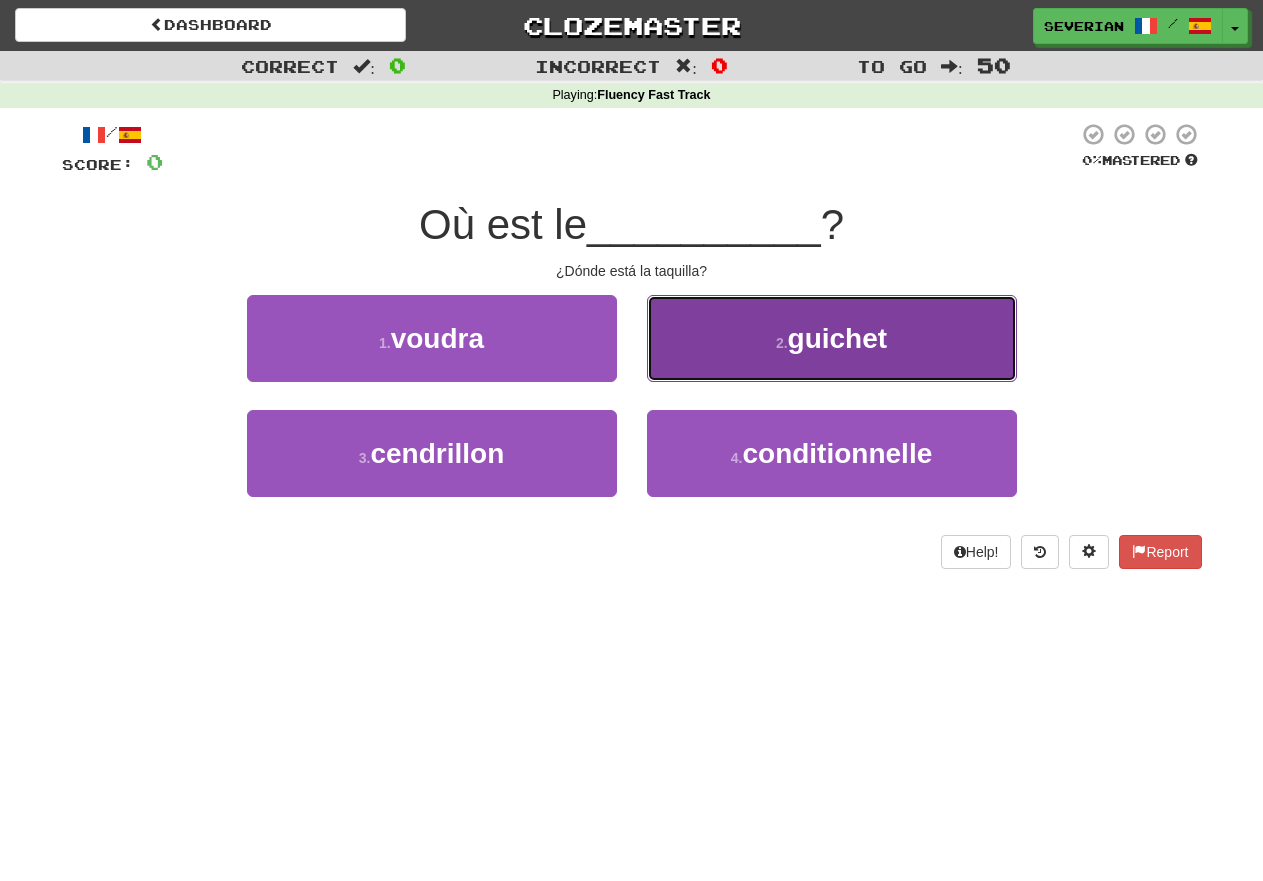 click on "2 .  guichet" at bounding box center (832, 338) 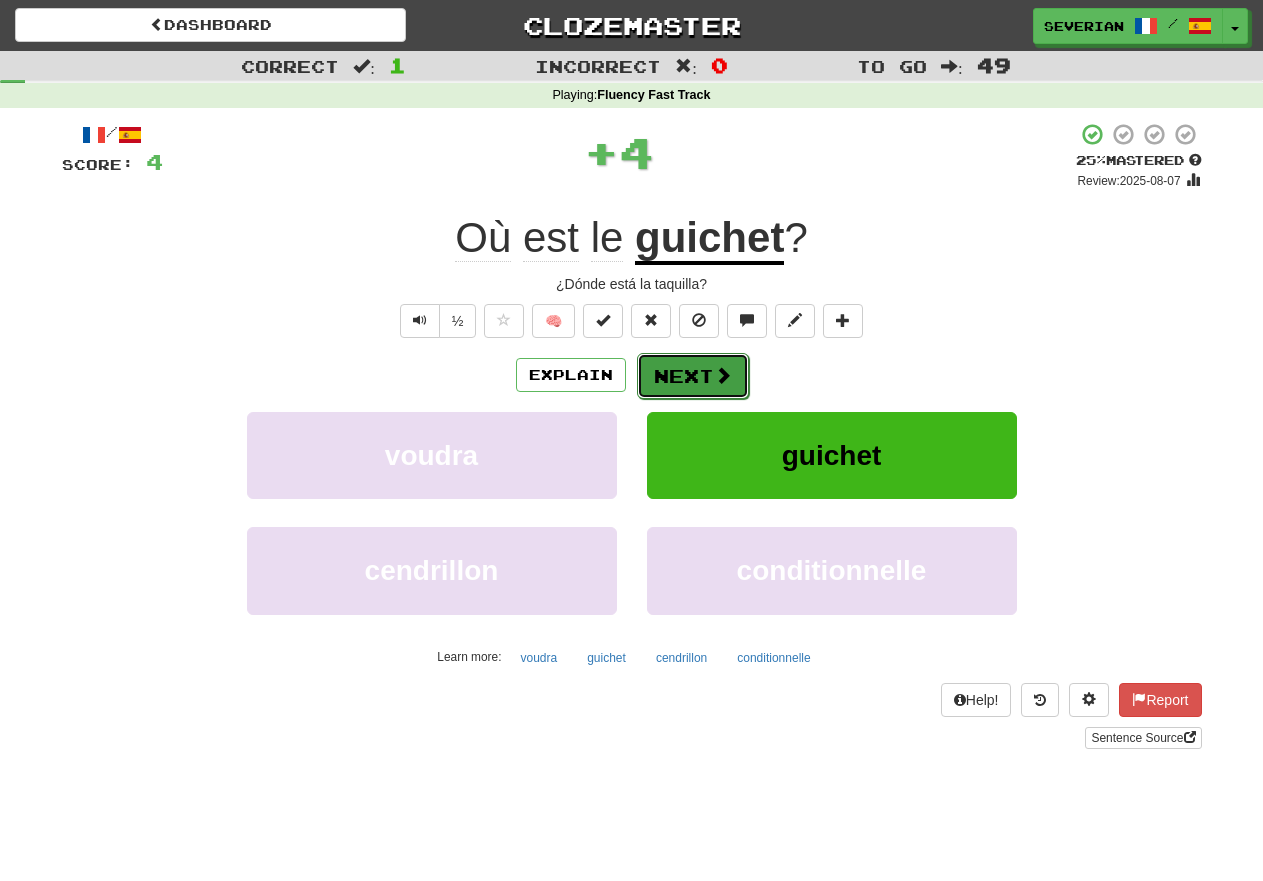 click on "Next" at bounding box center [693, 376] 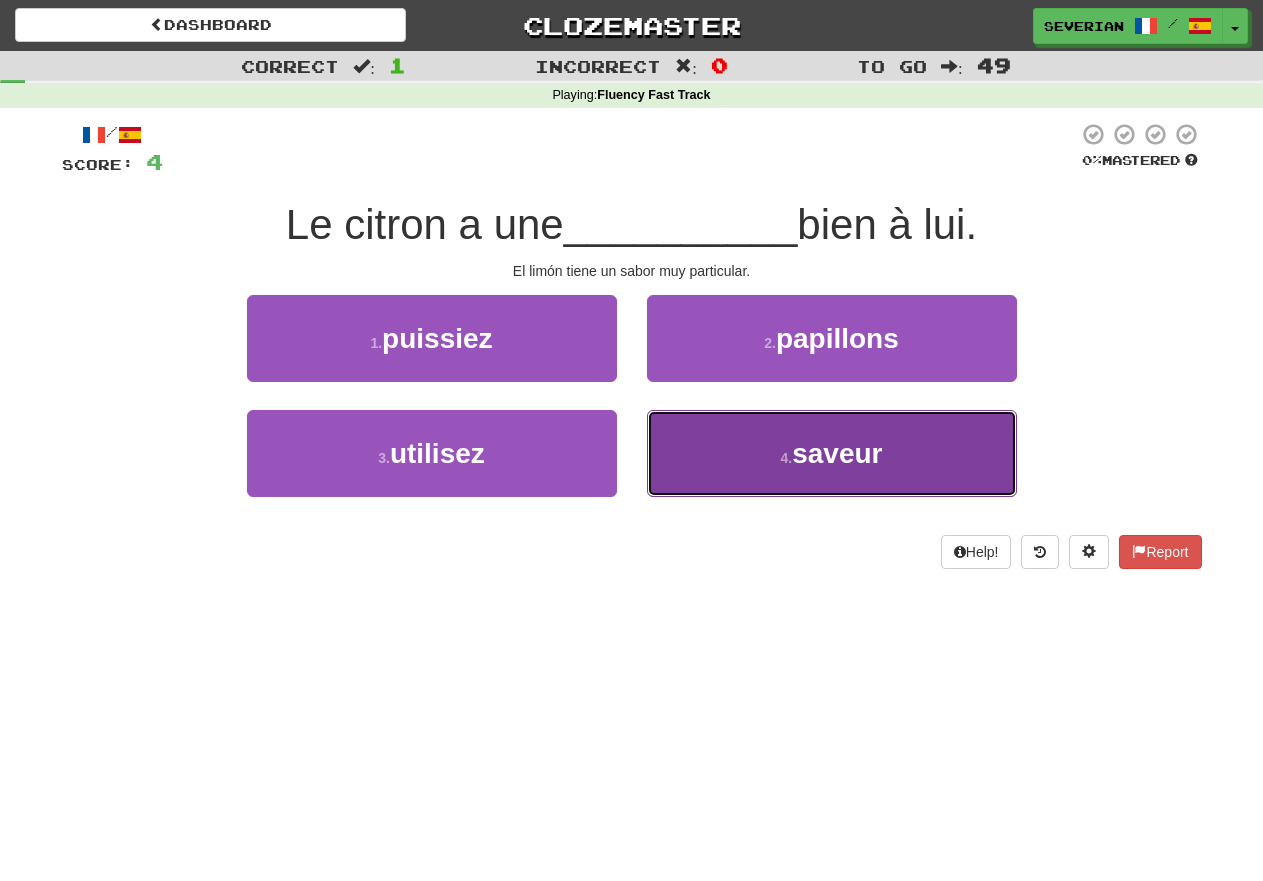 click on "4 .  saveur" at bounding box center (832, 453) 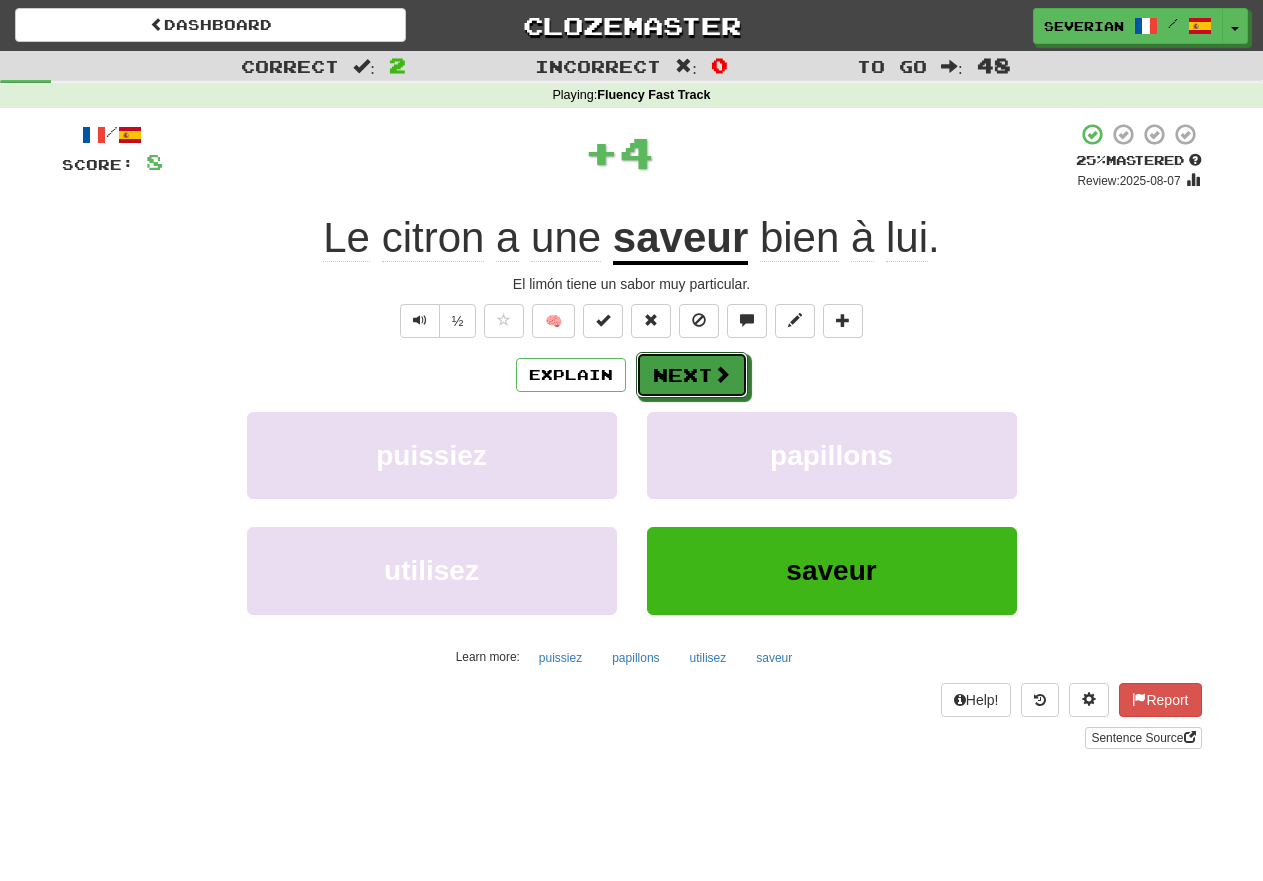 click on "Next" at bounding box center (692, 375) 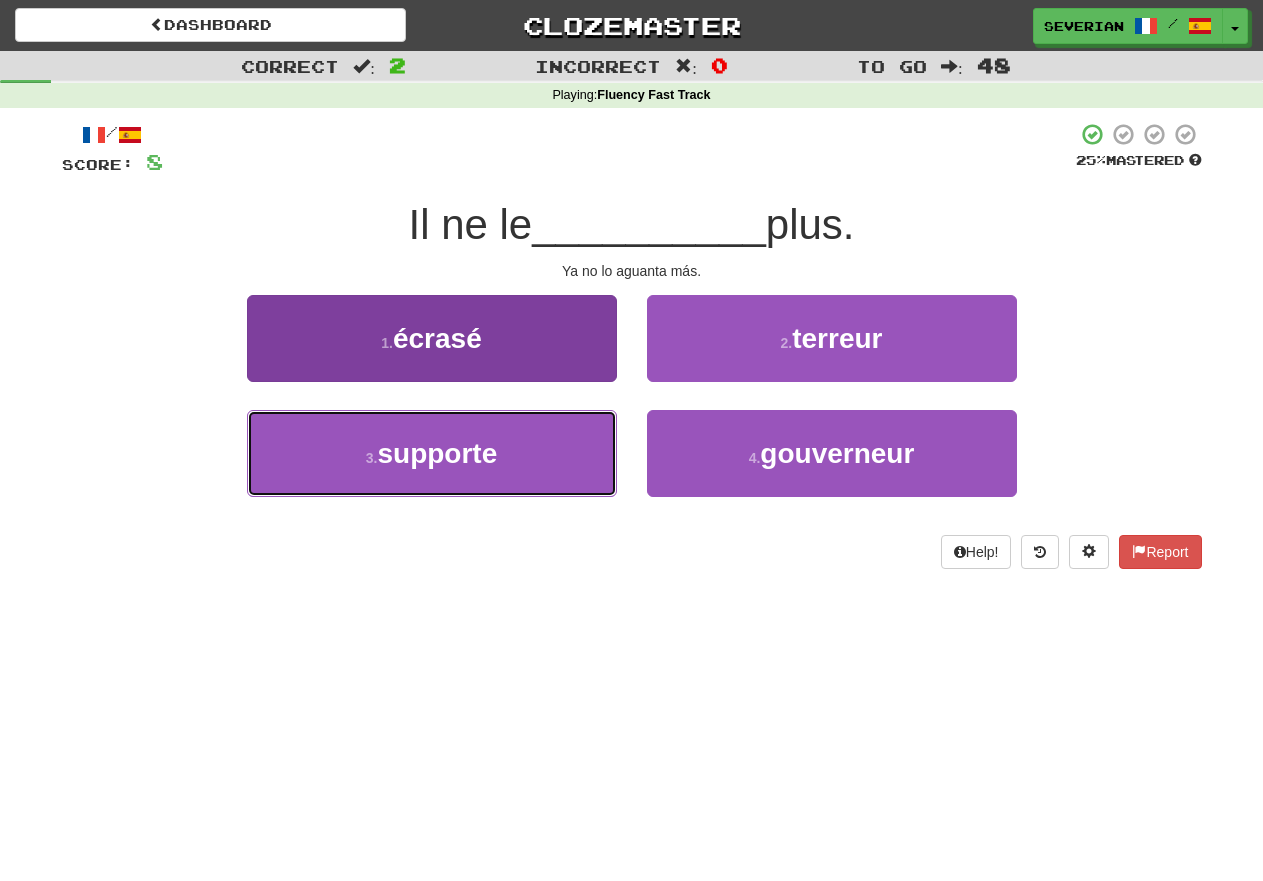 click on "3 .  supporte" at bounding box center (432, 453) 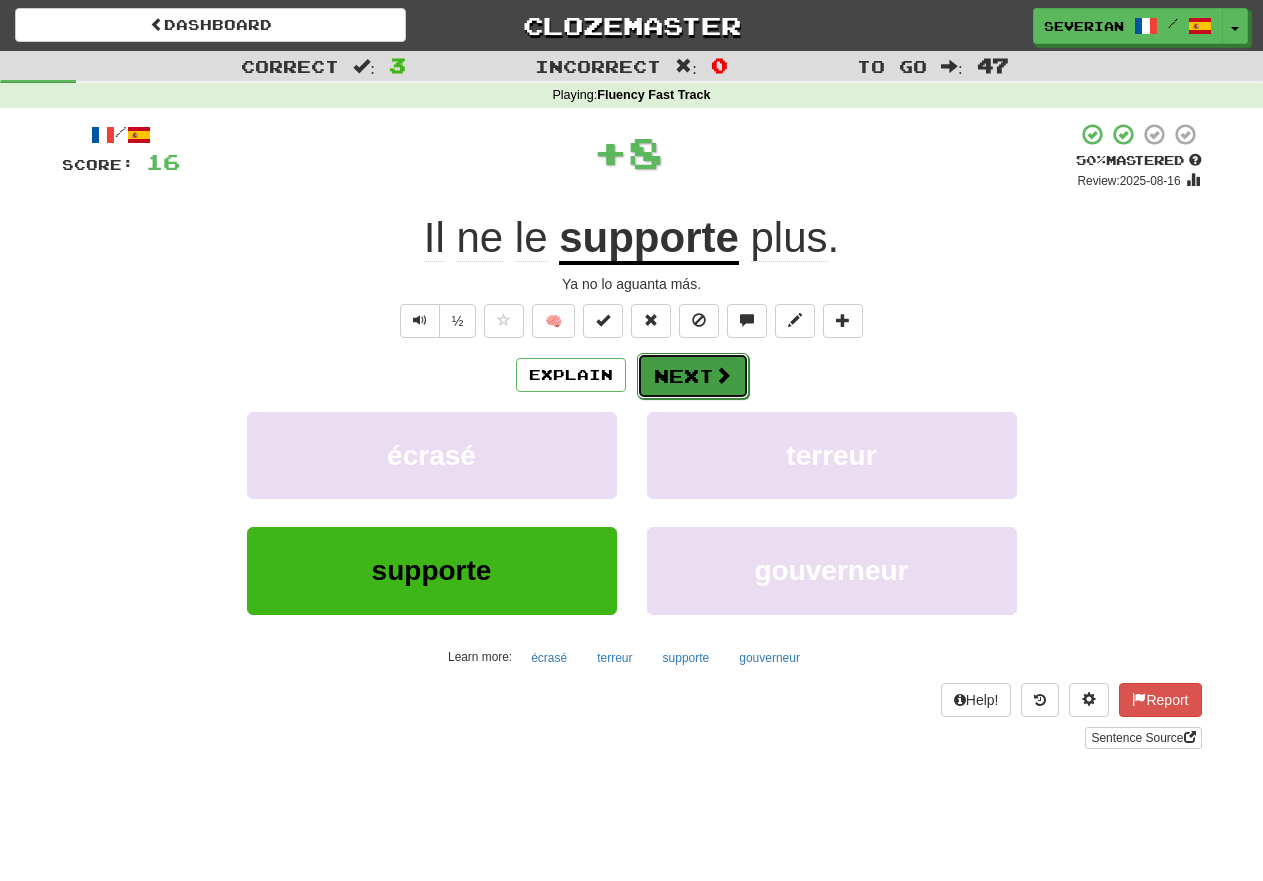 click on "Next" at bounding box center (693, 376) 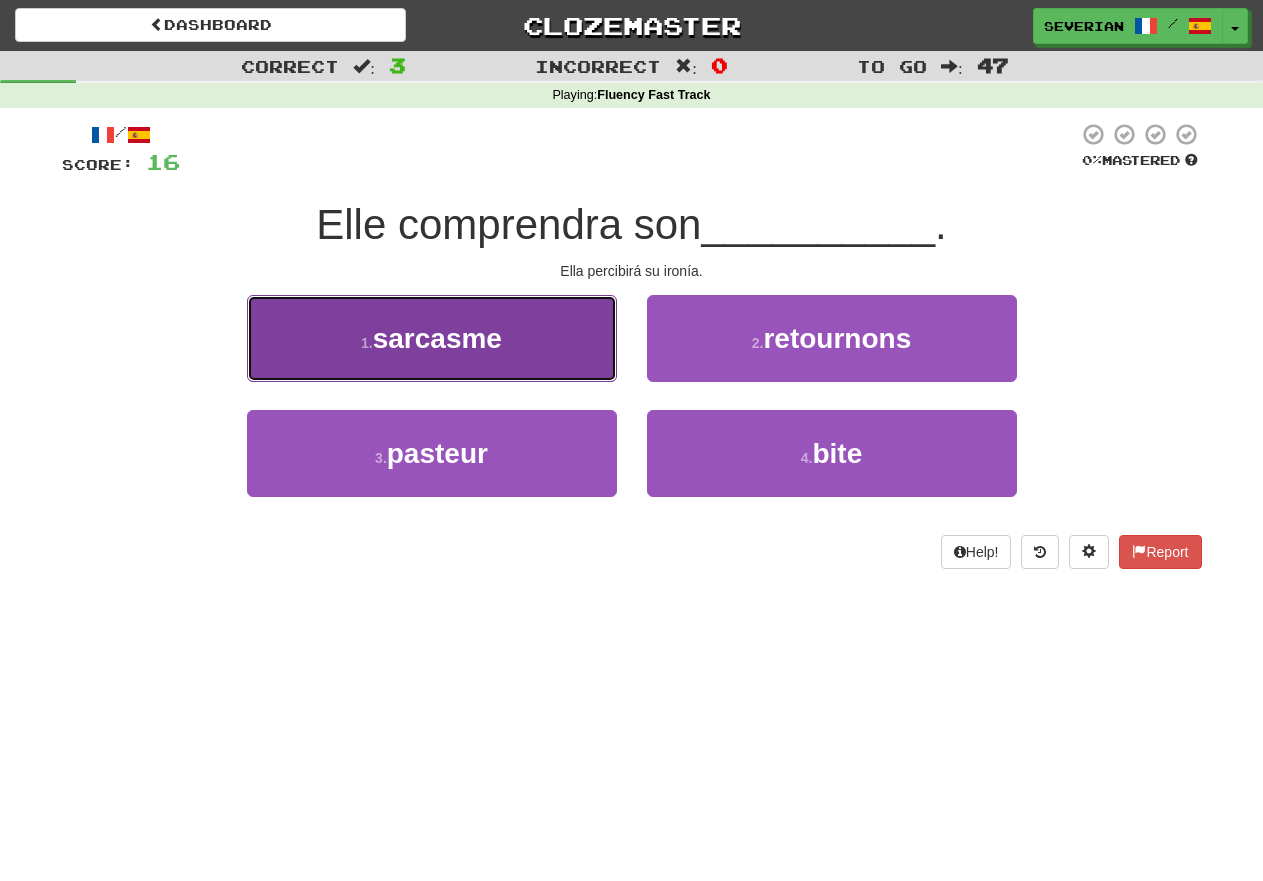click on "1 .  sarcasme" at bounding box center [432, 338] 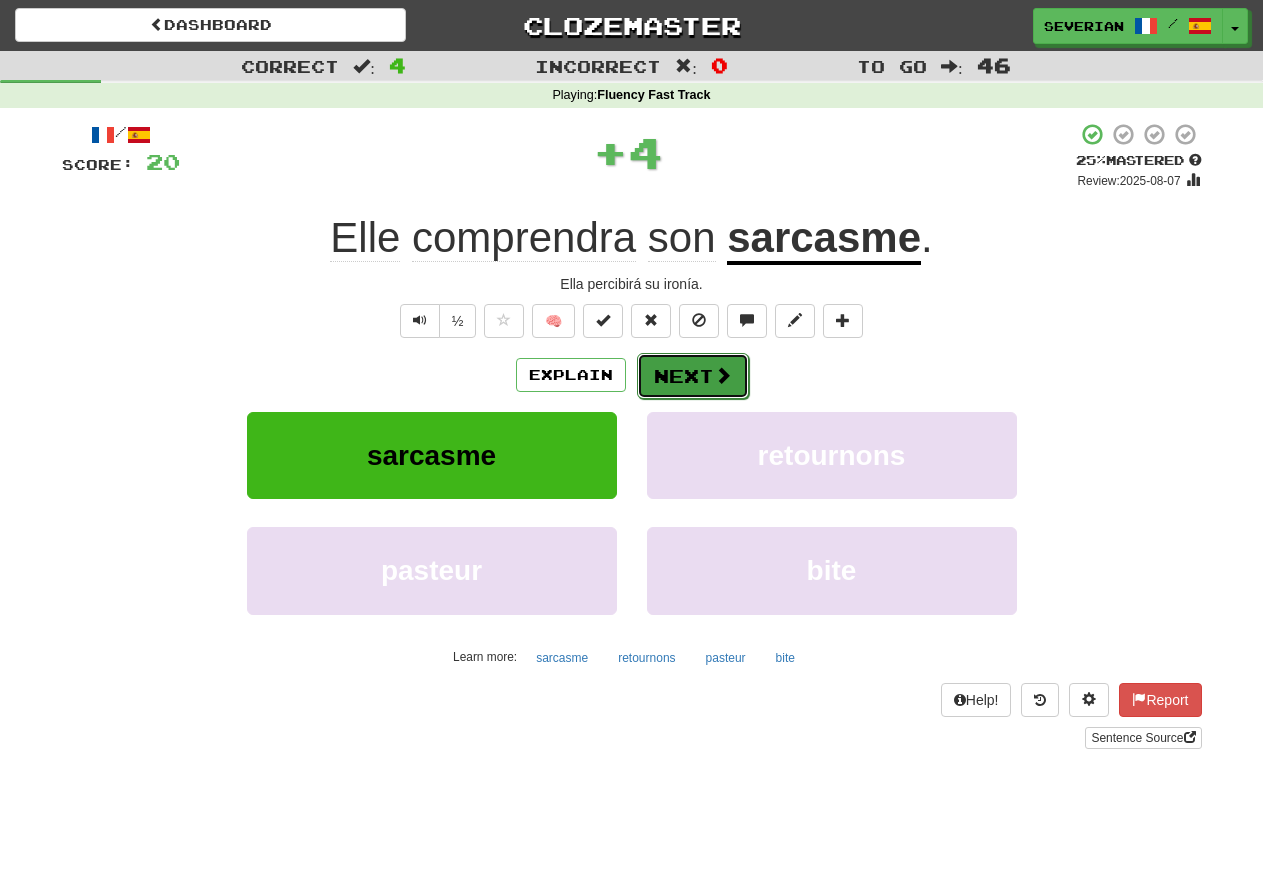 click on "Next" at bounding box center (693, 376) 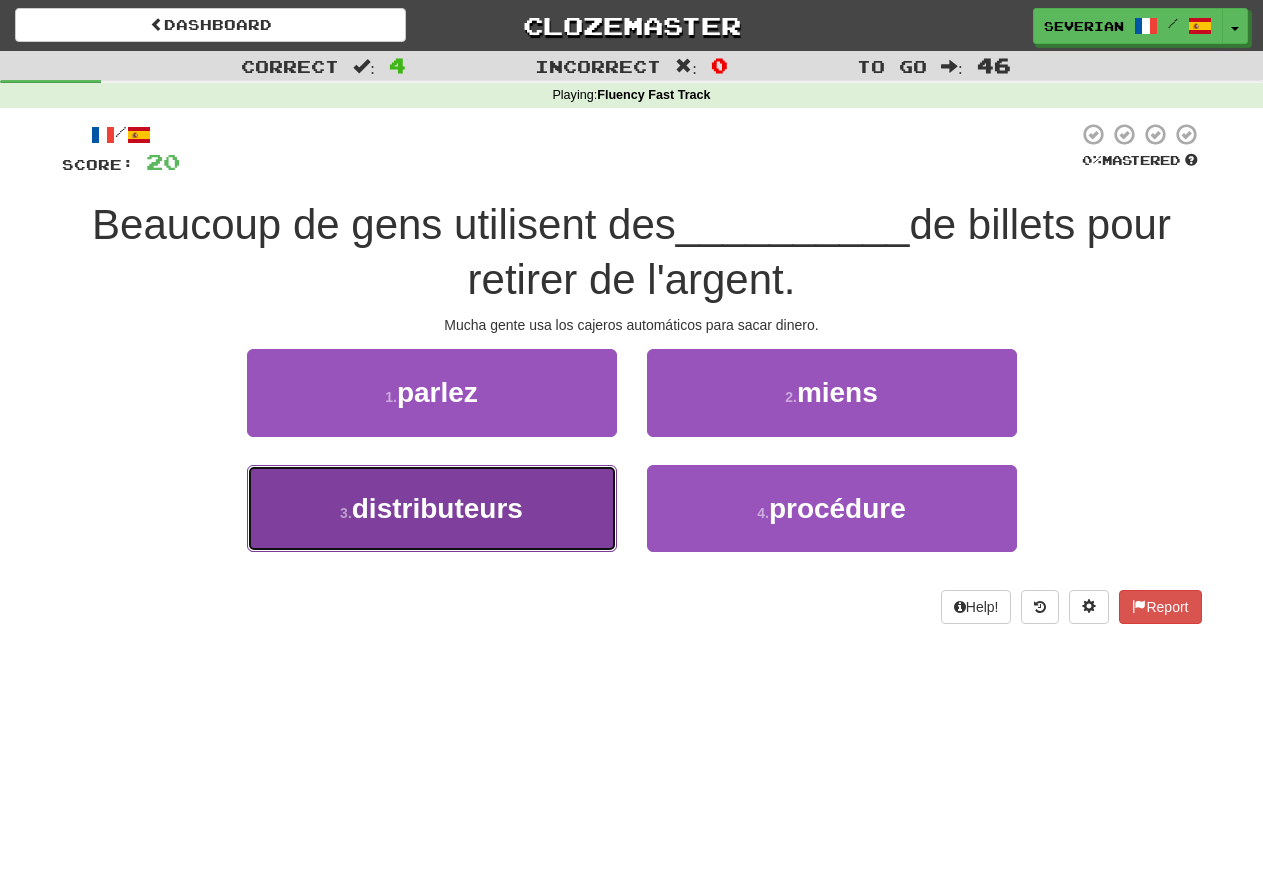 click on "3 .  distributeurs" at bounding box center [432, 508] 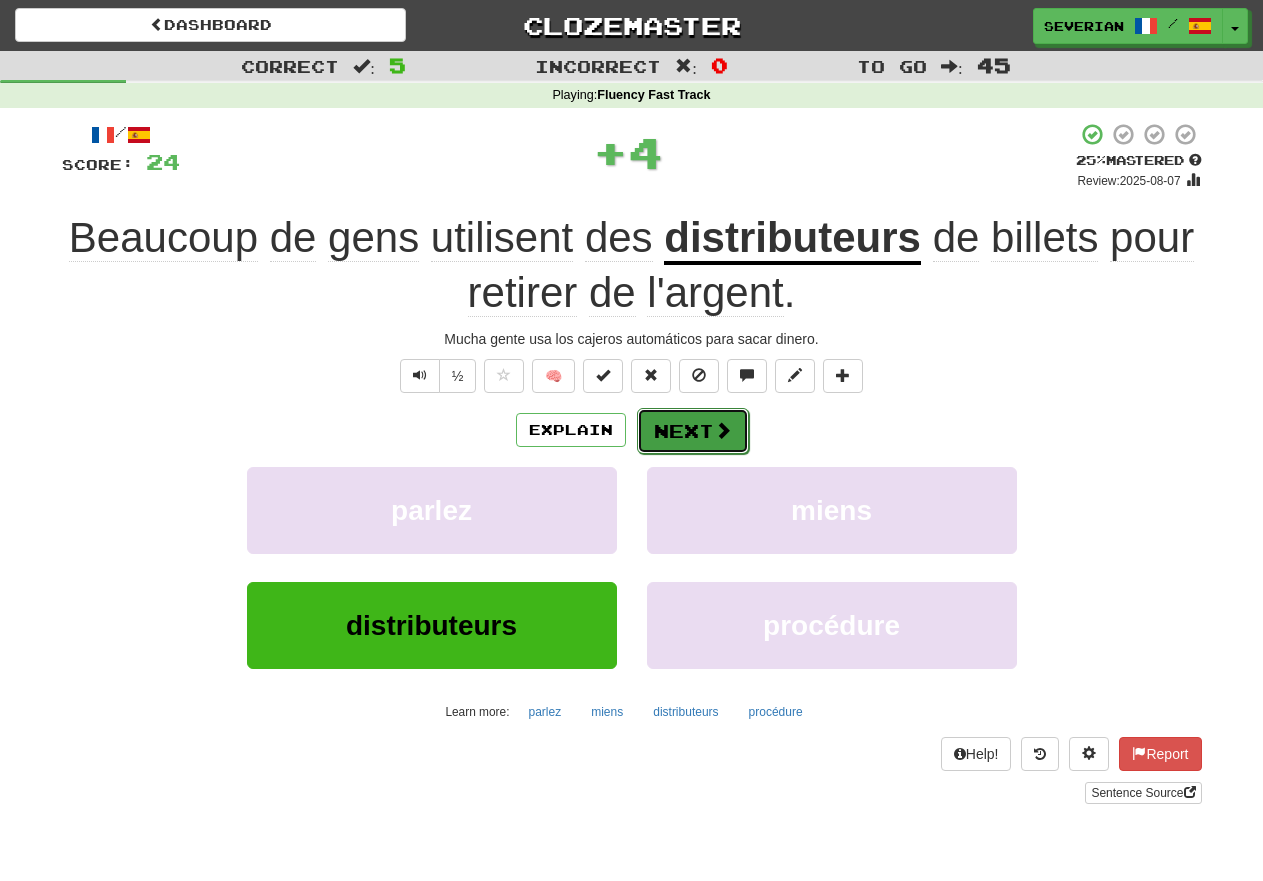 click on "Next" at bounding box center (693, 431) 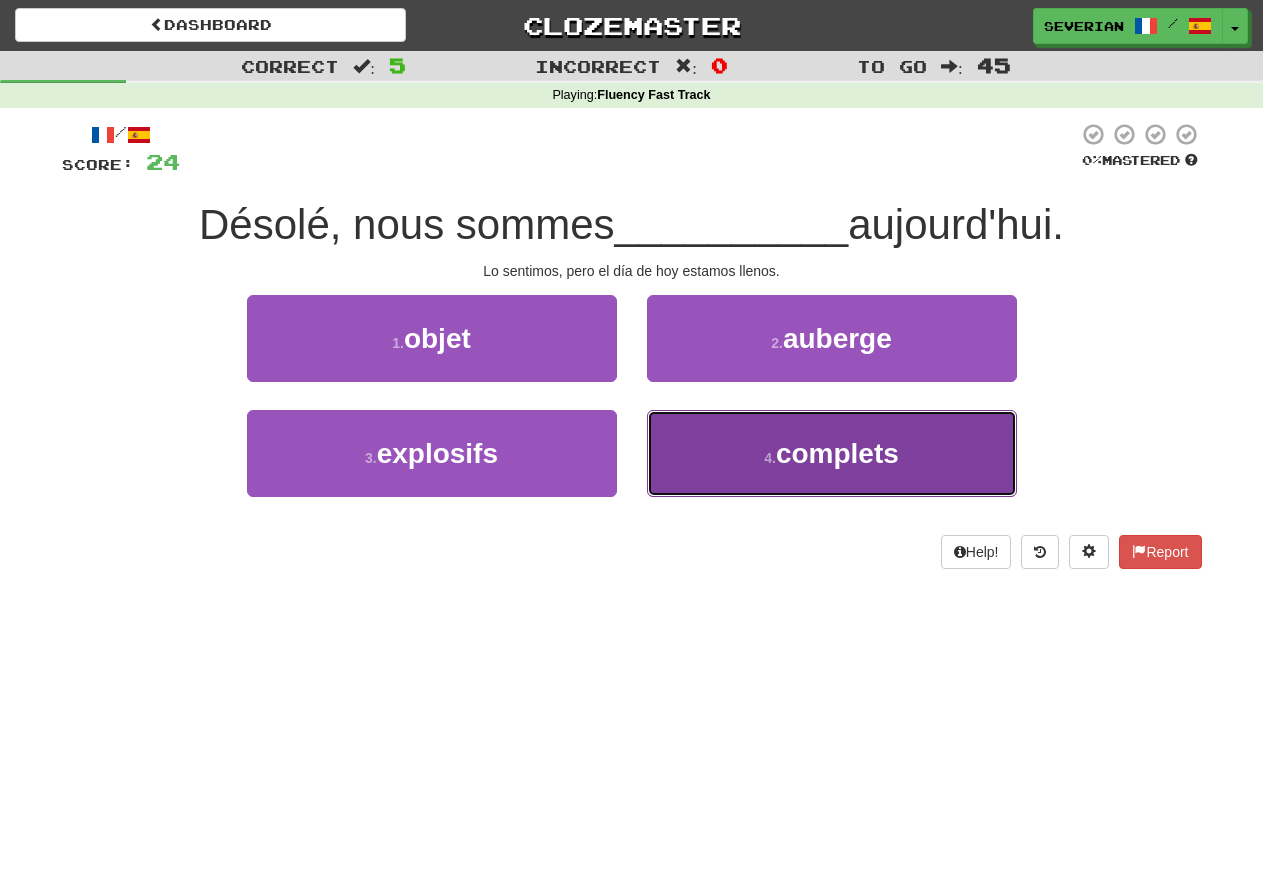 click on "4 .  complets" at bounding box center [832, 453] 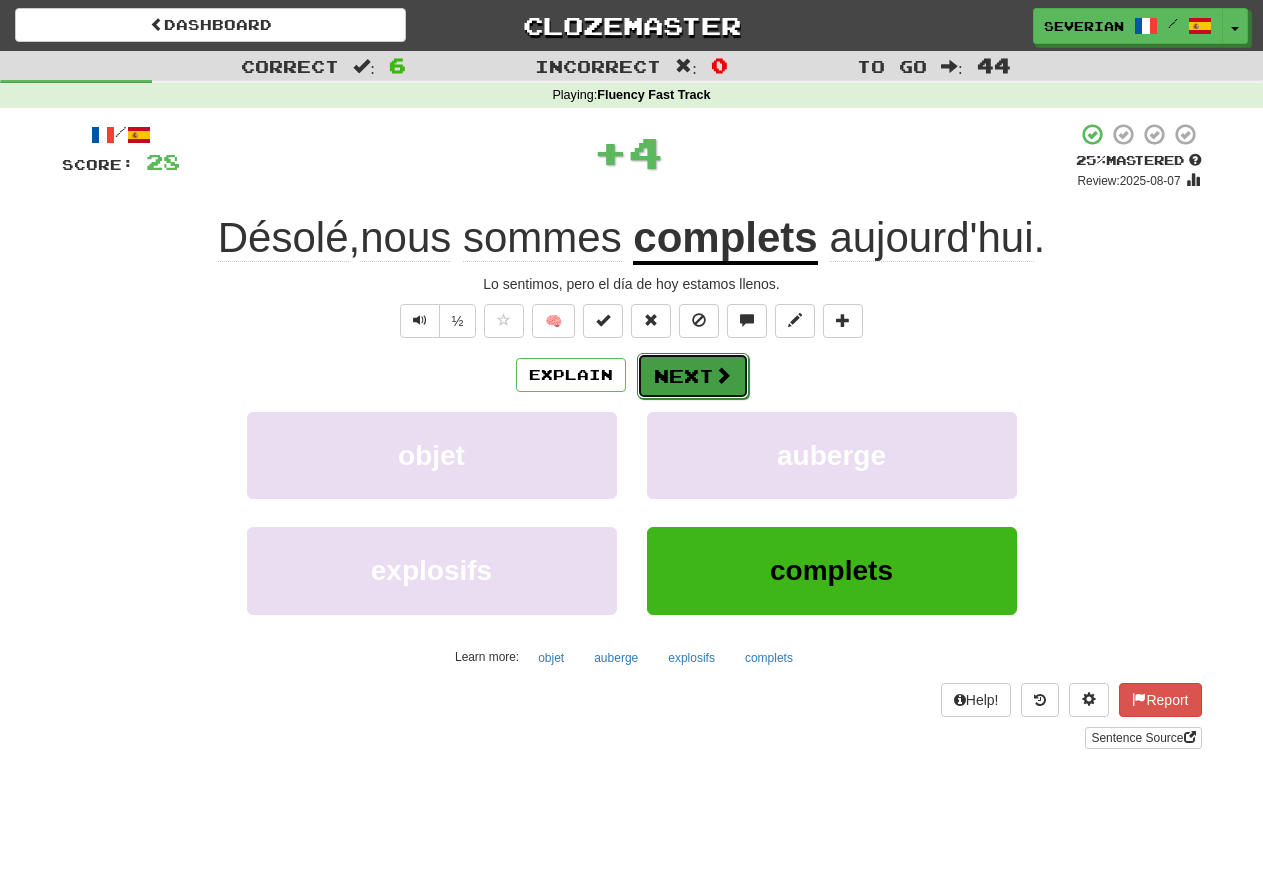 click on "Next" at bounding box center (693, 376) 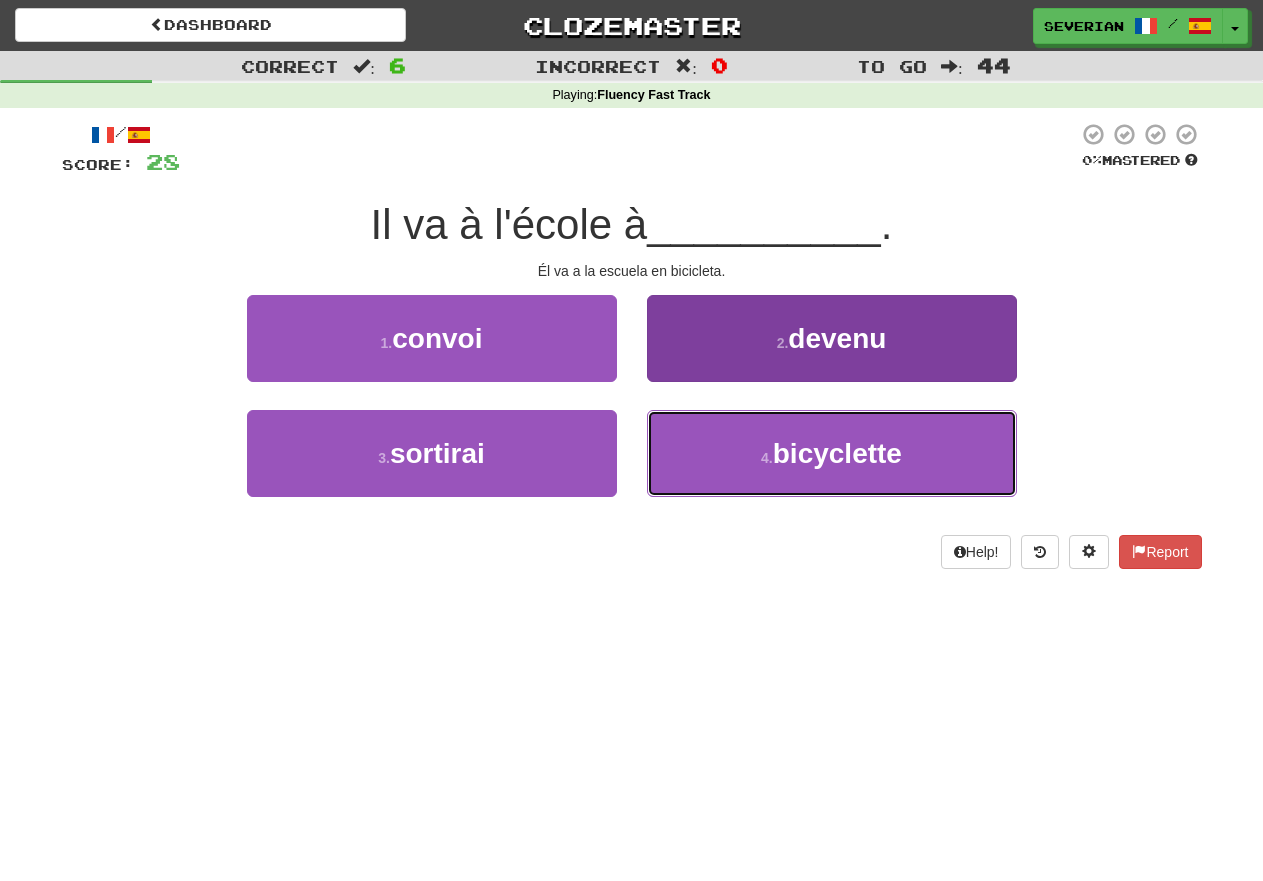 click on "4 .  bicyclette" at bounding box center [832, 453] 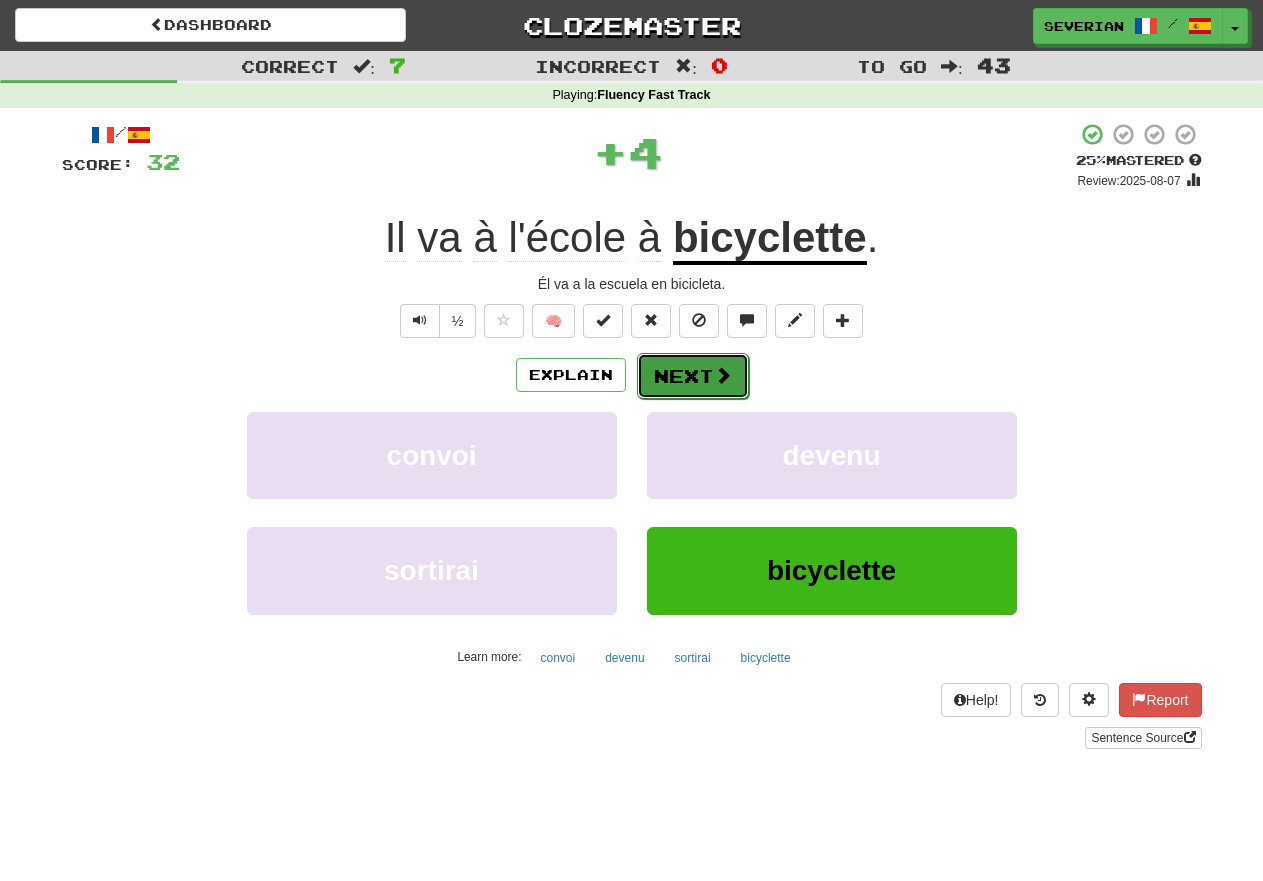 click on "Next" at bounding box center [693, 376] 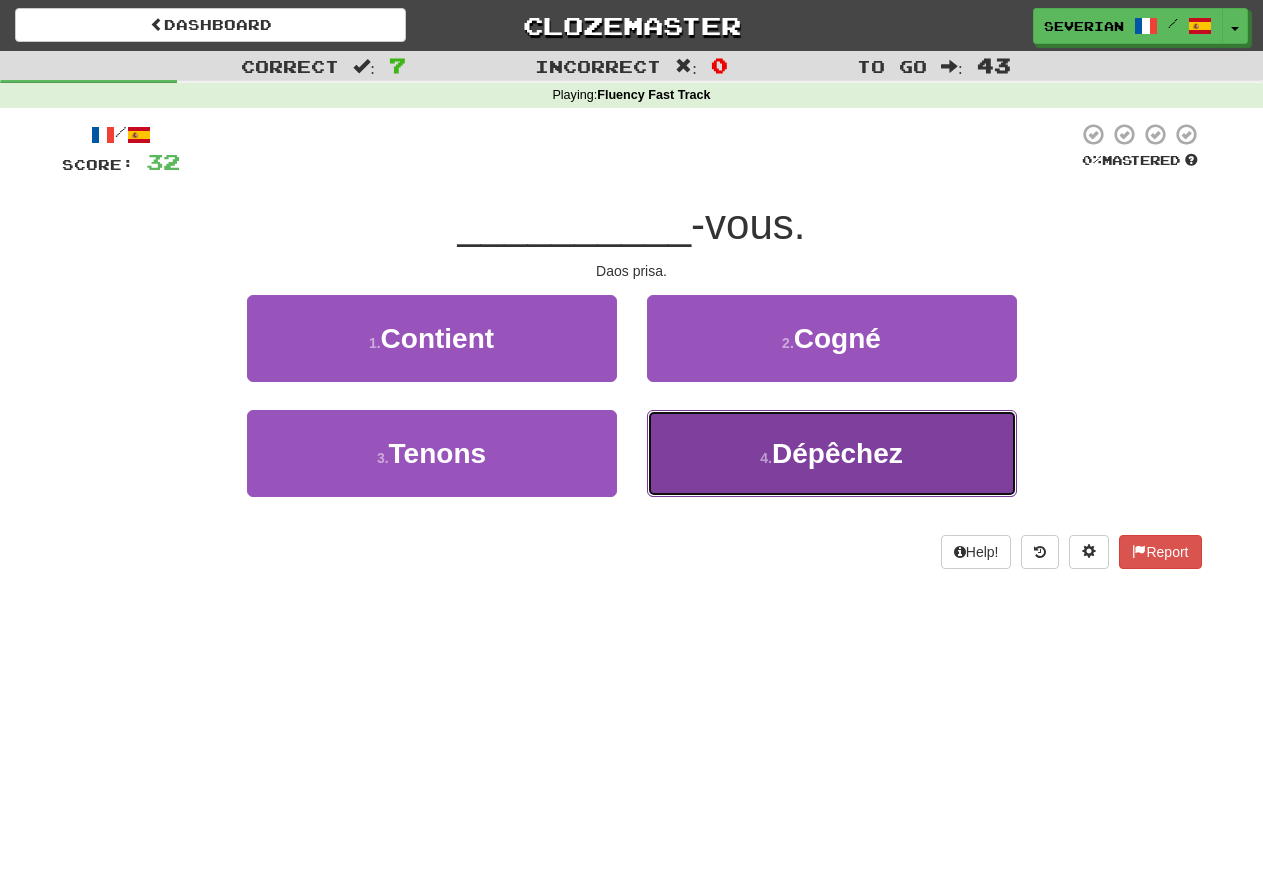 click on "4 .  Dépêchez" at bounding box center (832, 453) 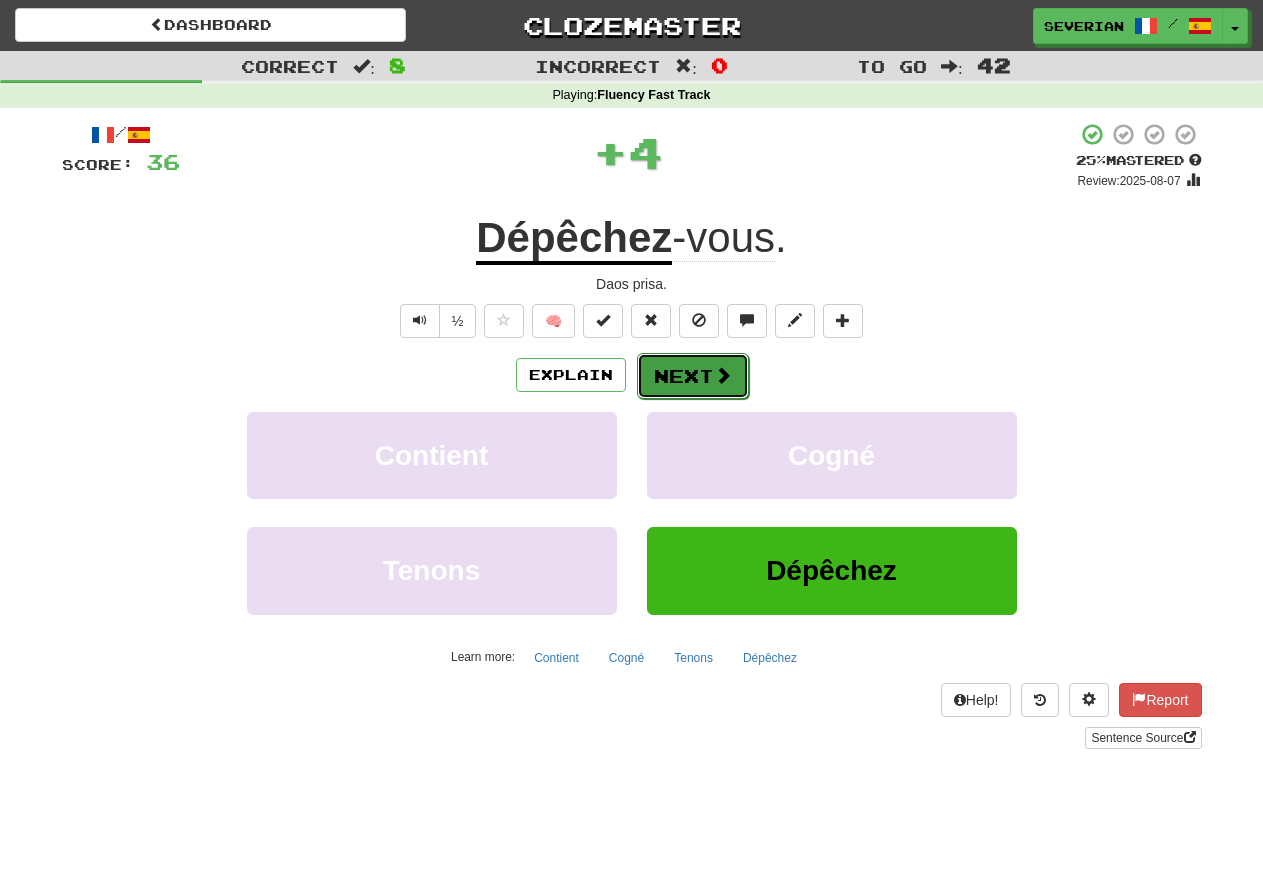 click on "Next" at bounding box center (693, 376) 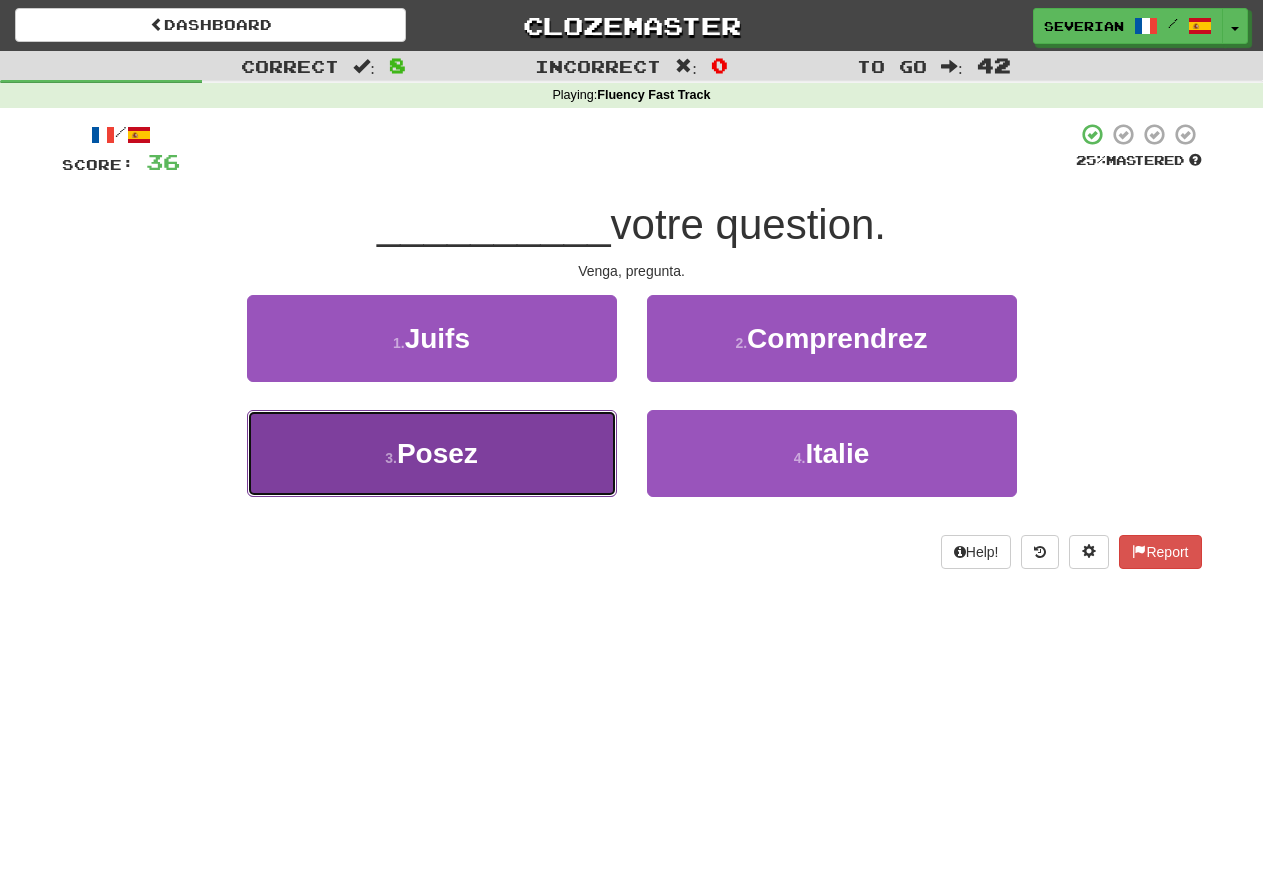 click on "3 .  Posez" at bounding box center (432, 453) 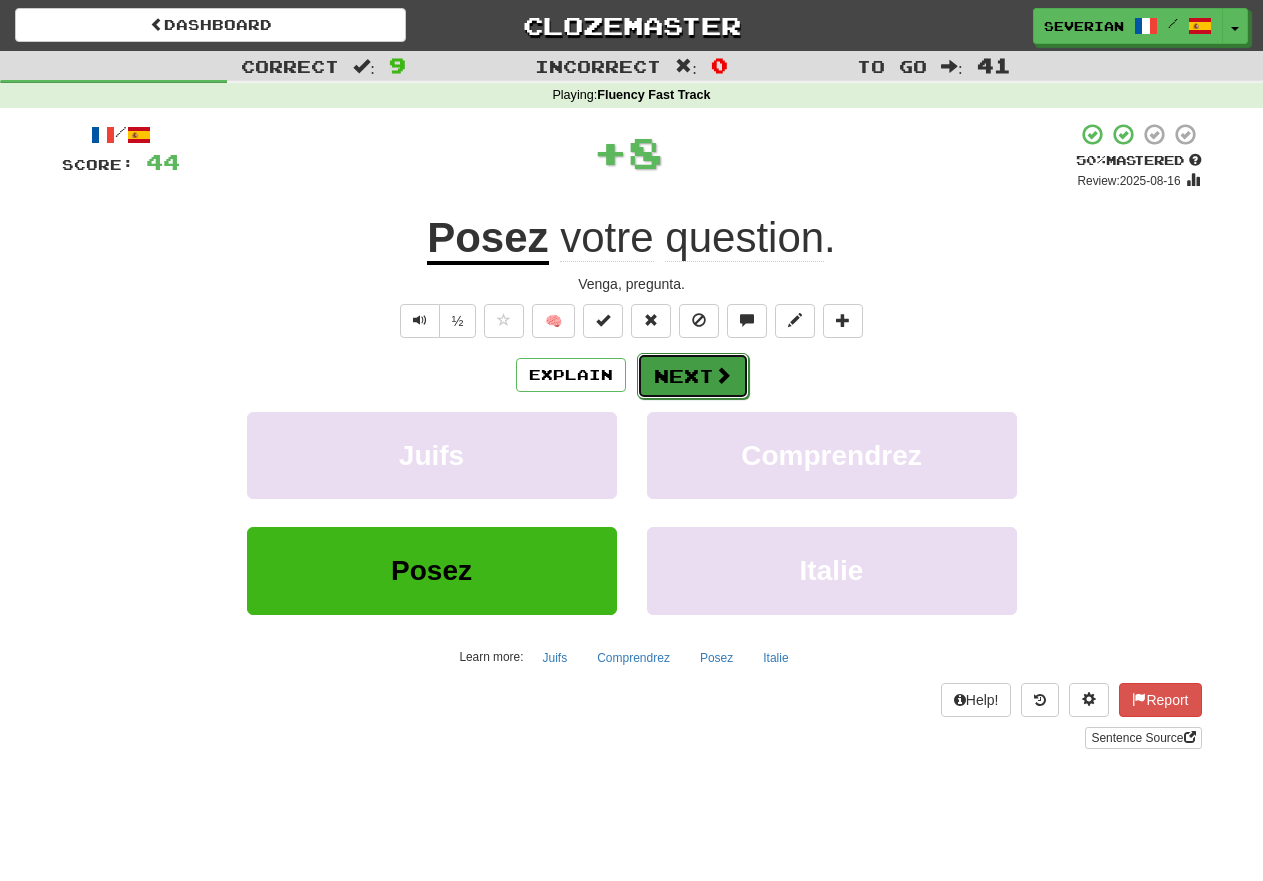 click on "Next" at bounding box center (693, 376) 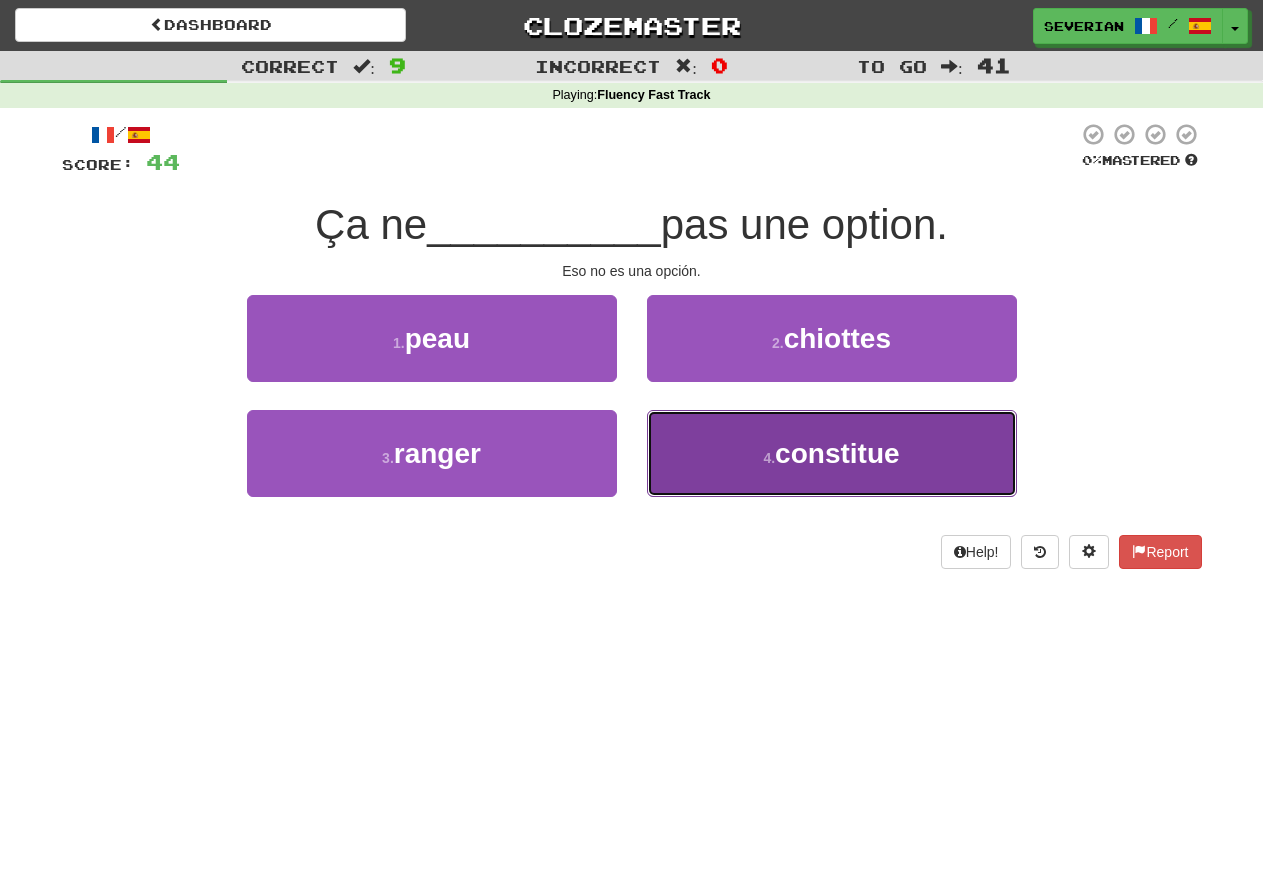 click on "4 .  constitue" at bounding box center (832, 453) 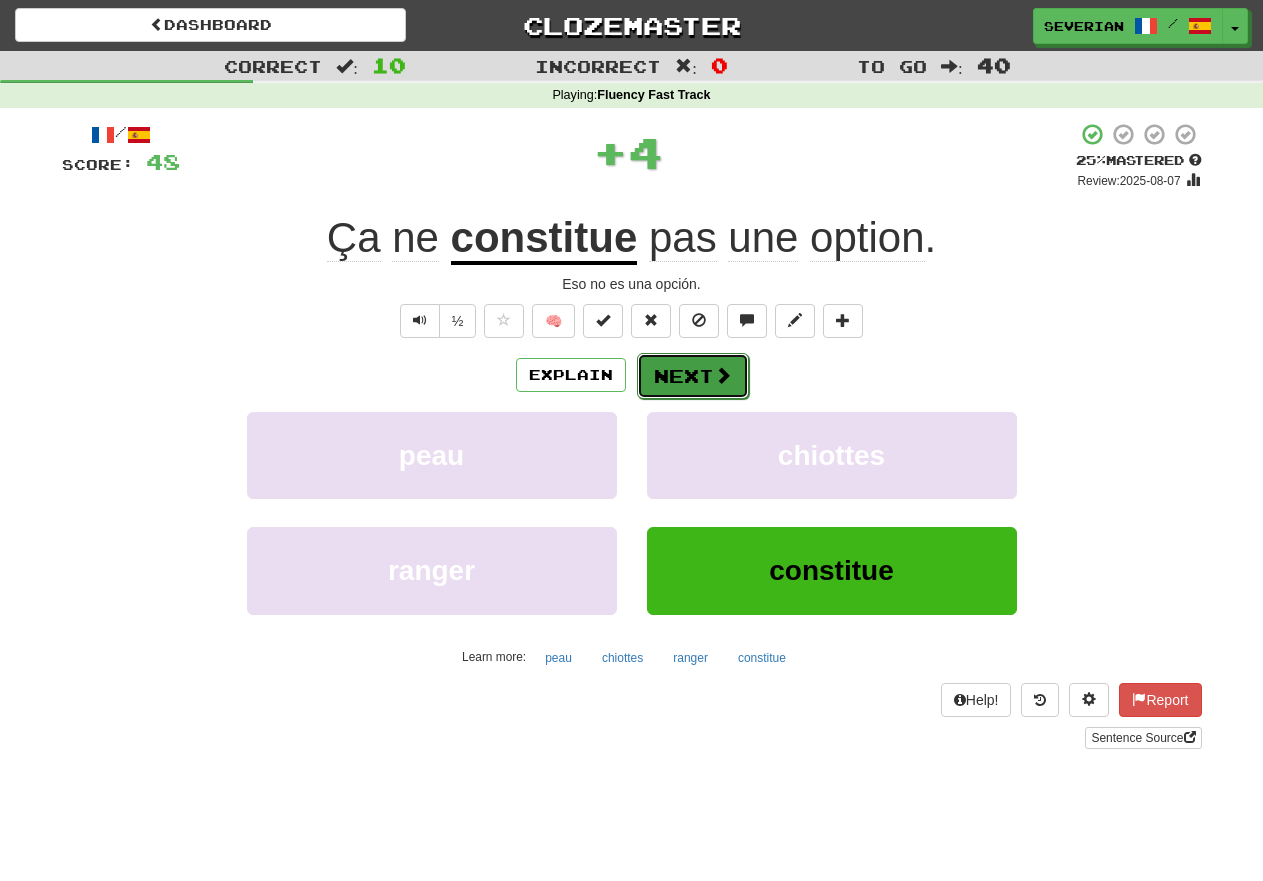 click on "Next" at bounding box center (693, 376) 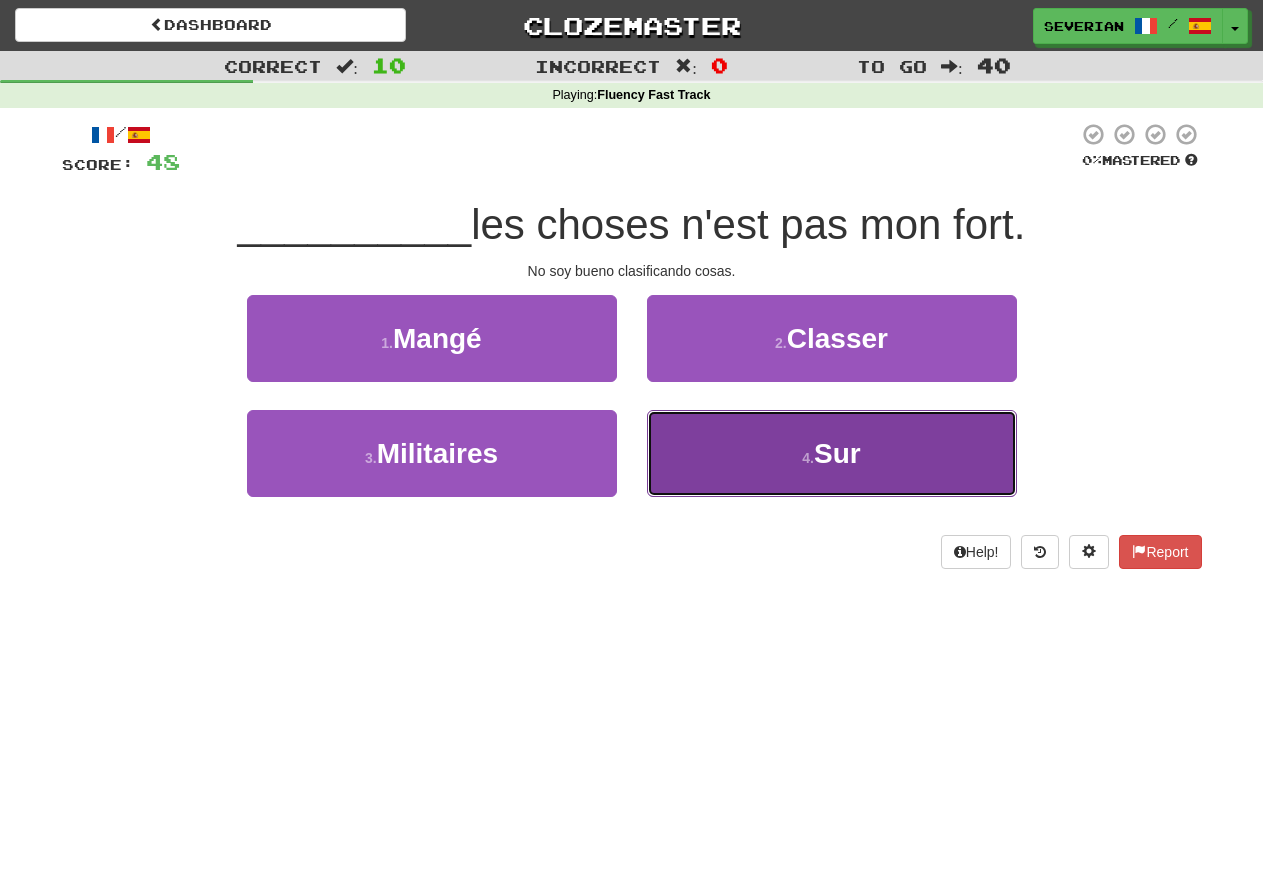 click on "4 .  Sur" at bounding box center [832, 453] 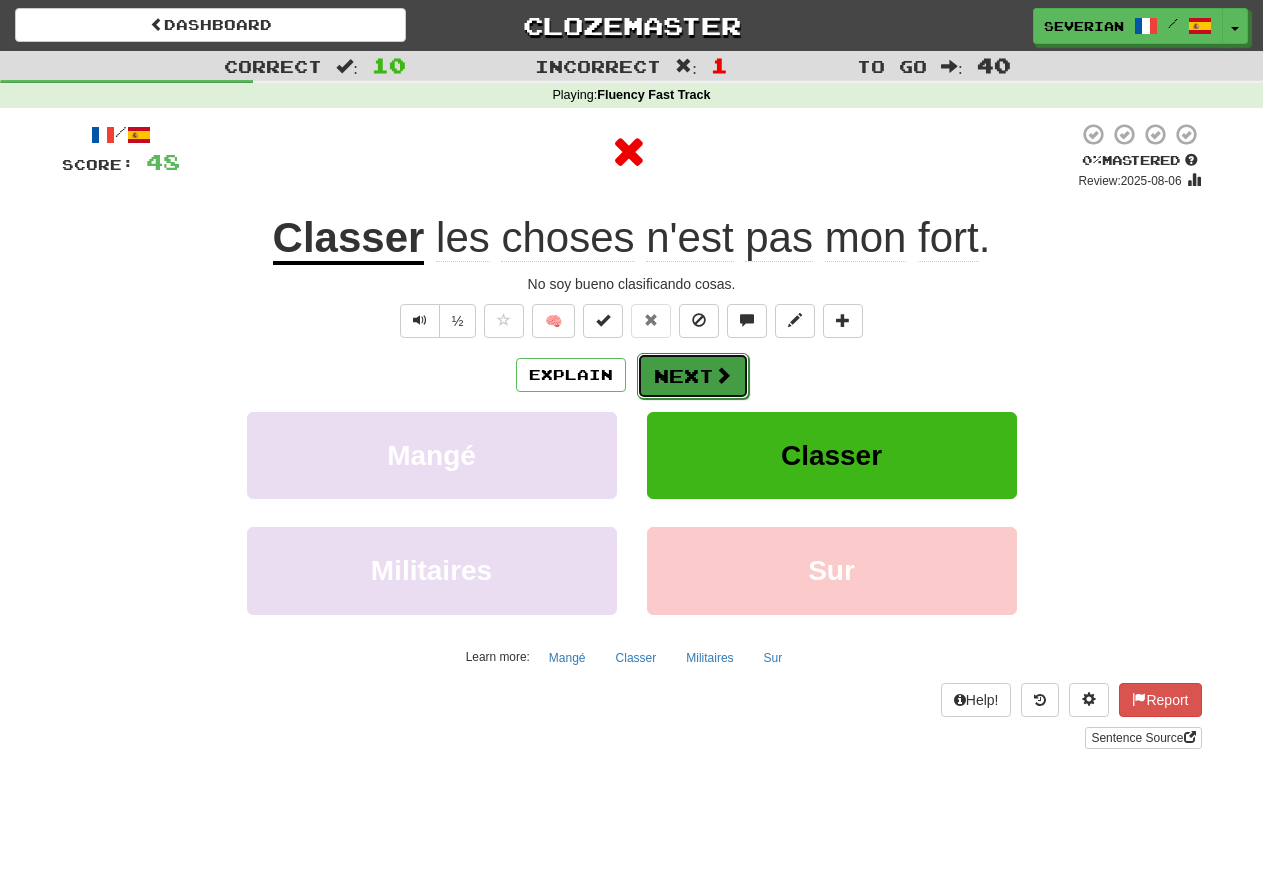 click on "Next" at bounding box center [693, 376] 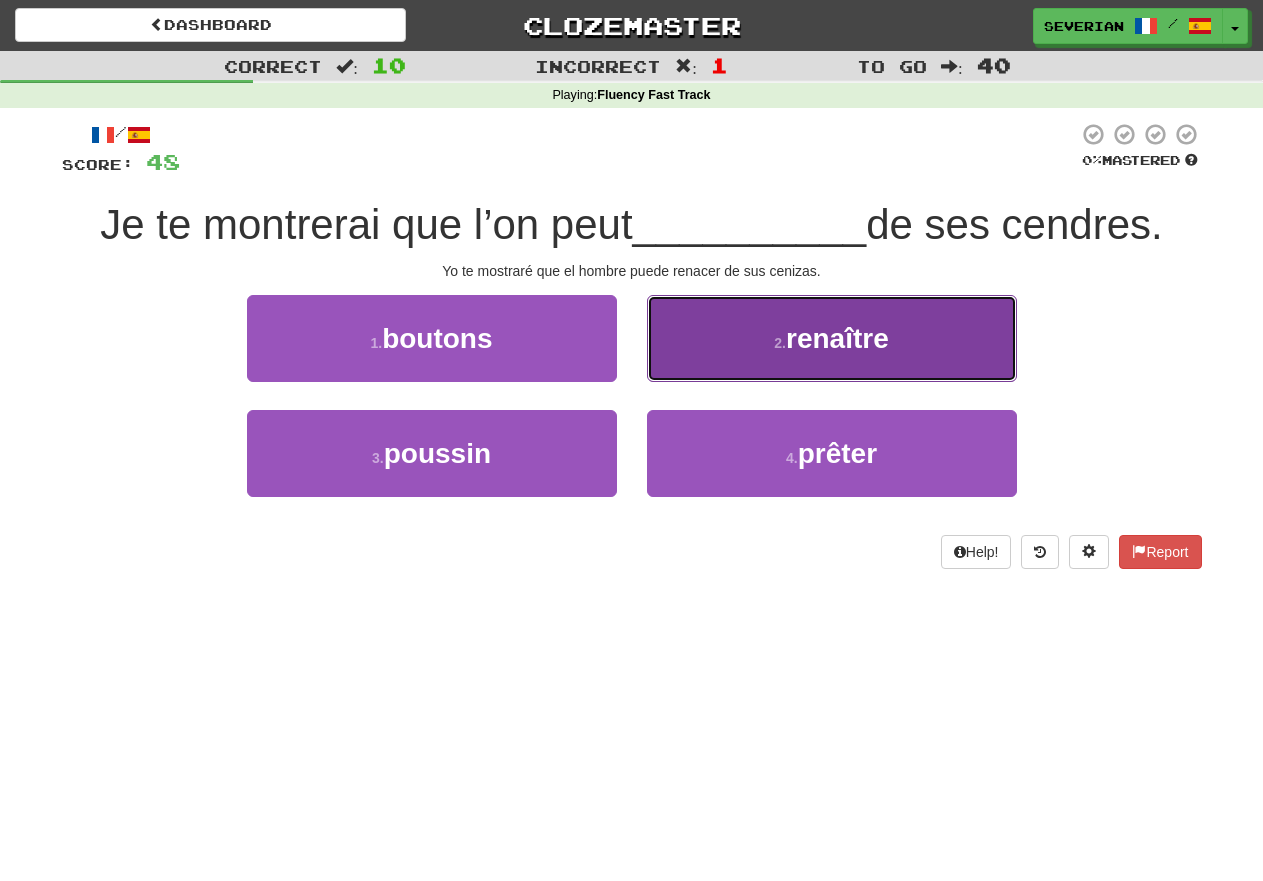click on "2 .  renaître" at bounding box center (832, 338) 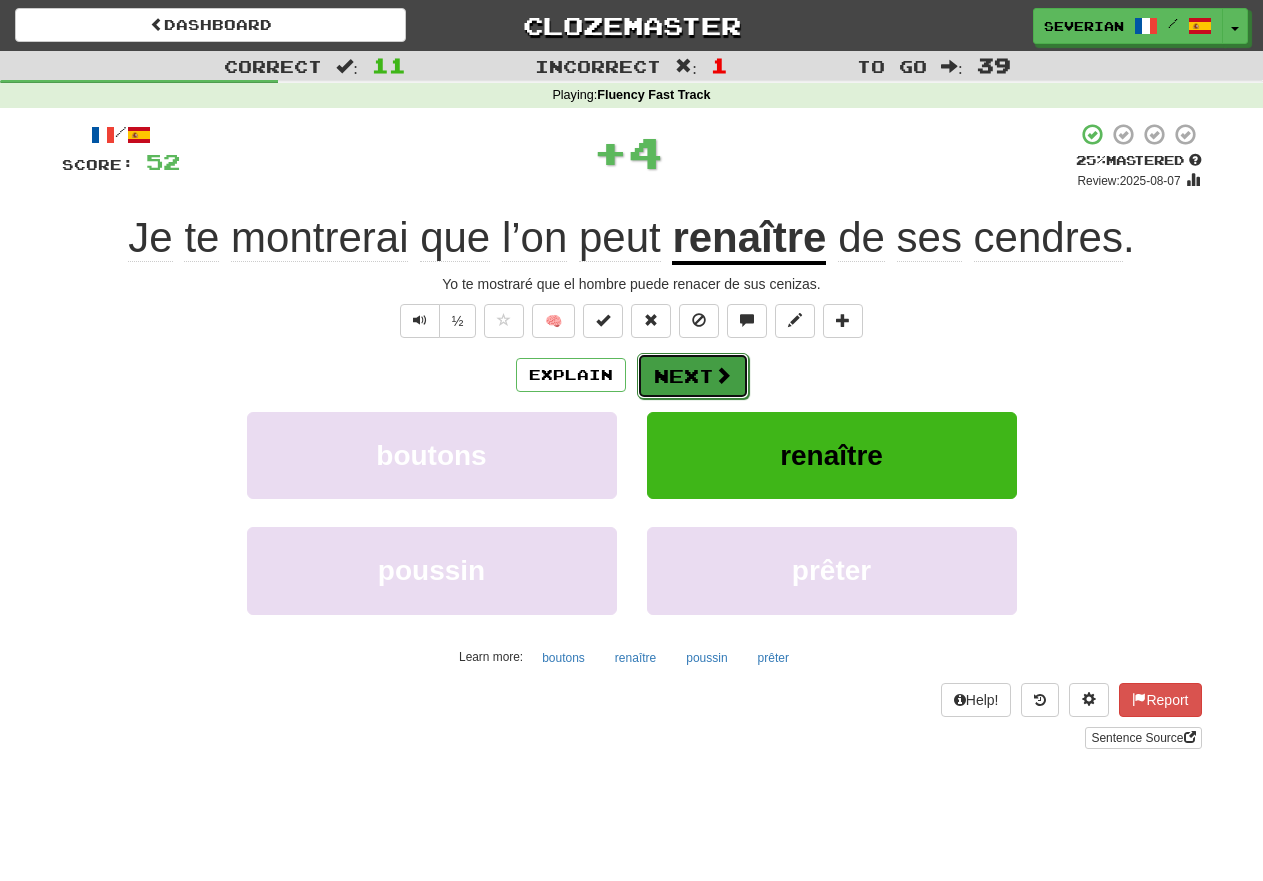 click on "Next" at bounding box center [693, 376] 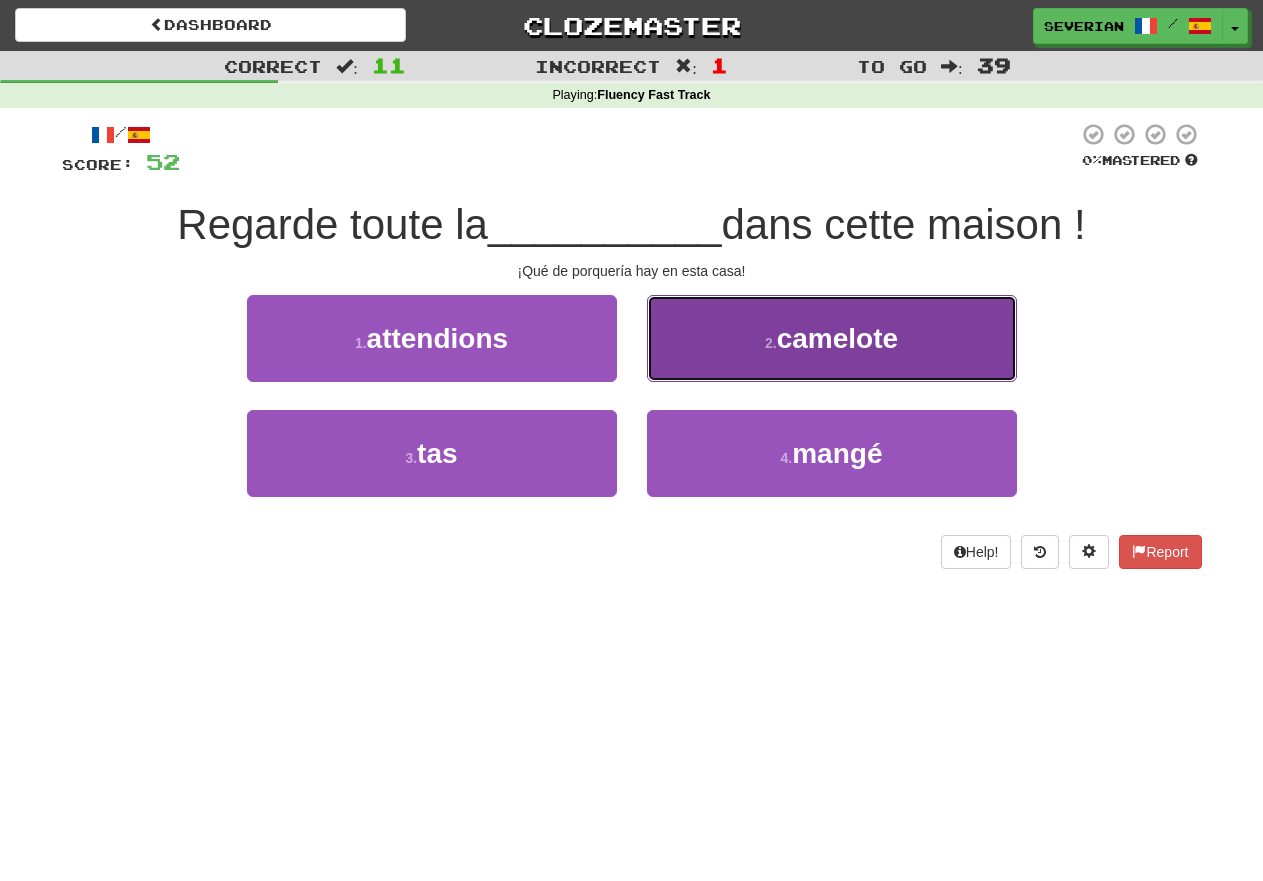 click on "2 .  camelote" at bounding box center [832, 338] 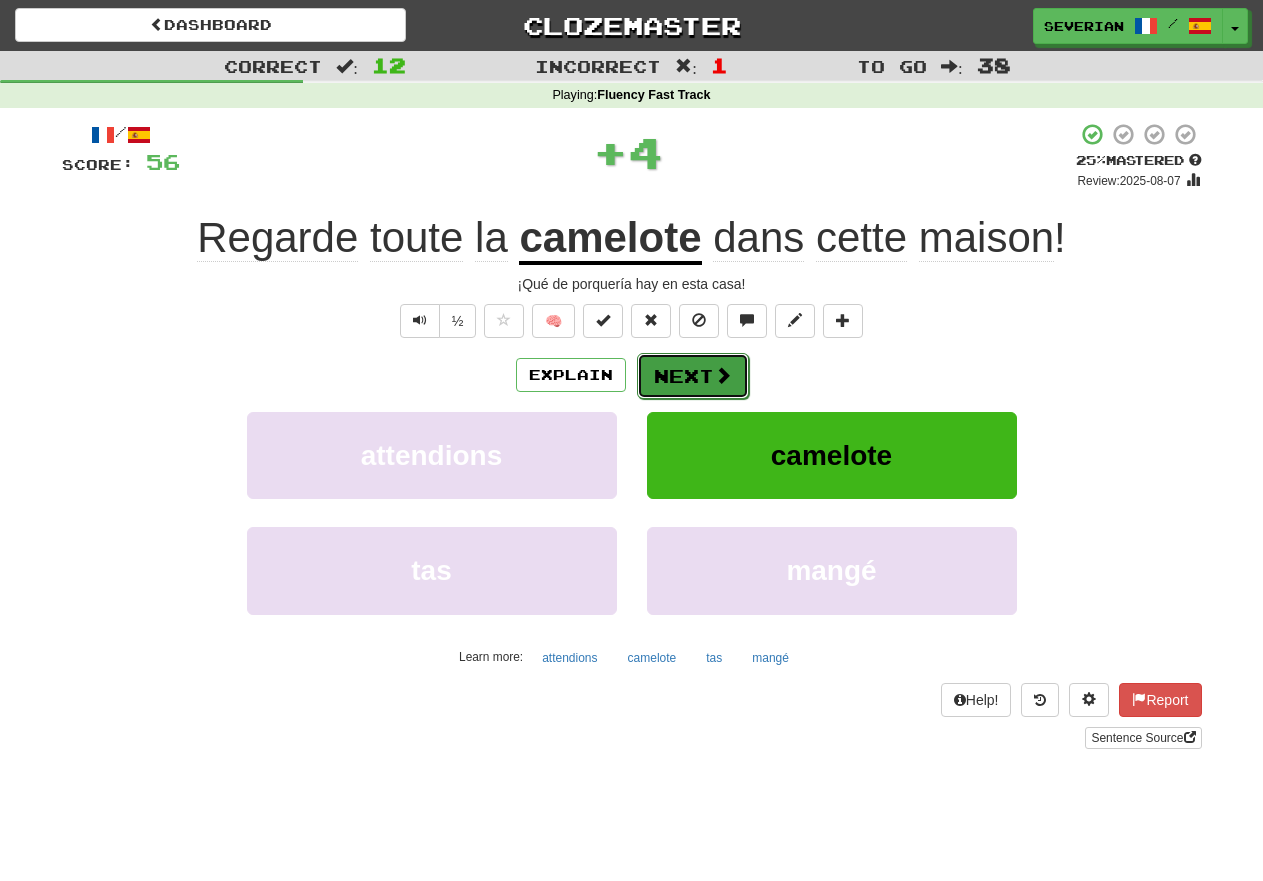 click on "Next" at bounding box center [693, 376] 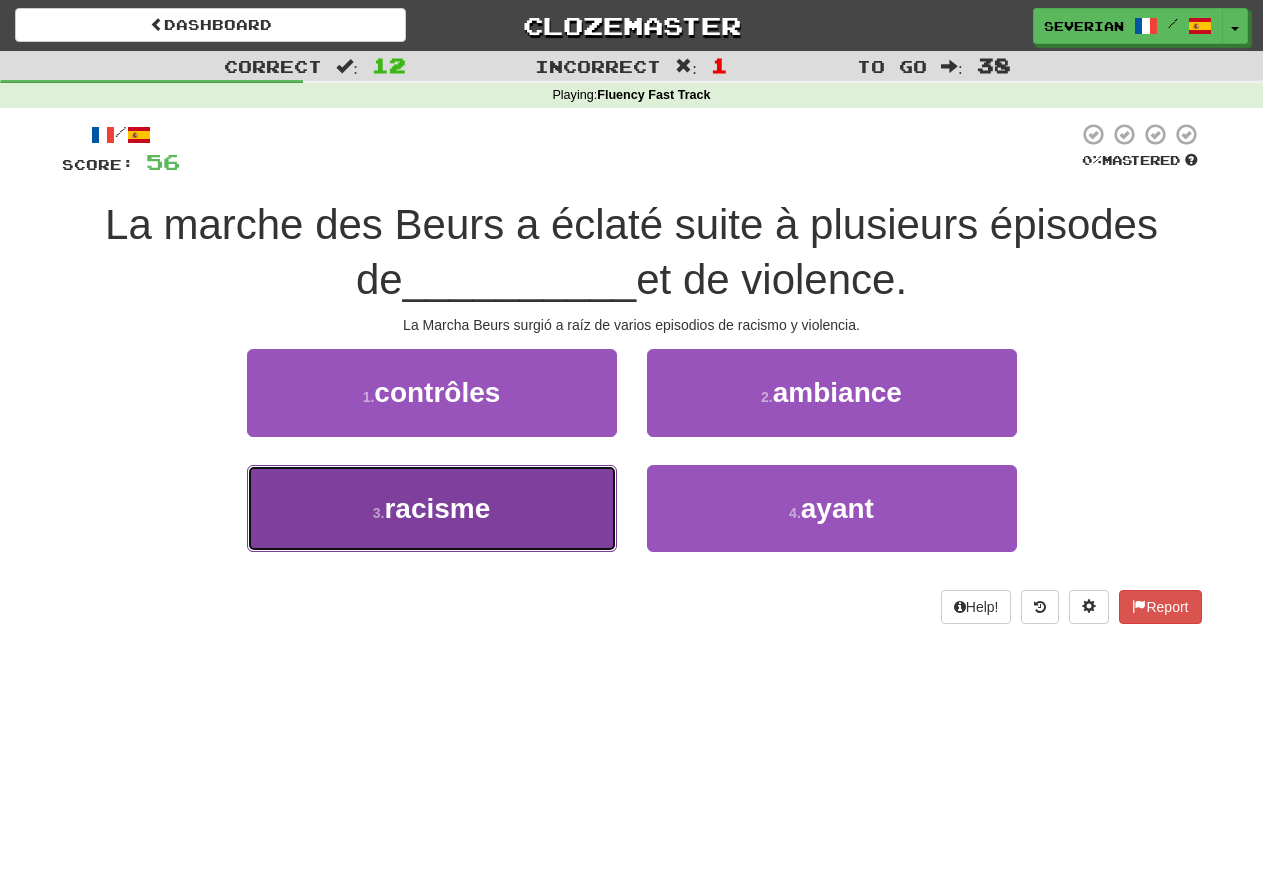 click on "racisme" at bounding box center (437, 508) 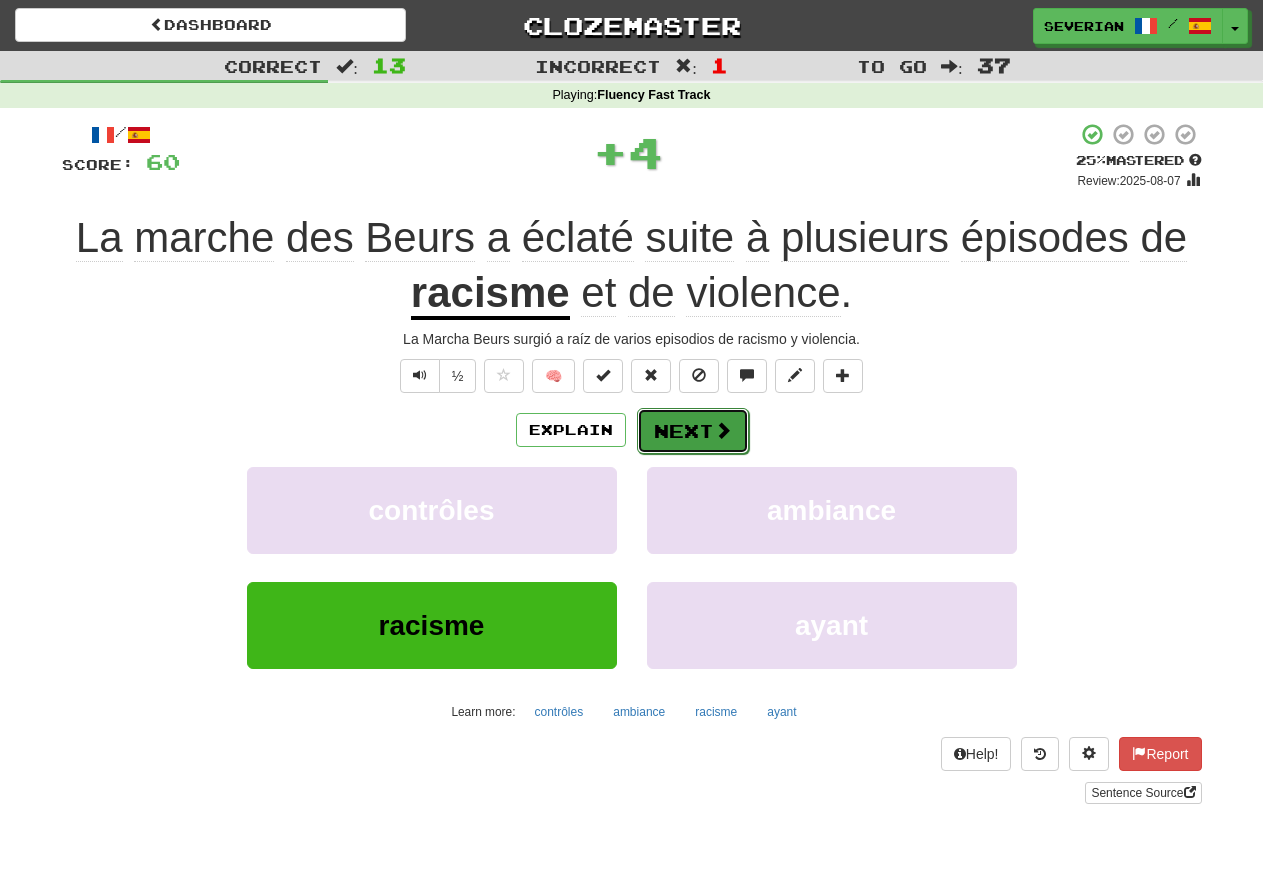 click on "Next" at bounding box center [693, 431] 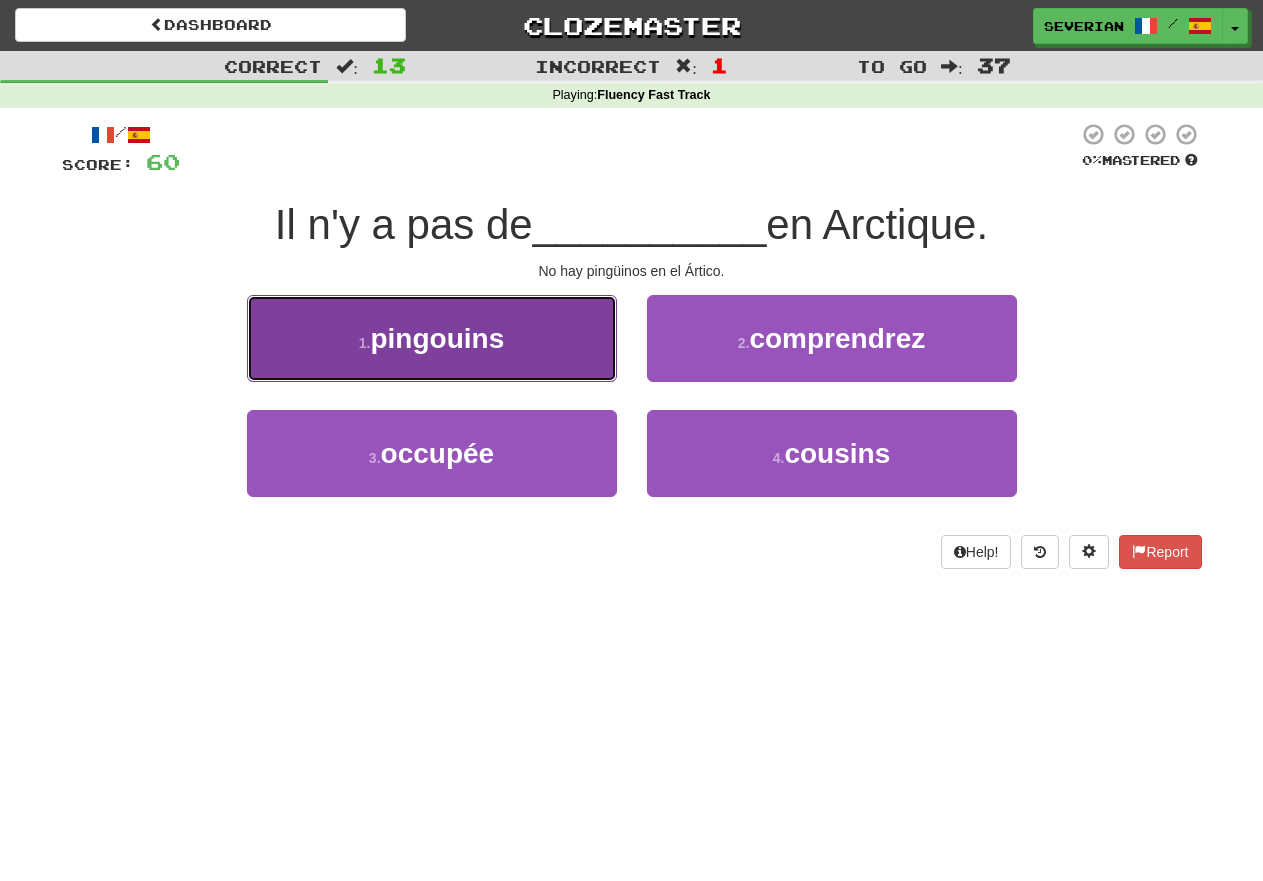 click on "1 .  pingouins" at bounding box center [432, 338] 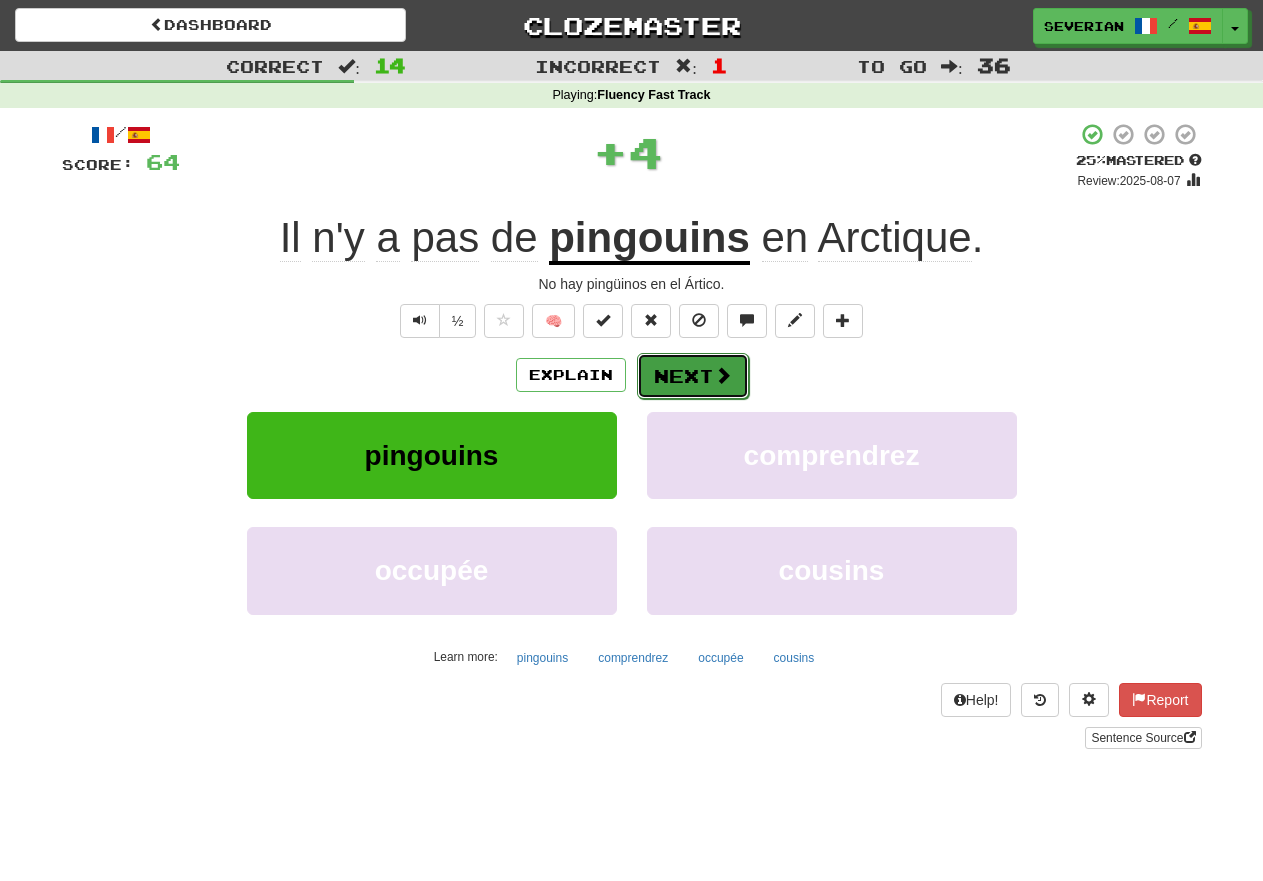click on "Next" at bounding box center [693, 376] 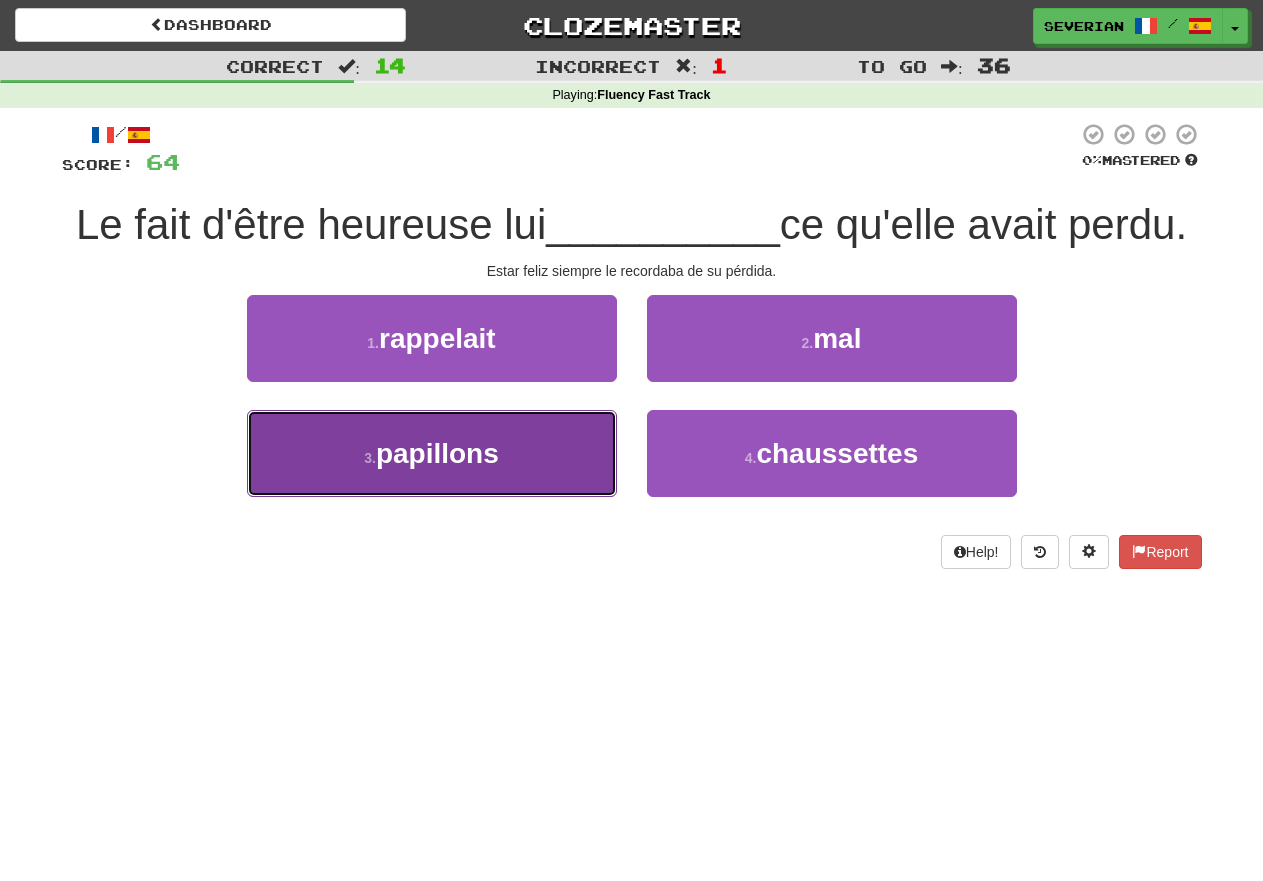 click on "papillons" at bounding box center [437, 453] 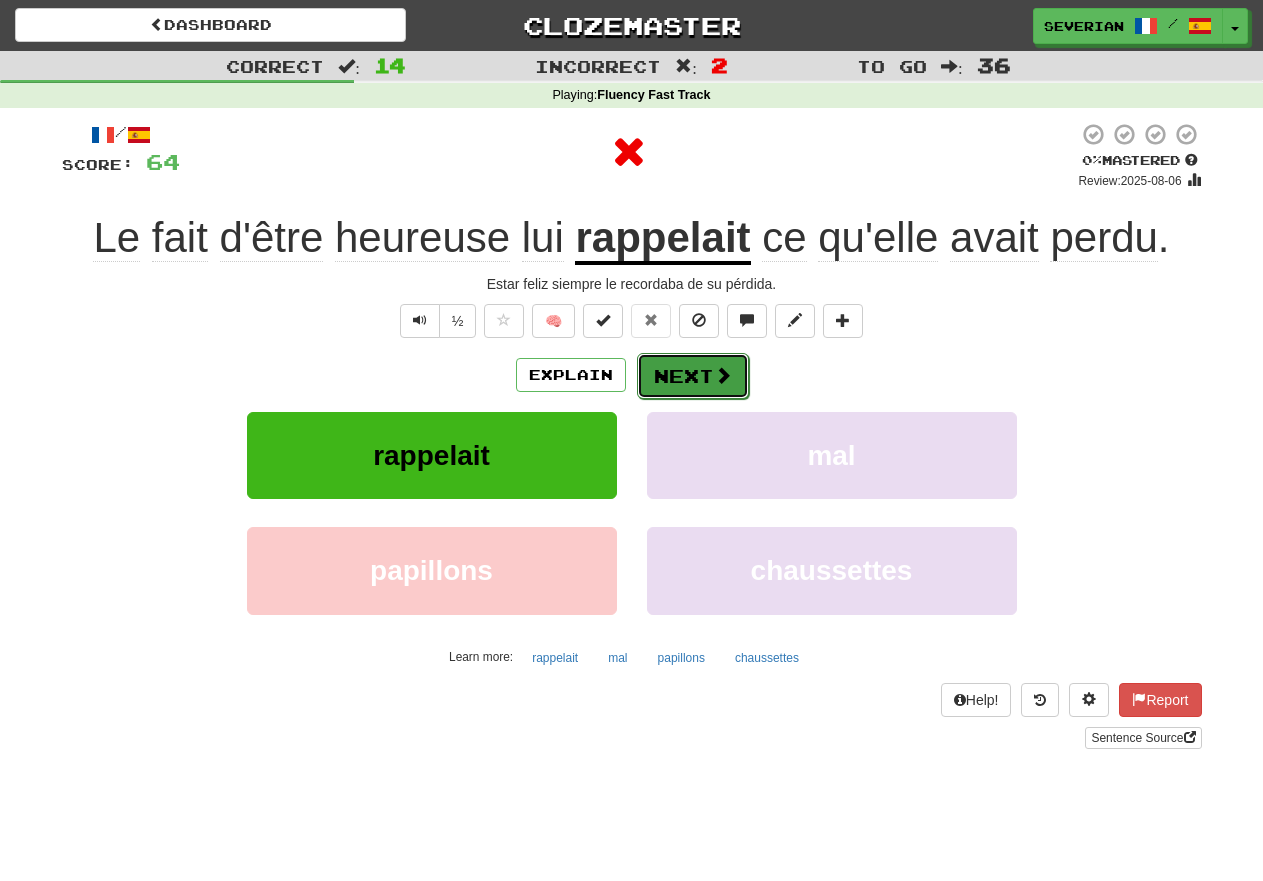 click at bounding box center [723, 375] 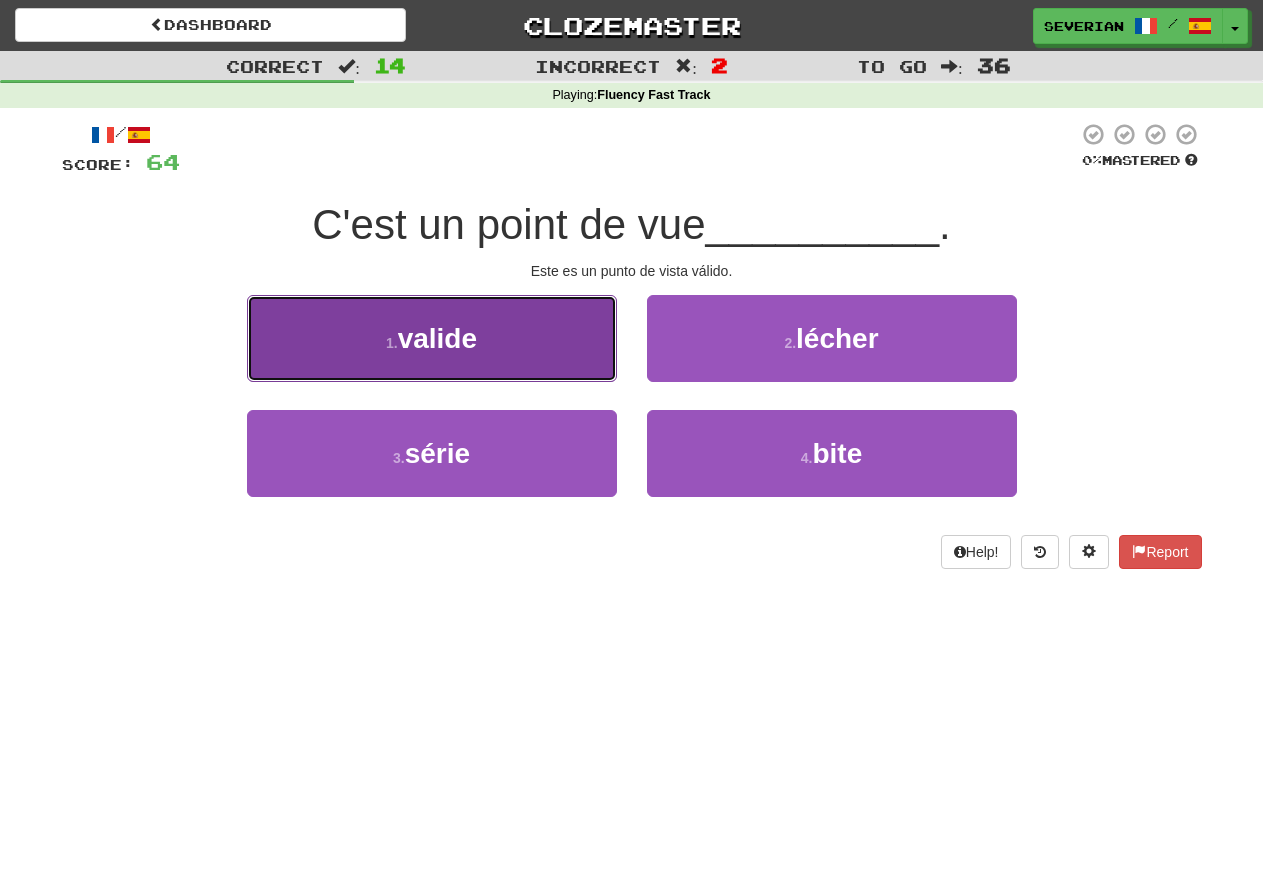 click on "1 .  valide" at bounding box center (432, 338) 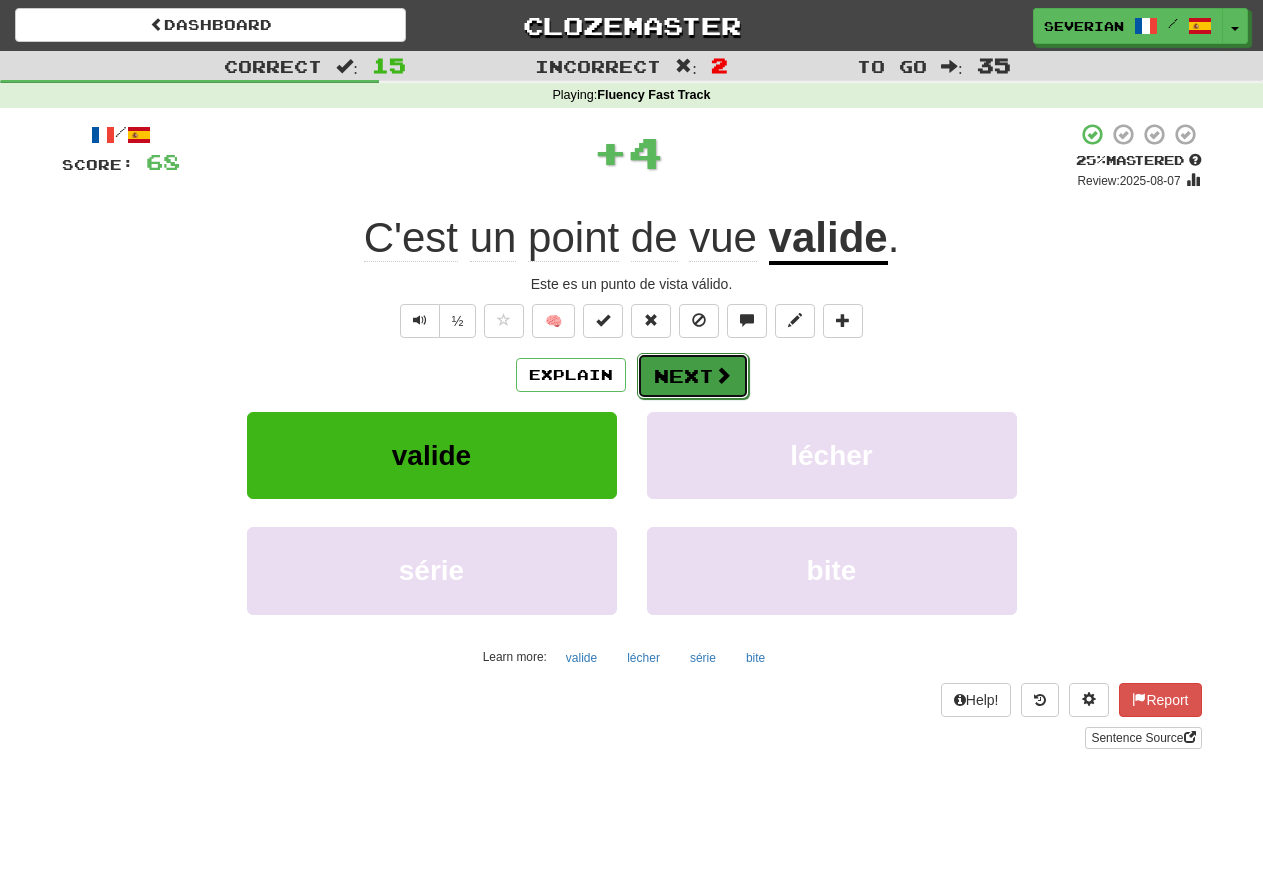 click on "Next" at bounding box center (693, 376) 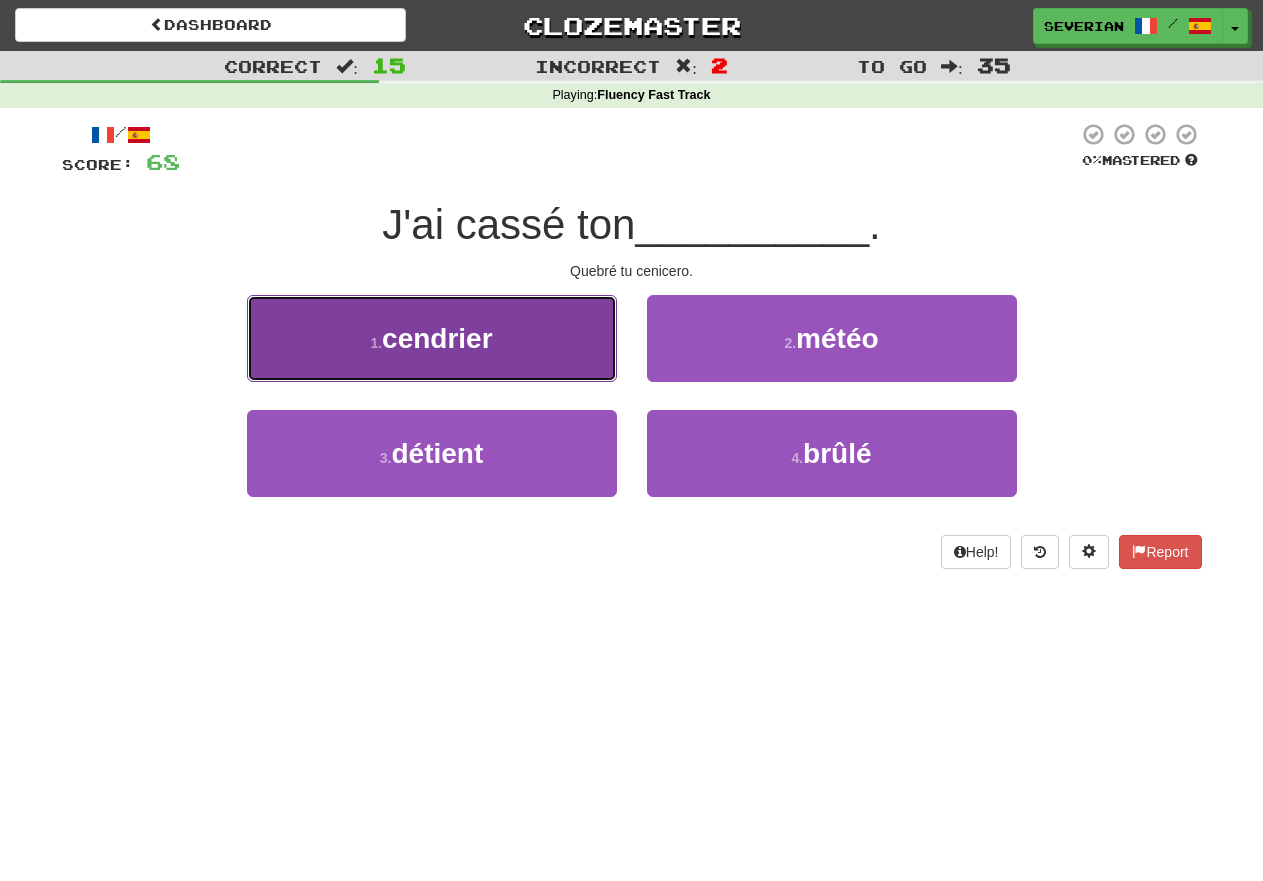 click on "cendrier" at bounding box center (437, 338) 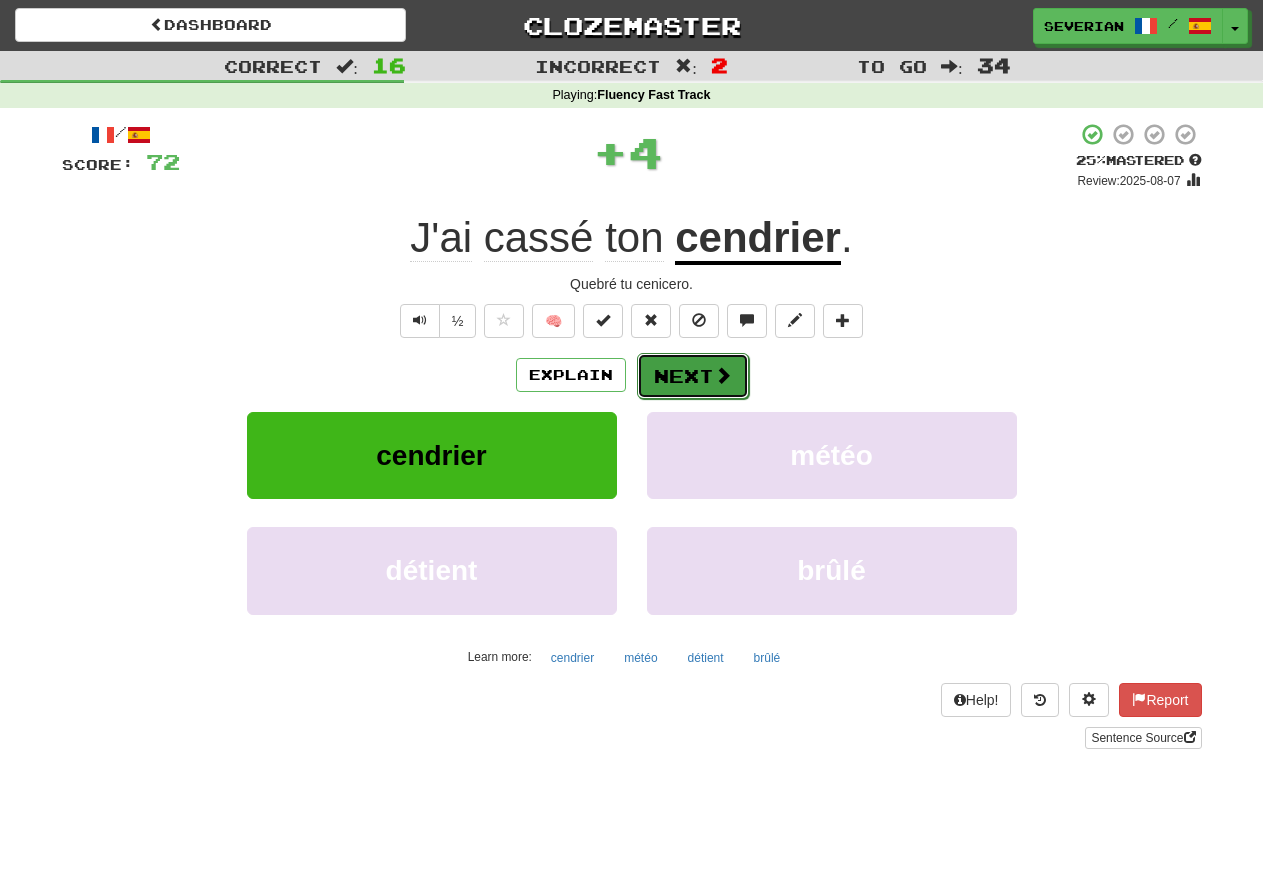 click on "Next" at bounding box center (693, 376) 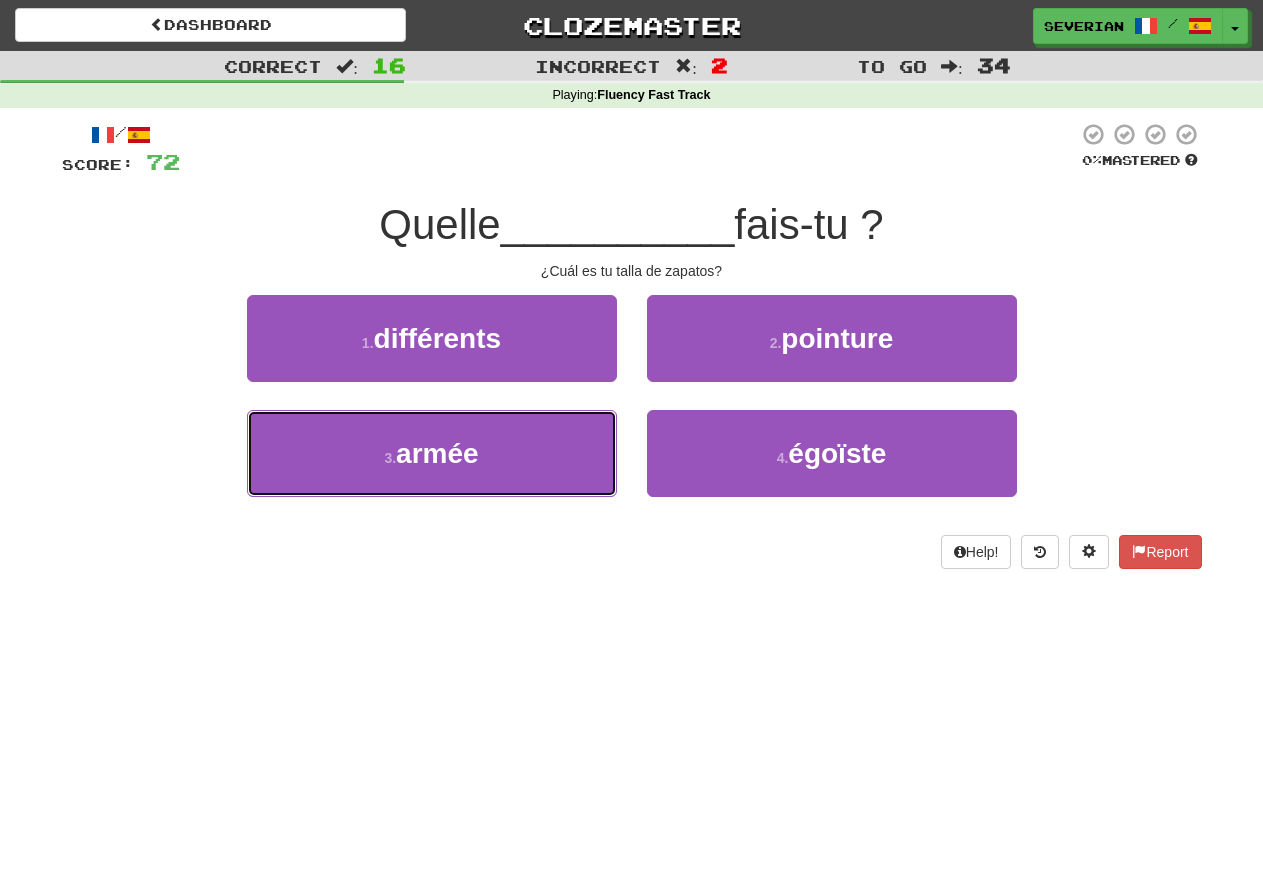 drag, startPoint x: 500, startPoint y: 448, endPoint x: 701, endPoint y: 382, distance: 211.5585 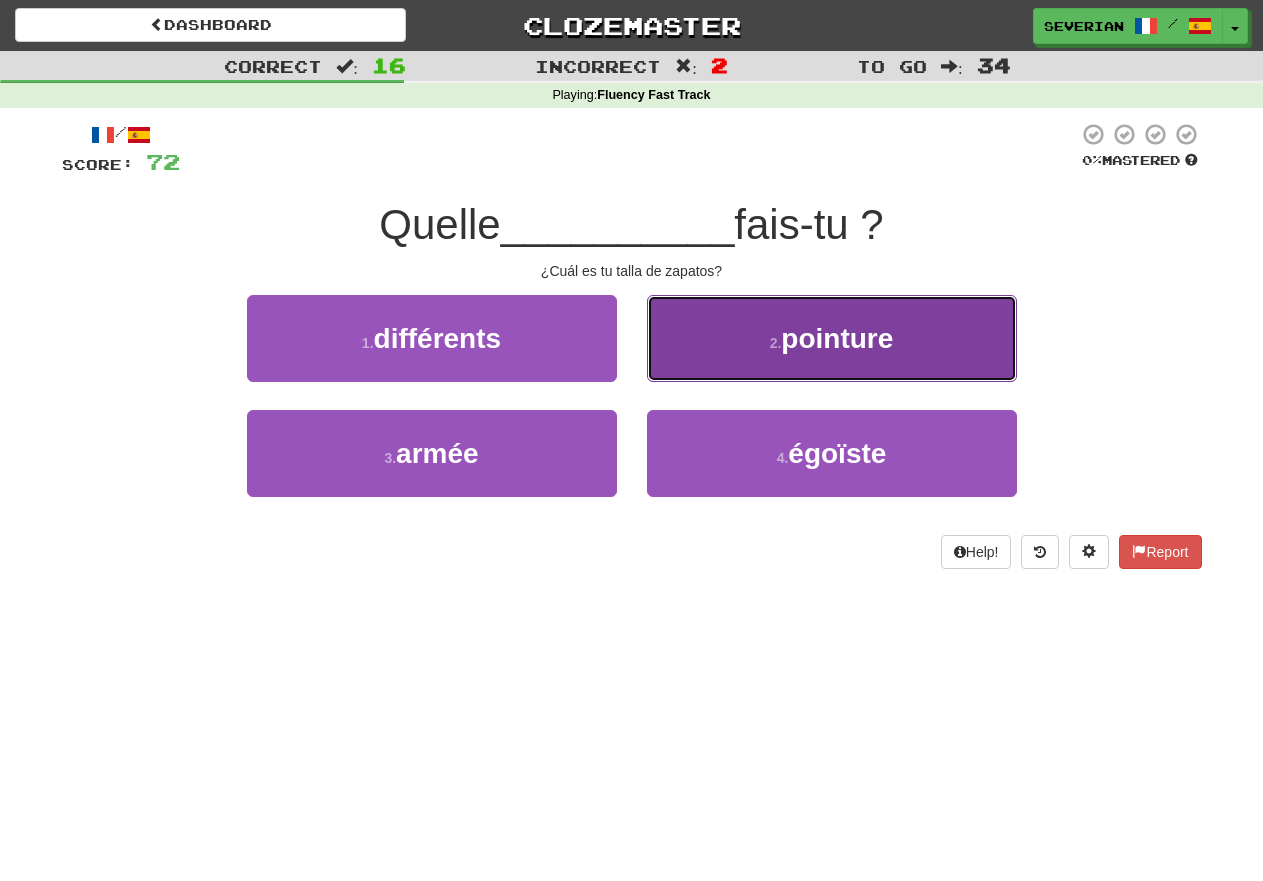 click on "2 .  pointure" at bounding box center [832, 338] 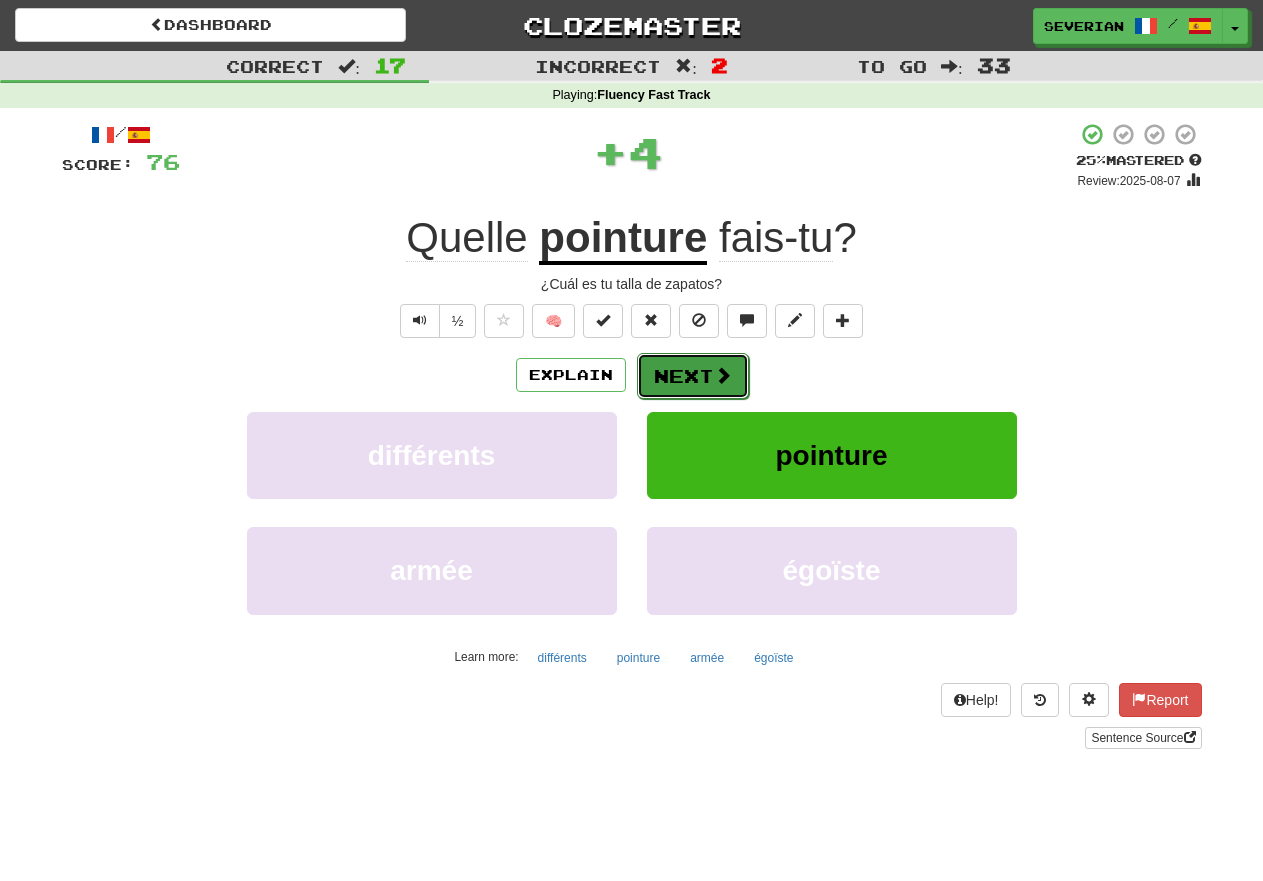 click on "Next" at bounding box center [693, 376] 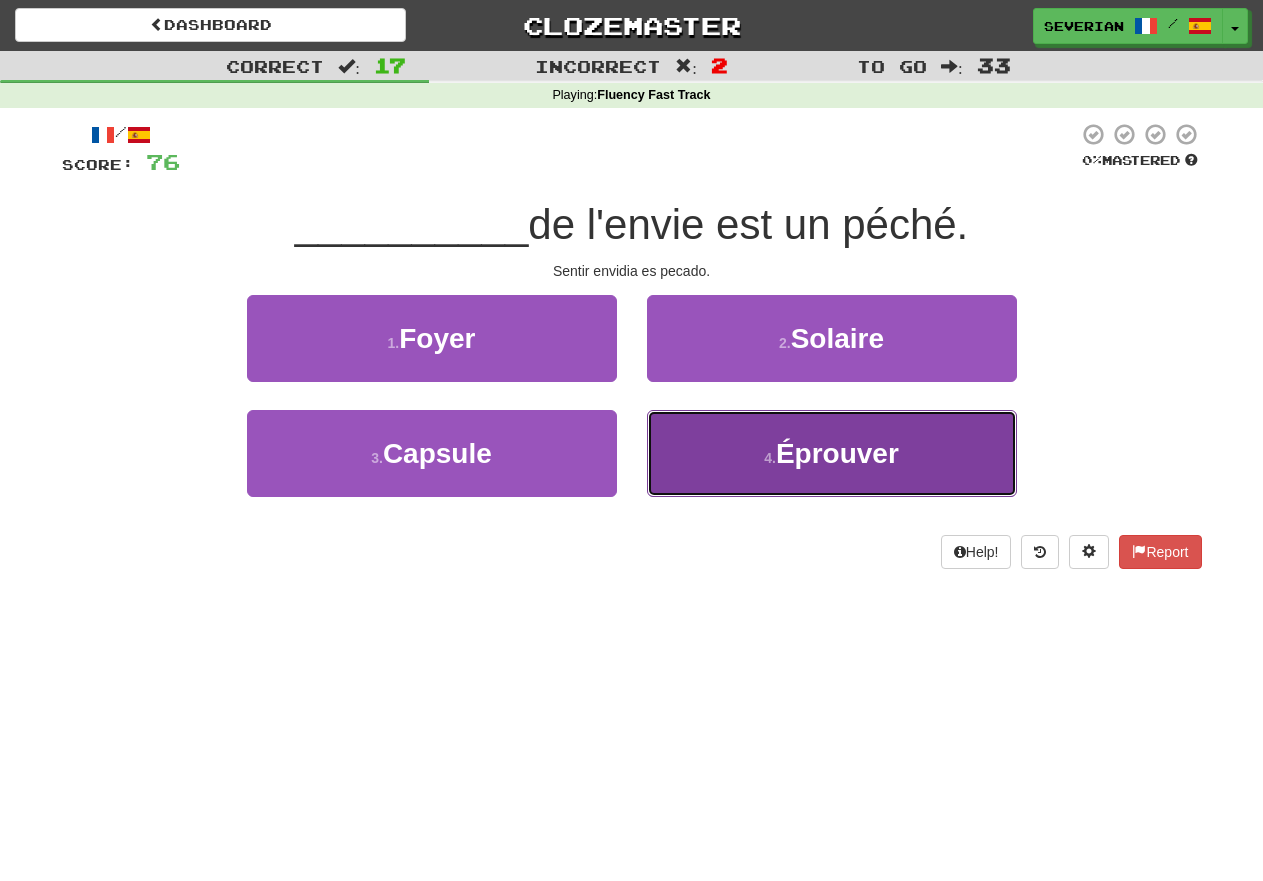 click on "4 .  Éprouver" at bounding box center [832, 453] 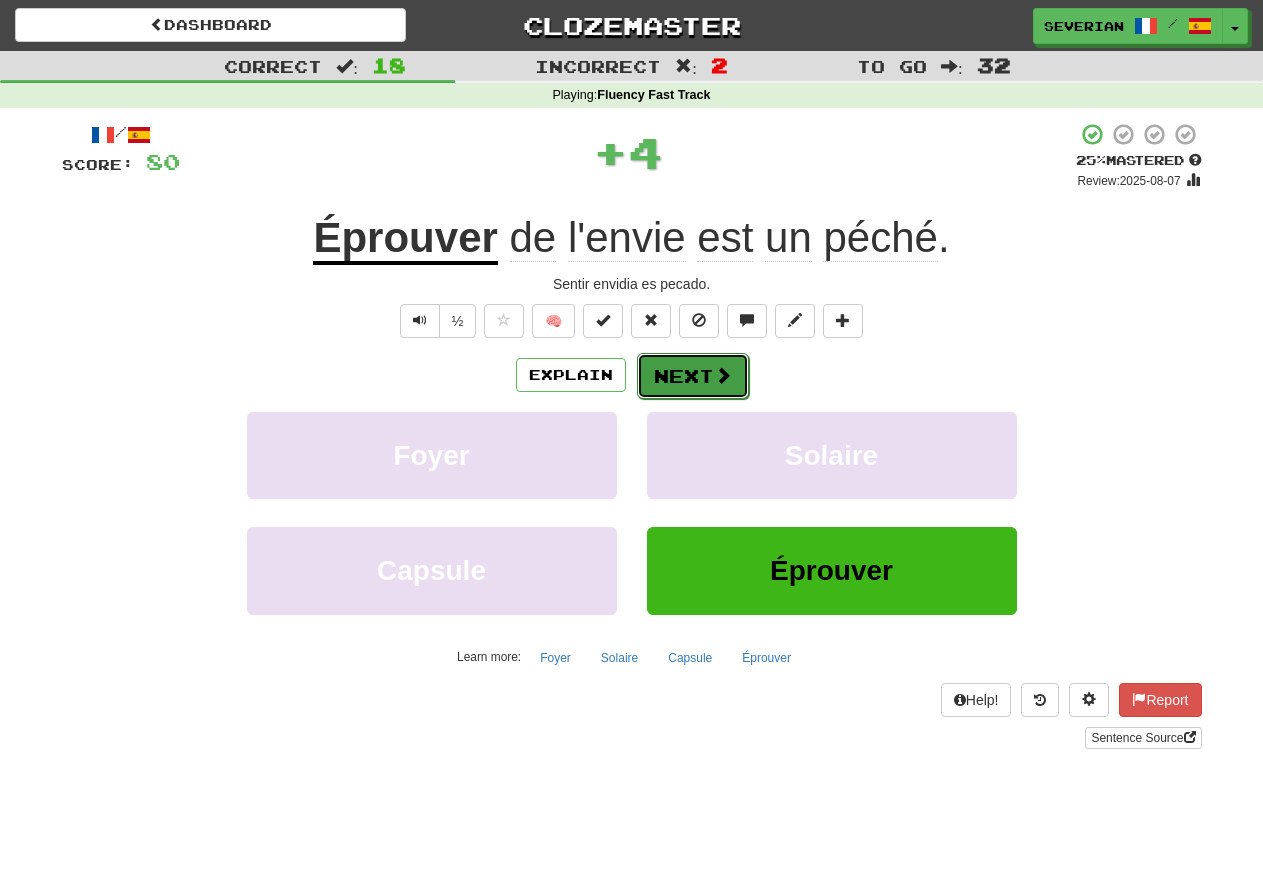 click on "Next" at bounding box center [693, 376] 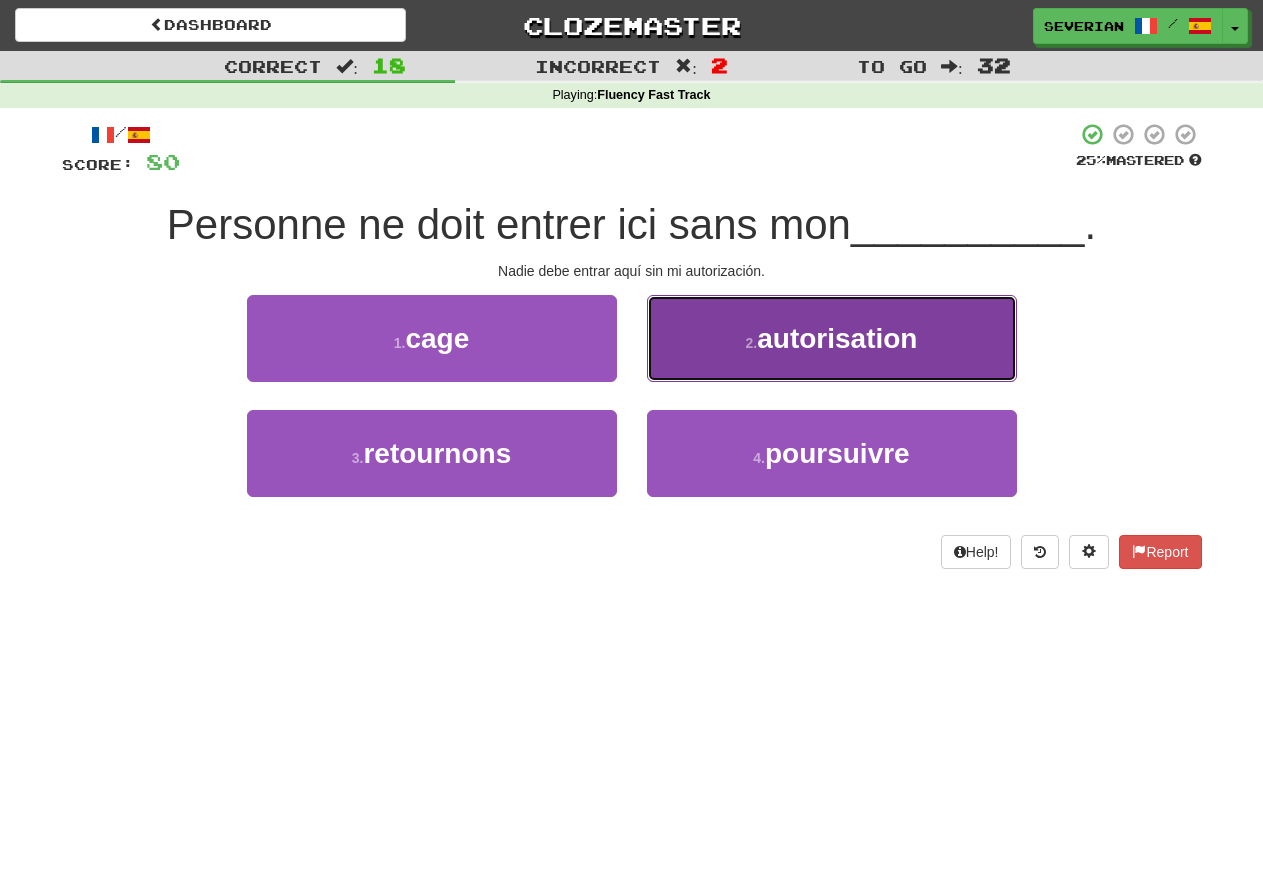 click on "2 .  autorisation" at bounding box center [832, 338] 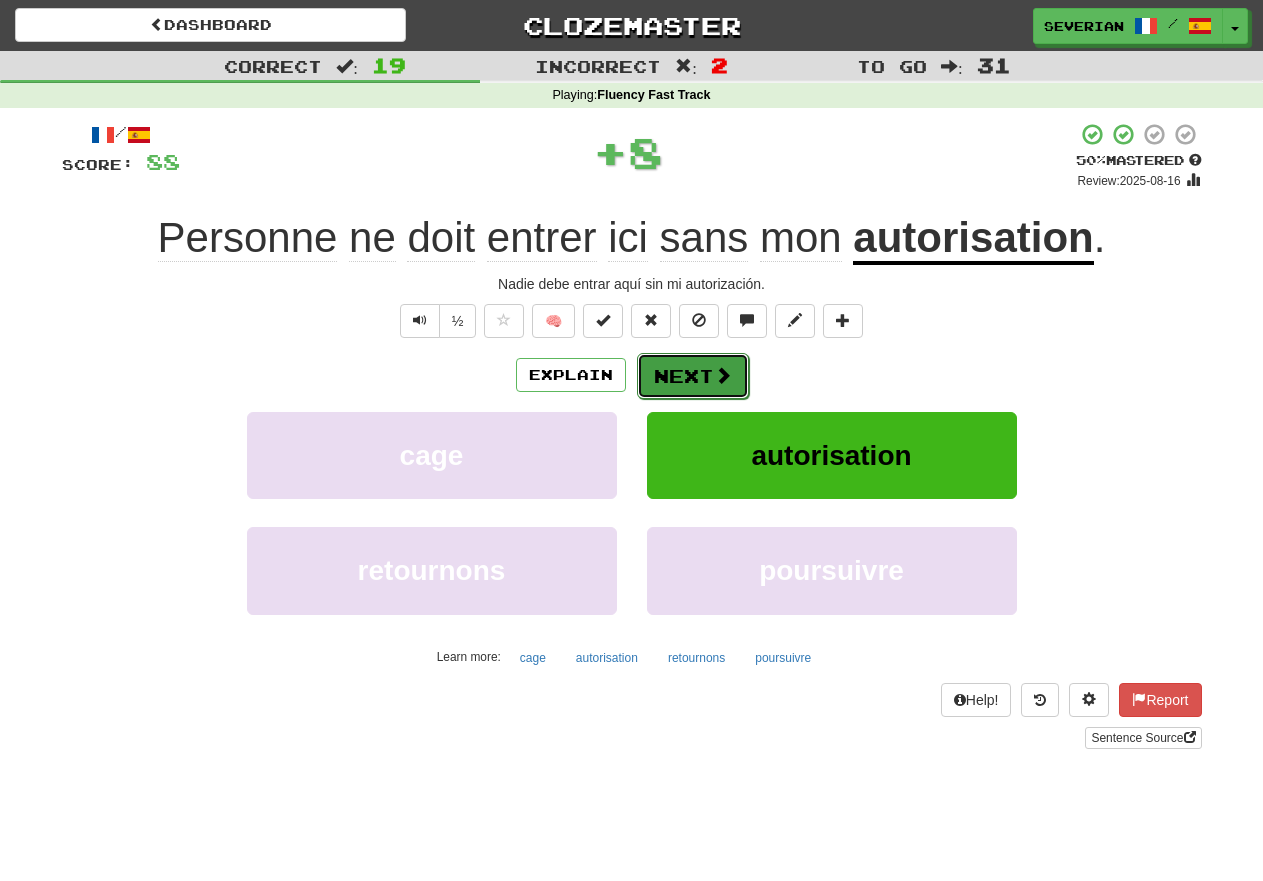 click on "Next" at bounding box center (693, 376) 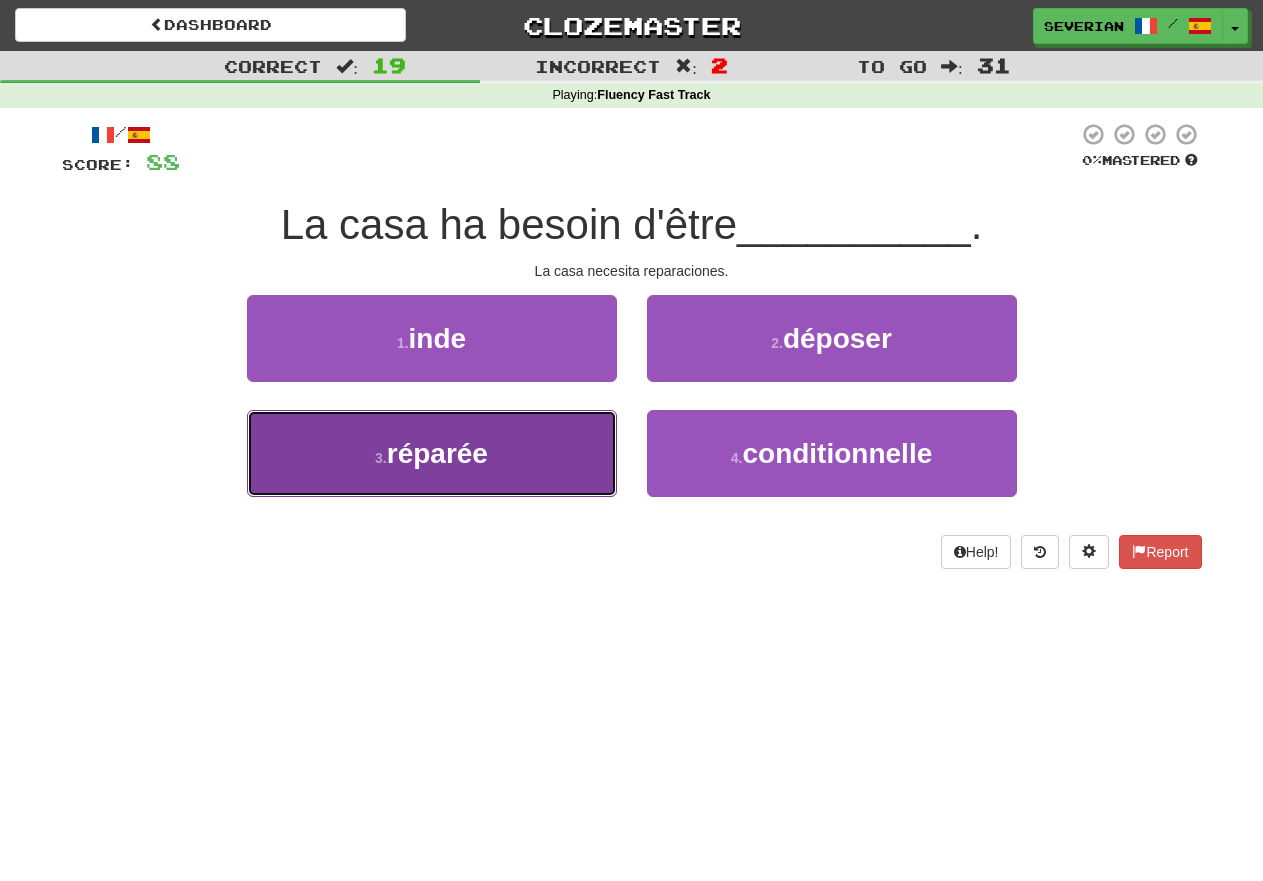 click on "3 .  réparée" at bounding box center [432, 453] 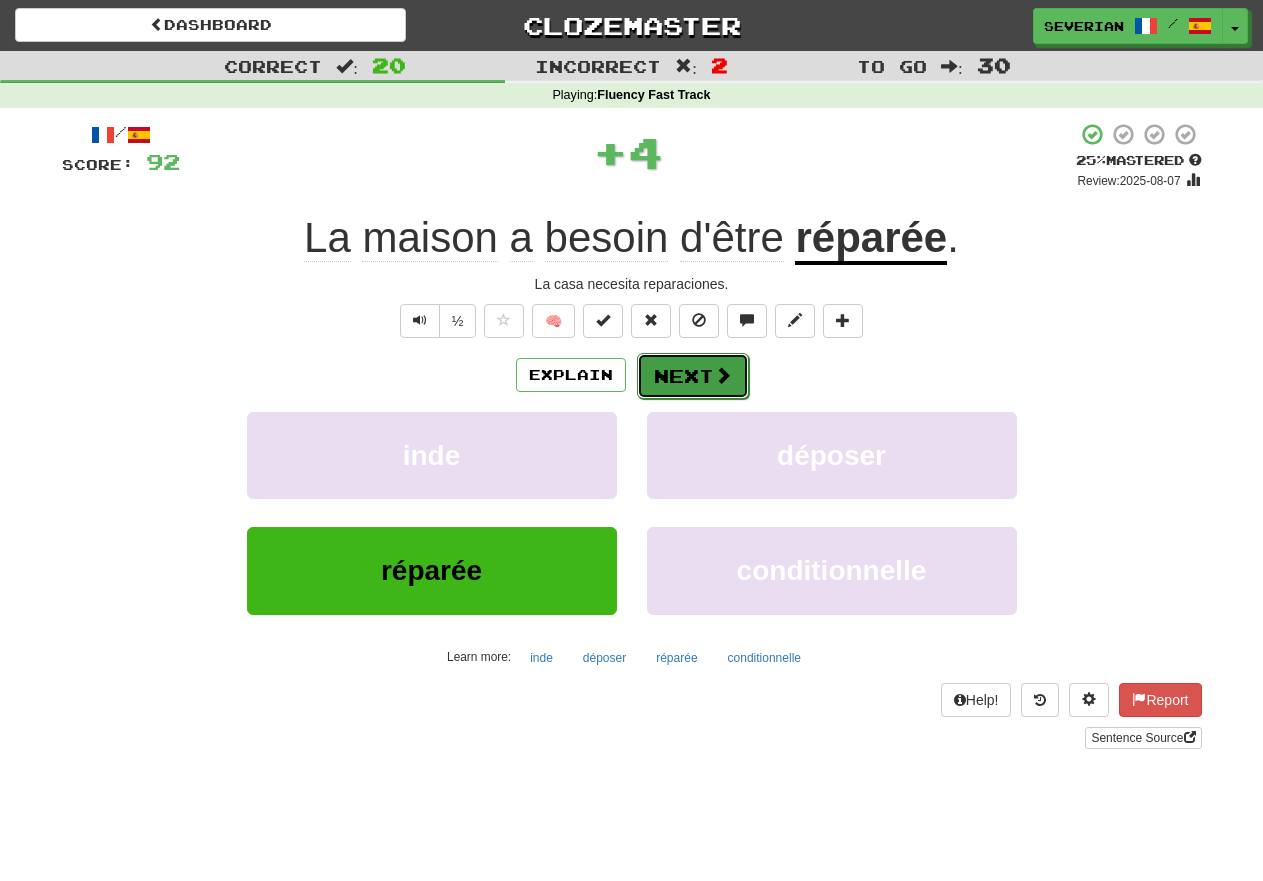 click on "Next" at bounding box center (693, 376) 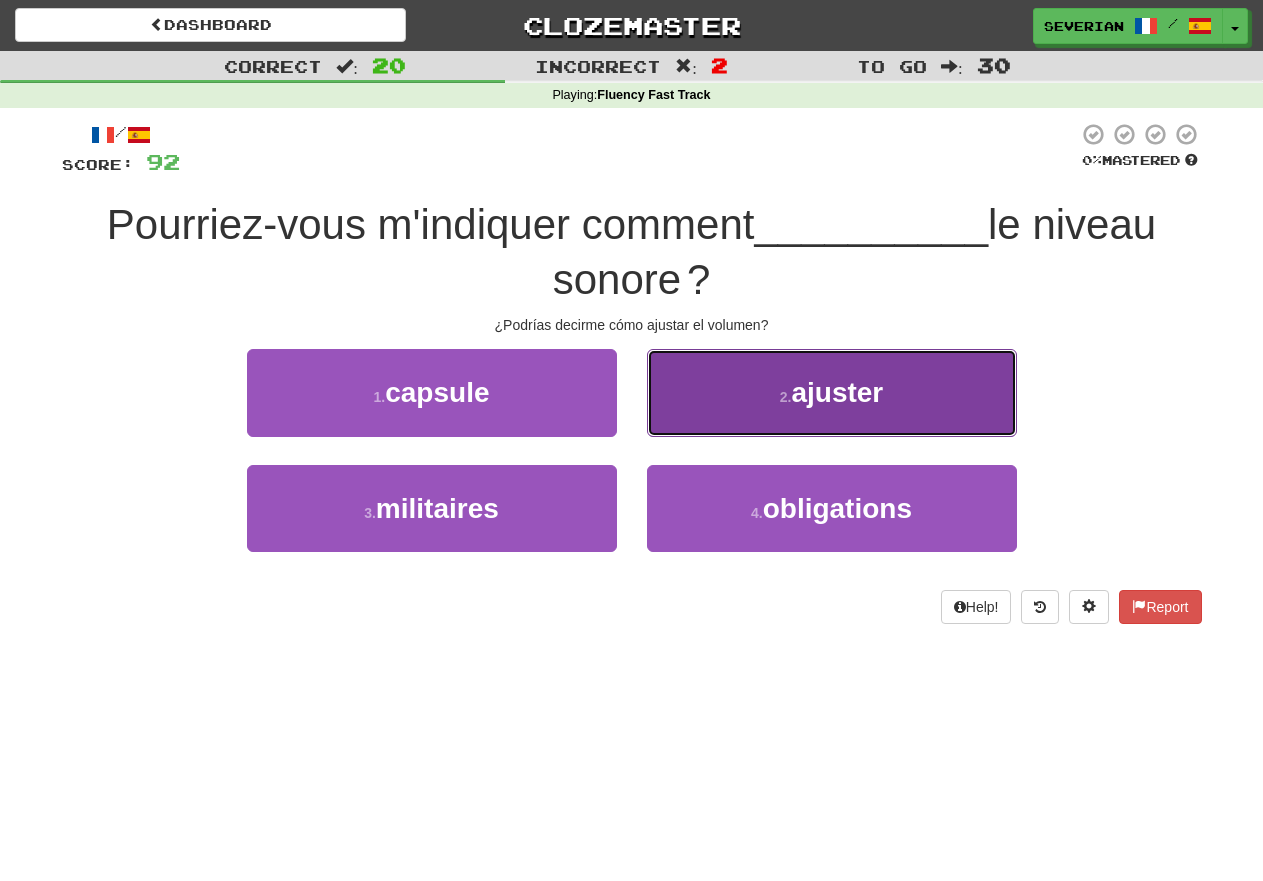 click on "2 .  ajuster" at bounding box center [832, 392] 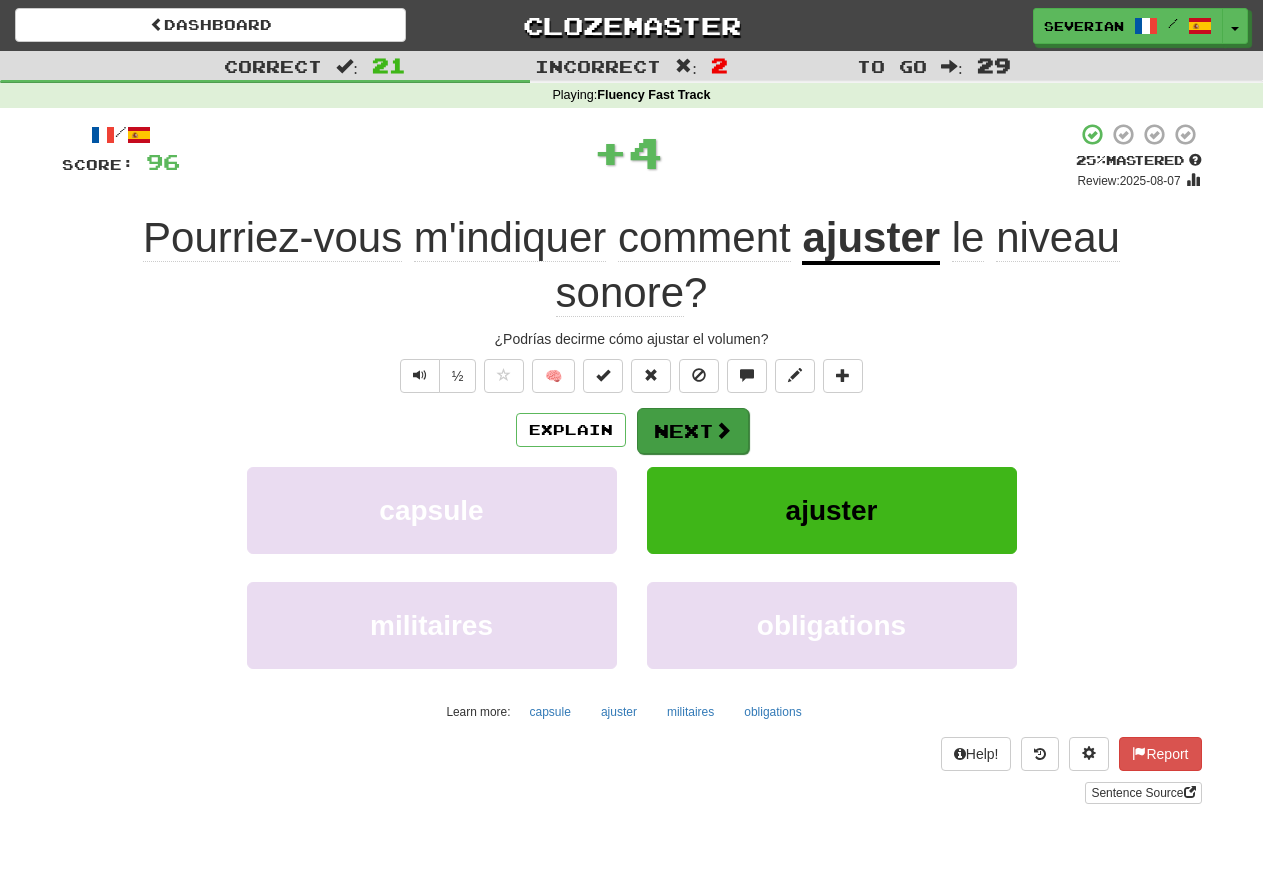 drag, startPoint x: 750, startPoint y: 407, endPoint x: 740, endPoint y: 416, distance: 13.453624 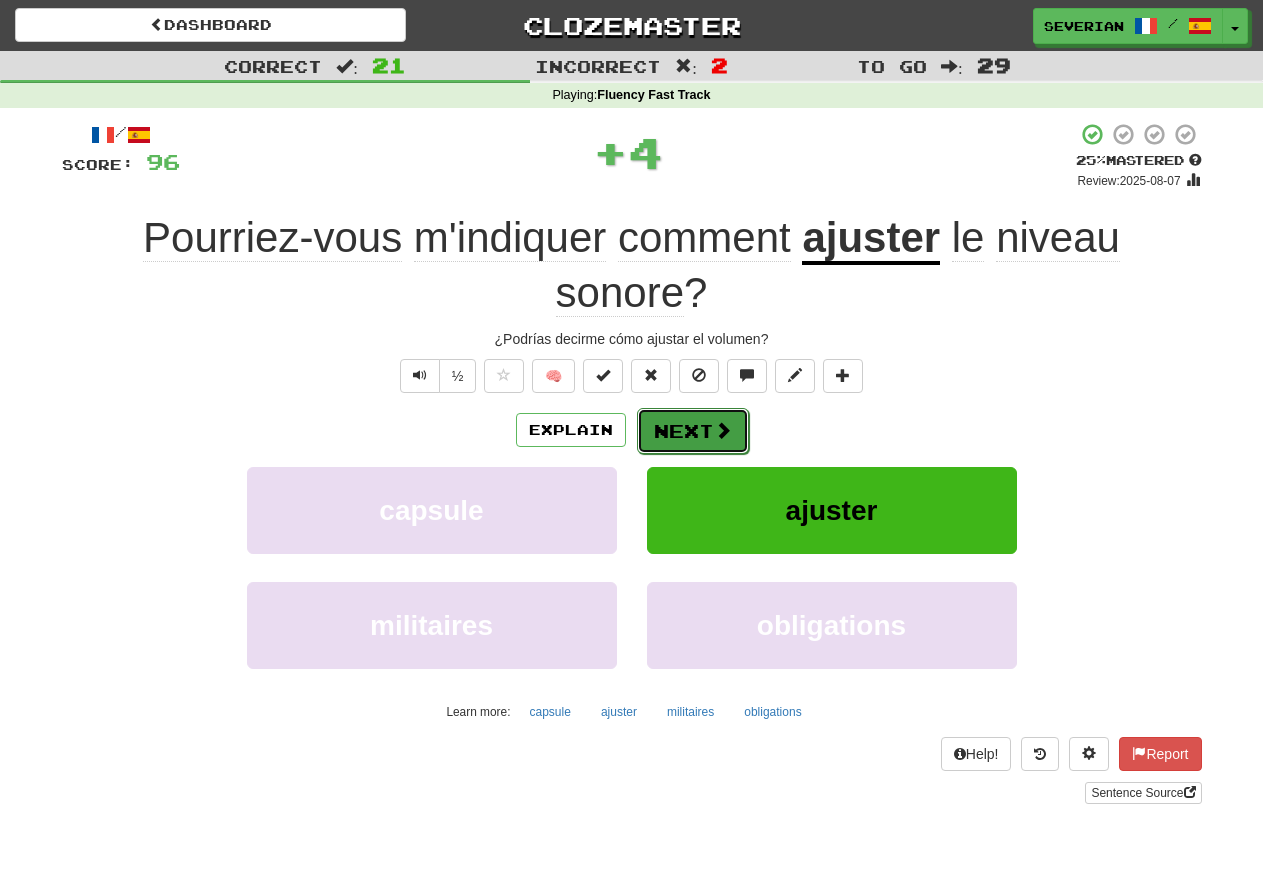 click at bounding box center (723, 430) 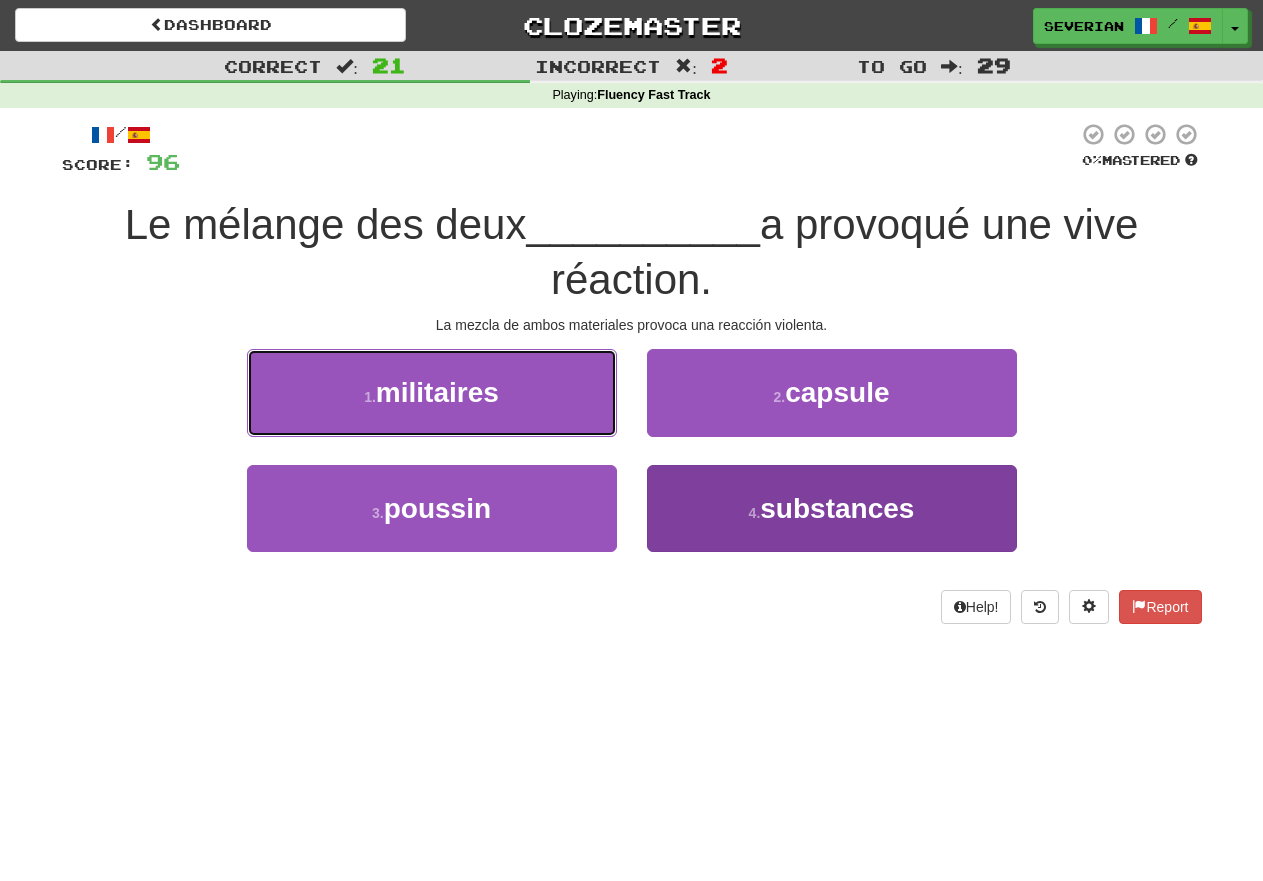 drag, startPoint x: 485, startPoint y: 395, endPoint x: 723, endPoint y: 487, distance: 255.16269 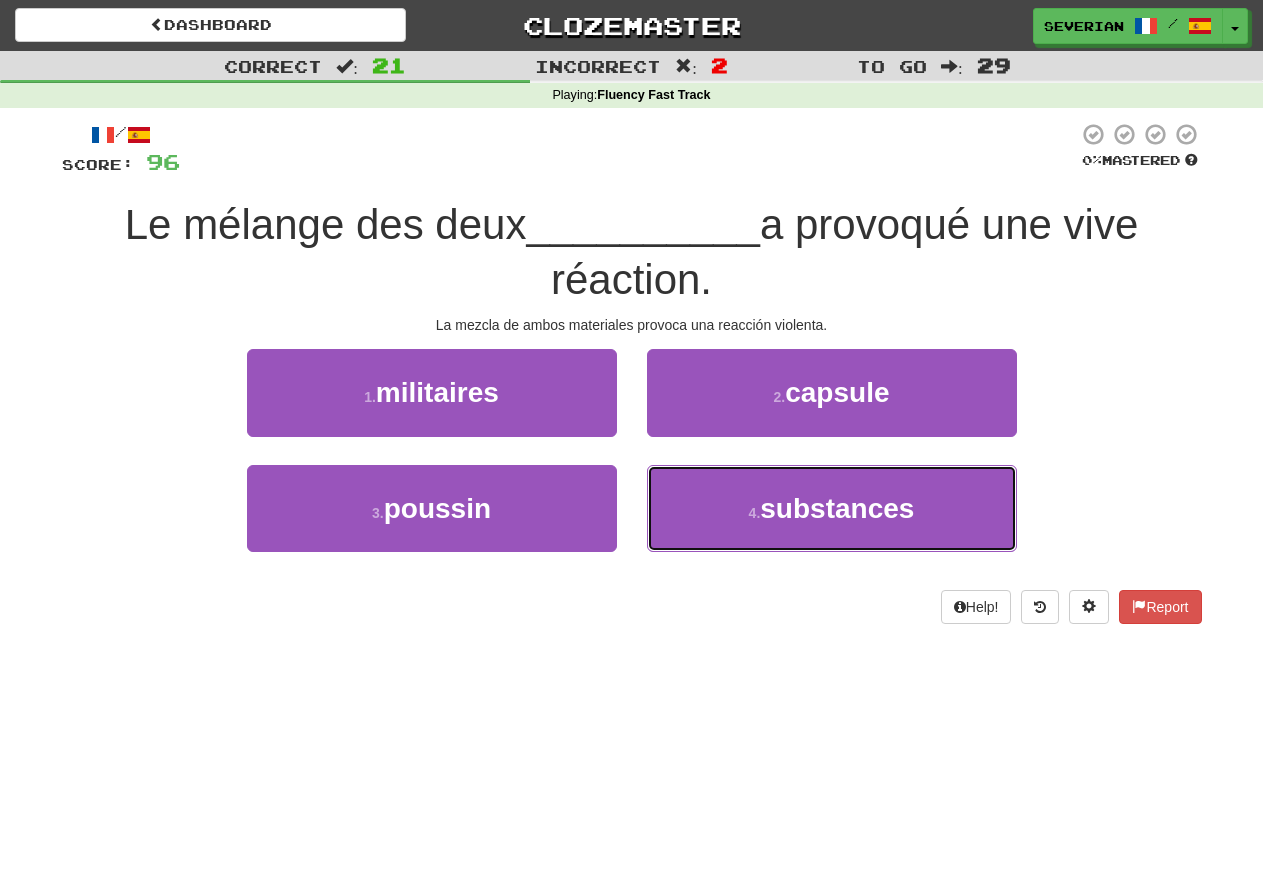 drag, startPoint x: 723, startPoint y: 490, endPoint x: 718, endPoint y: 459, distance: 31.400637 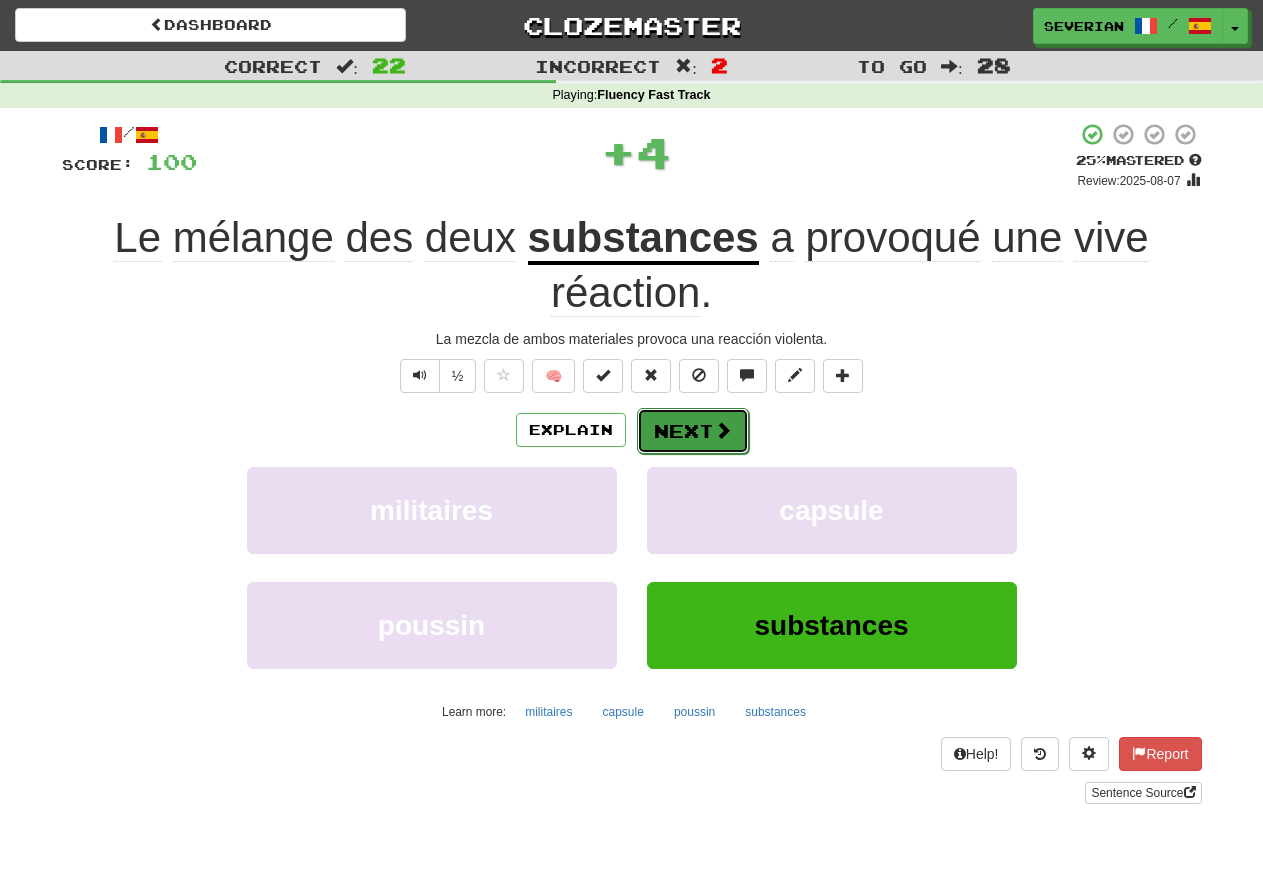 click on "Next" at bounding box center (693, 431) 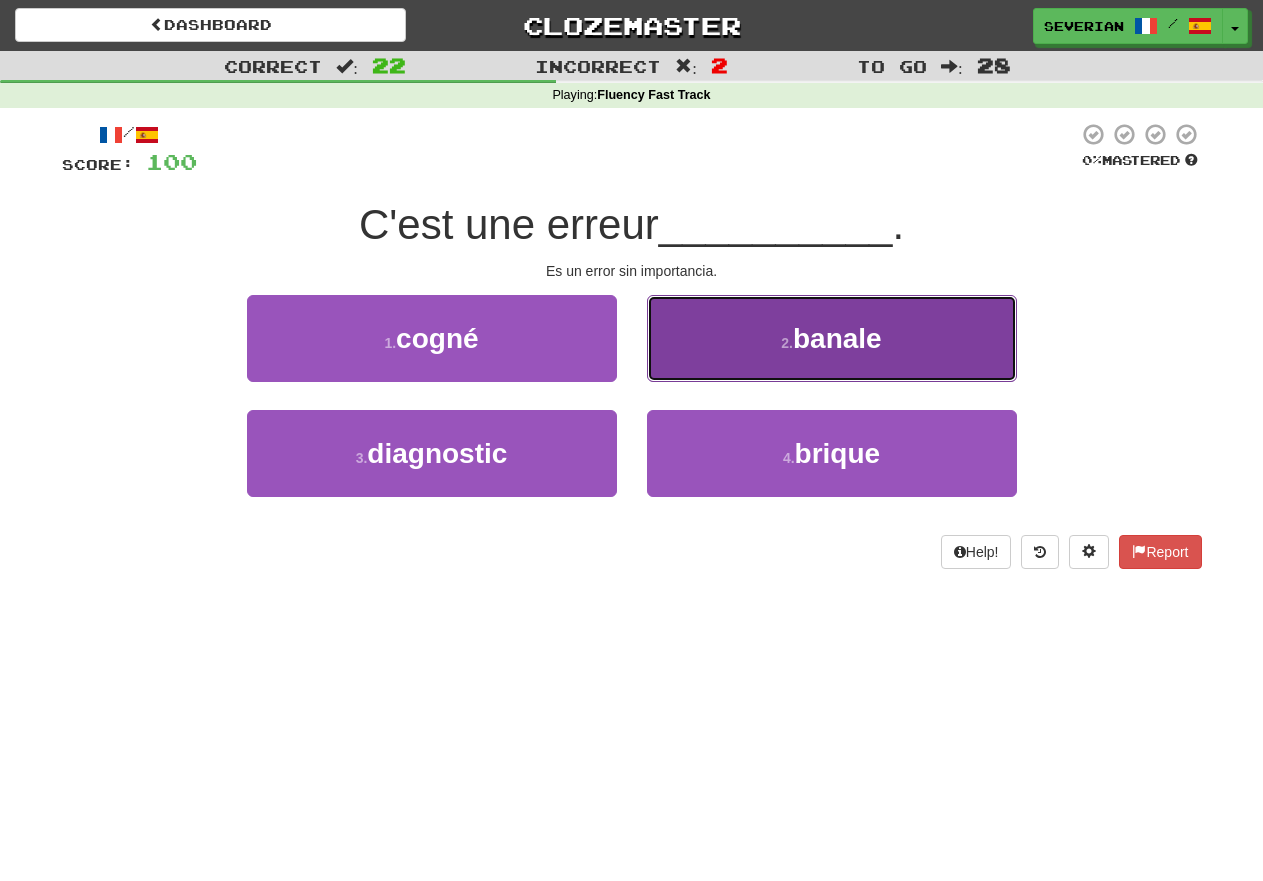 click on "2 .  banale" at bounding box center (832, 338) 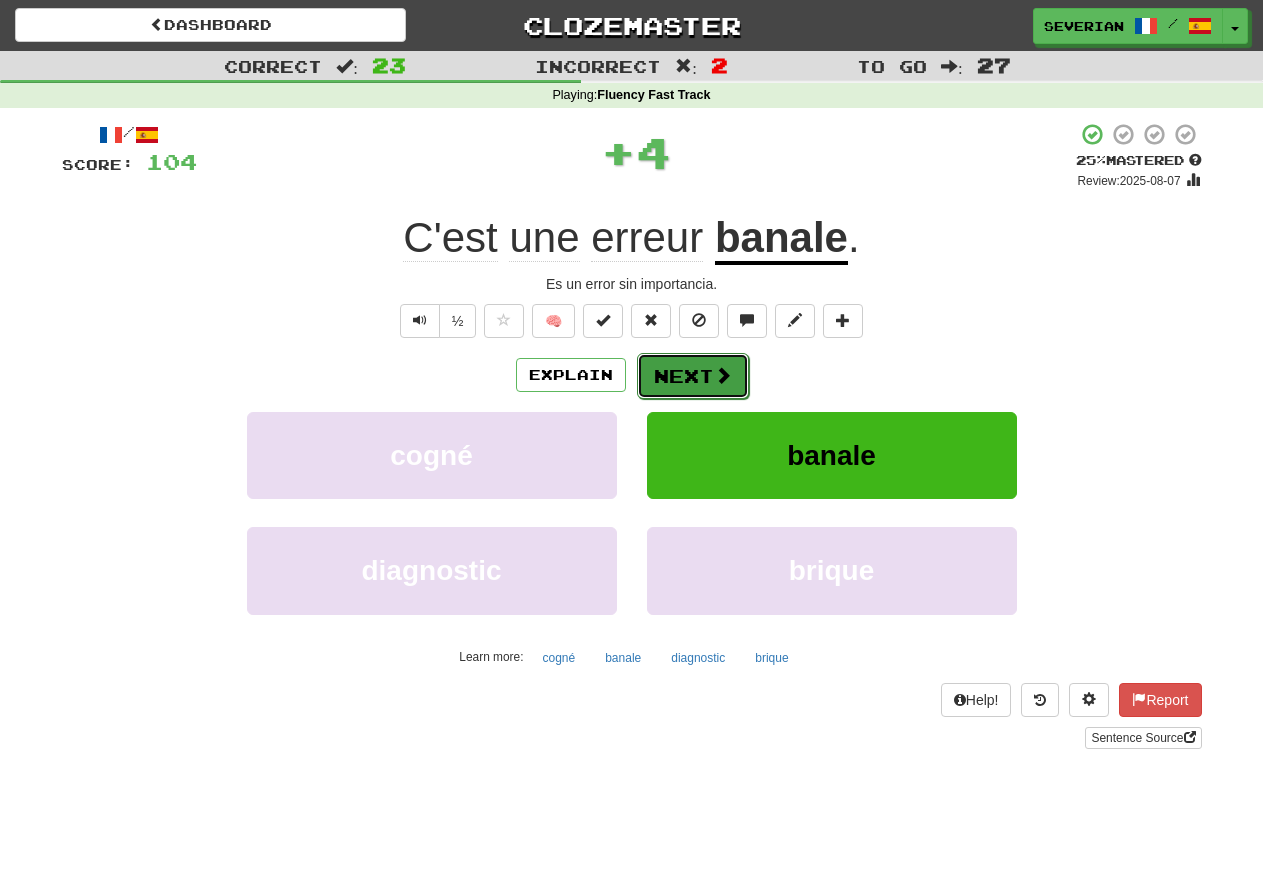 click at bounding box center (723, 375) 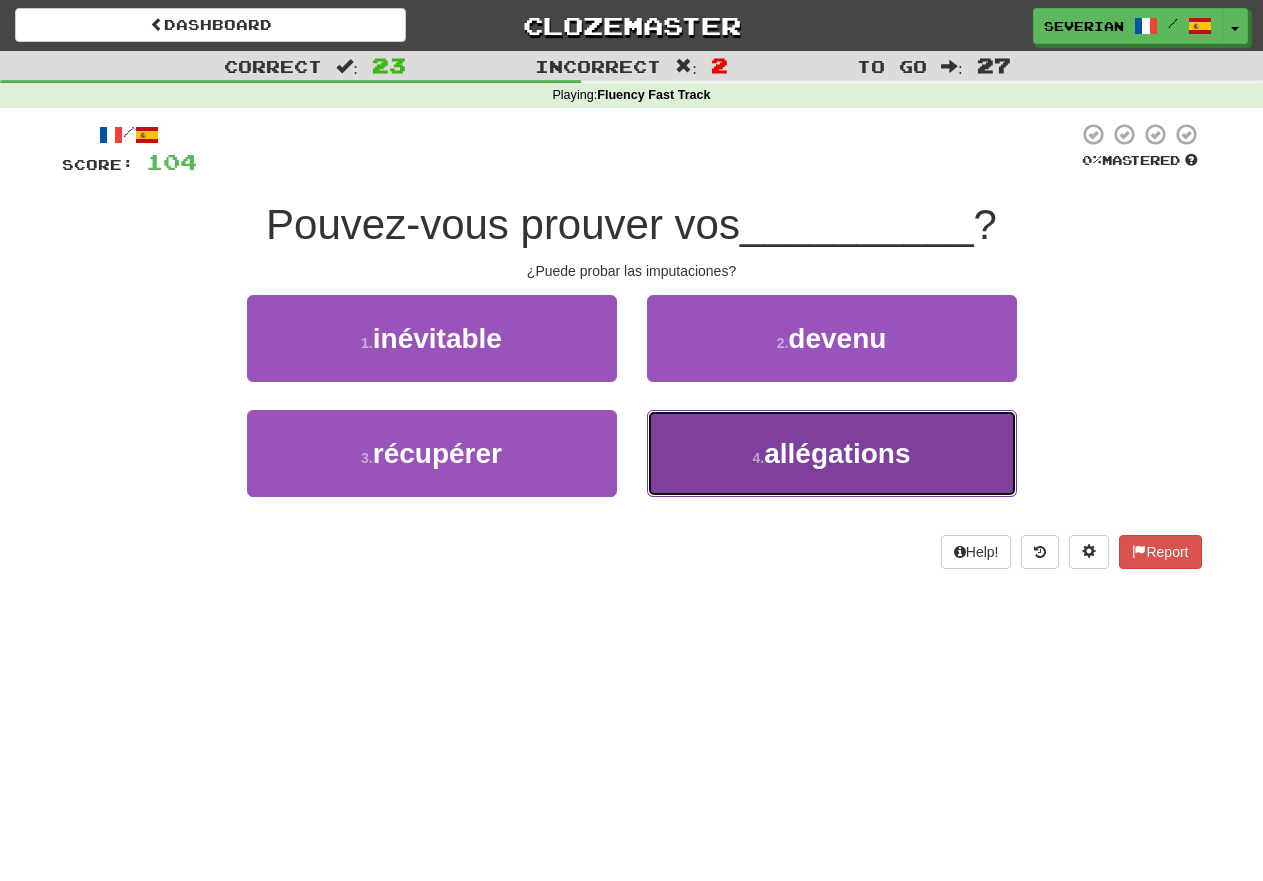 click on "4 ." at bounding box center [759, 458] 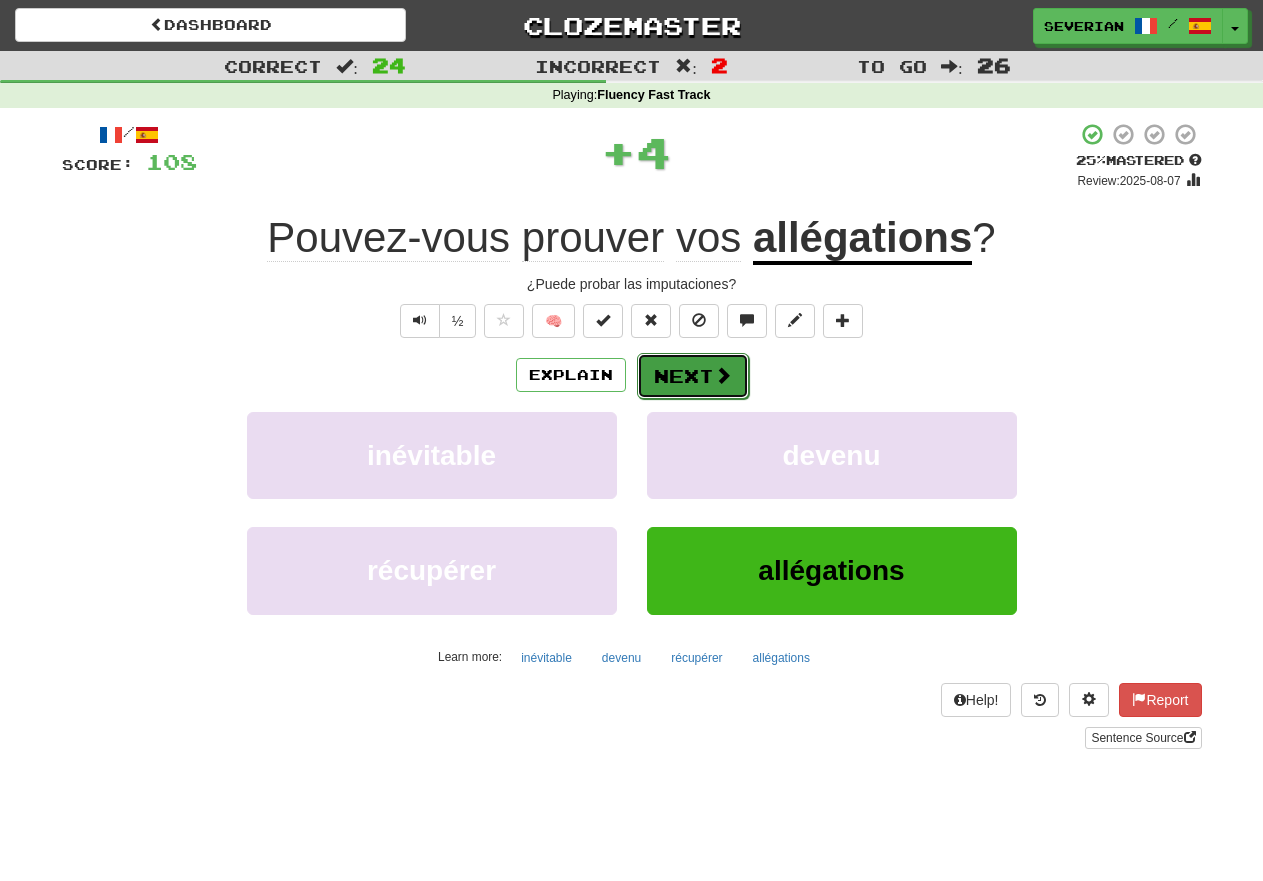 click on "Next" at bounding box center (693, 376) 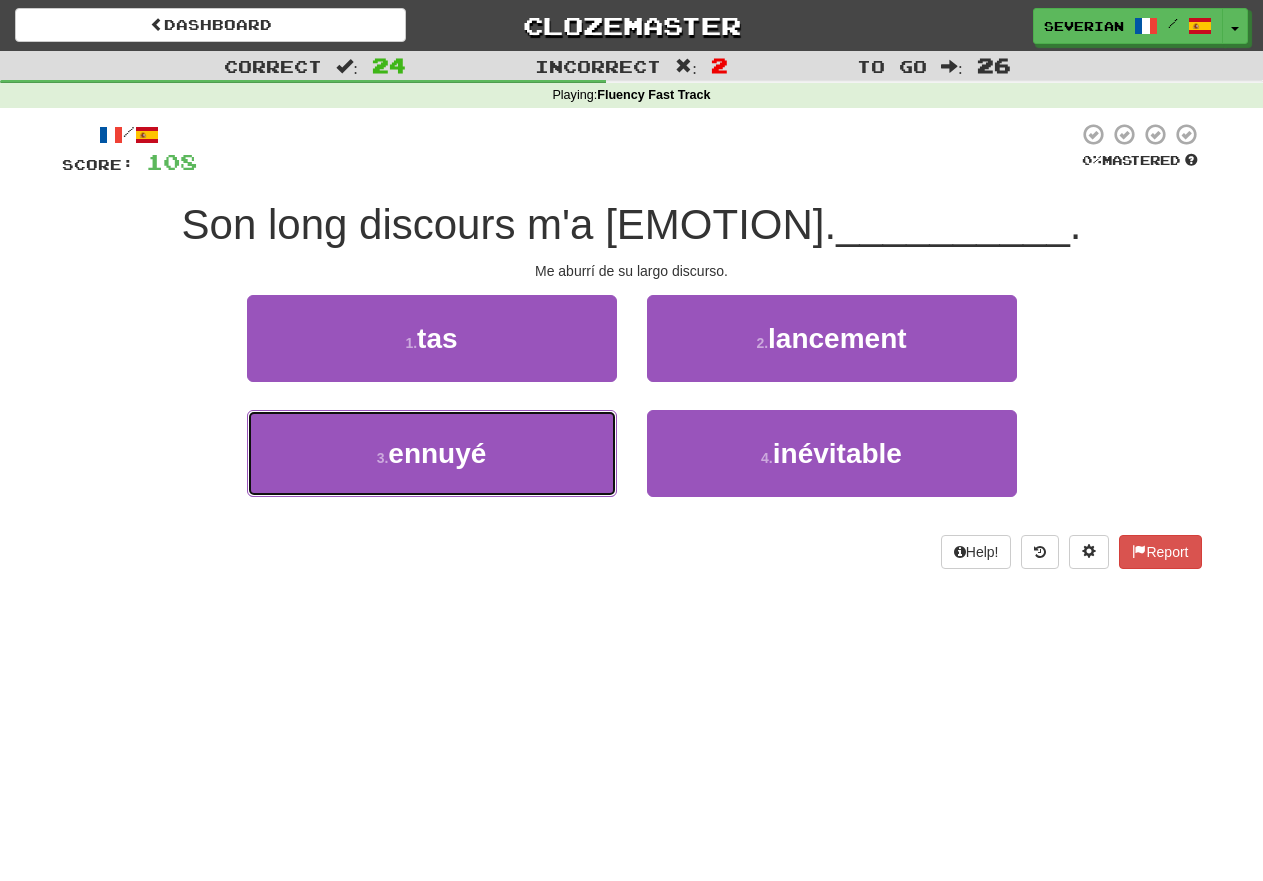 drag, startPoint x: 528, startPoint y: 469, endPoint x: 649, endPoint y: 405, distance: 136.88316 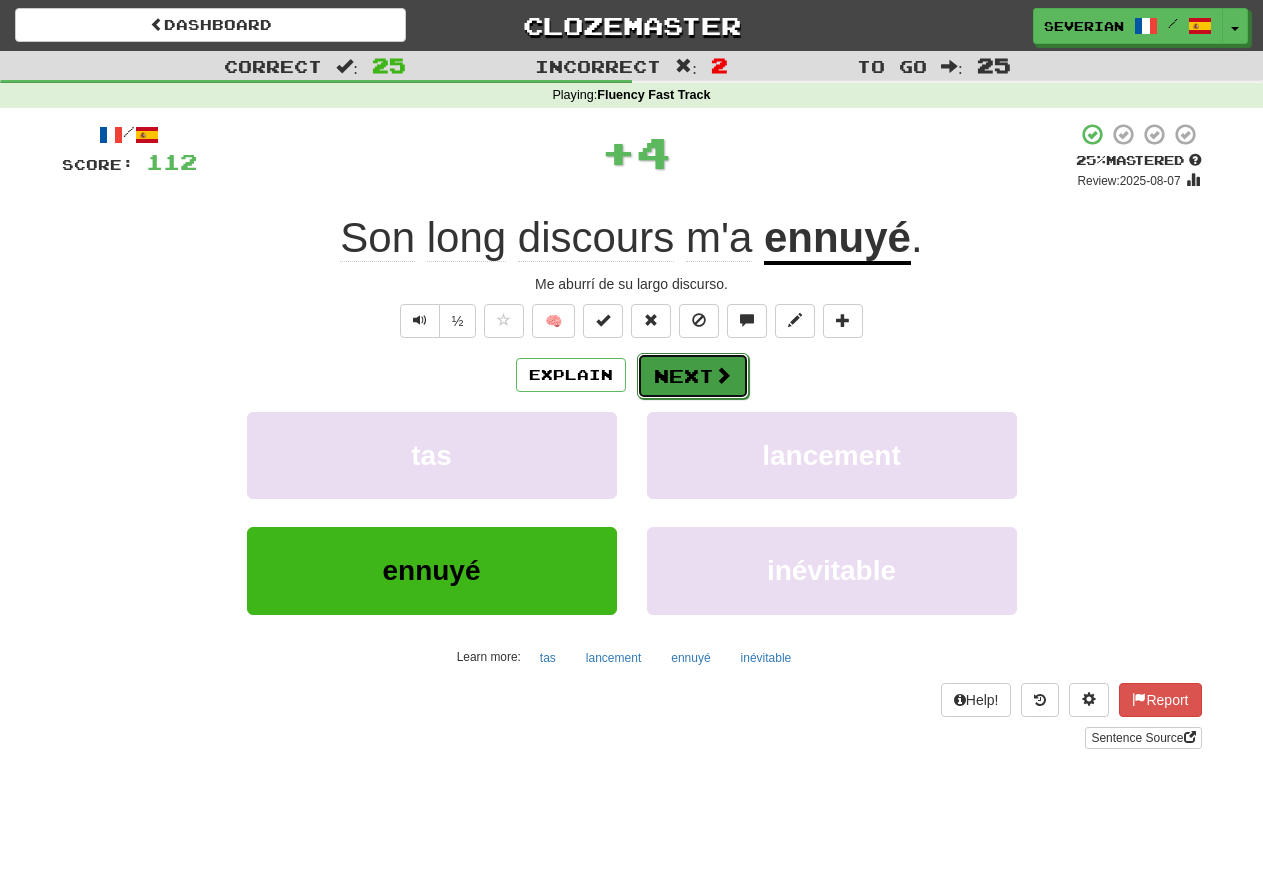 click on "Next" at bounding box center (693, 376) 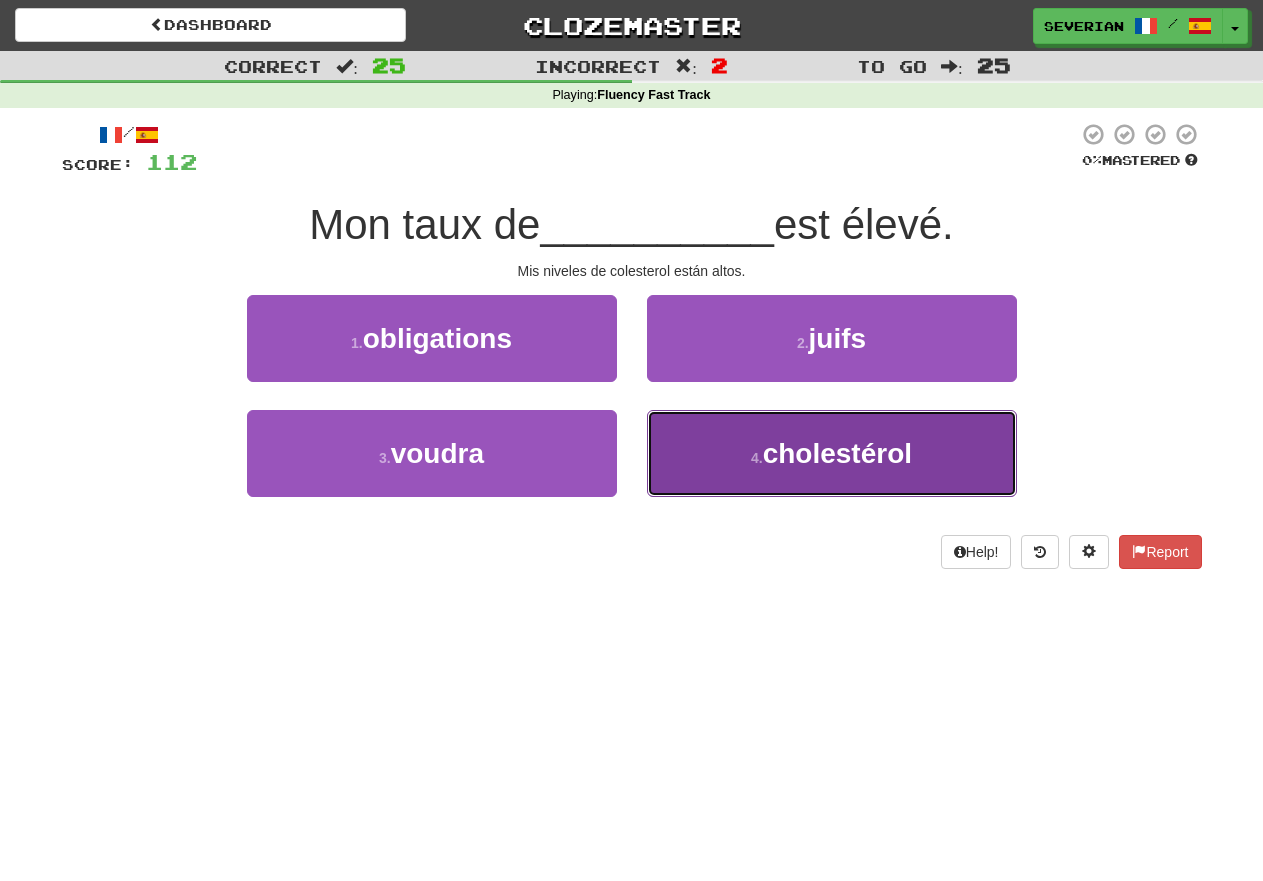 click on "4 .  cholestérol" at bounding box center [832, 453] 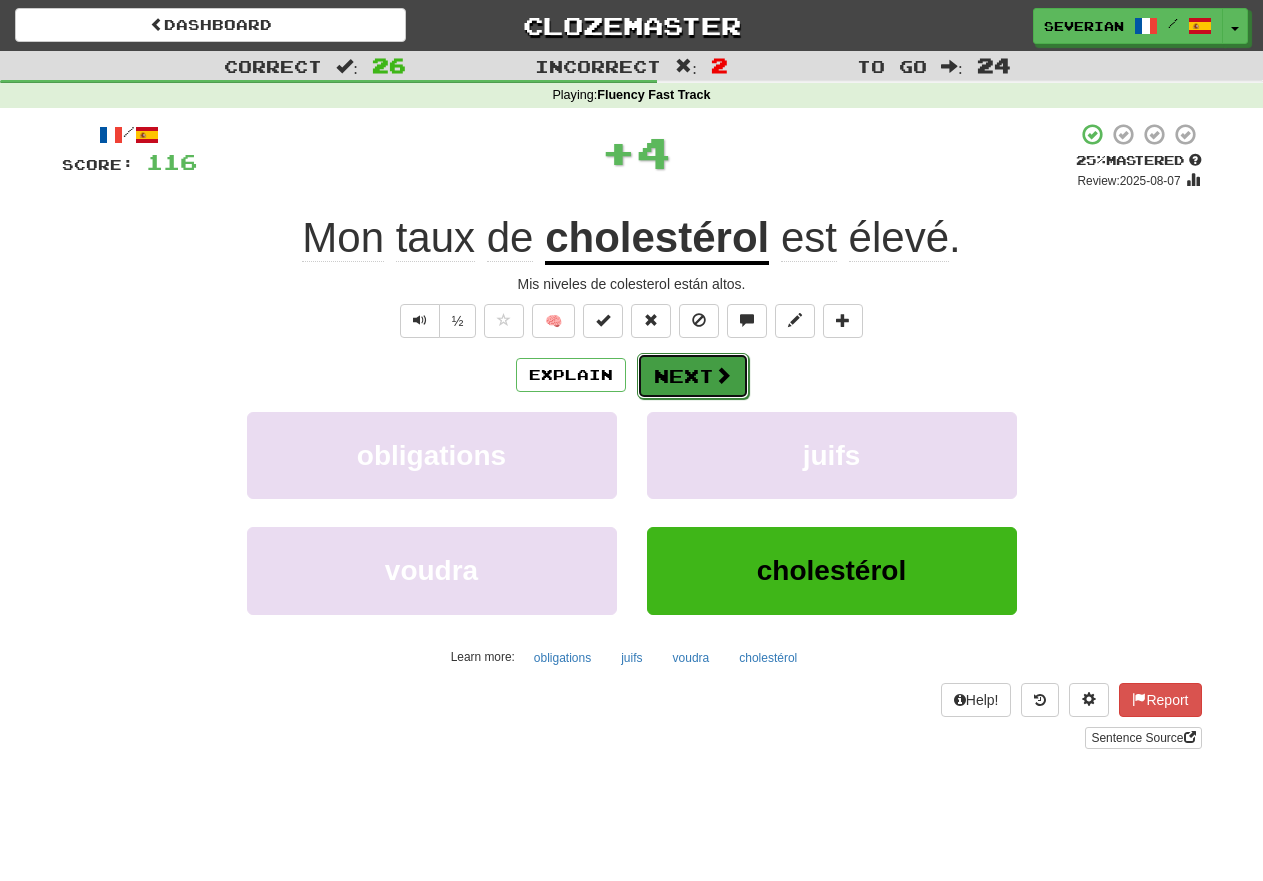 click on "Next" at bounding box center [693, 376] 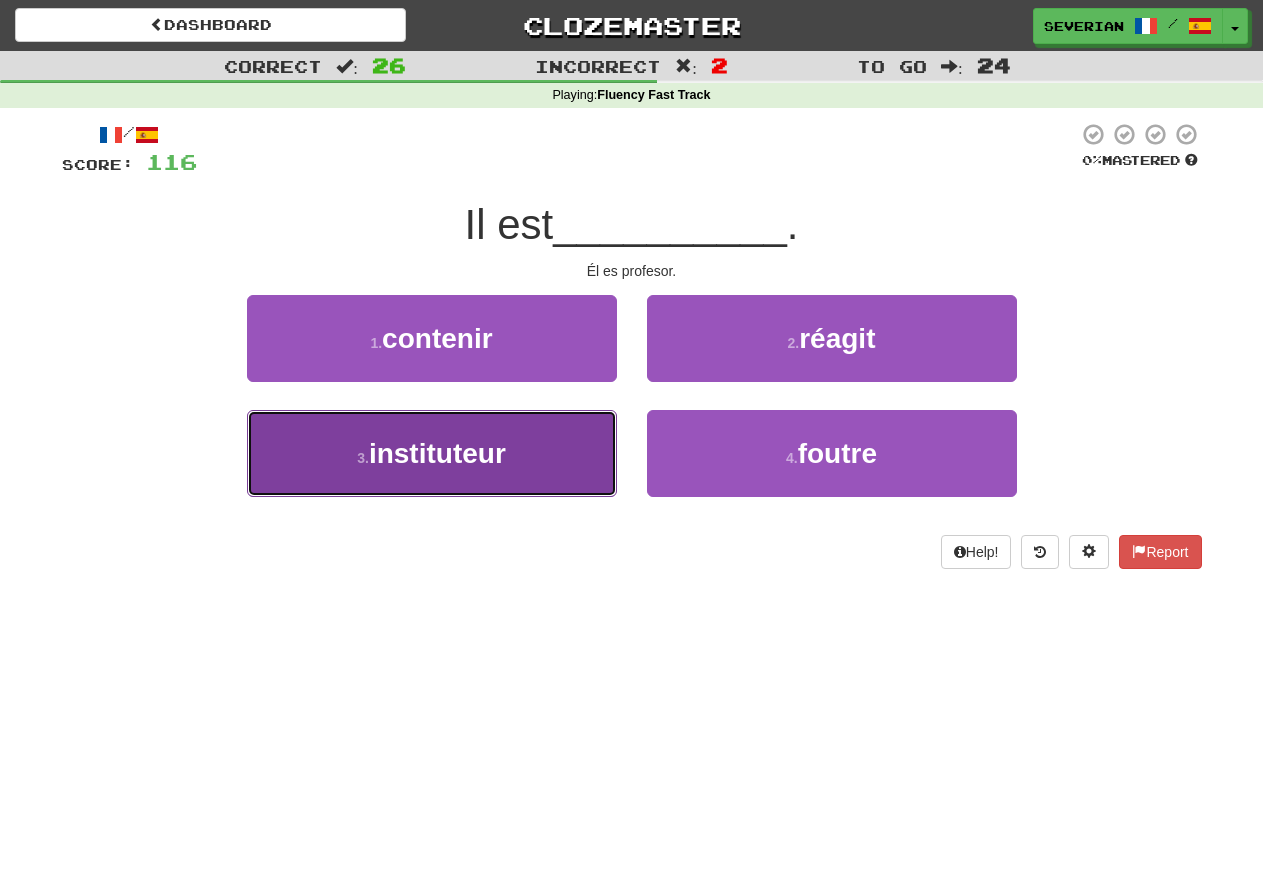 click on "instituteur" at bounding box center [437, 453] 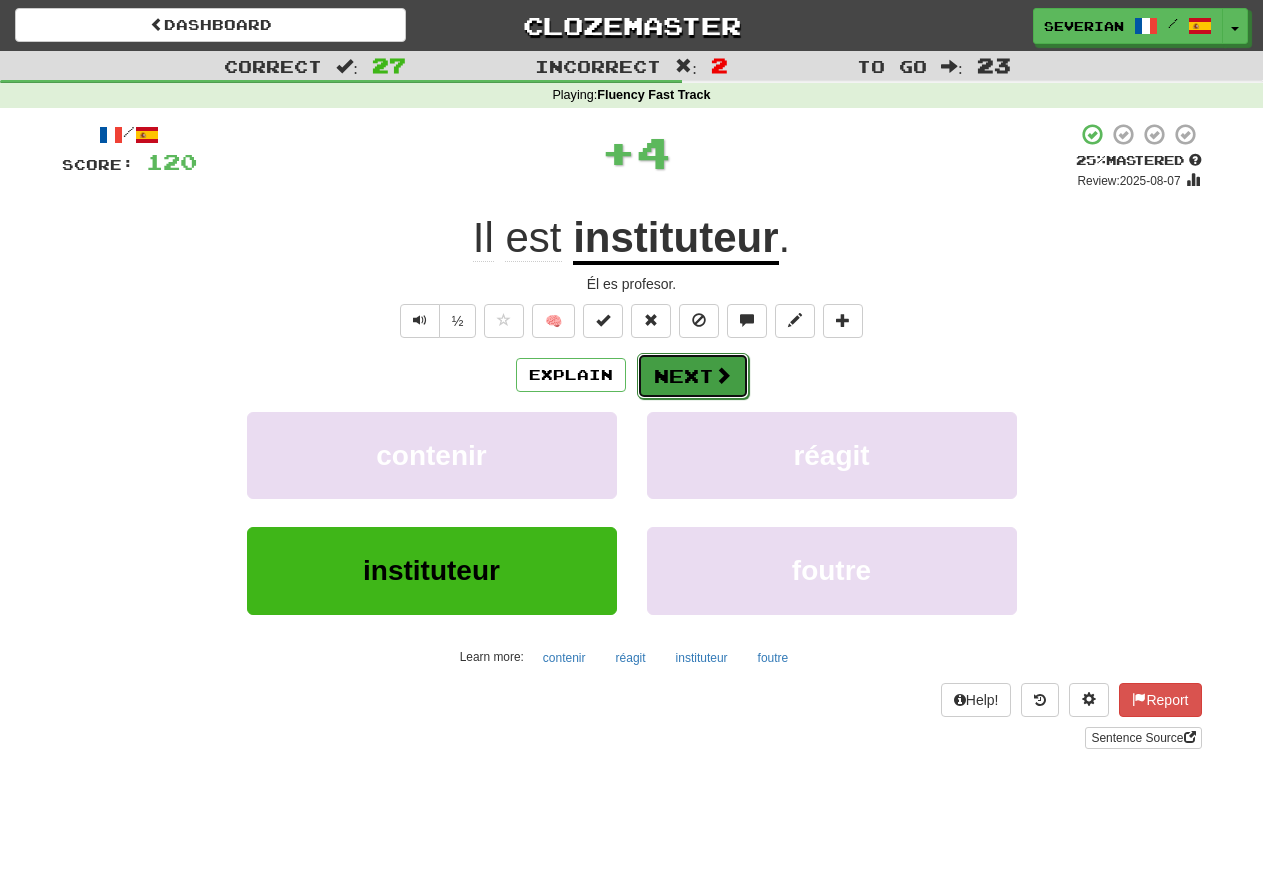 click on "Next" at bounding box center [693, 376] 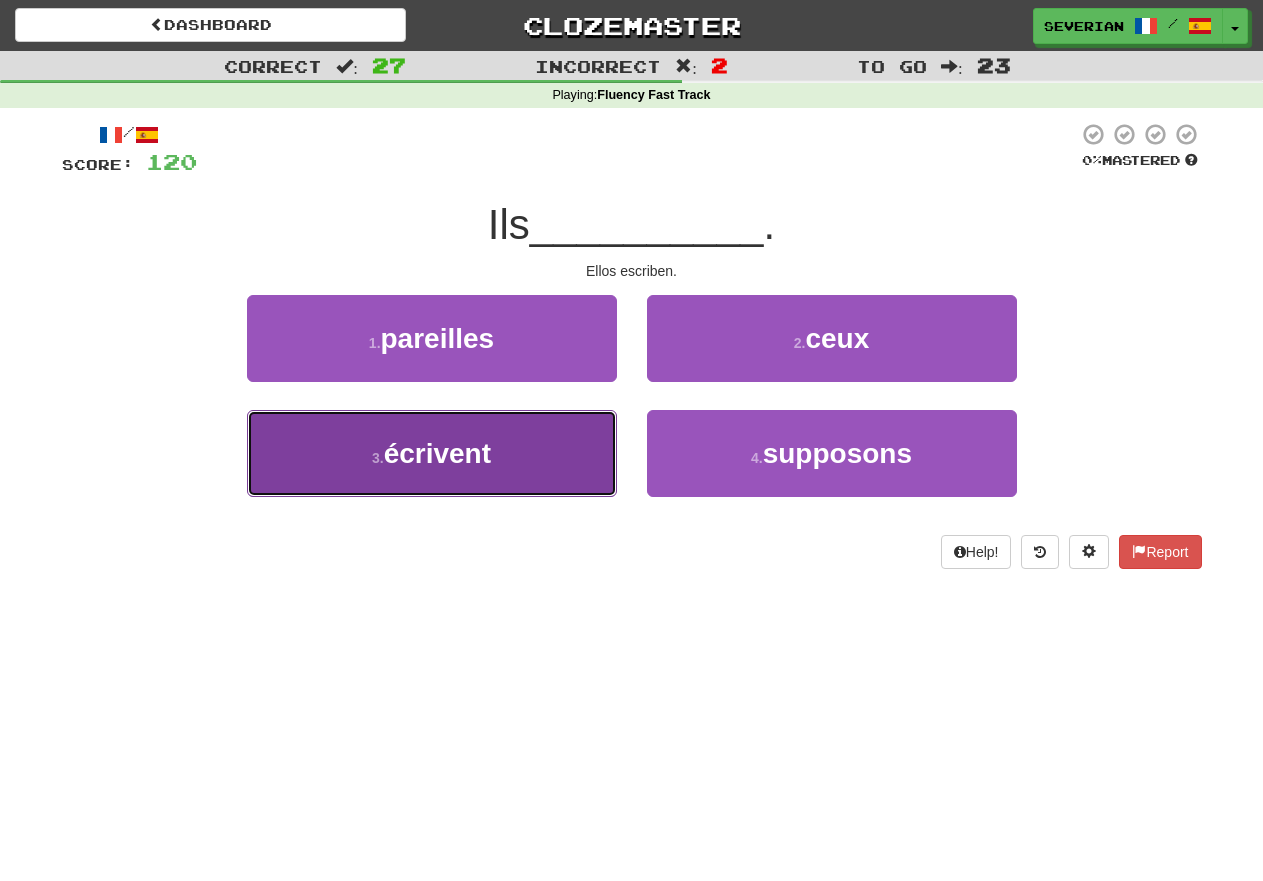 click on "3 .  écrivent" at bounding box center (432, 453) 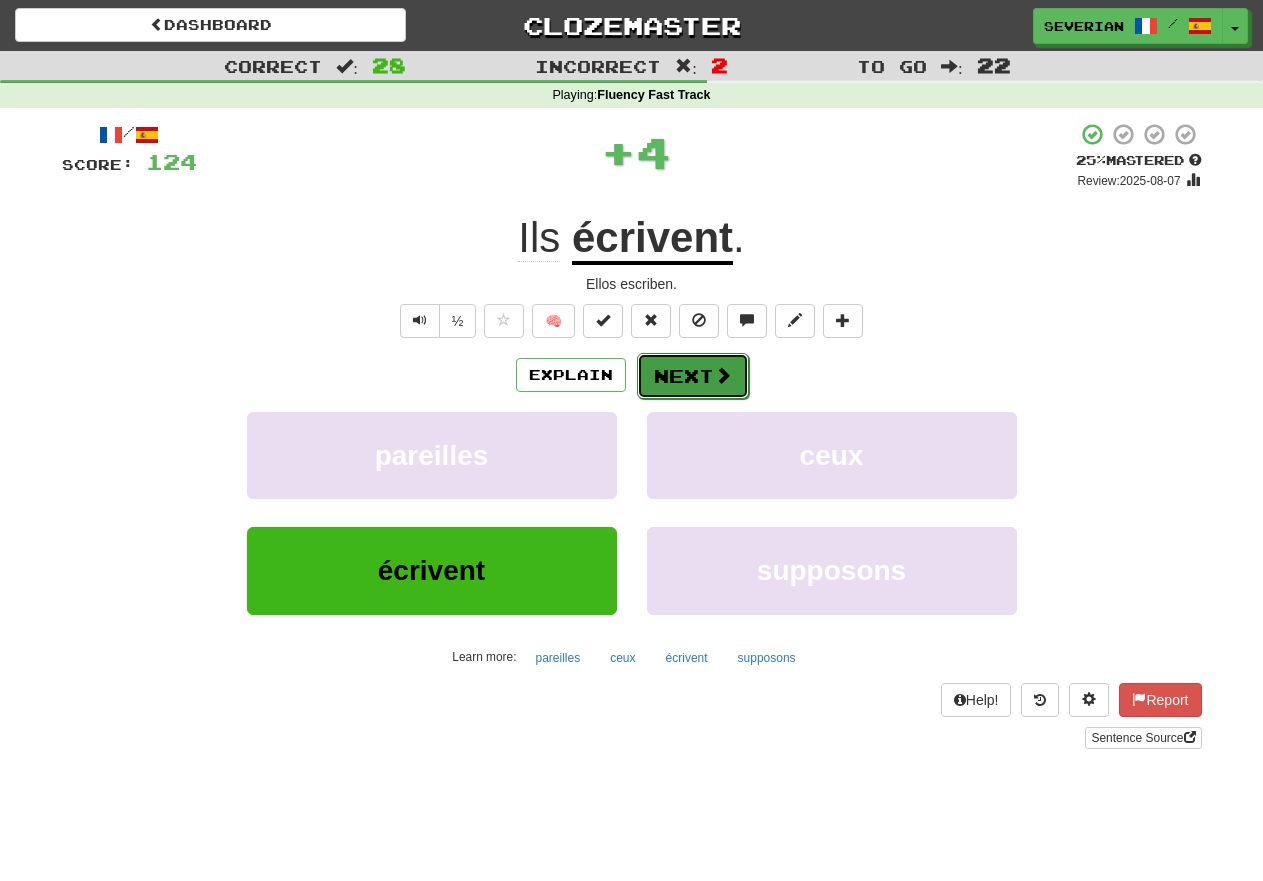click on "Next" at bounding box center [693, 376] 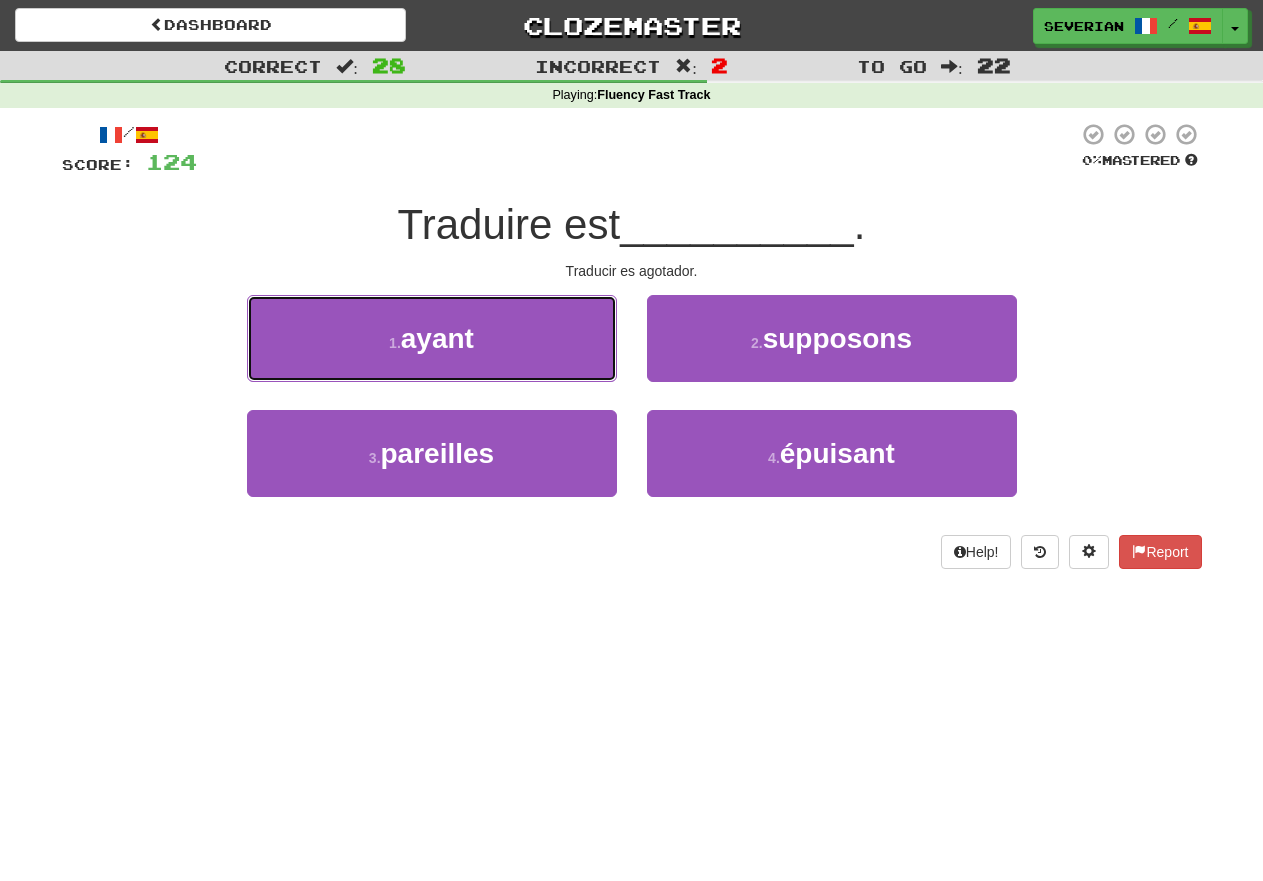 drag, startPoint x: 423, startPoint y: 342, endPoint x: 583, endPoint y: 345, distance: 160.02812 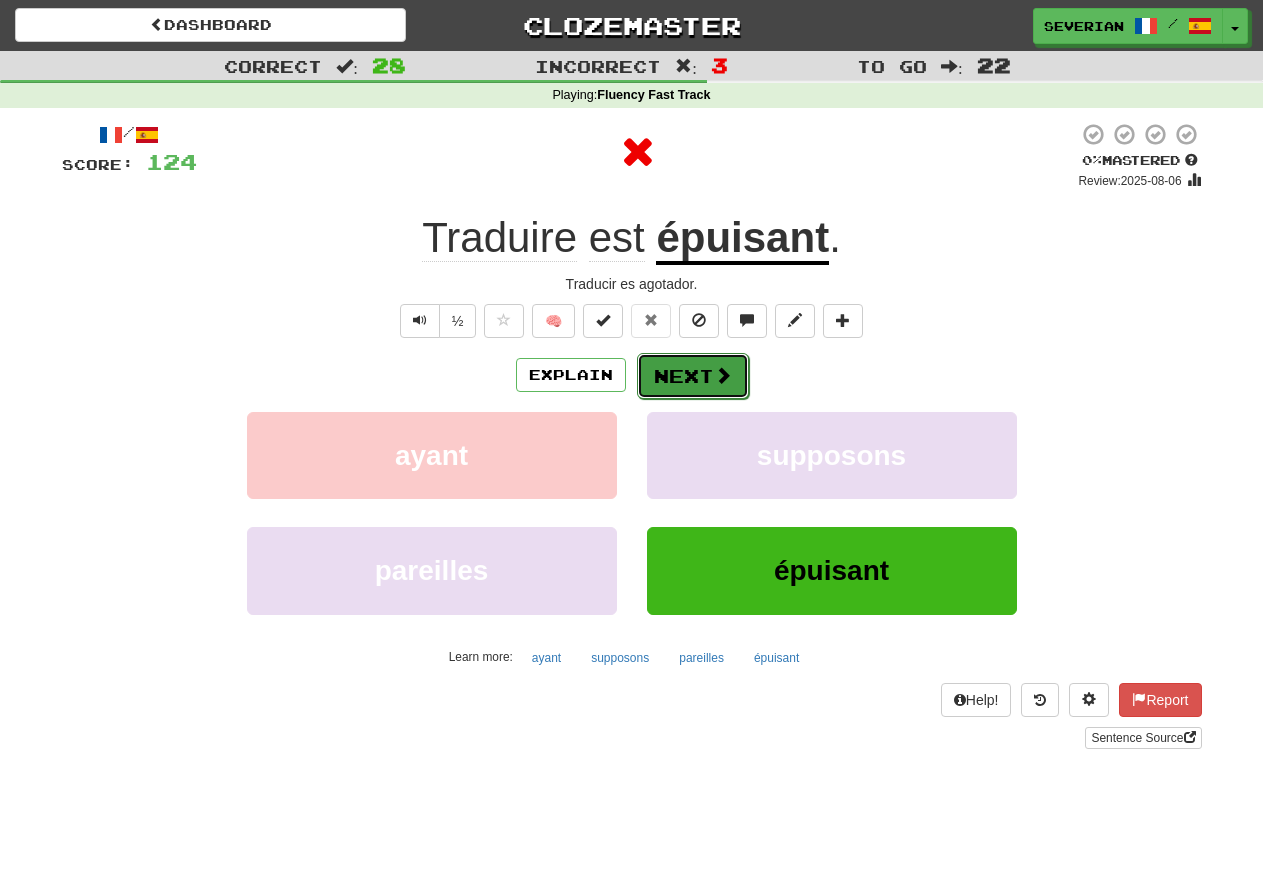 click on "Next" at bounding box center [693, 376] 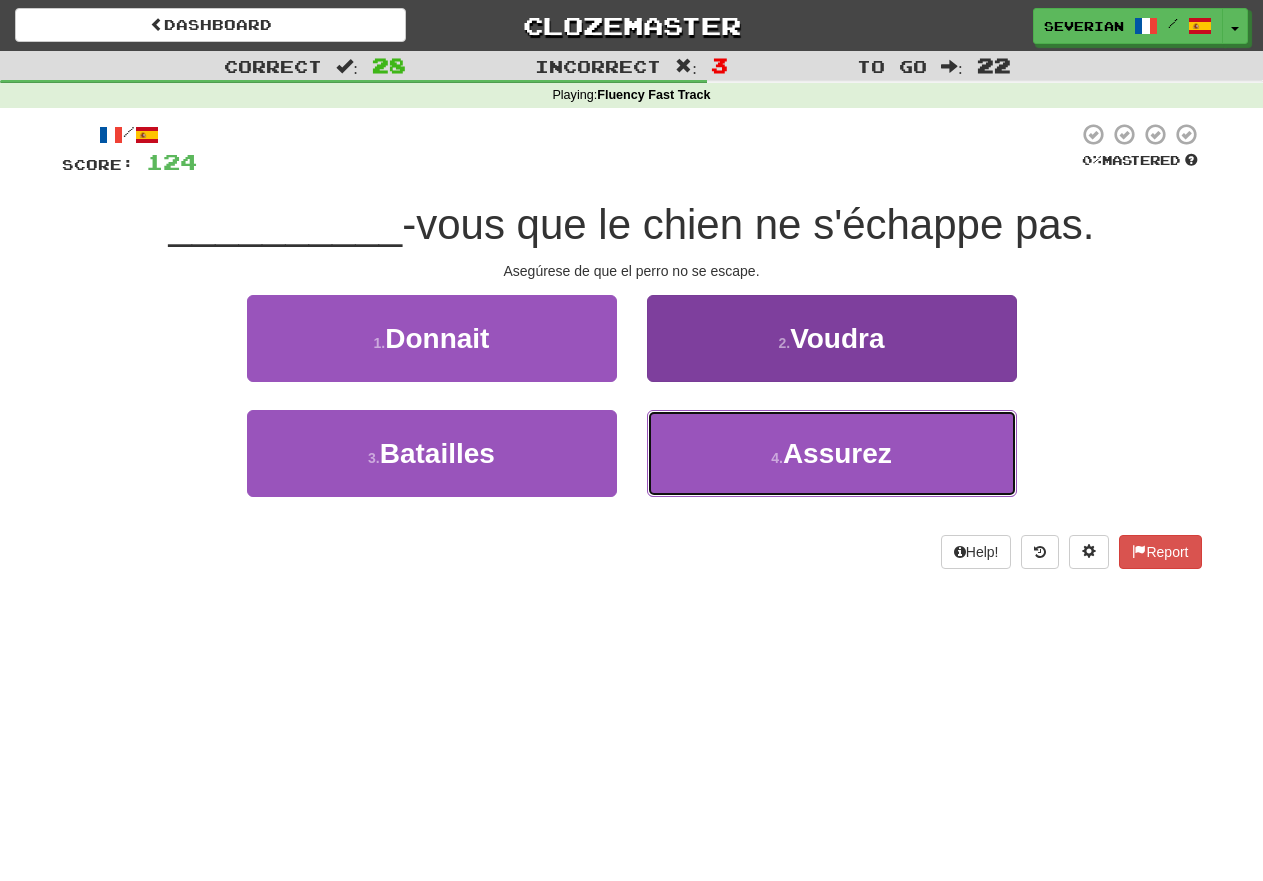 drag, startPoint x: 791, startPoint y: 439, endPoint x: 750, endPoint y: 412, distance: 49.09175 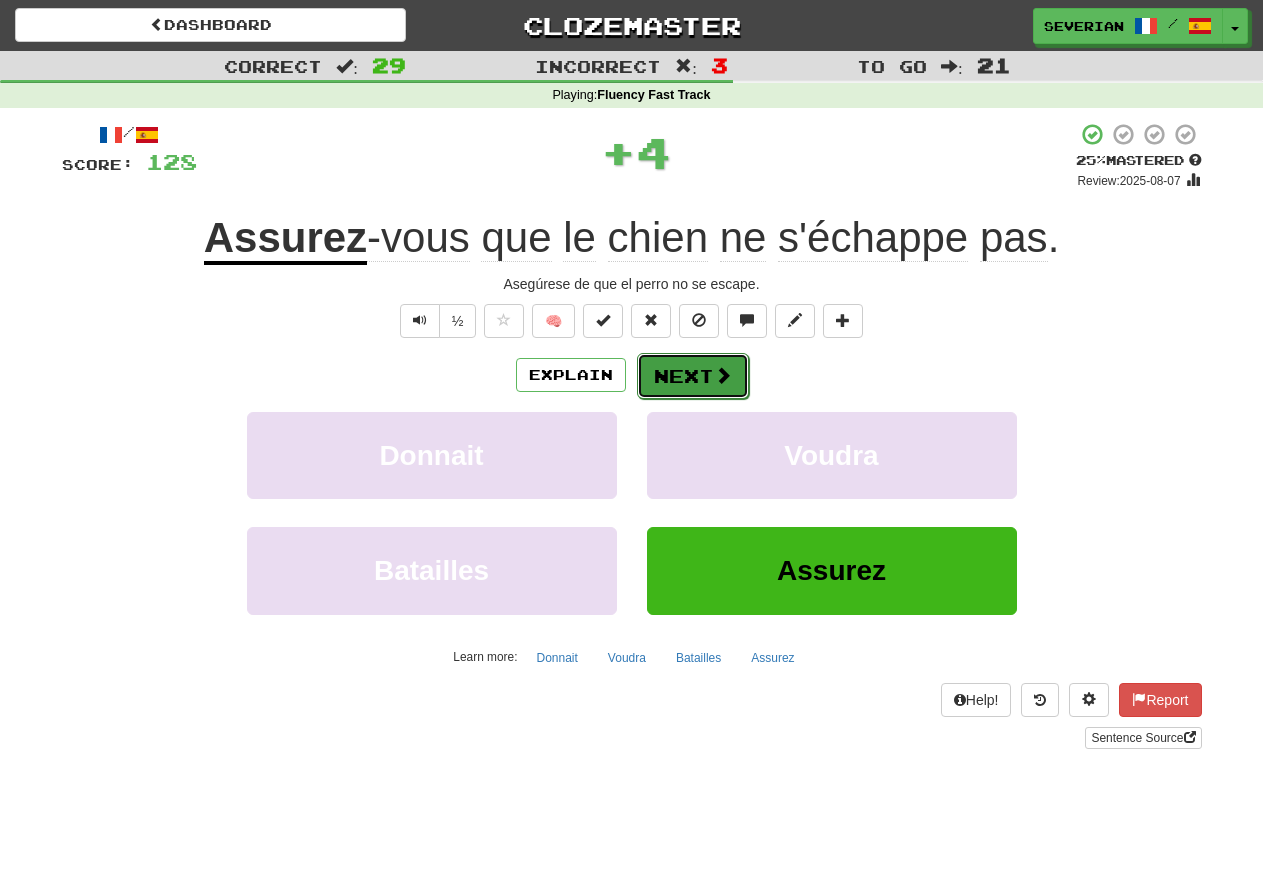 click on "Next" at bounding box center (693, 376) 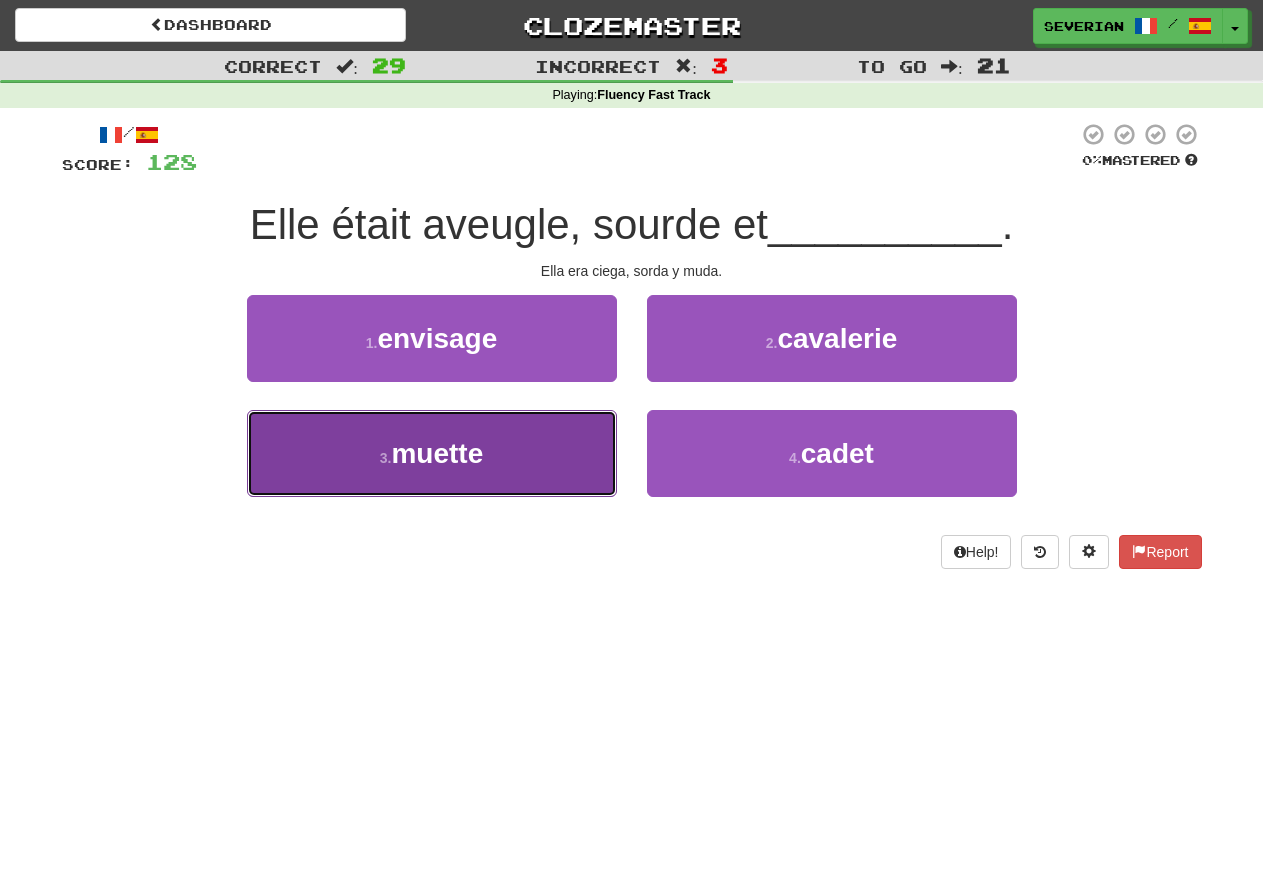 click on "3 .  muette" at bounding box center [432, 453] 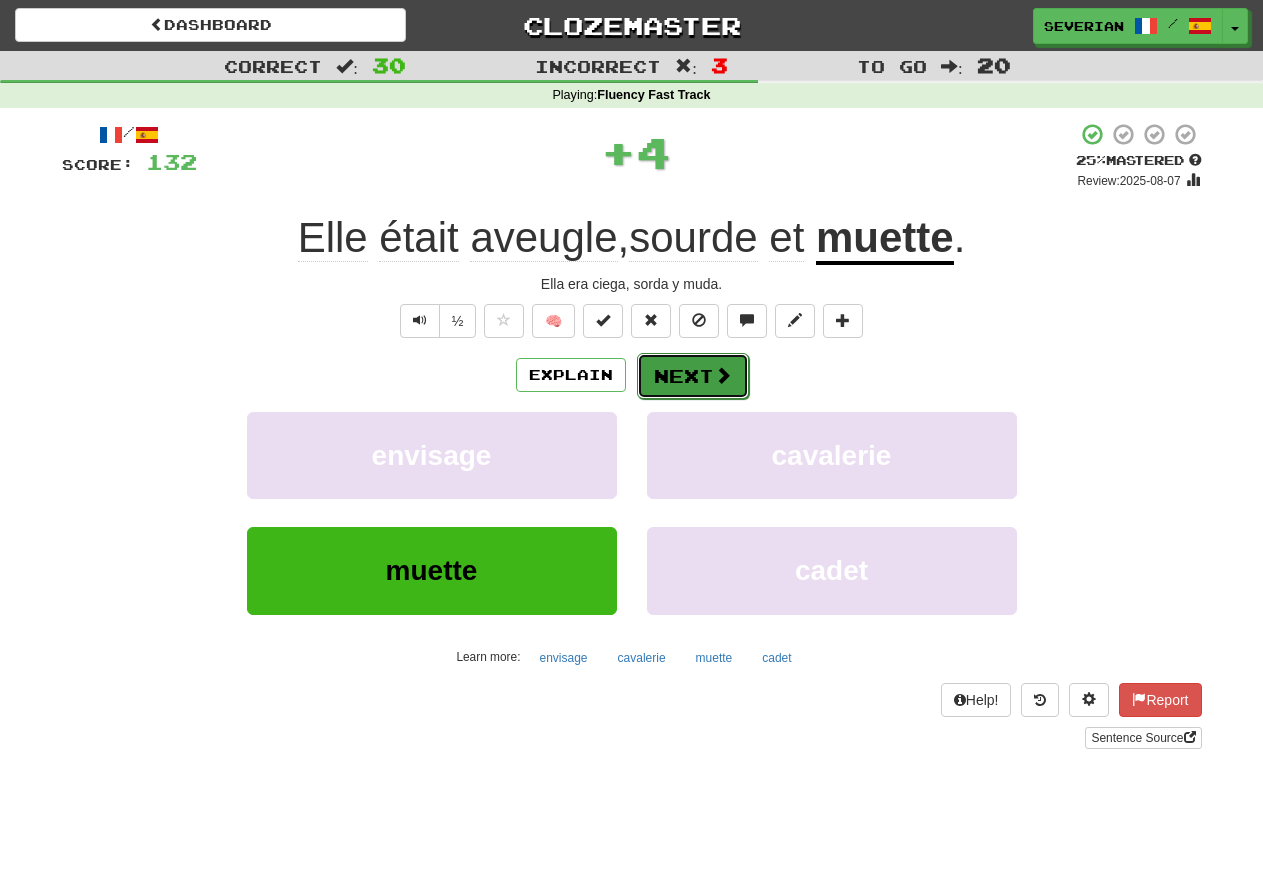 click on "Next" at bounding box center (693, 376) 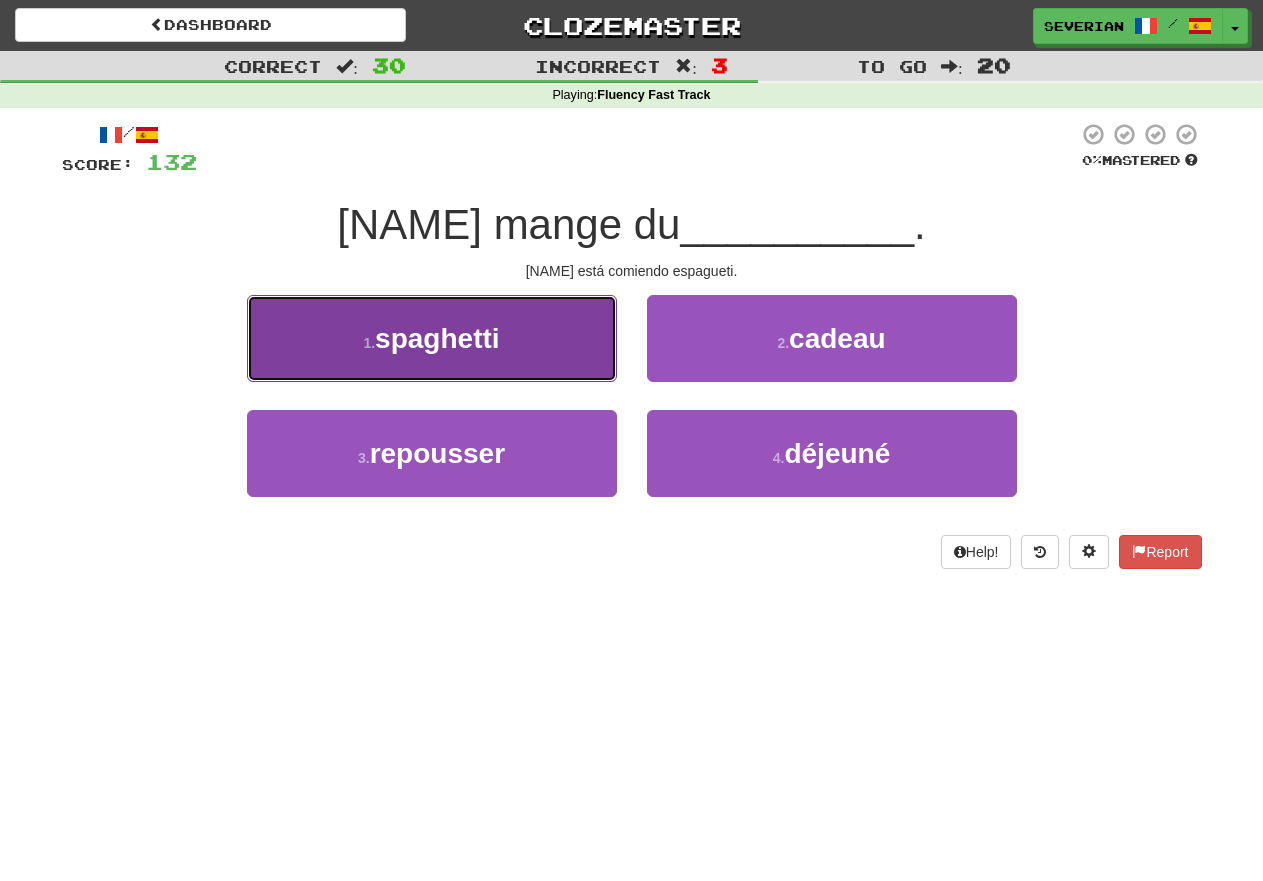 click on "1 .  spaghetti" at bounding box center [432, 338] 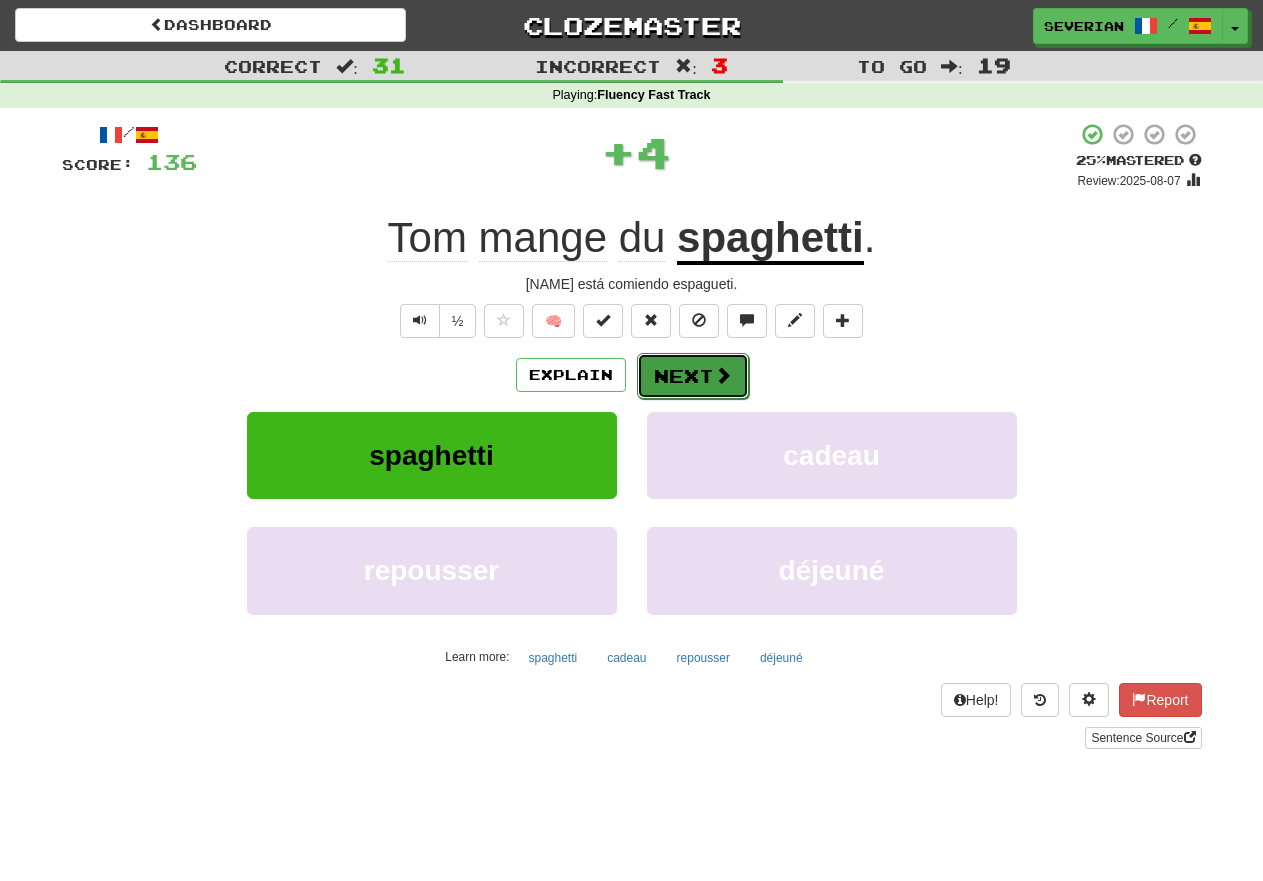 click on "Next" at bounding box center (693, 376) 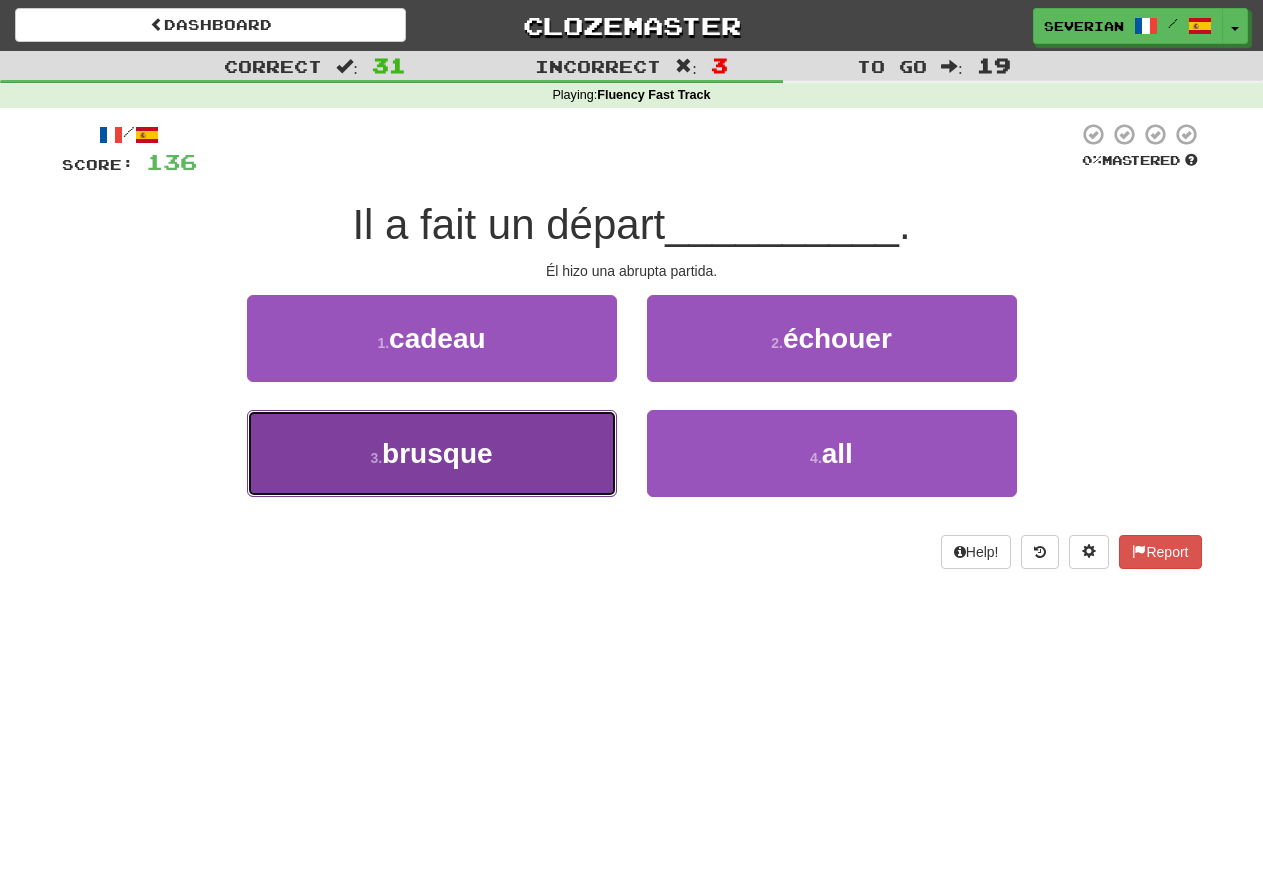 click on "brusque" at bounding box center (437, 453) 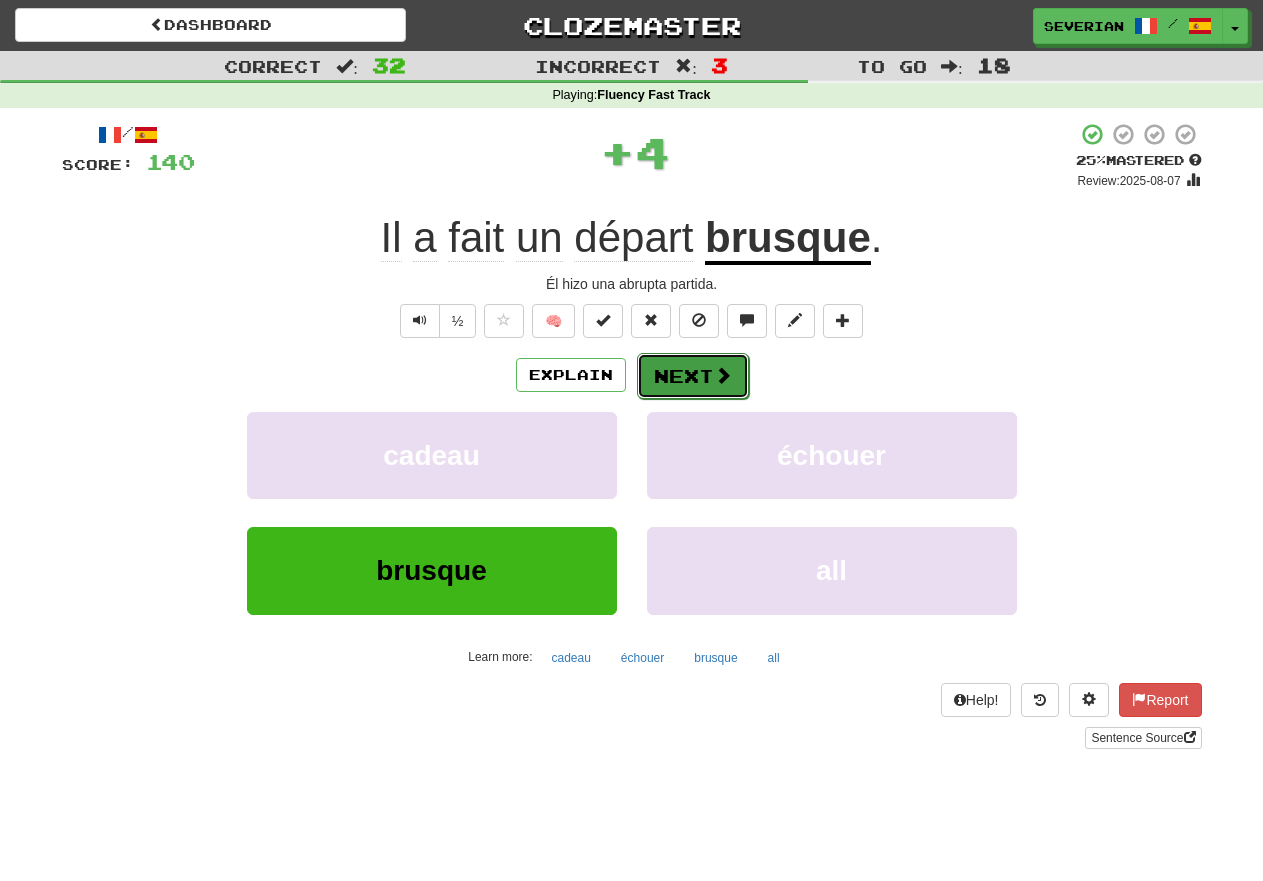 click on "Next" at bounding box center [693, 376] 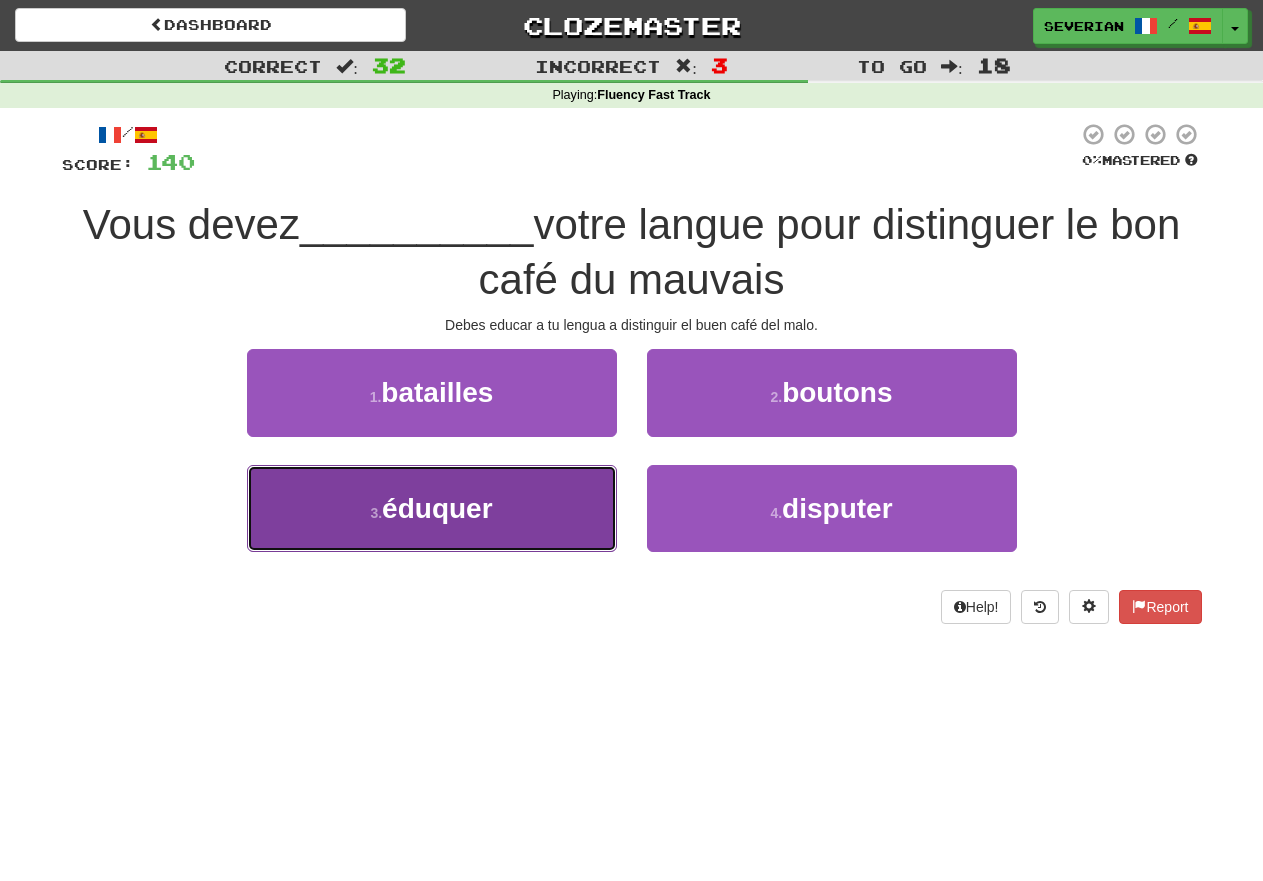click on "3 .  éduquer" at bounding box center (432, 508) 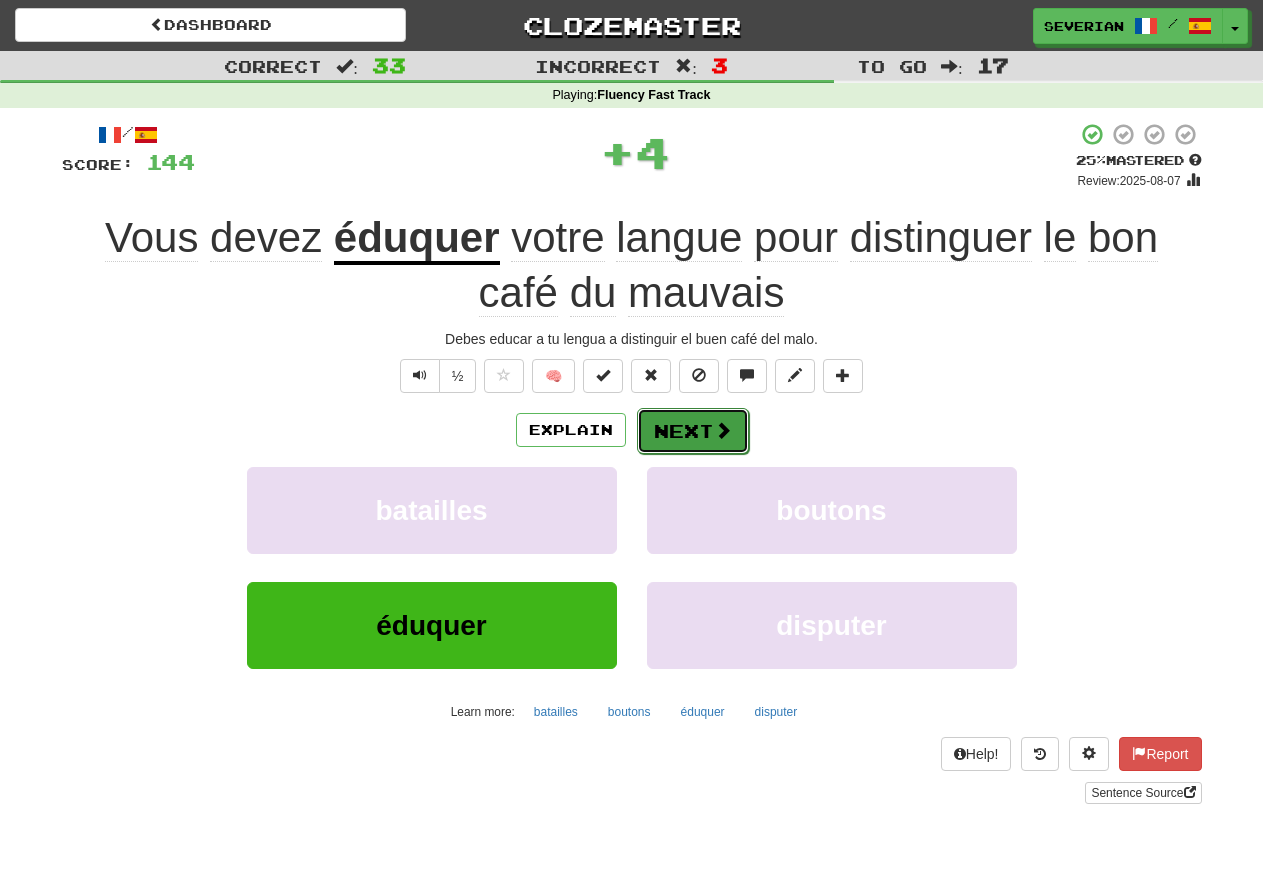 click on "Next" at bounding box center (693, 431) 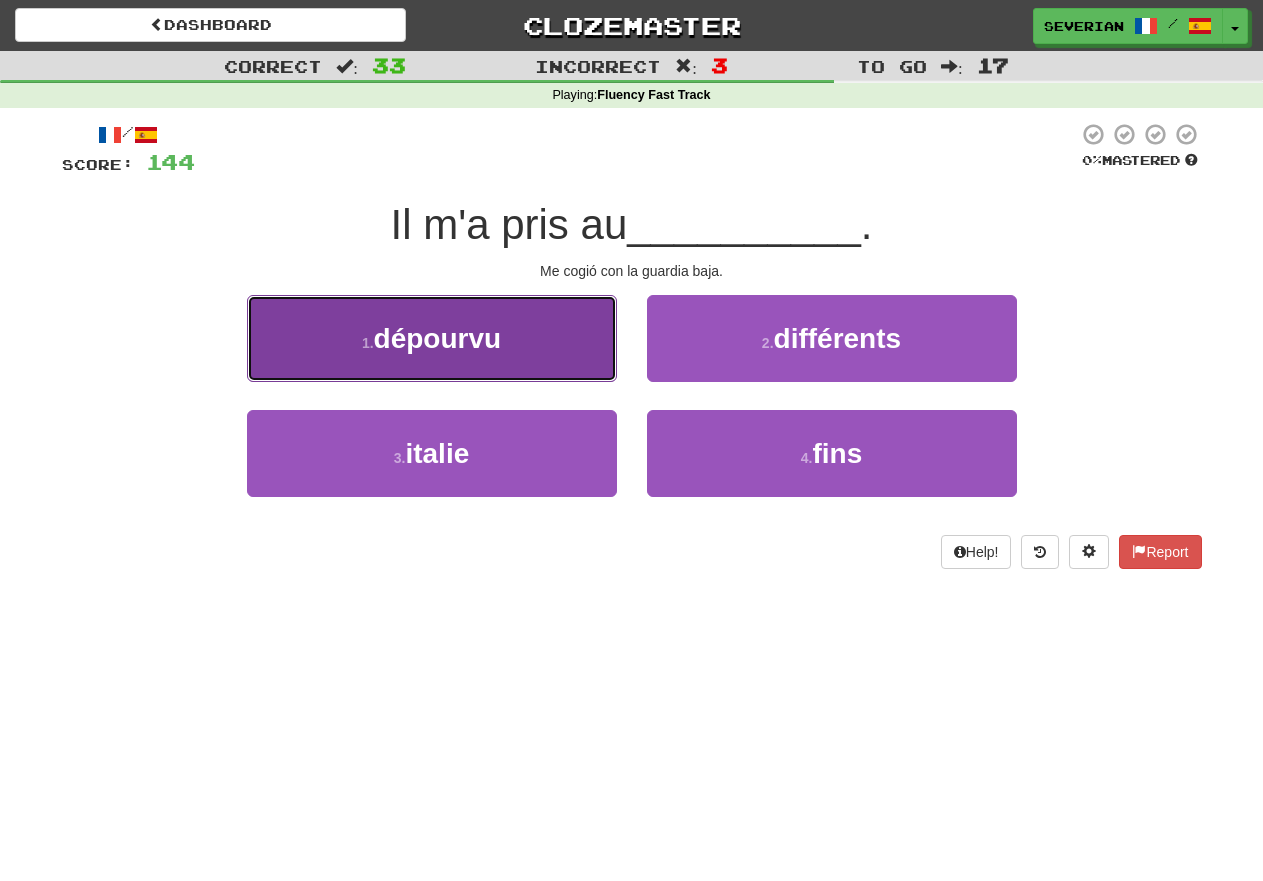 click on "1 .  dépourvu" at bounding box center [432, 338] 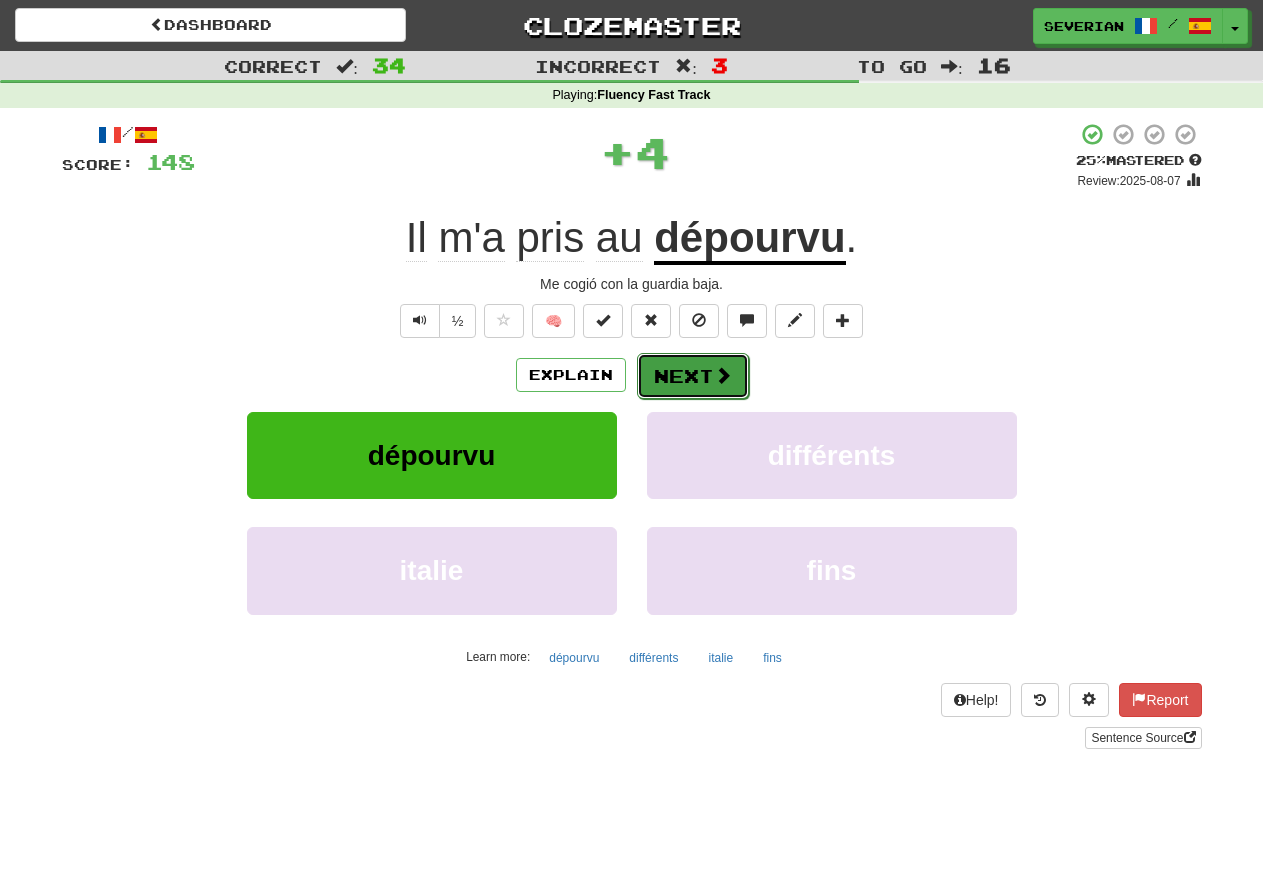 click at bounding box center (723, 375) 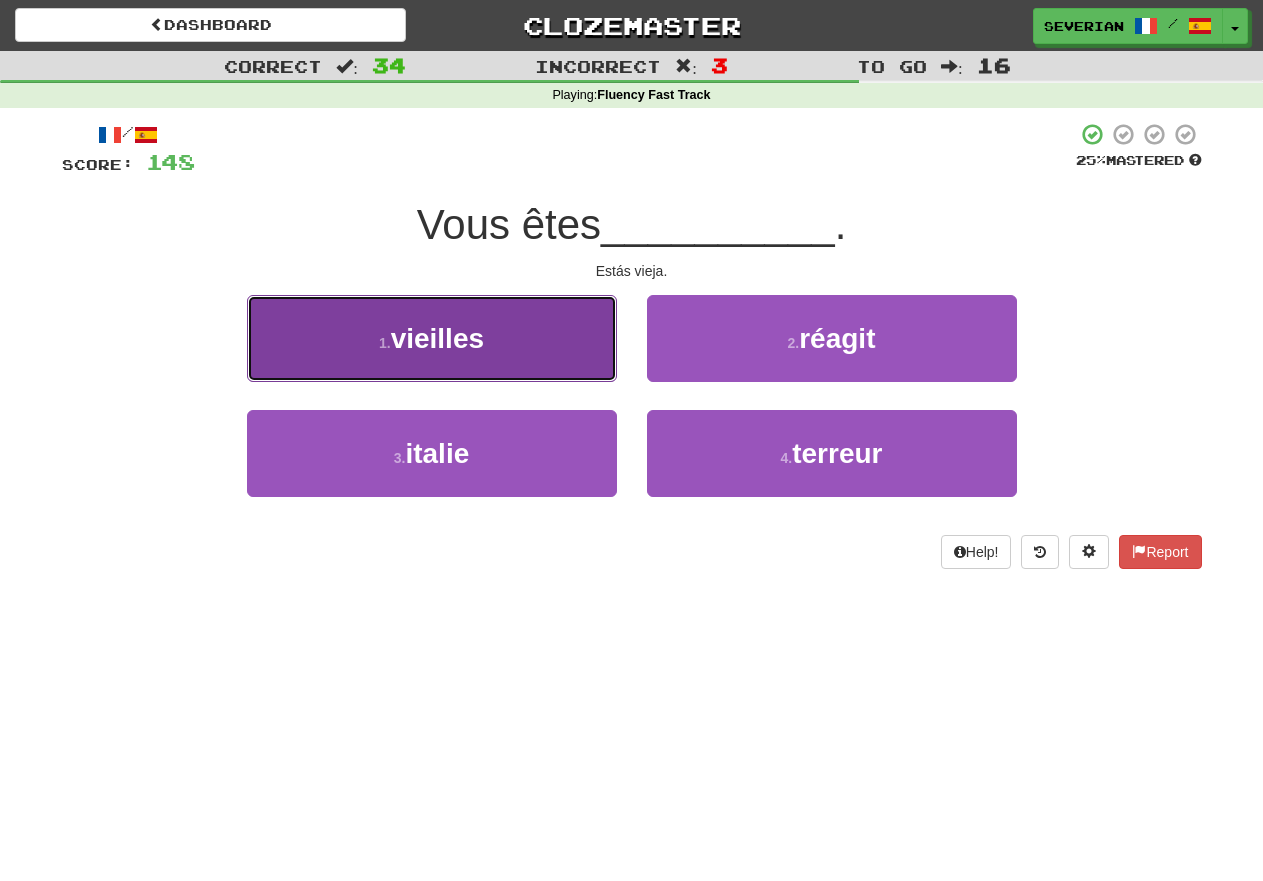 click on "1 .  vieilles" at bounding box center (432, 338) 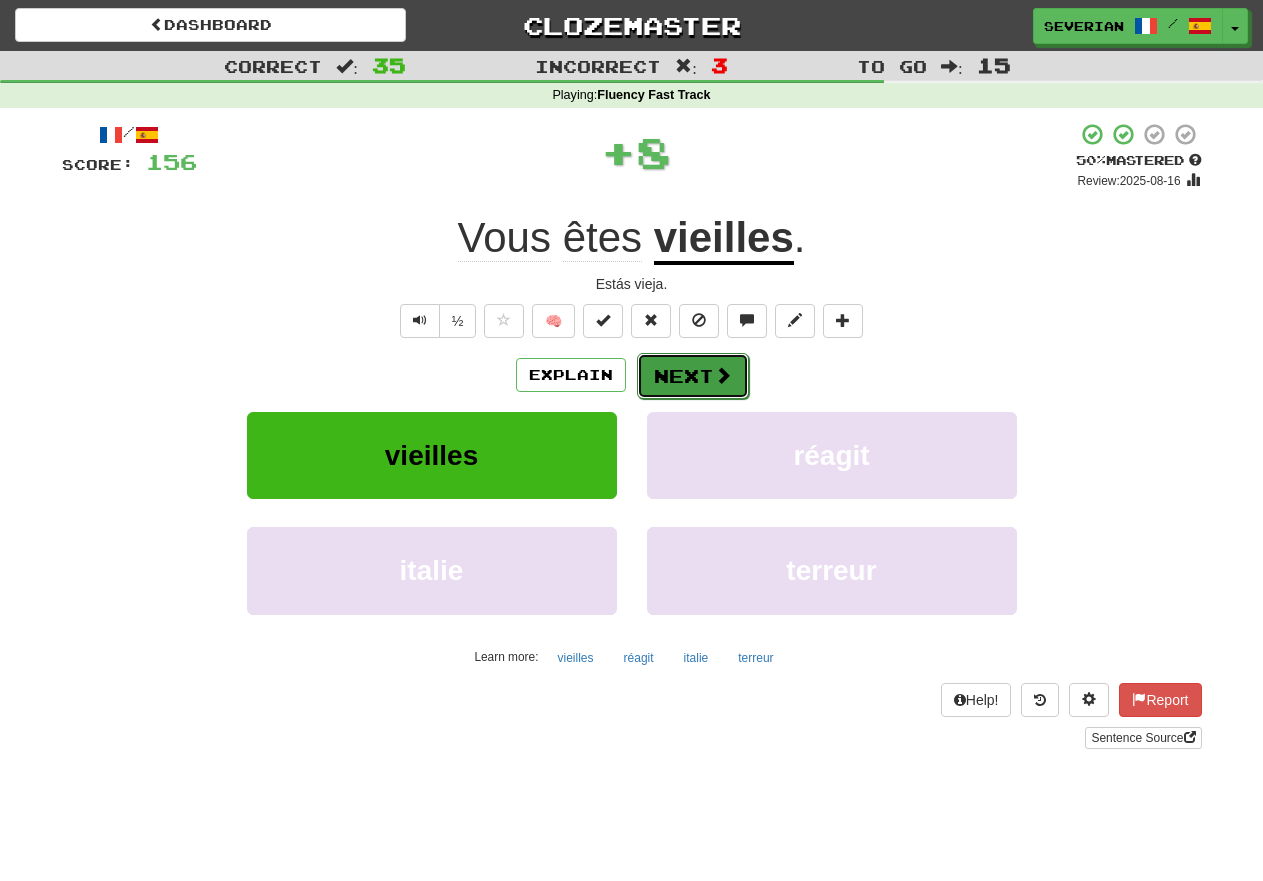 click on "Next" at bounding box center [693, 376] 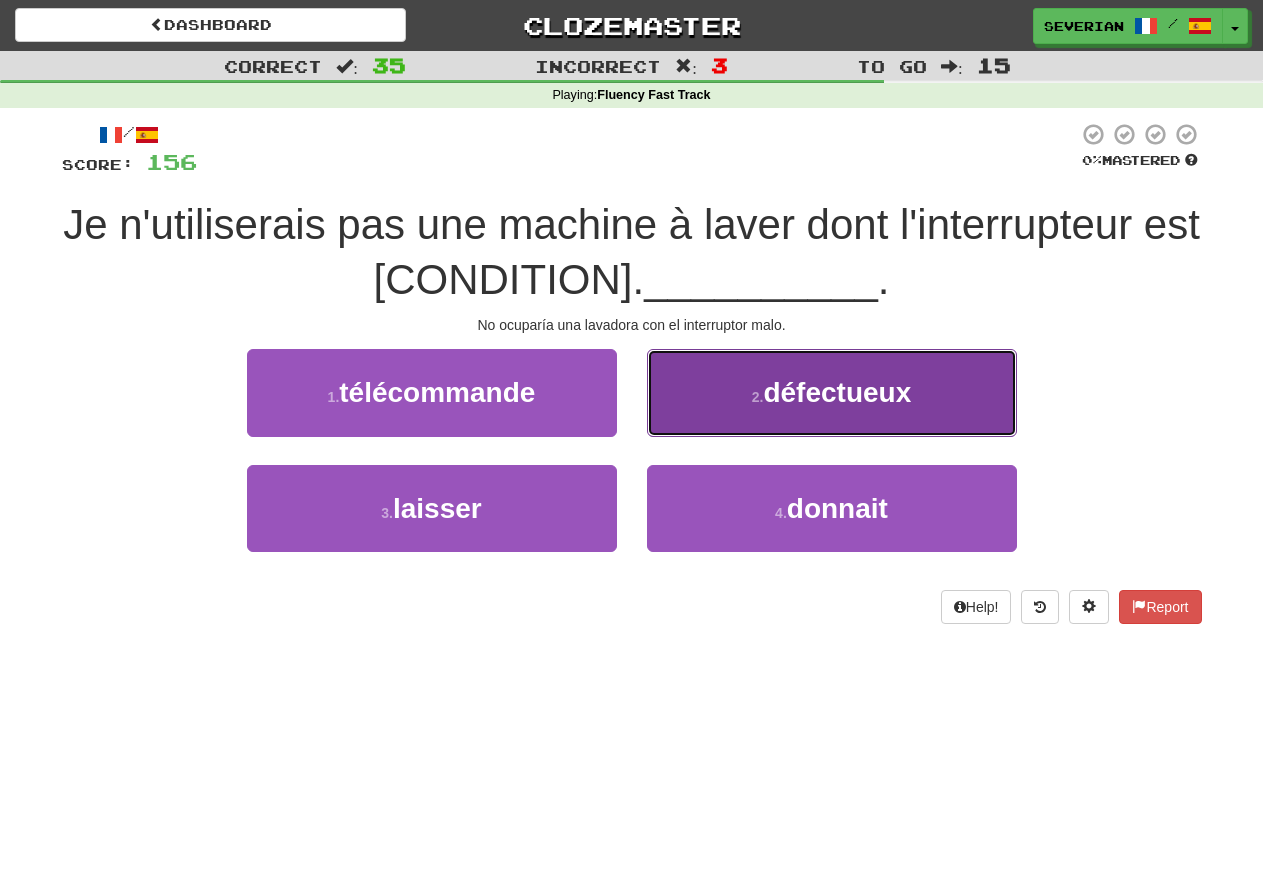 click on "2 .  défectueux" at bounding box center (832, 392) 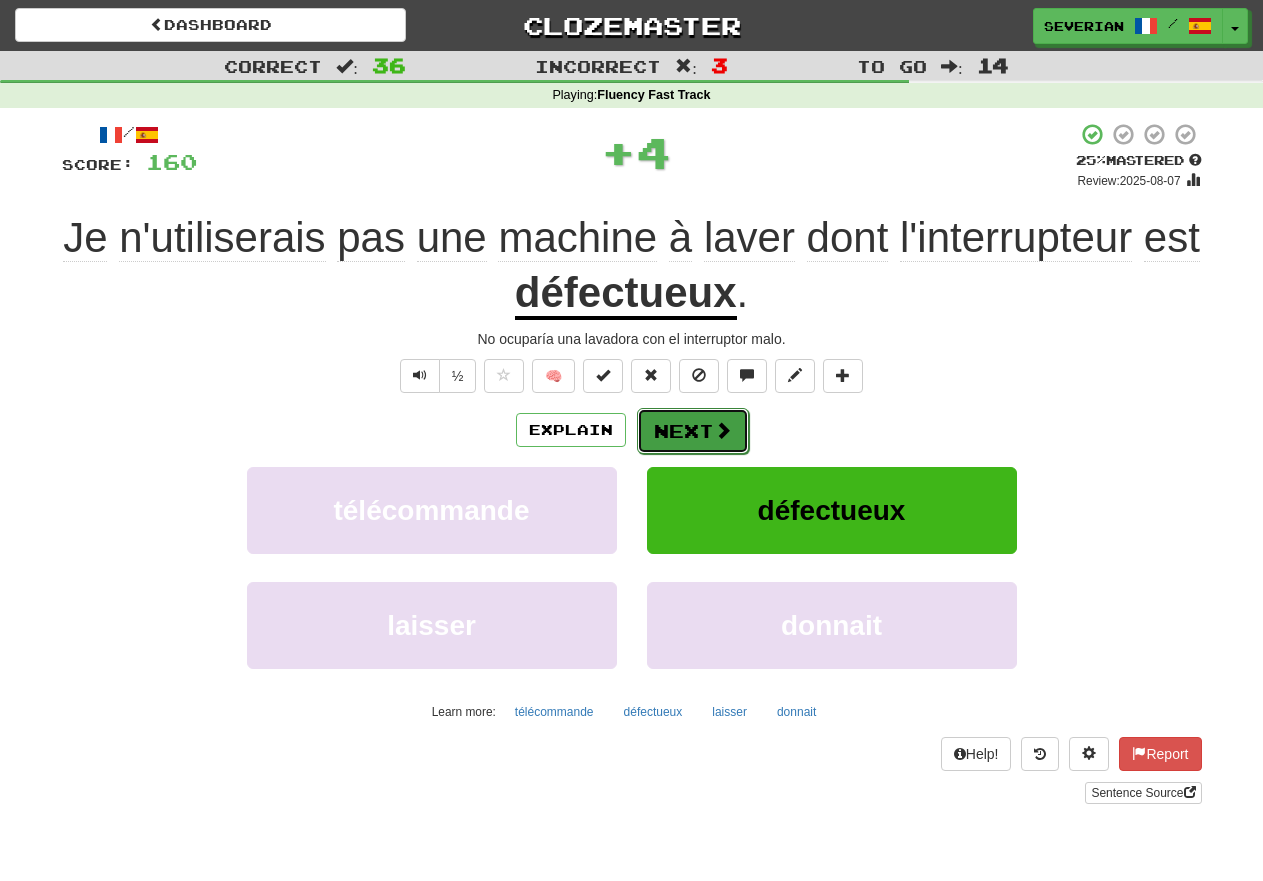 click on "Next" at bounding box center [693, 431] 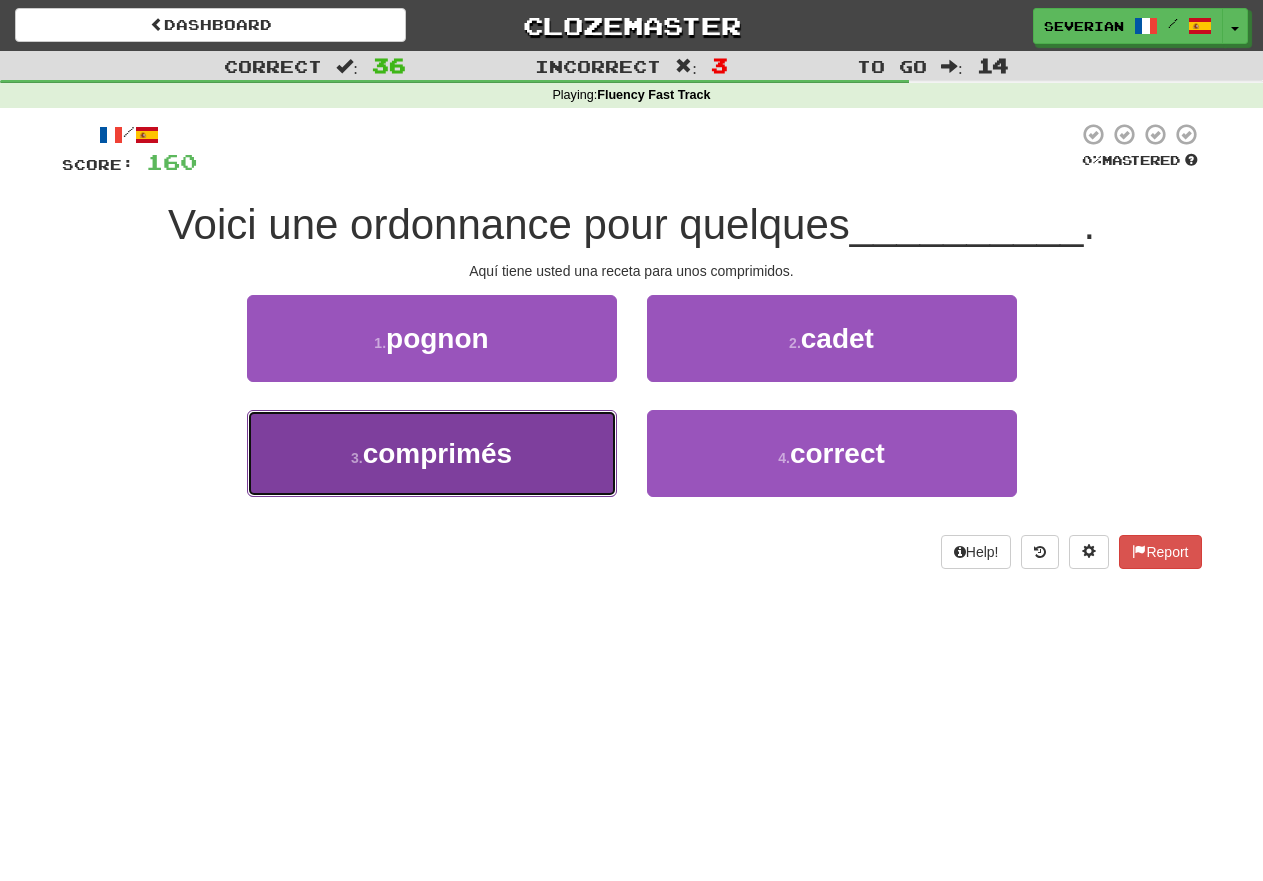 click on "comprimés" at bounding box center [437, 453] 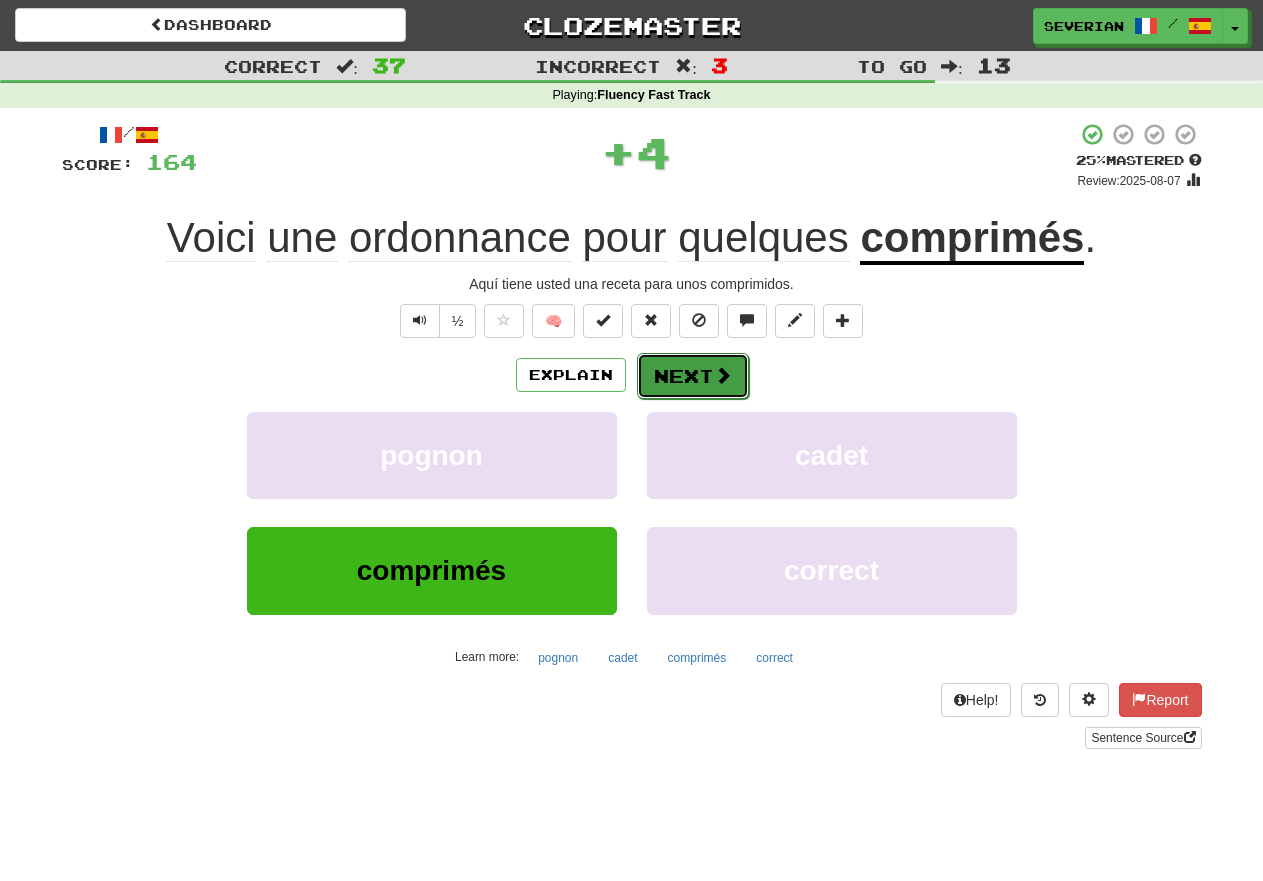 click on "Next" at bounding box center [693, 376] 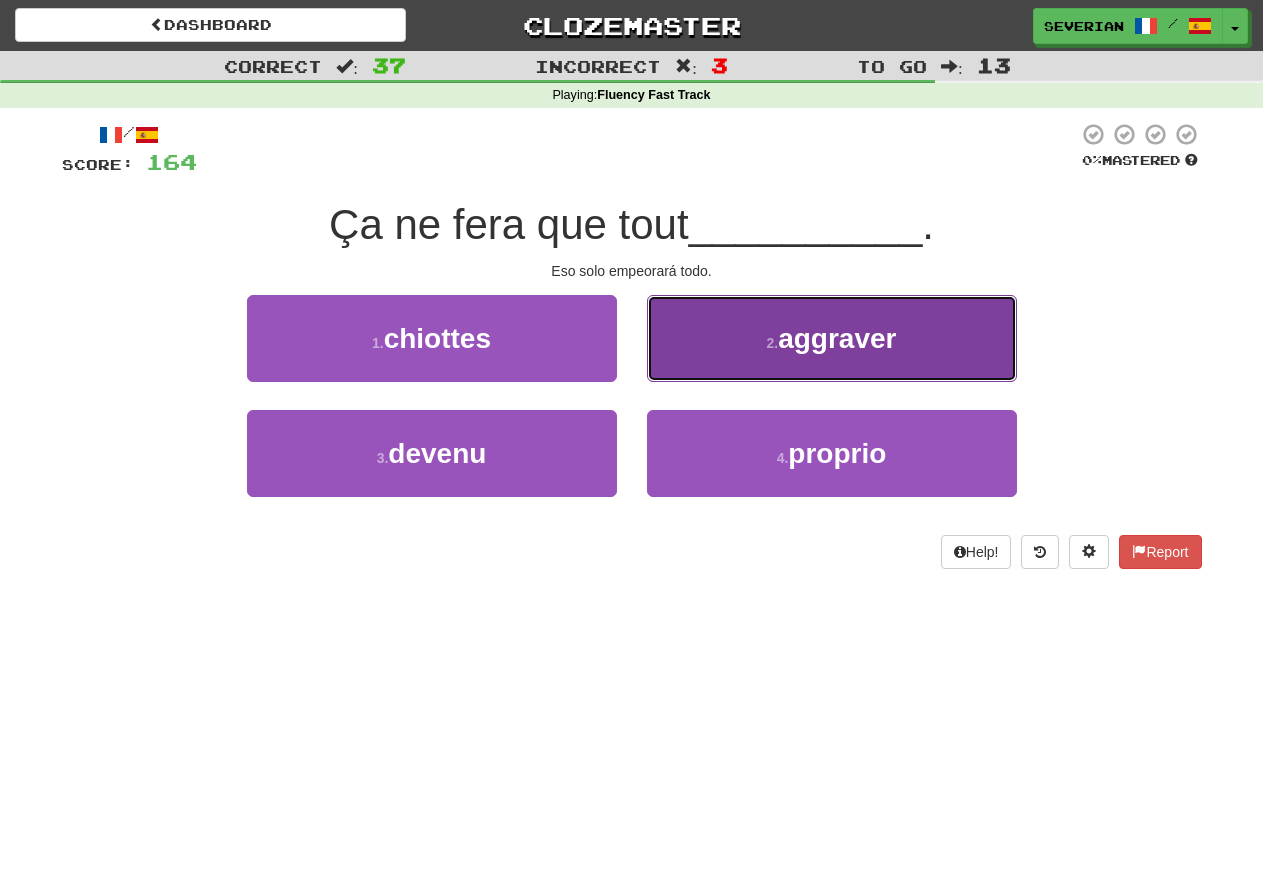 click on "2 .  aggraver" at bounding box center (832, 338) 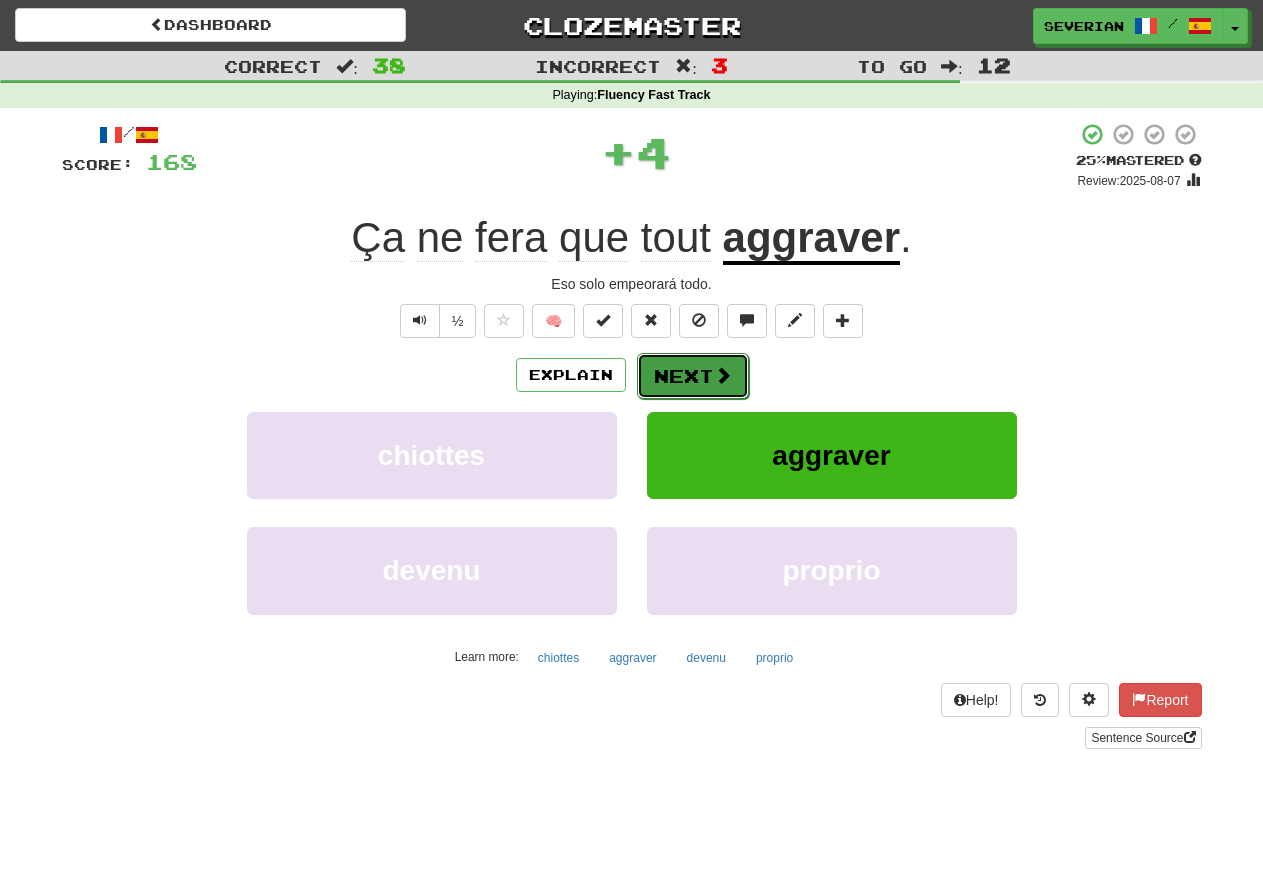 click on "Next" at bounding box center (693, 376) 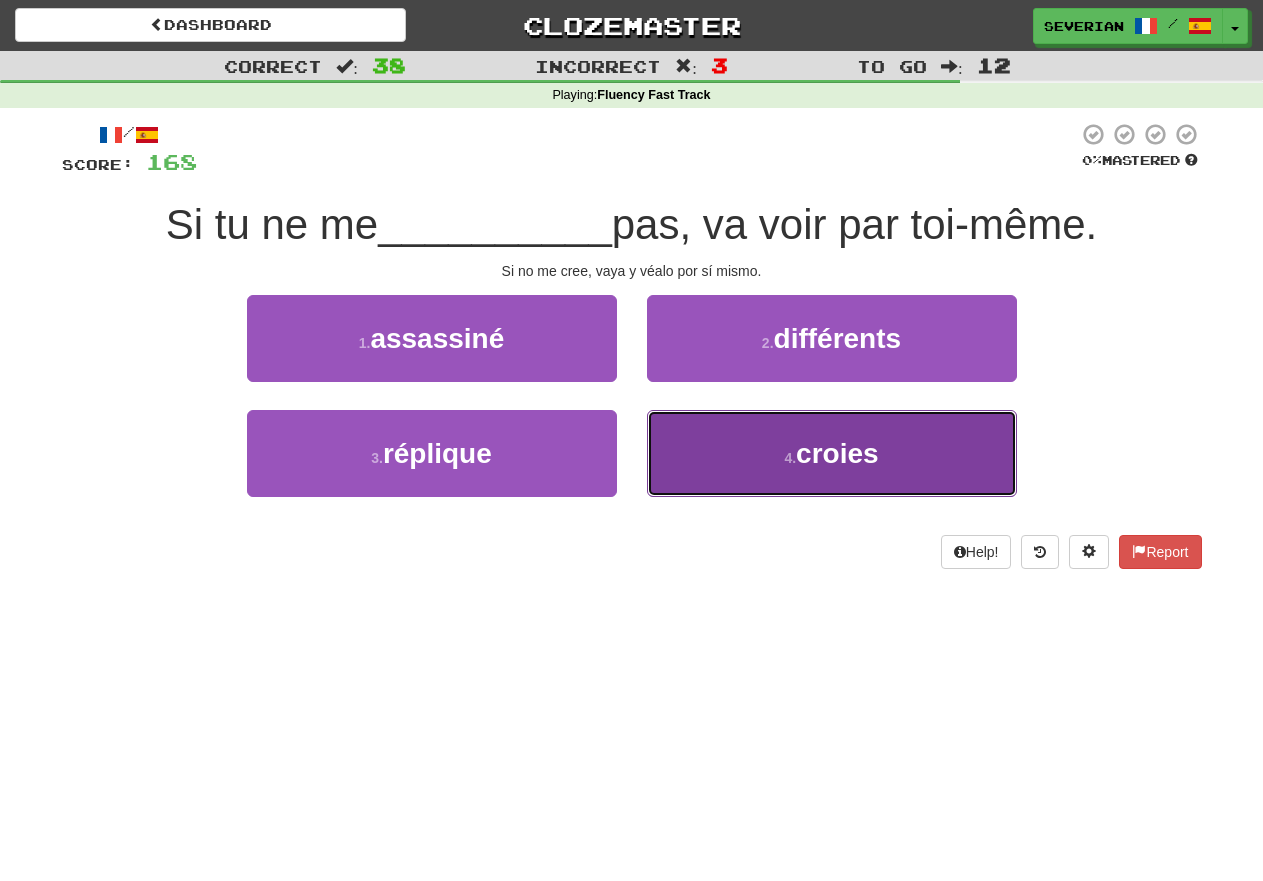 click on "4 .  croies" at bounding box center [832, 453] 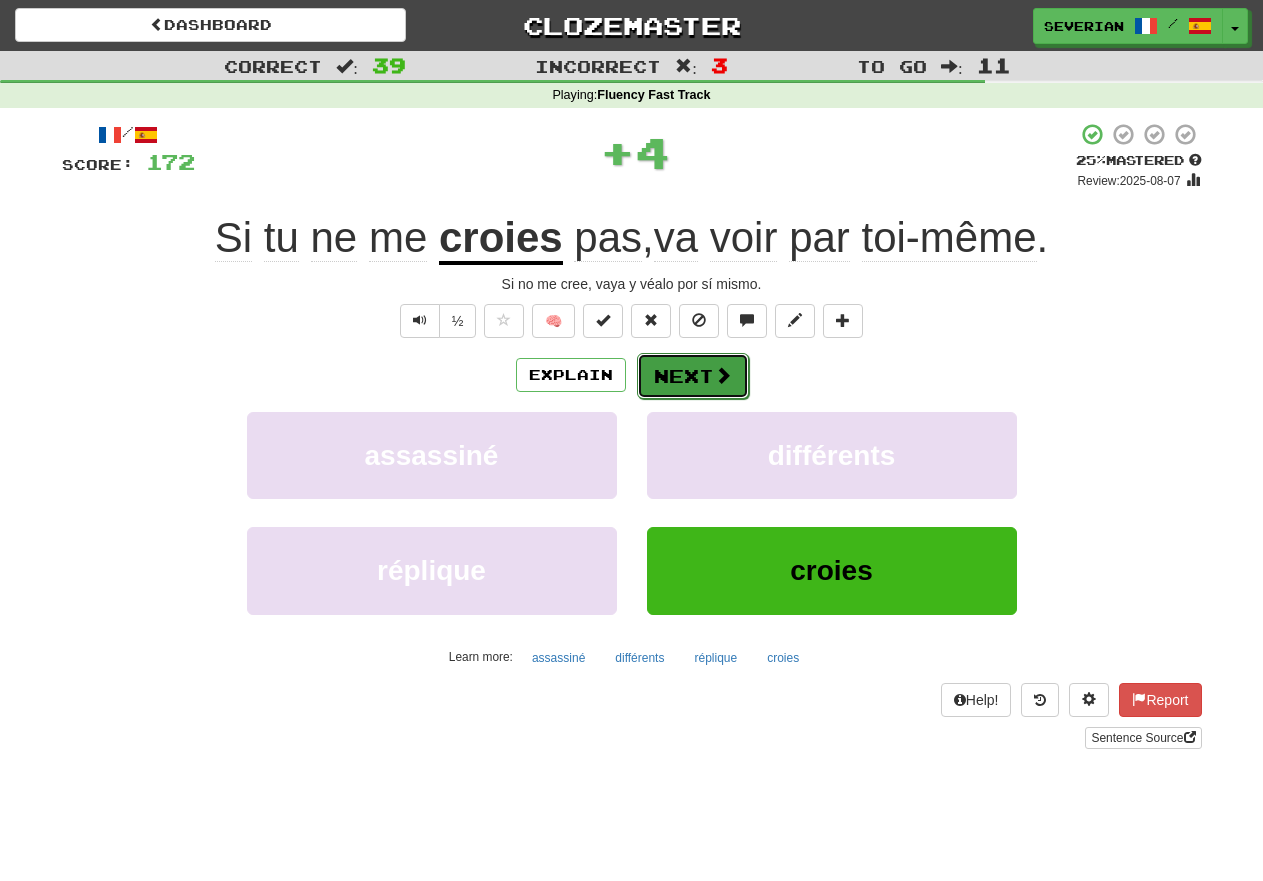 click at bounding box center (723, 375) 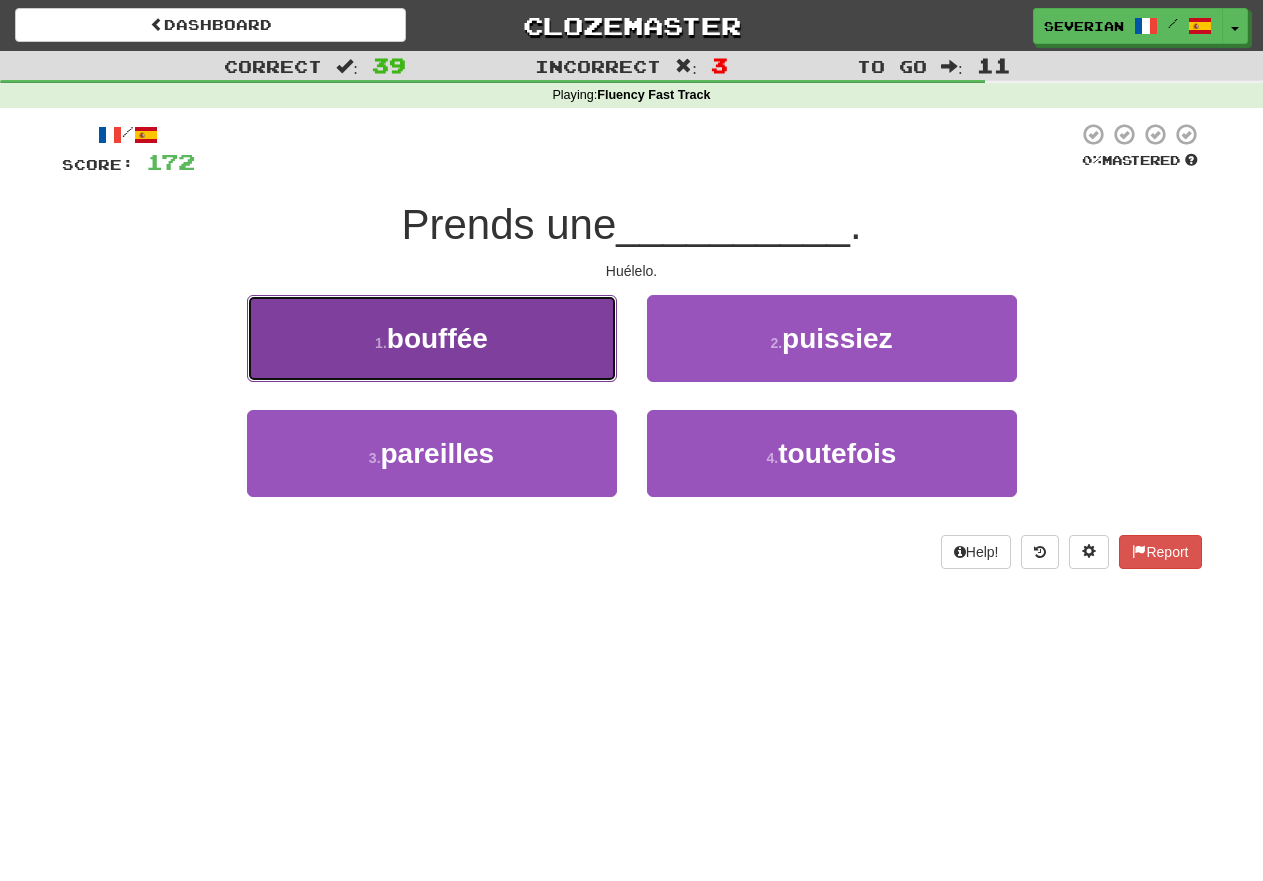 click on "1 .  bouffée" at bounding box center (432, 338) 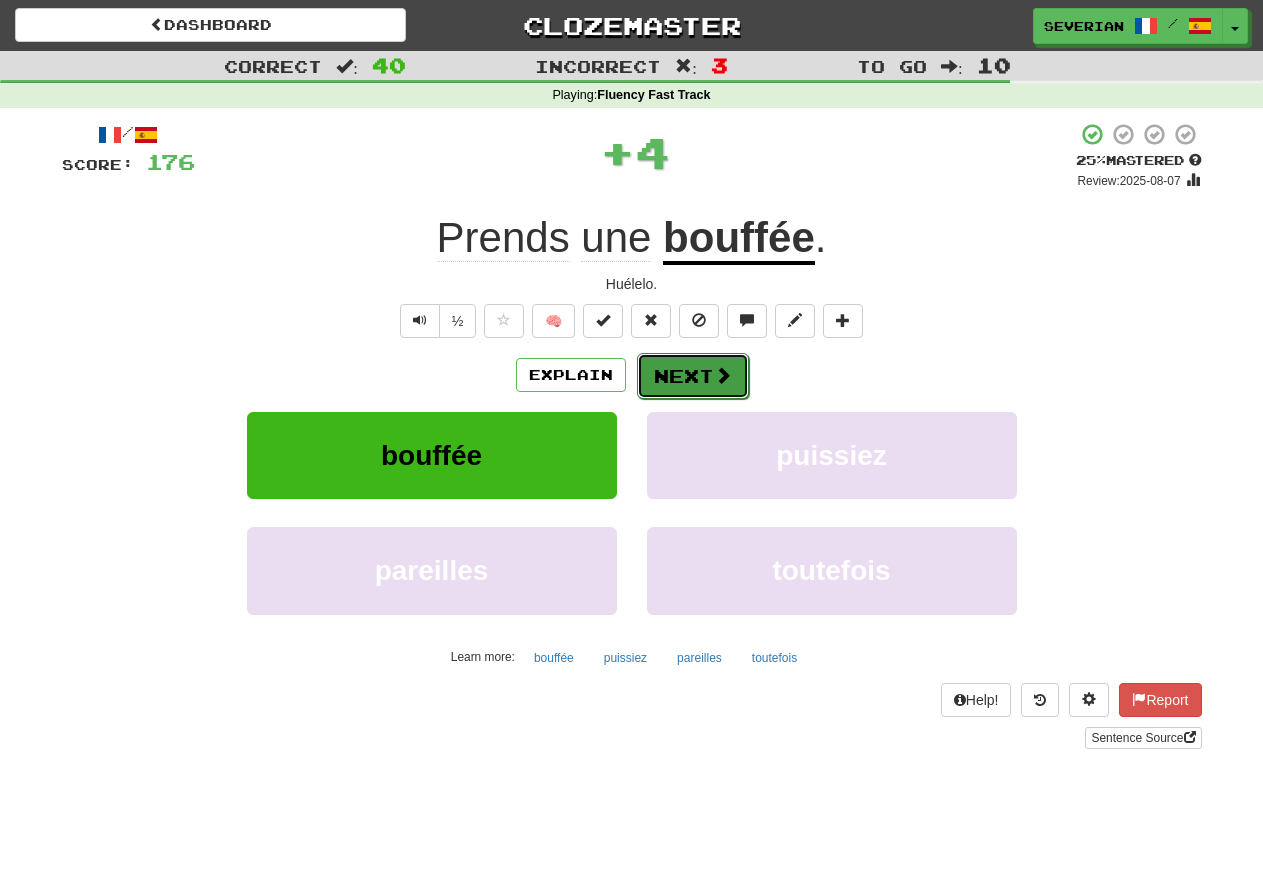 click on "Next" at bounding box center [693, 376] 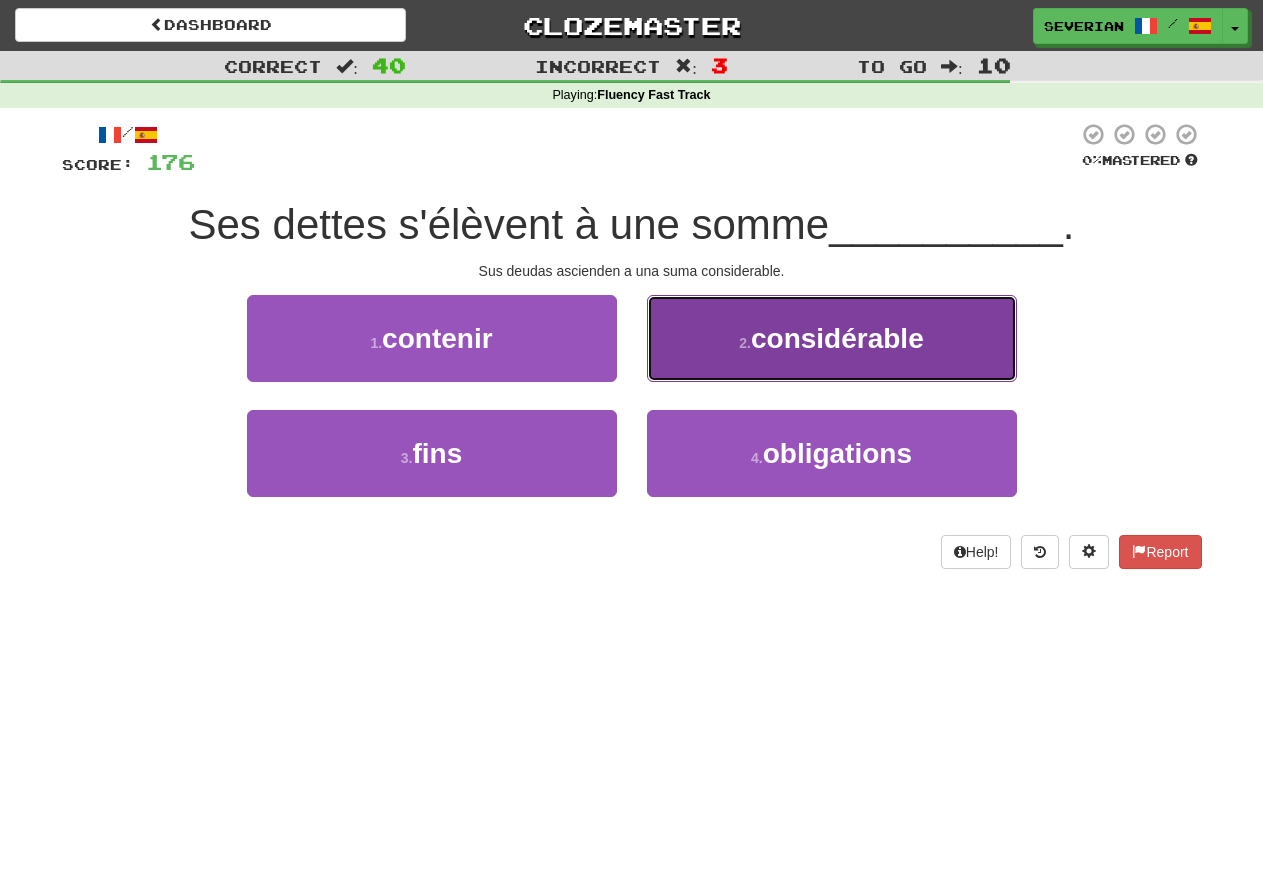 click on "2 .  considérable" at bounding box center (832, 338) 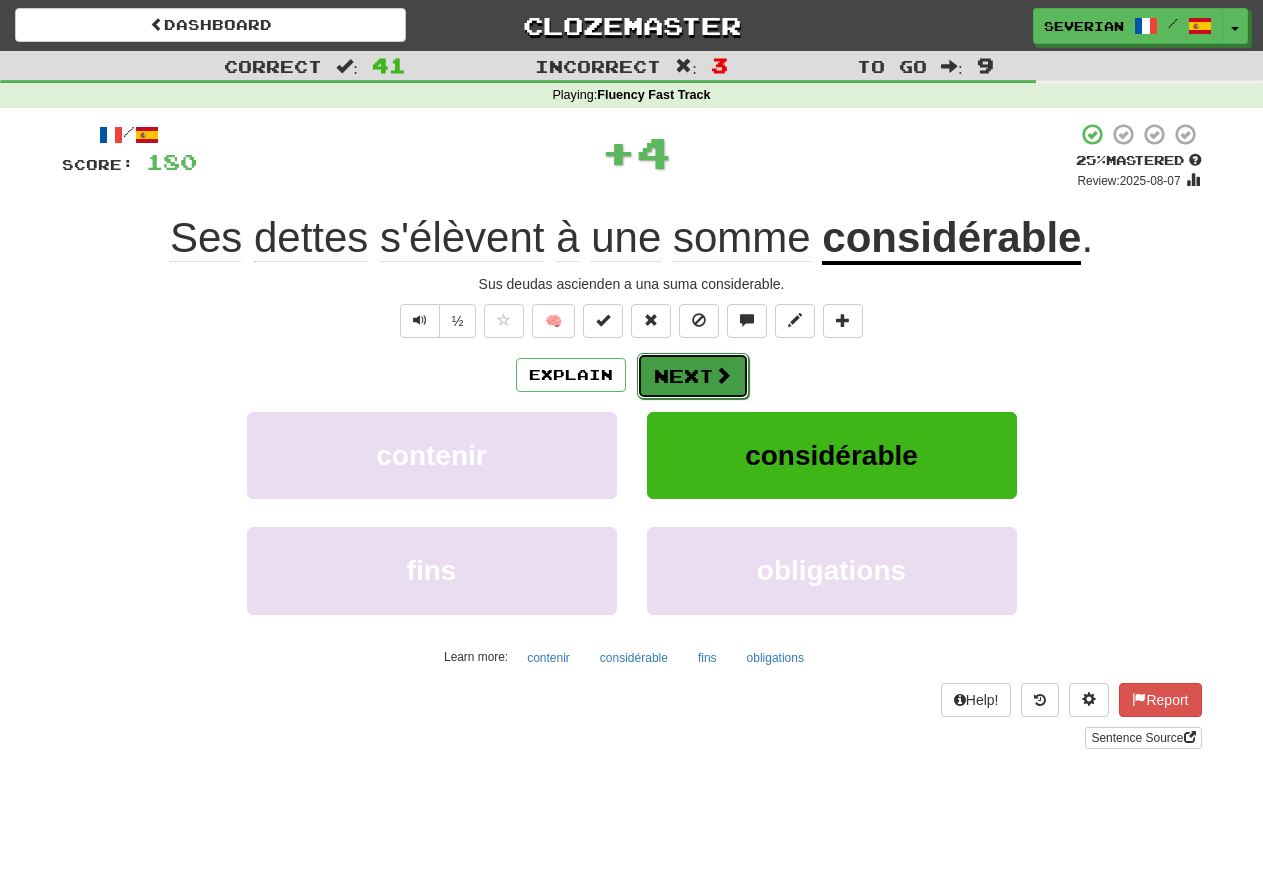 click at bounding box center [723, 375] 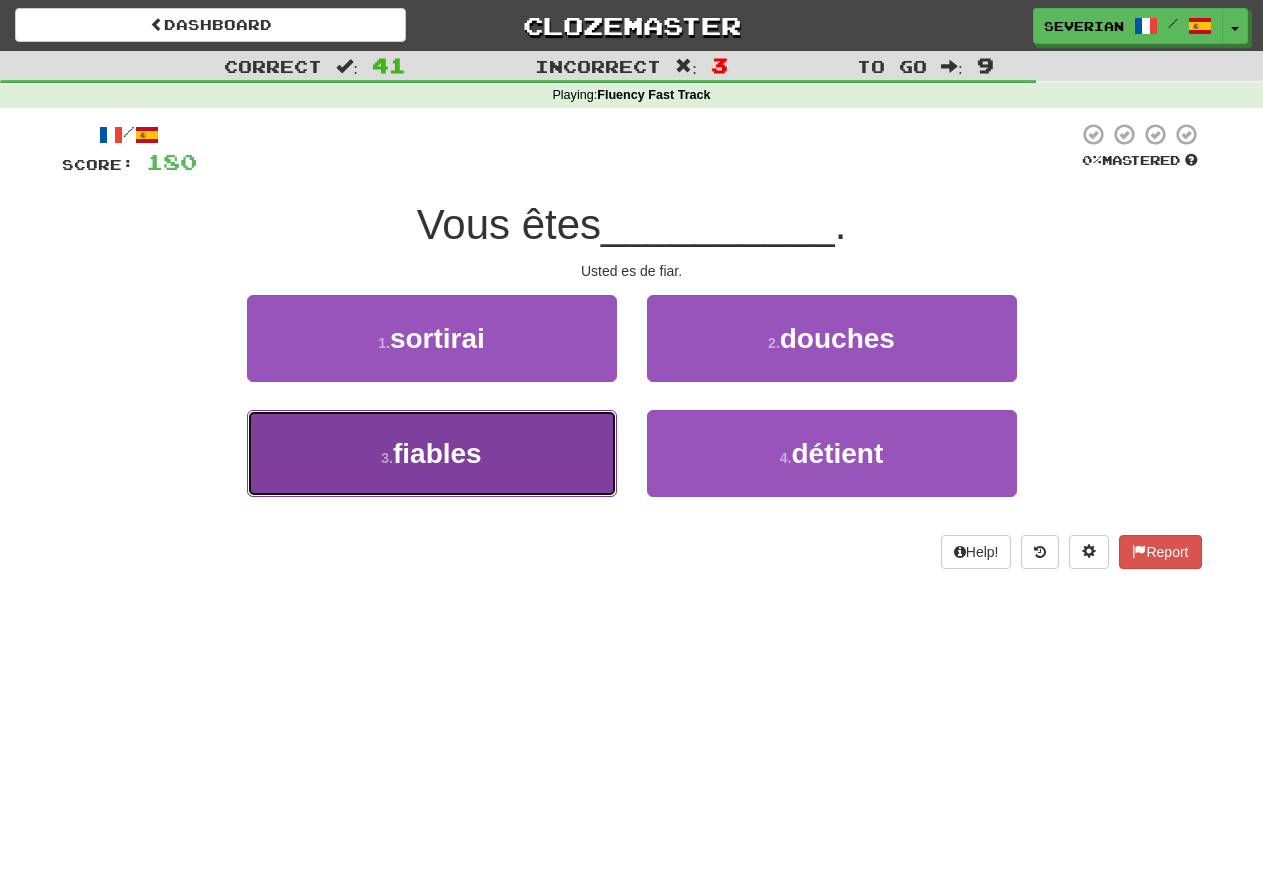 click on "fiables" at bounding box center (437, 453) 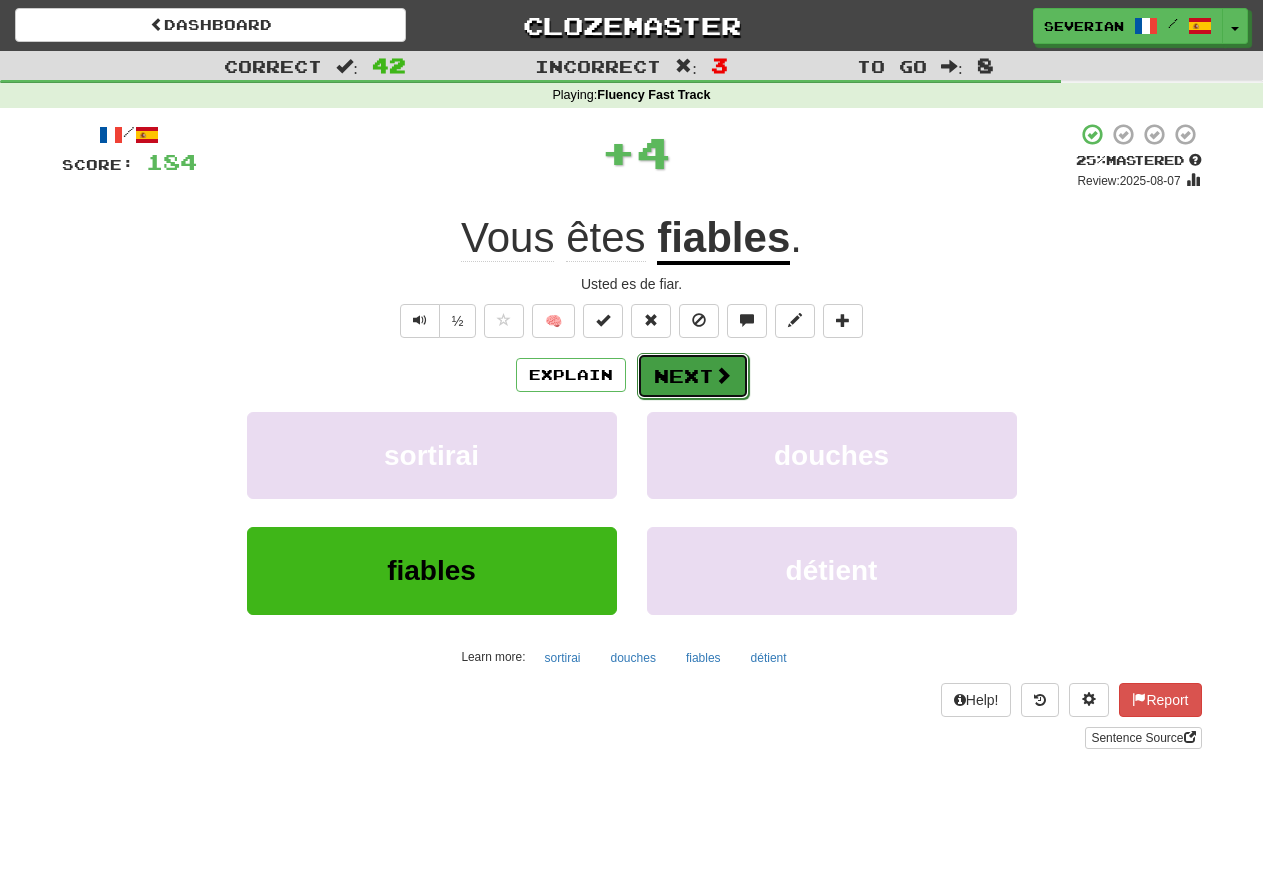 click on "Next" at bounding box center [693, 376] 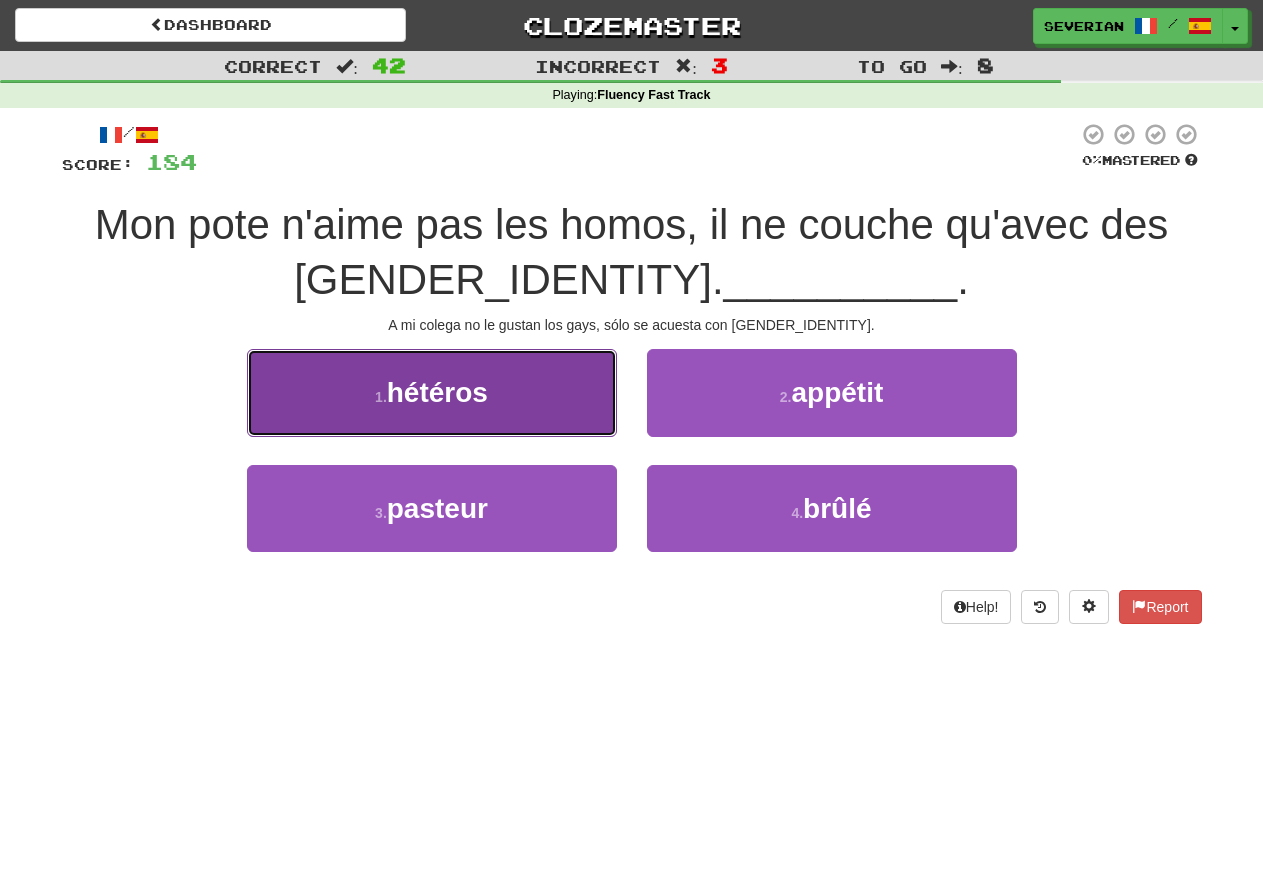 click on "1 .  hétéros" at bounding box center [432, 392] 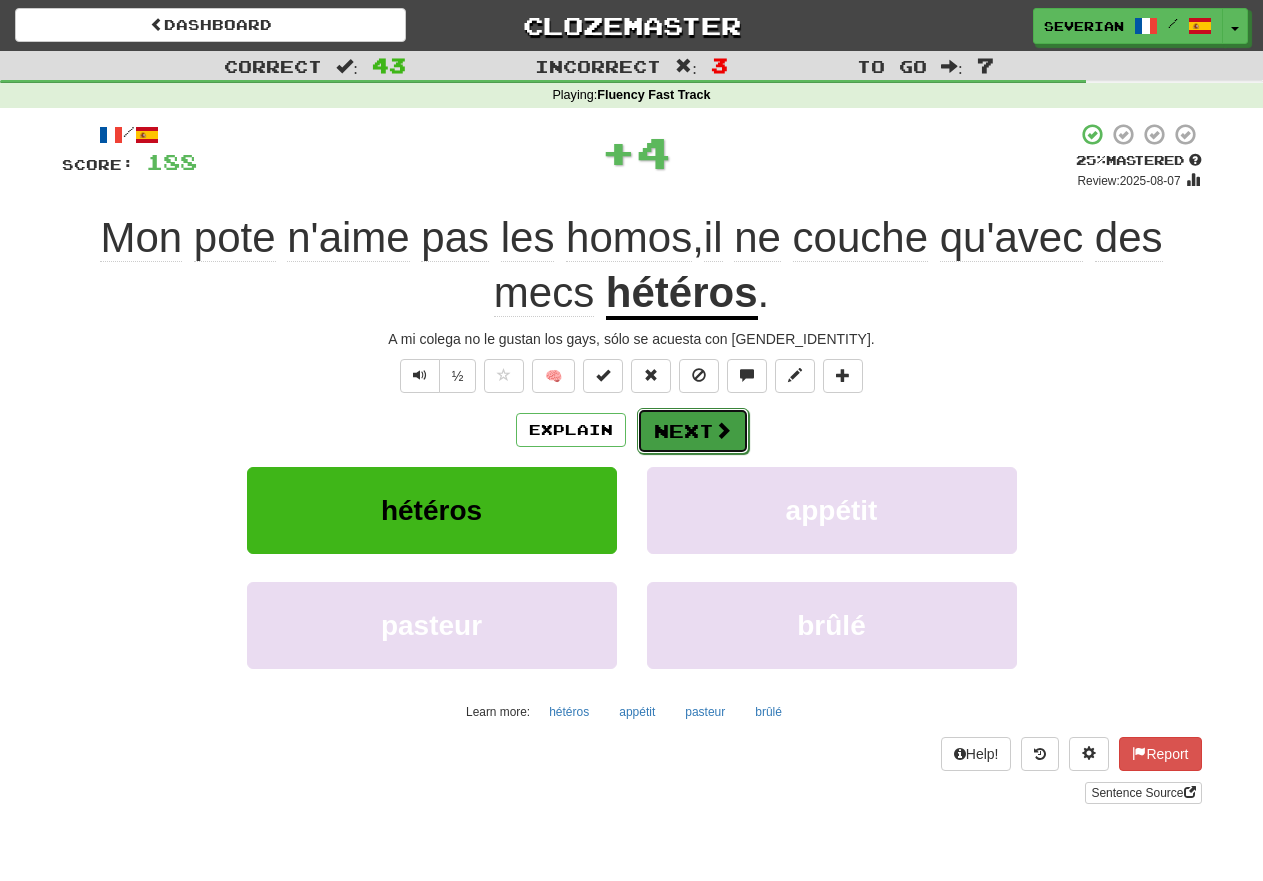 click at bounding box center (723, 430) 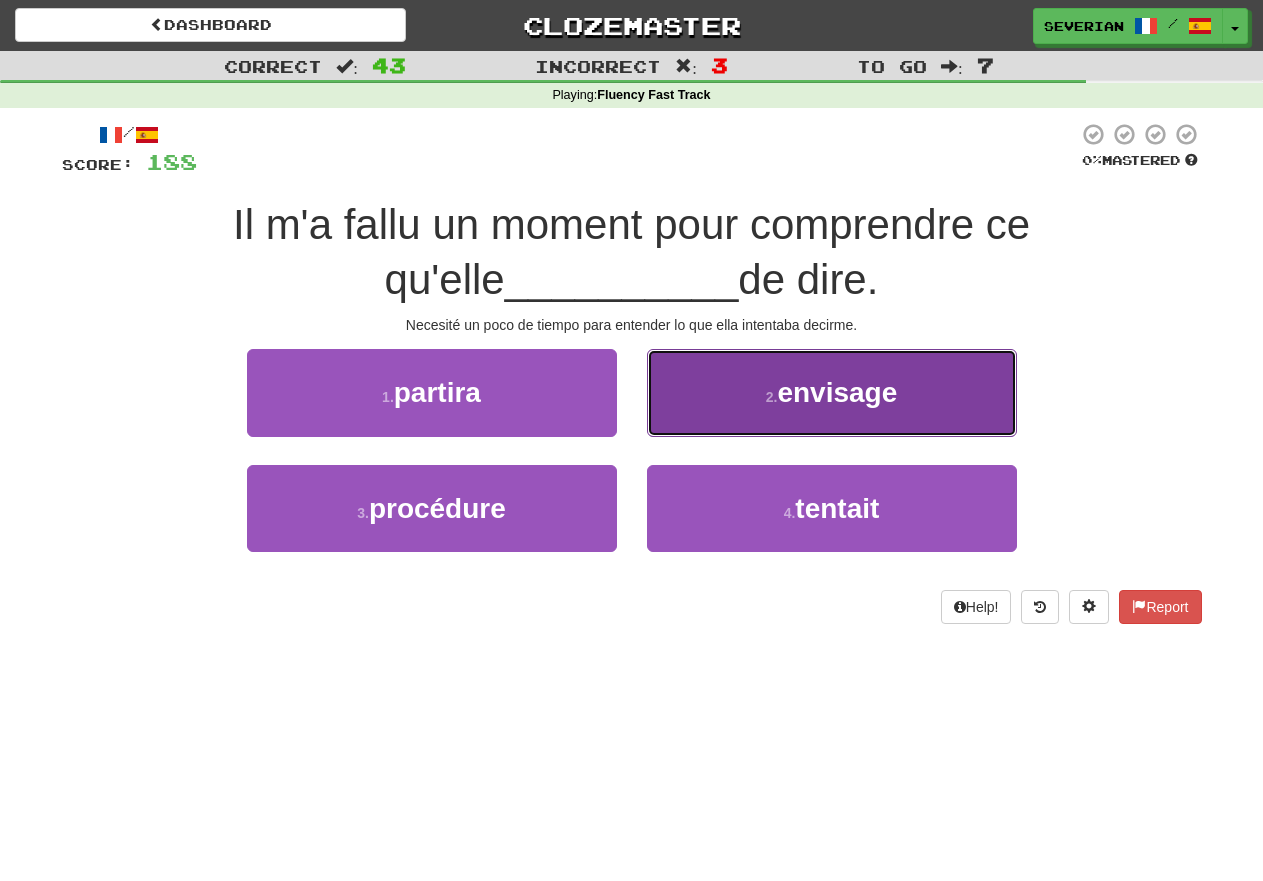 click on "2 .  envisage" at bounding box center (832, 392) 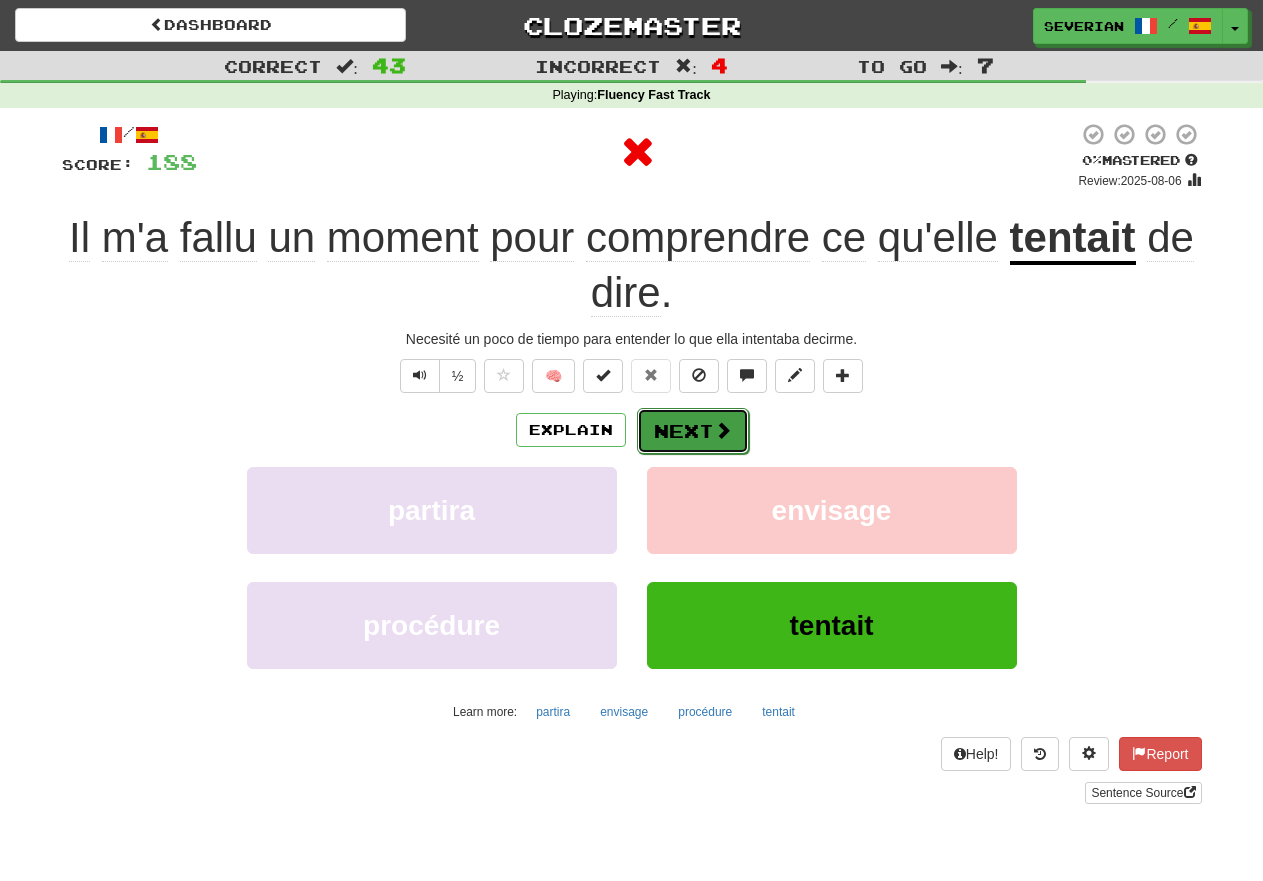 click on "Next" at bounding box center (693, 431) 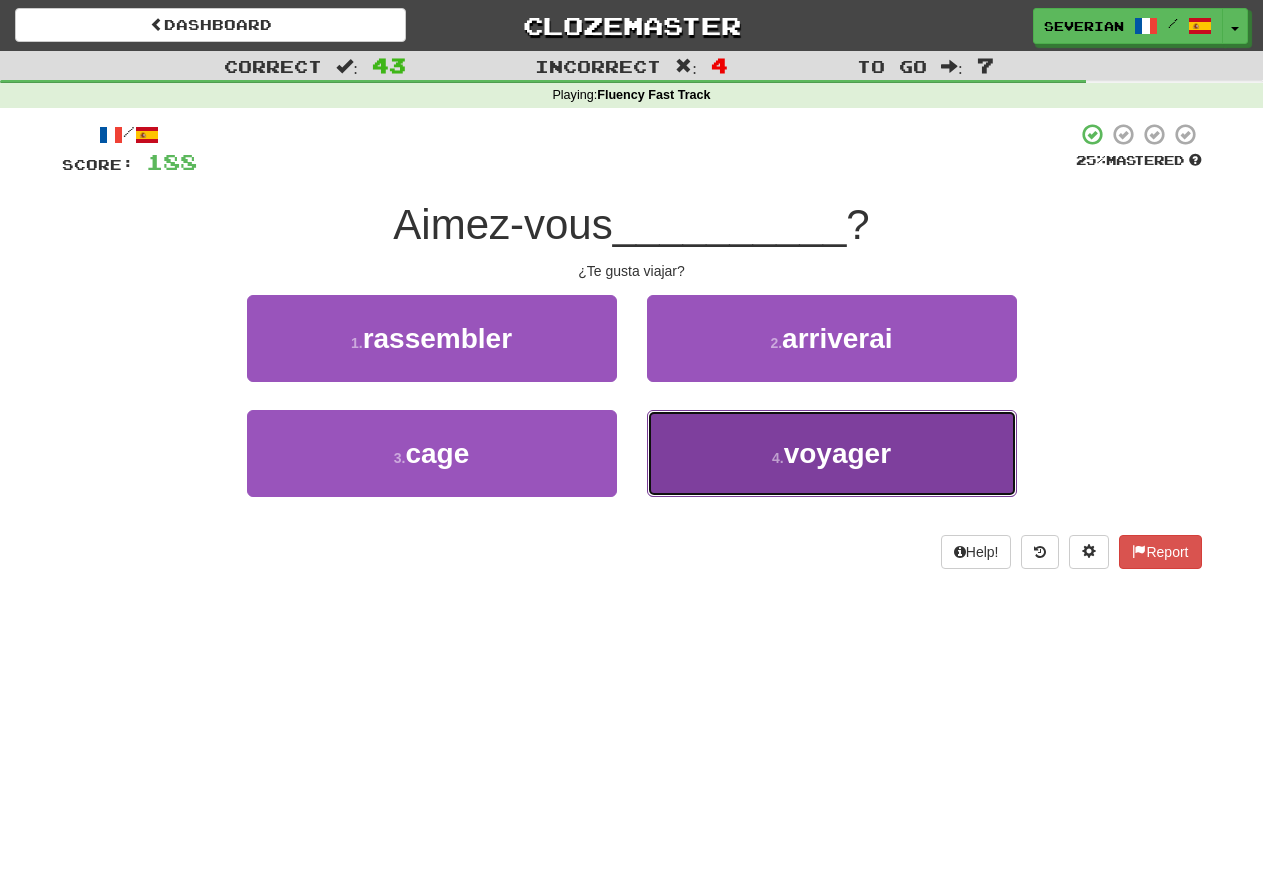 click on "4 .  voyager" at bounding box center (832, 453) 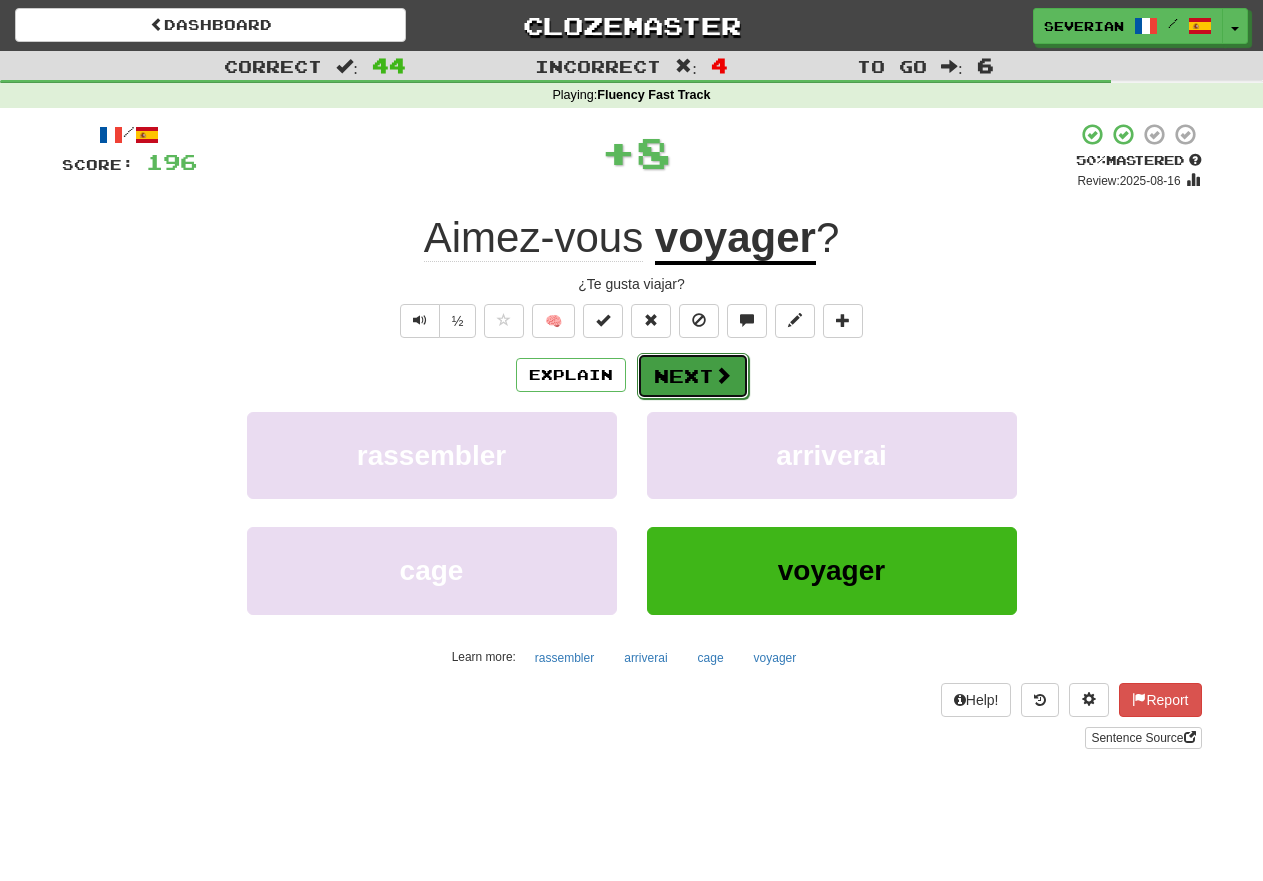 click on "Next" at bounding box center (693, 376) 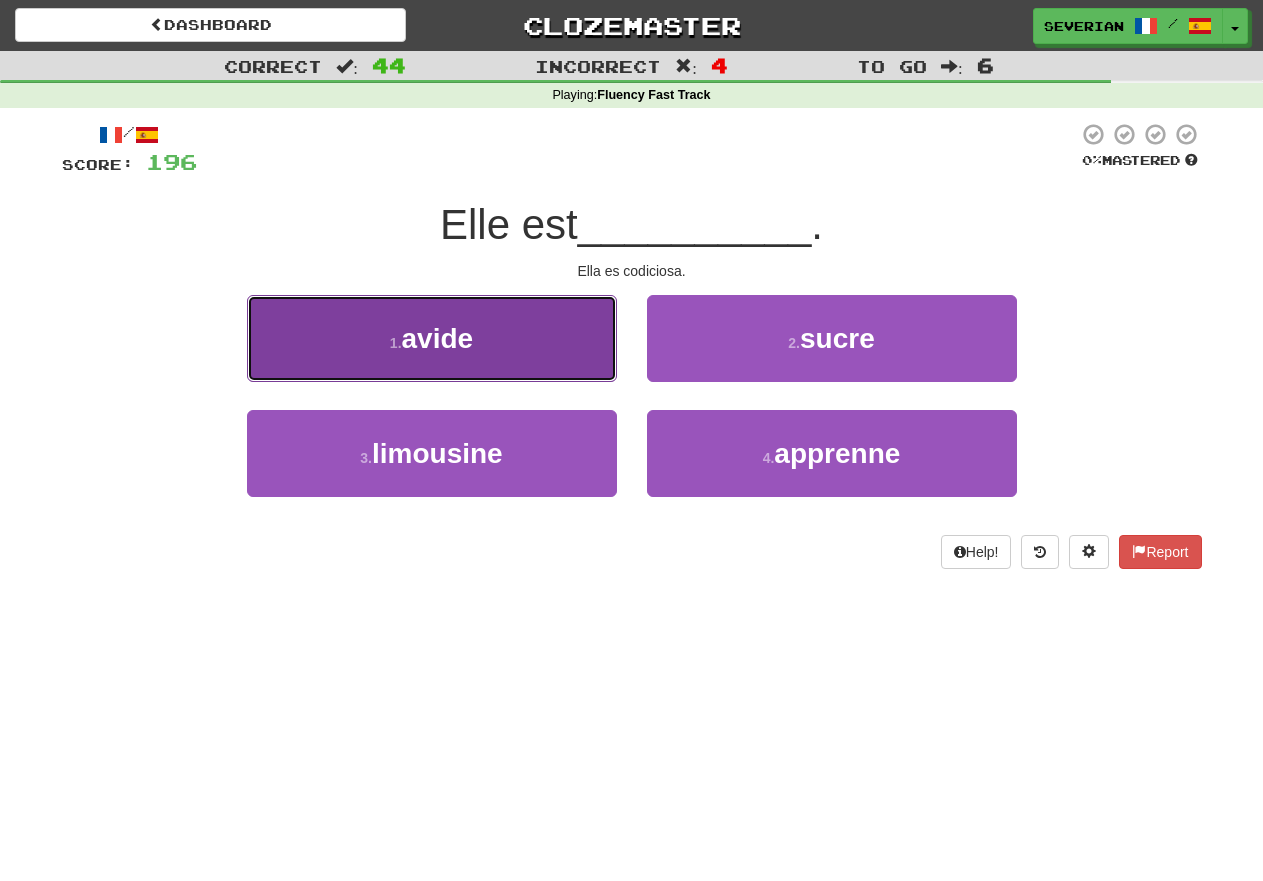 click on "1 .  avide" at bounding box center [432, 338] 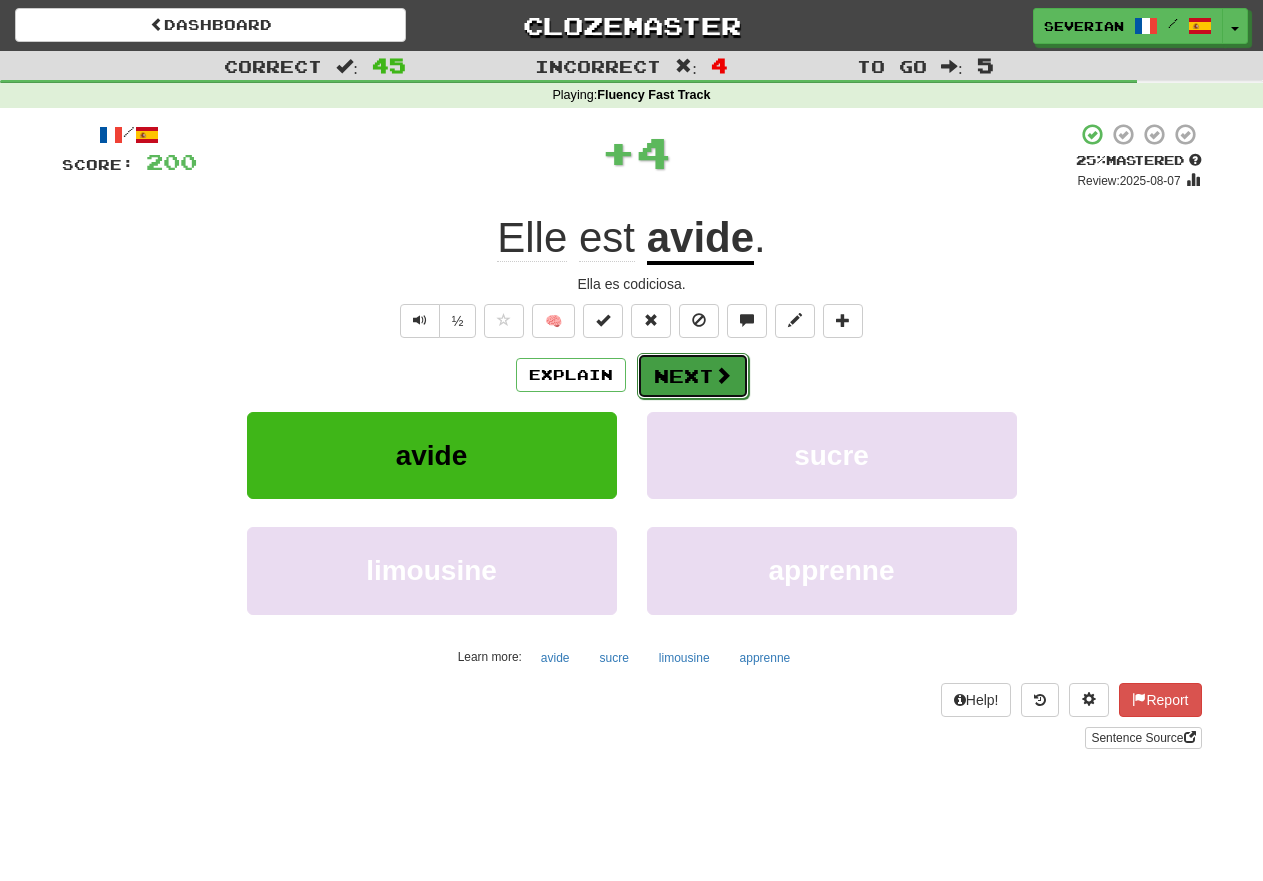 click on "Next" at bounding box center (693, 376) 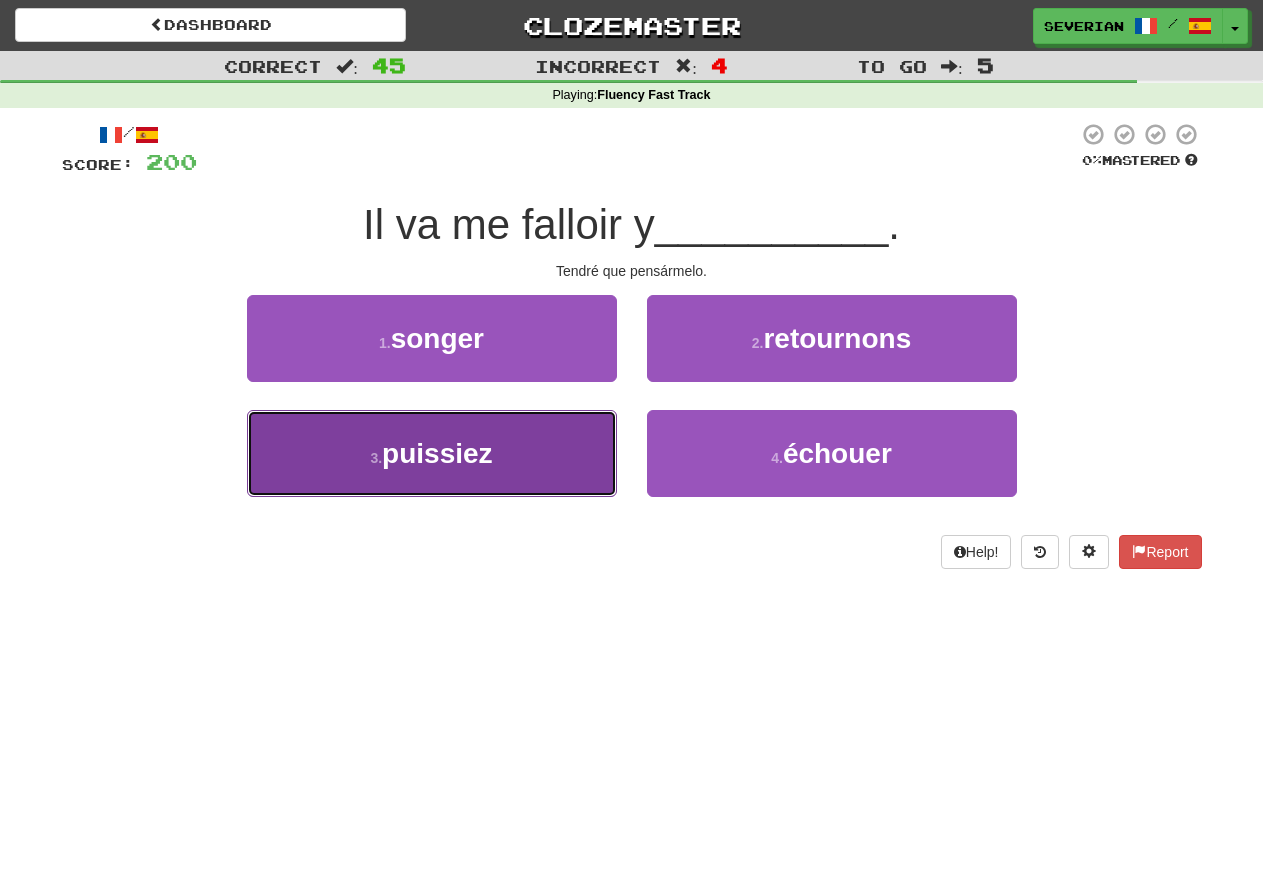 click on "3 .  puissiez" at bounding box center (432, 453) 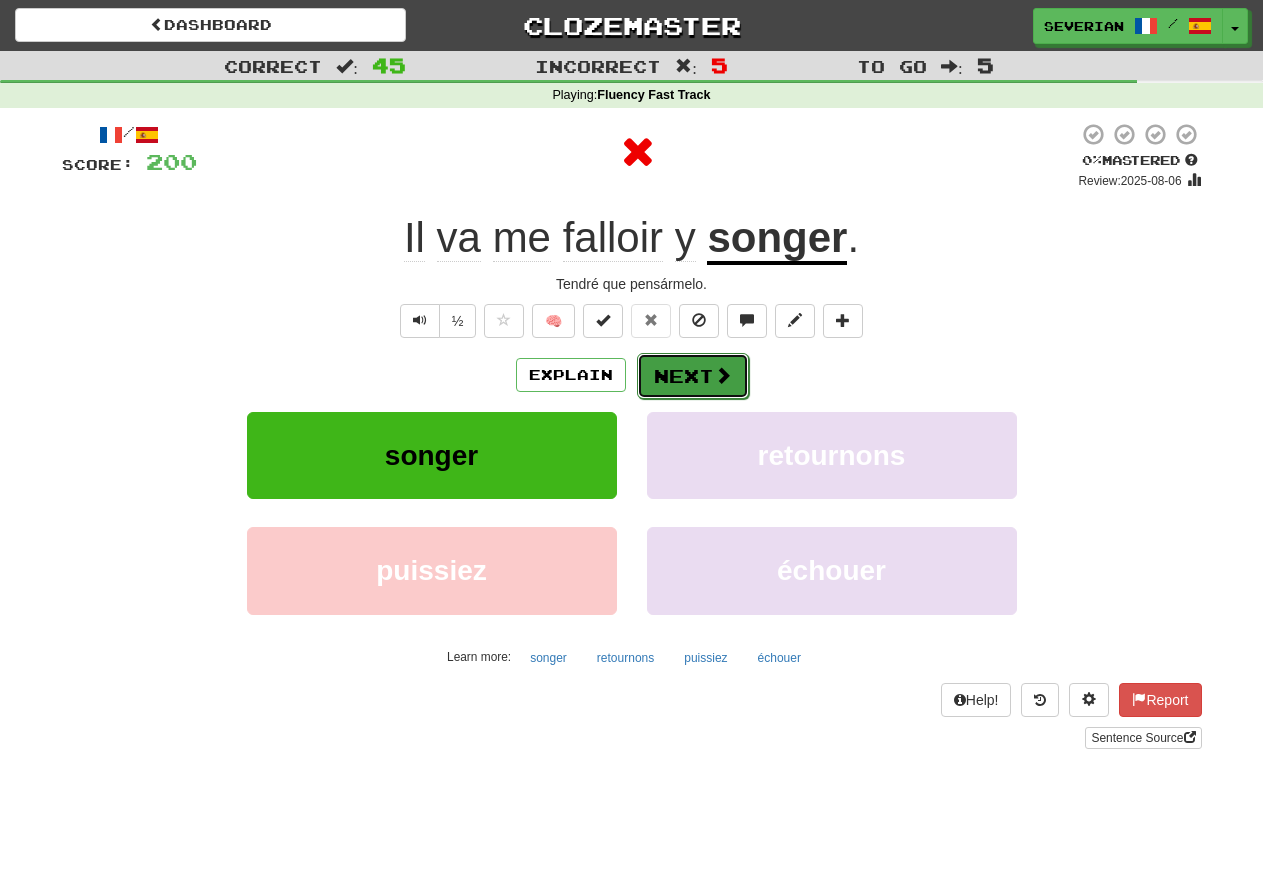 click on "Next" at bounding box center (693, 376) 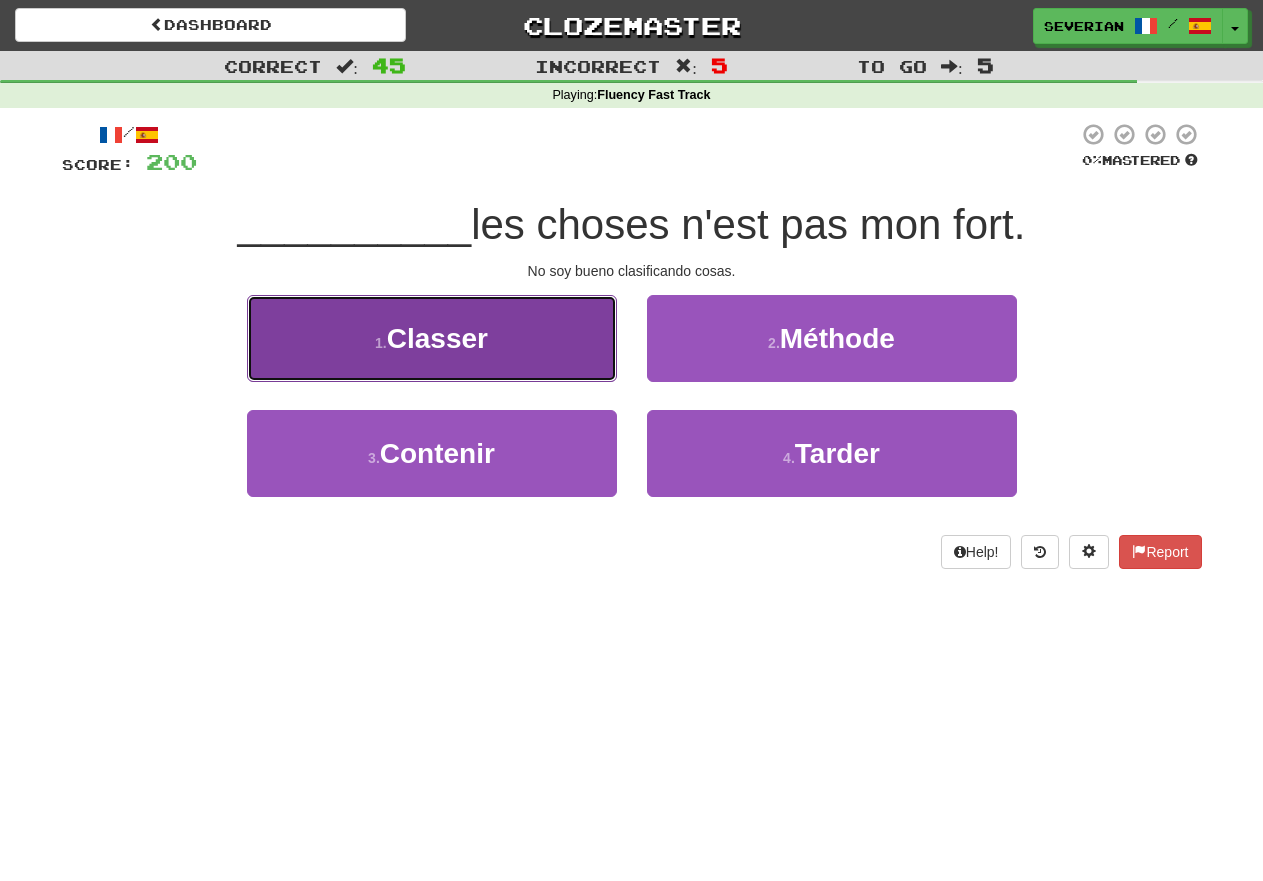 click on "Classer" at bounding box center (437, 338) 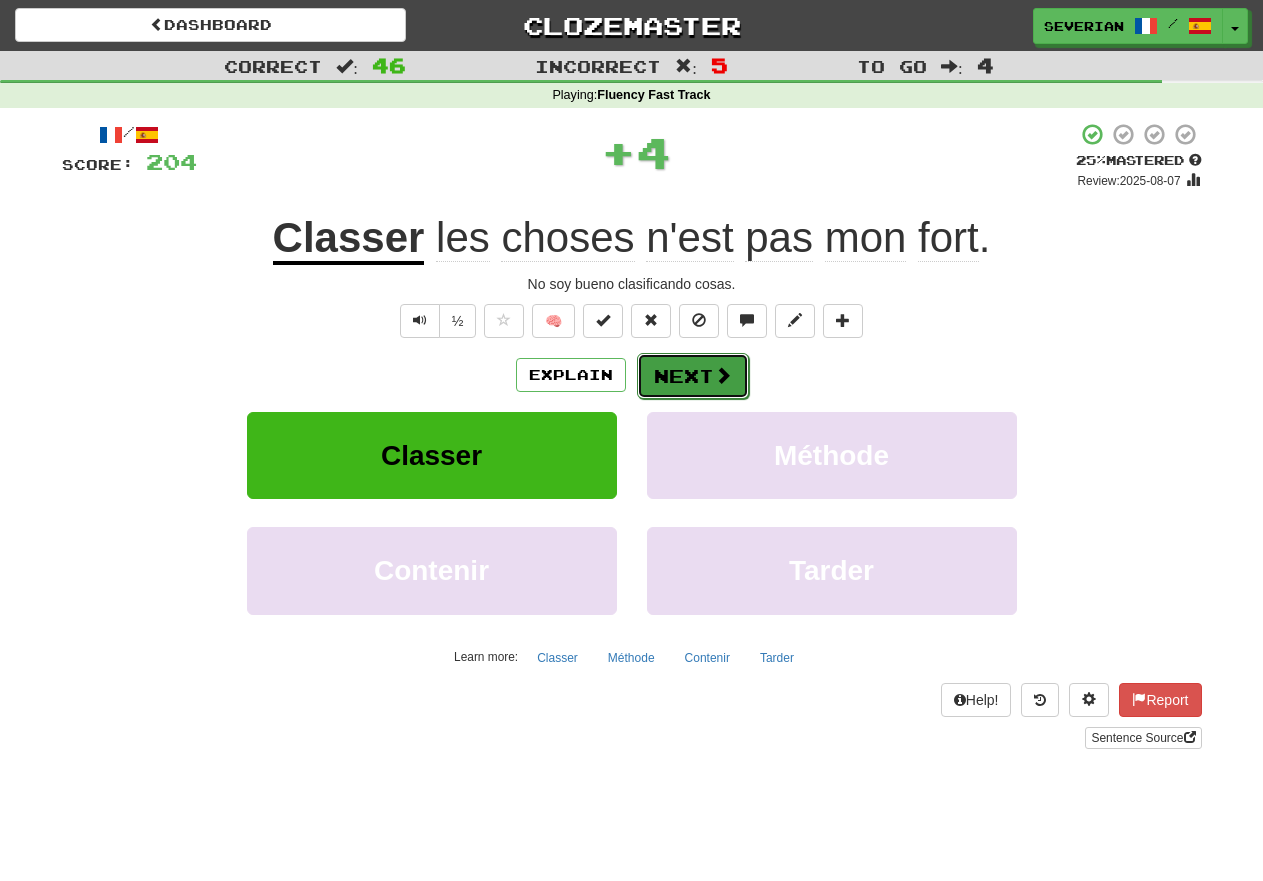 click on "Next" at bounding box center (693, 376) 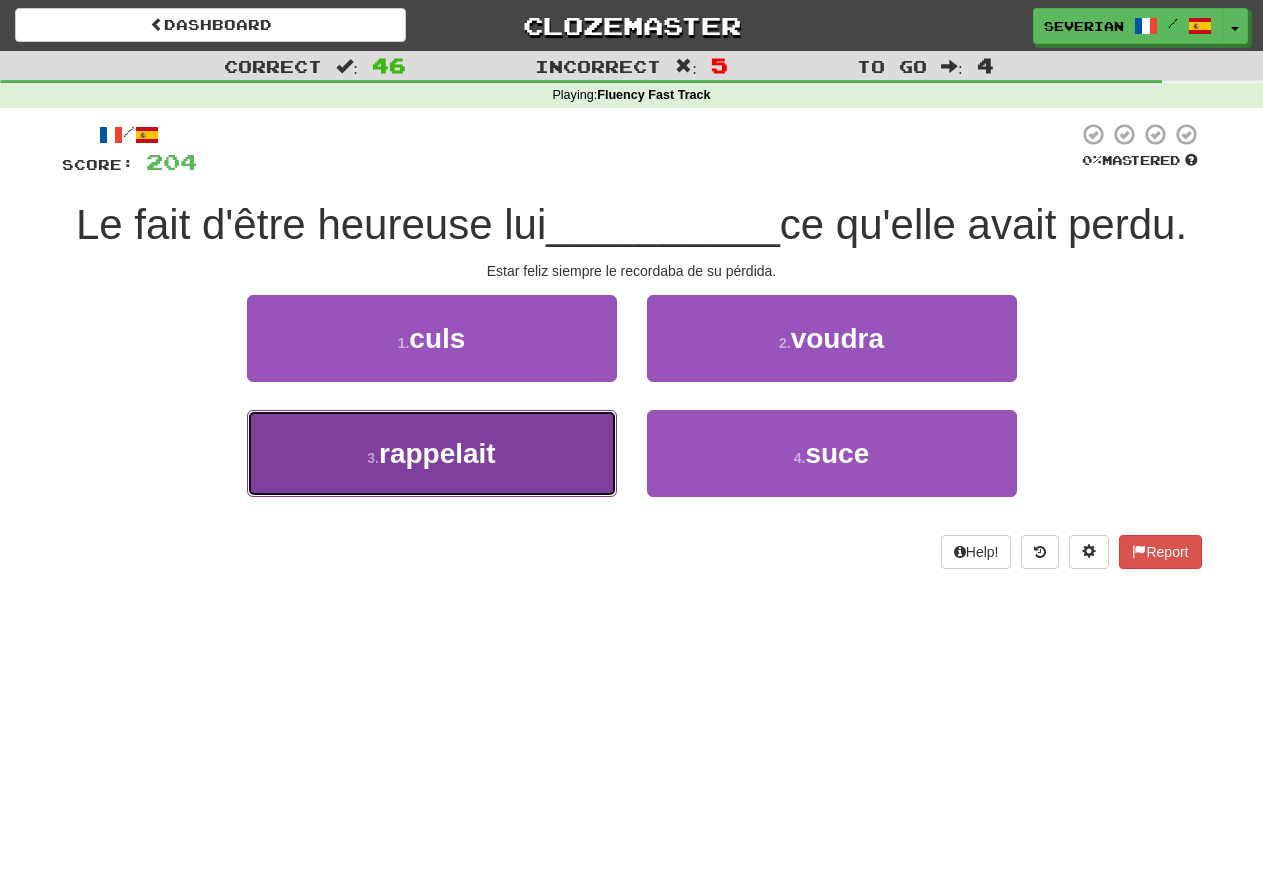 click on "3 .  rappelait" at bounding box center (432, 453) 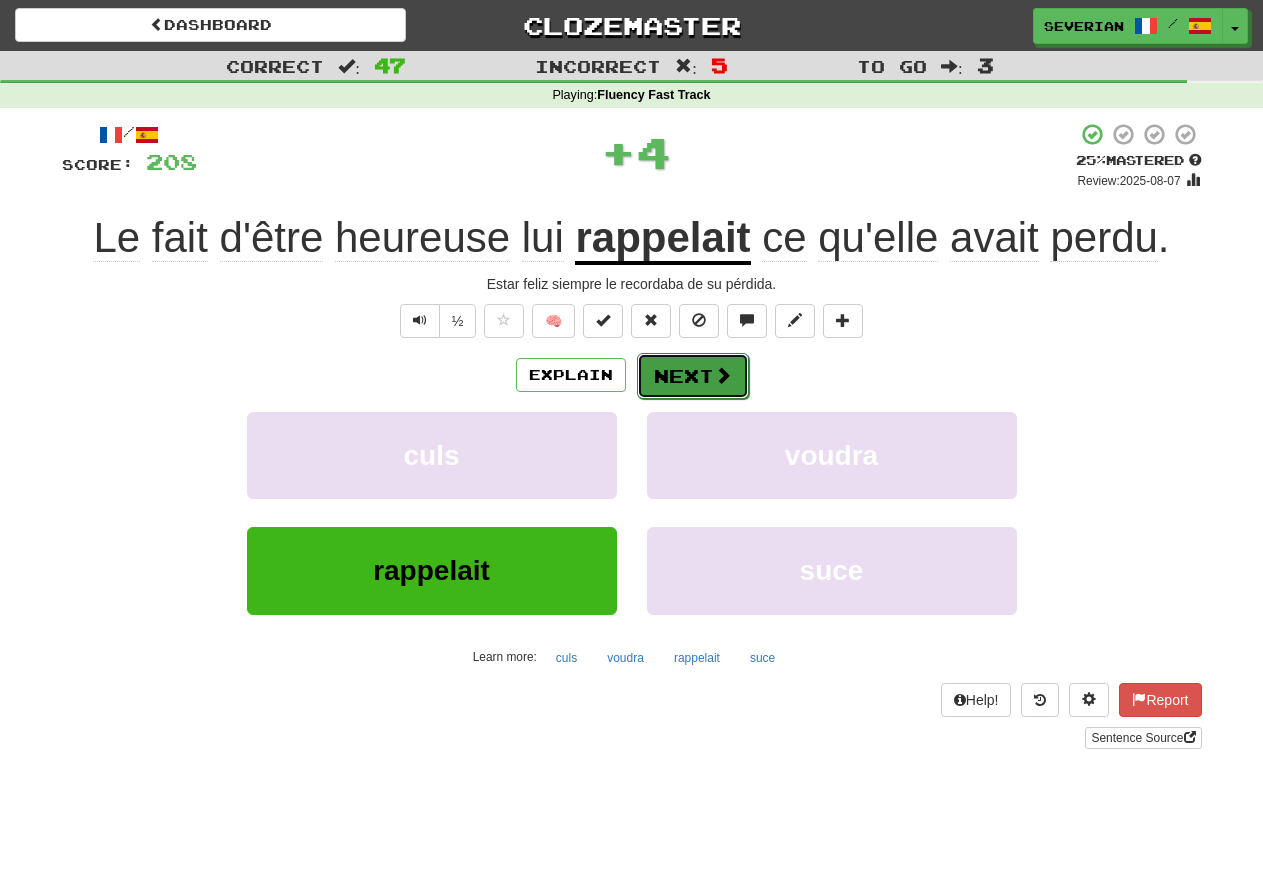 click on "Next" at bounding box center [693, 376] 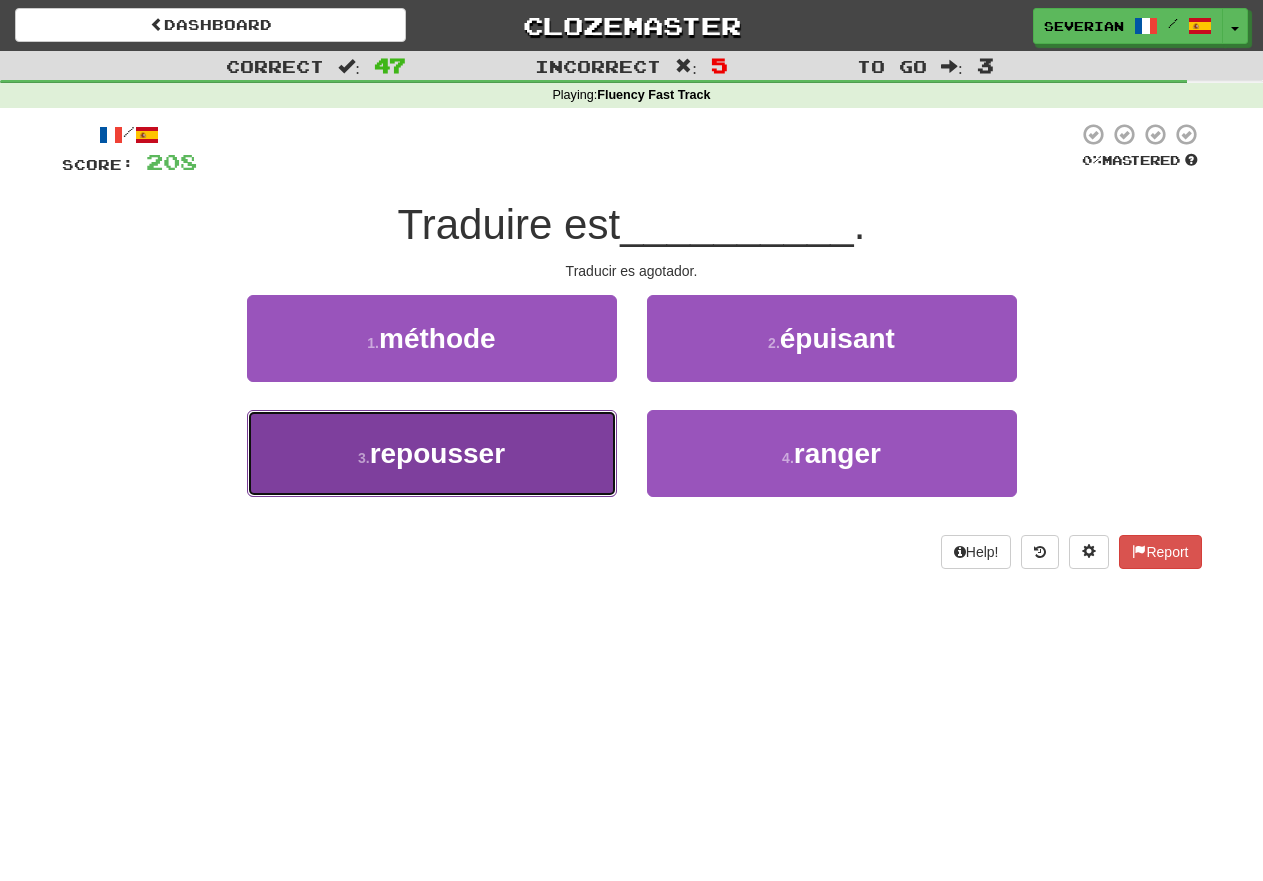 click on "repousser" at bounding box center [437, 453] 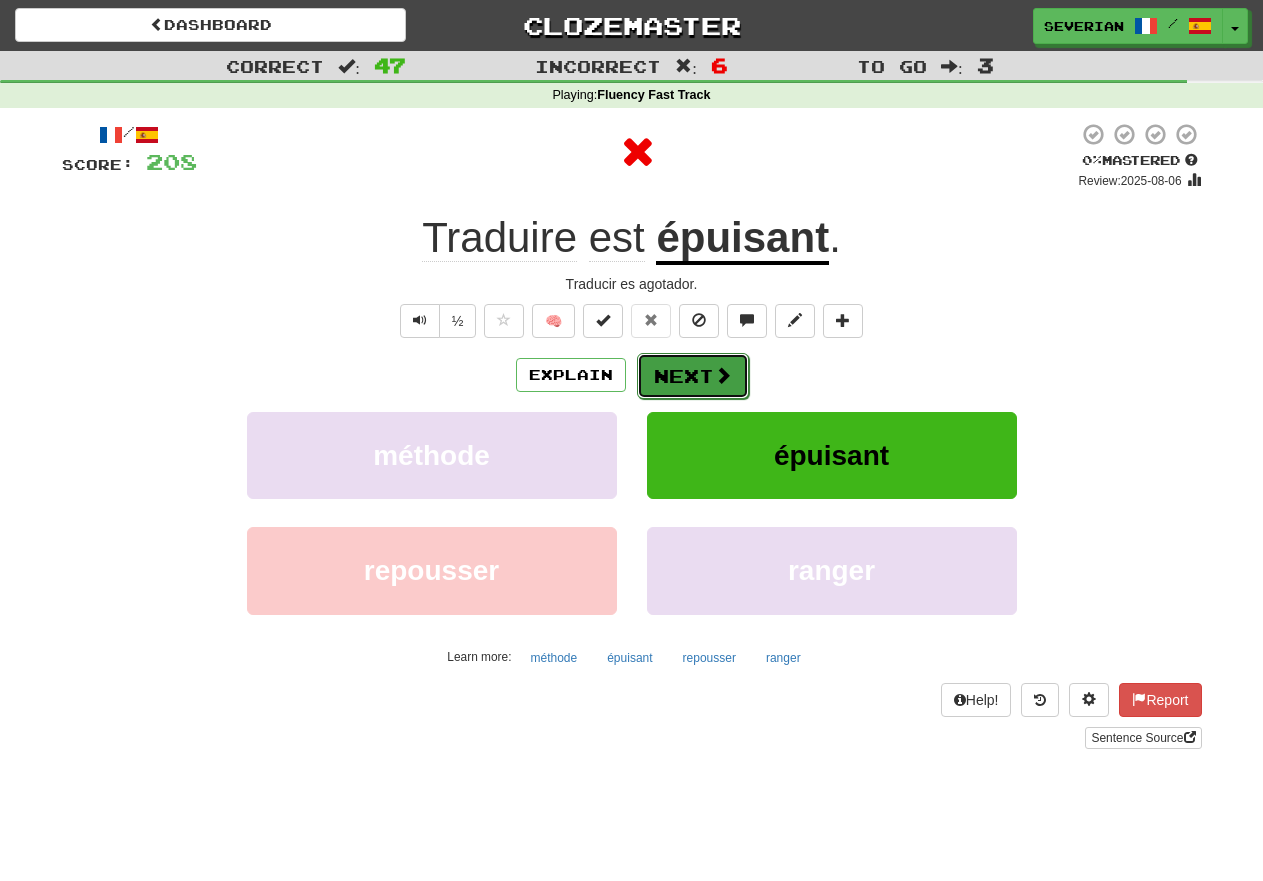 click on "Next" at bounding box center [693, 376] 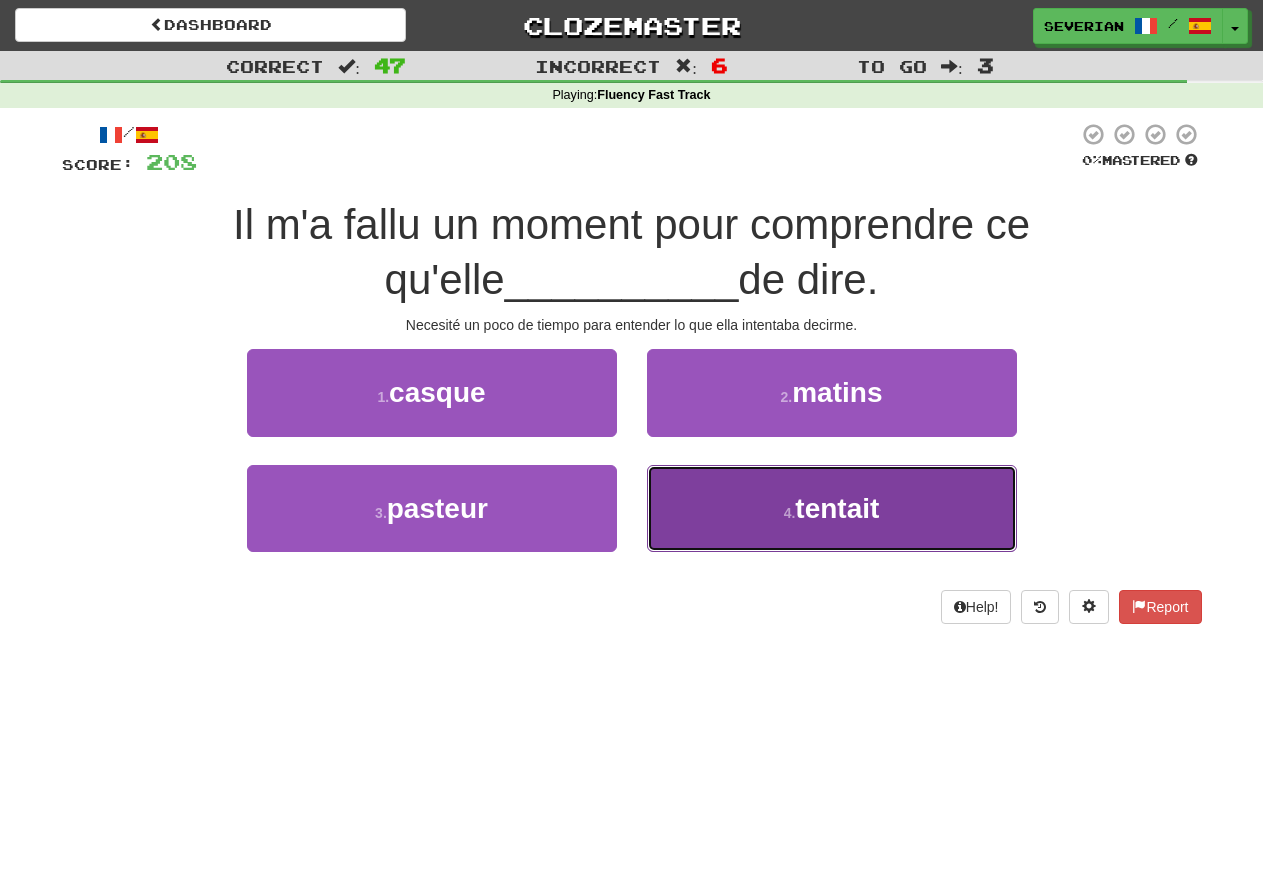 click on "4 .  tentait" at bounding box center [832, 508] 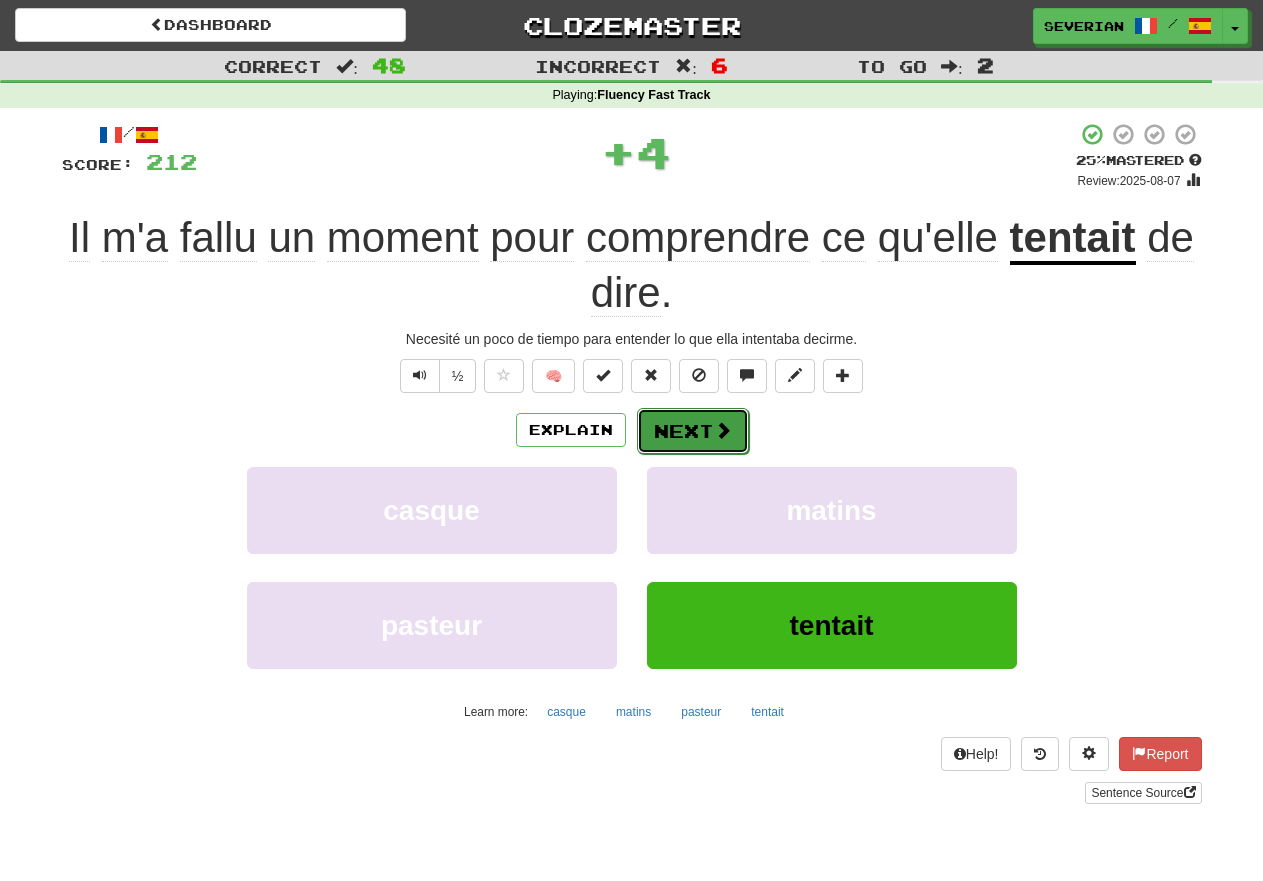 click on "Next" at bounding box center (693, 431) 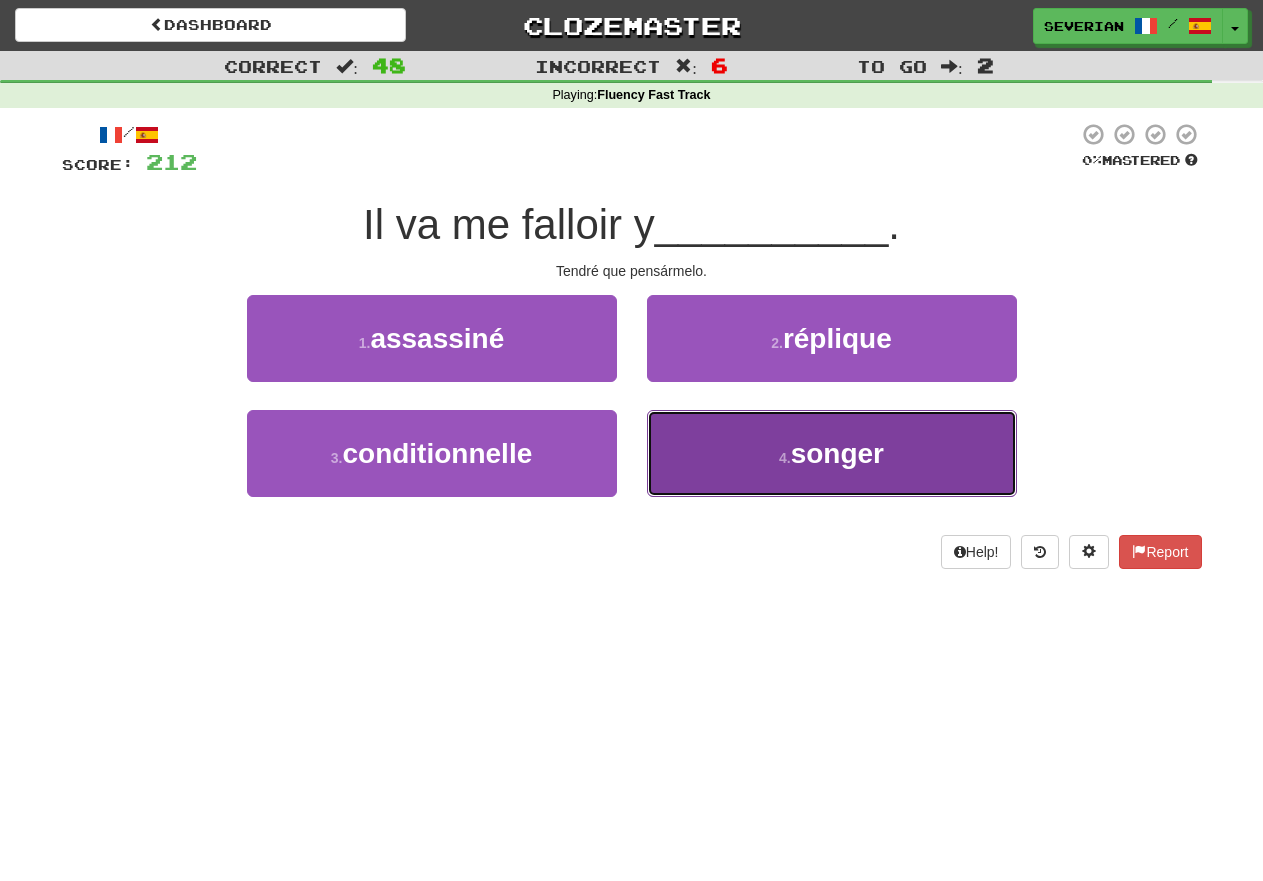 click on "4 .  songer" at bounding box center (832, 453) 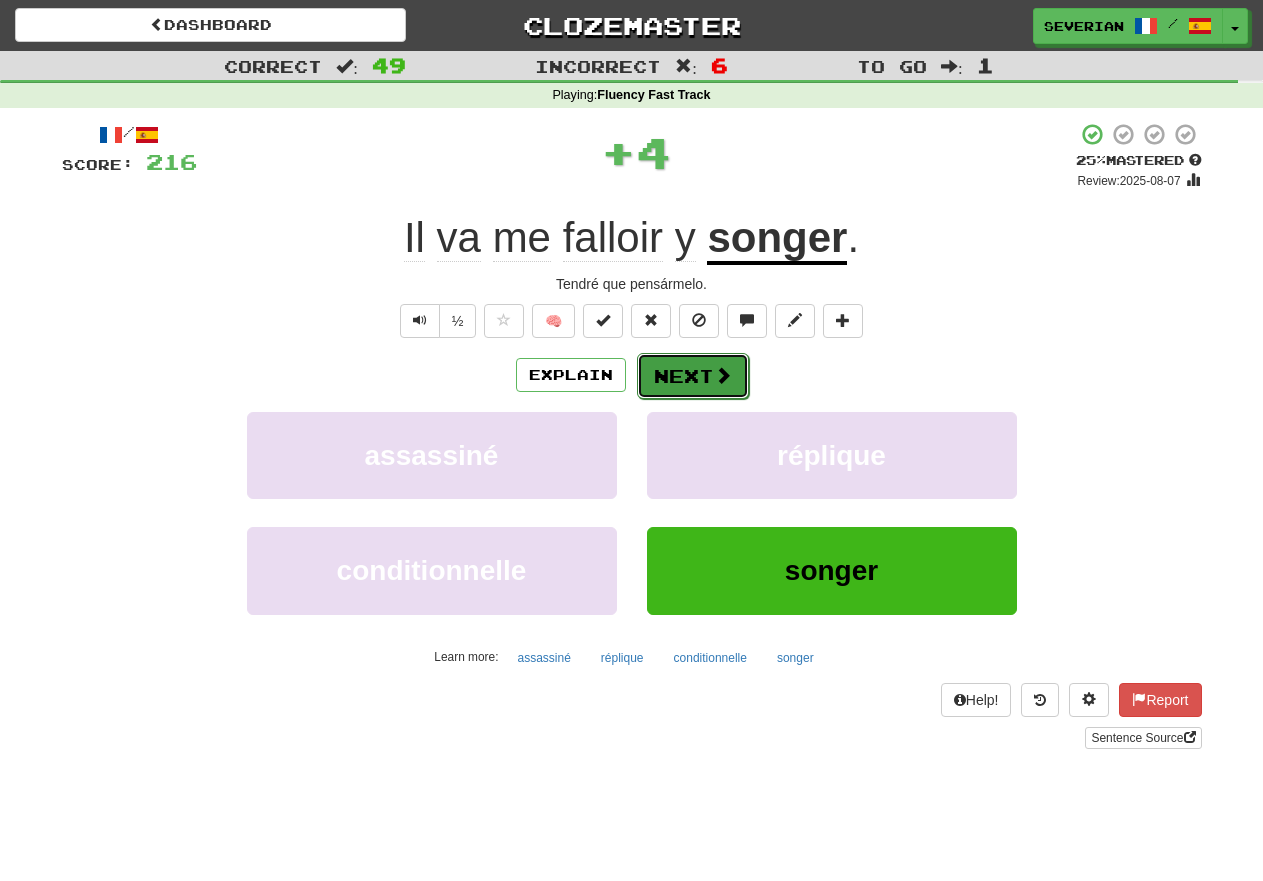 click on "Next" at bounding box center [693, 376] 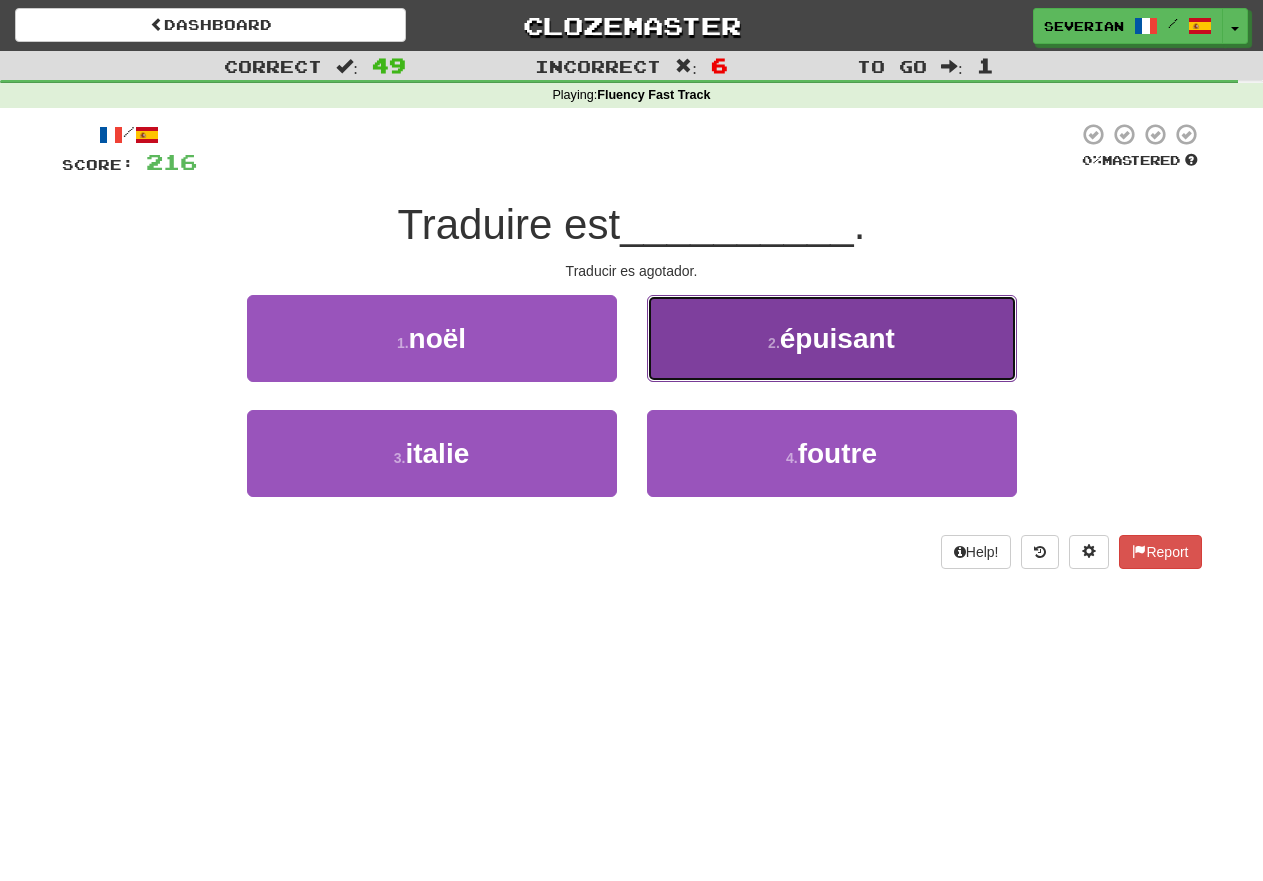 click on "2 .  épuisant" at bounding box center (832, 338) 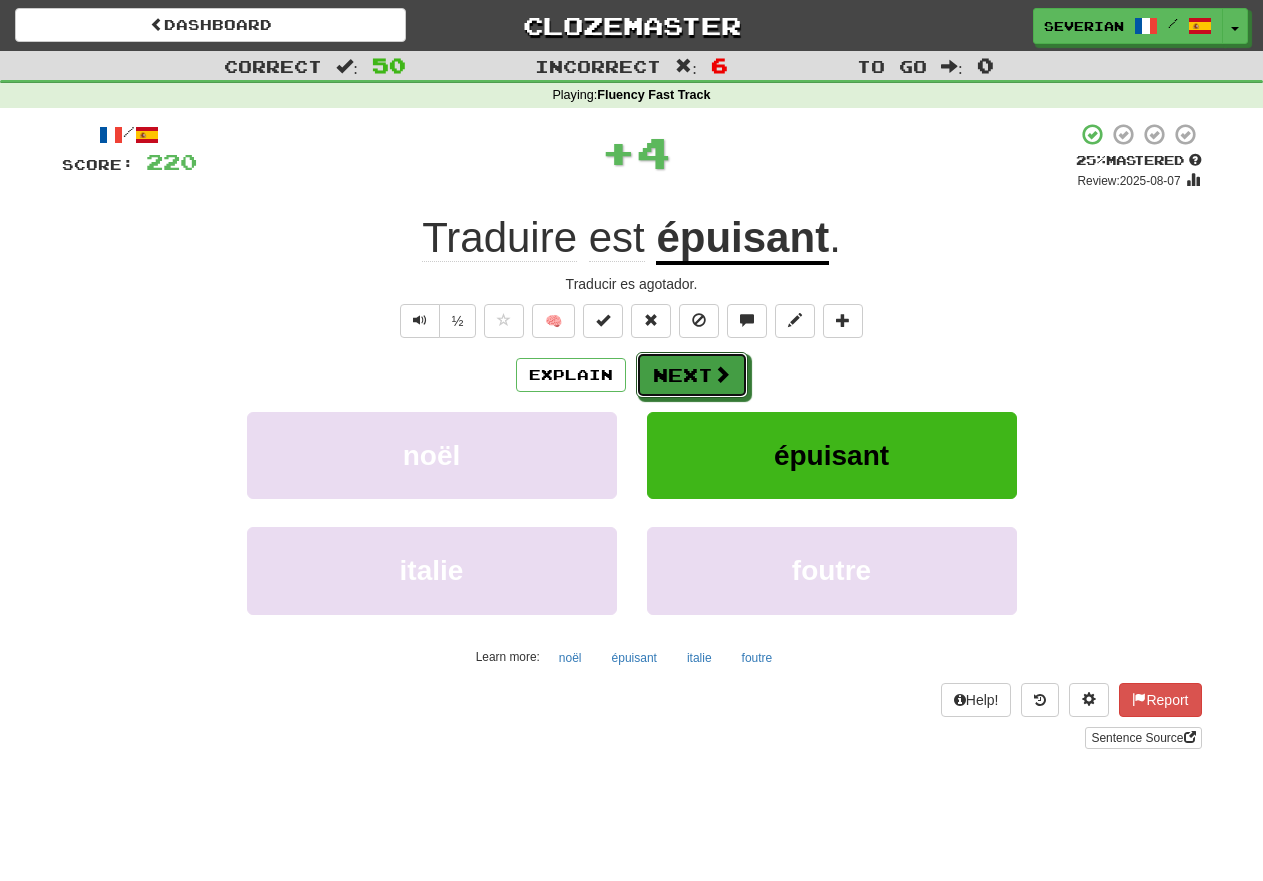 click on "Next" at bounding box center [692, 375] 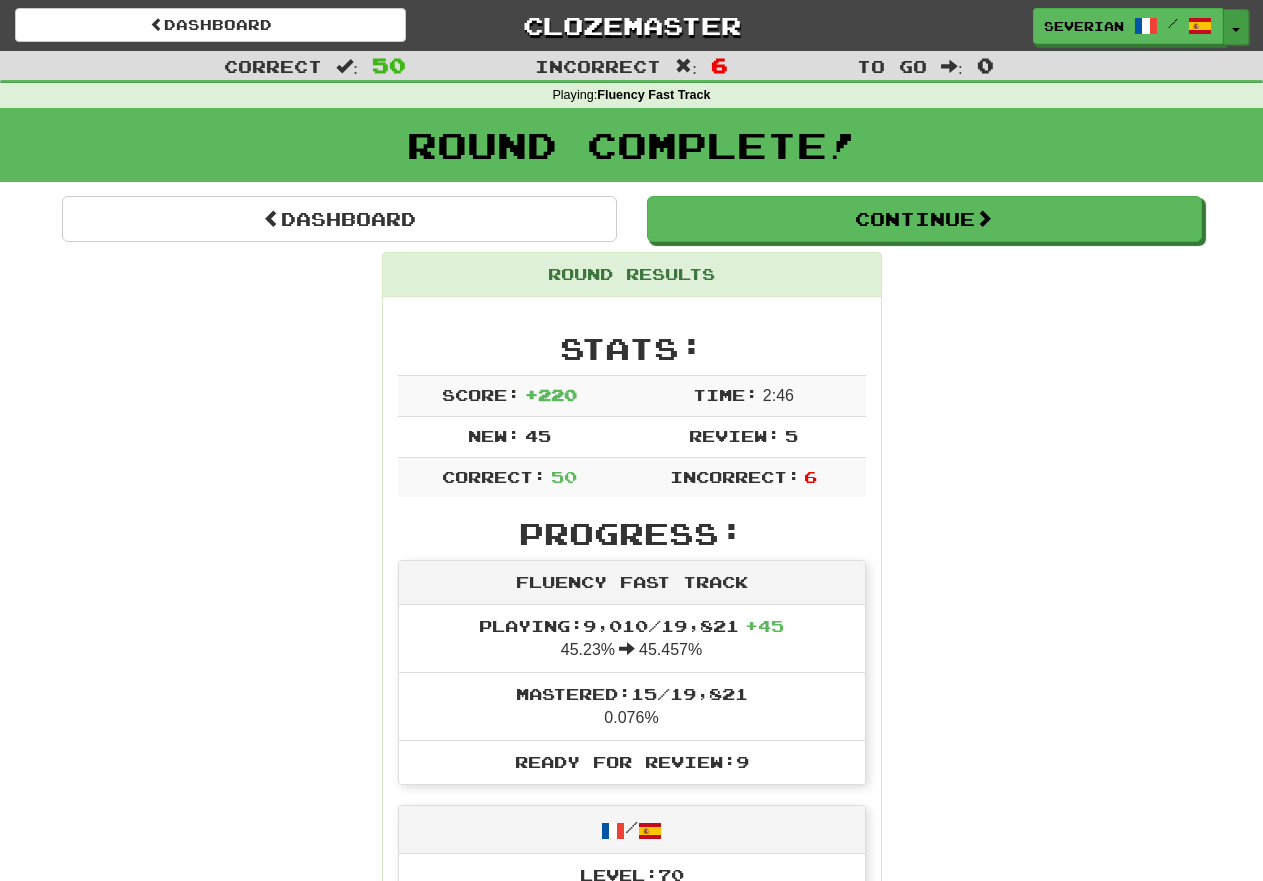 click at bounding box center (1236, 30) 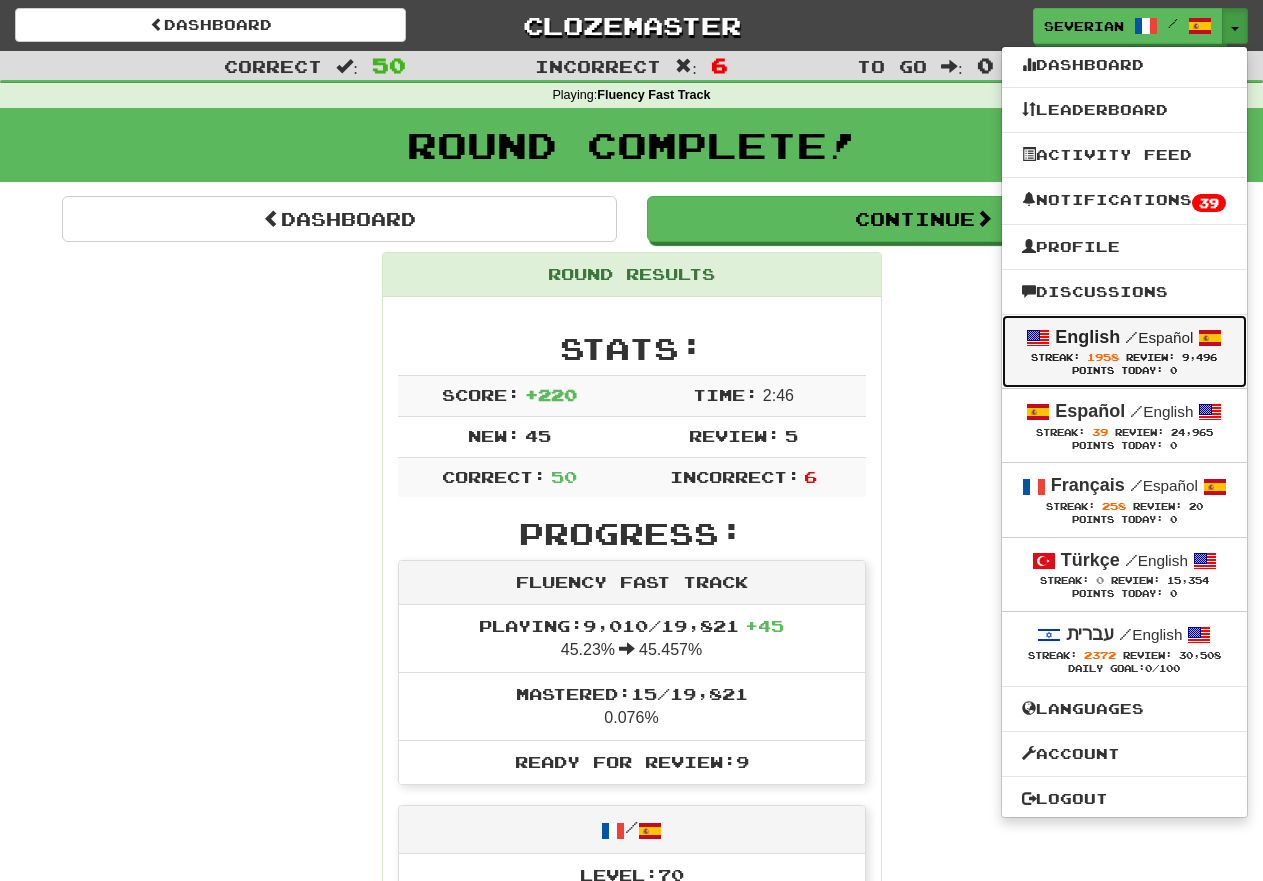 click on "/" at bounding box center (1131, 337) 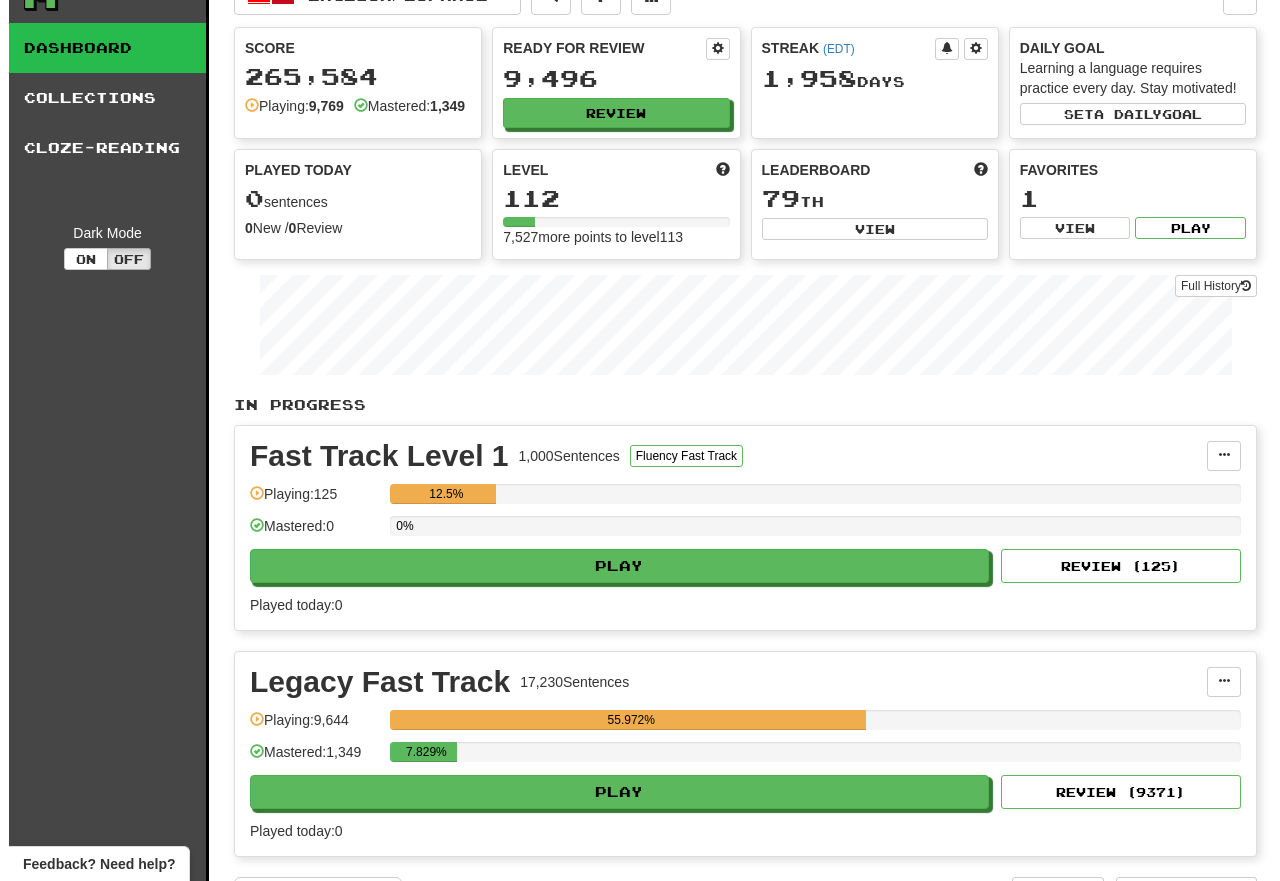 scroll, scrollTop: 200, scrollLeft: 0, axis: vertical 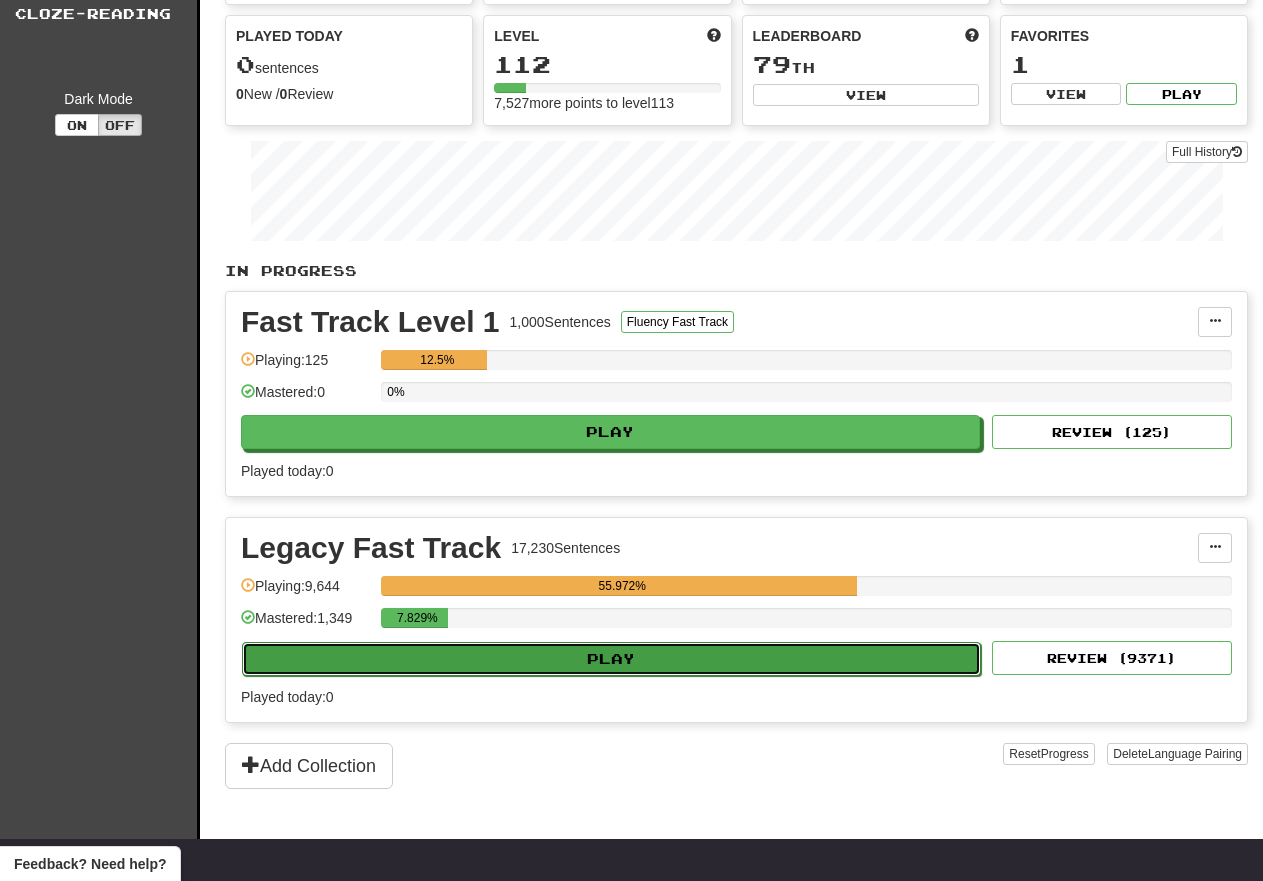 click on "Play" at bounding box center (611, 659) 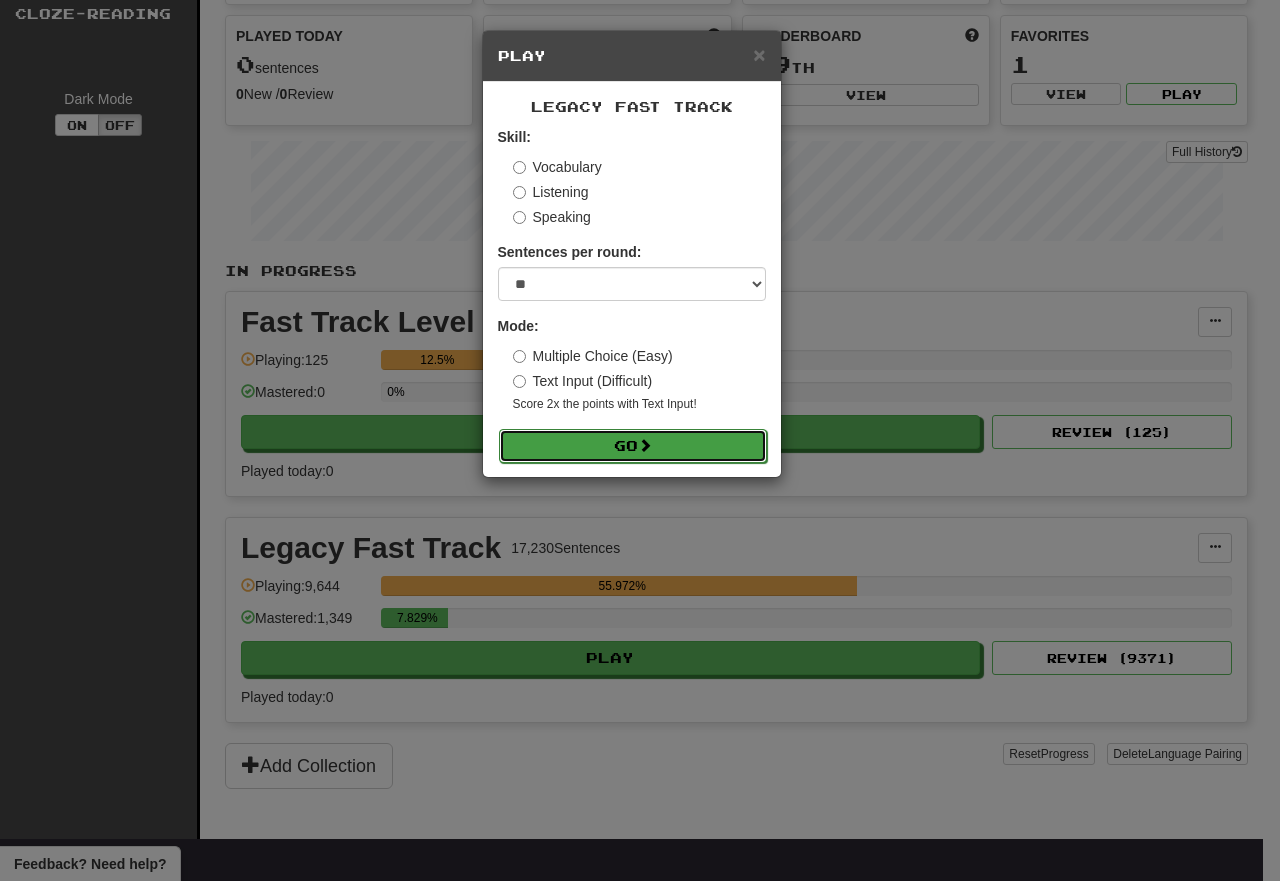 click on "Go" at bounding box center (633, 446) 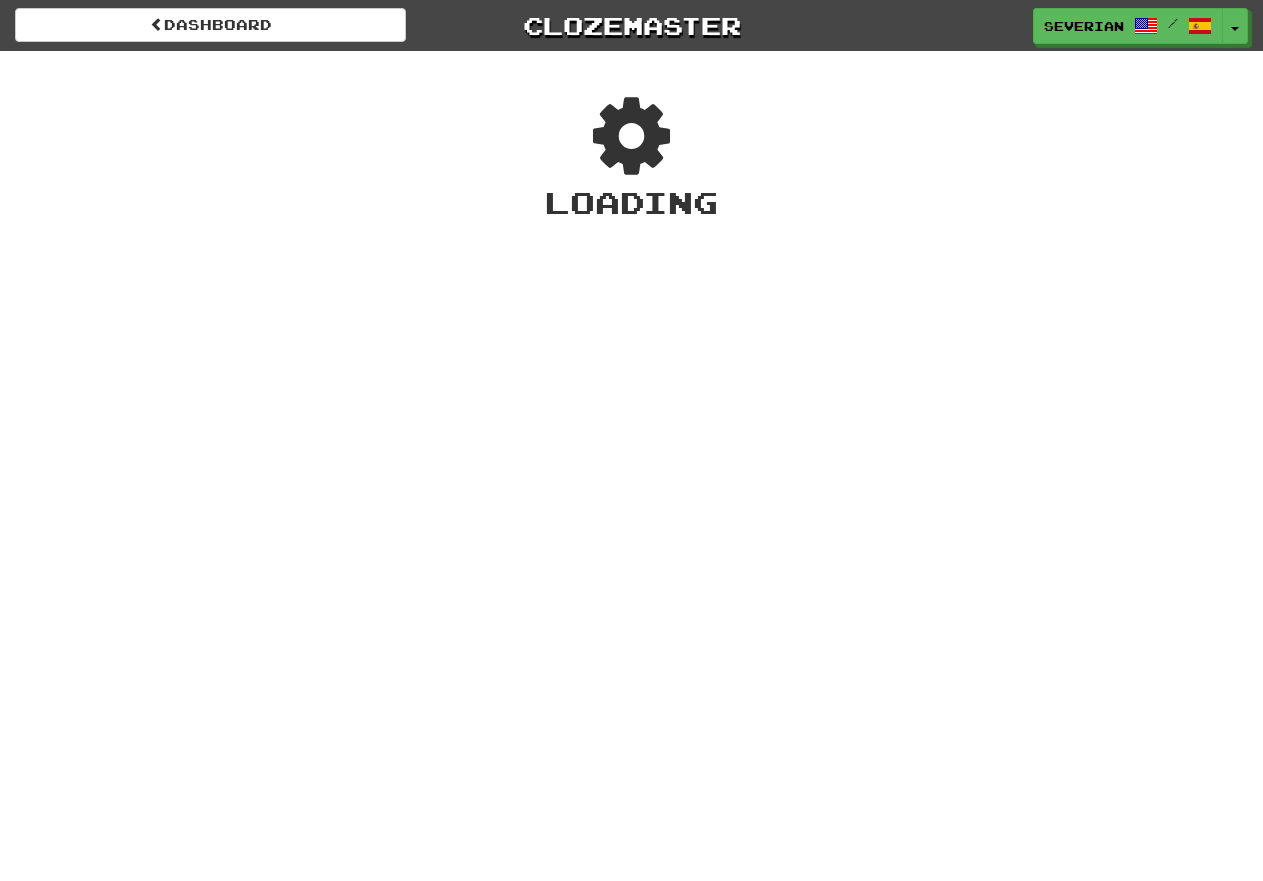 scroll, scrollTop: 0, scrollLeft: 0, axis: both 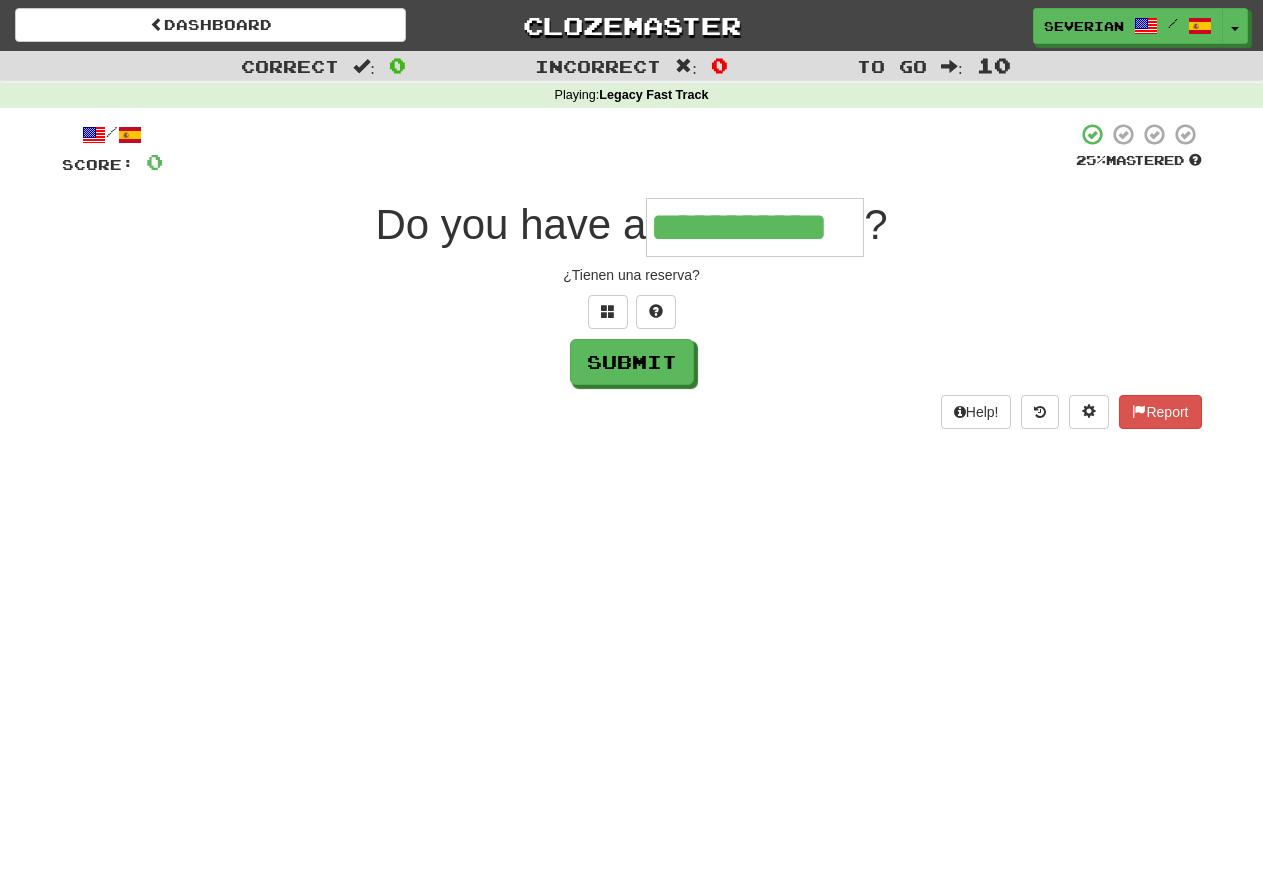 type on "**********" 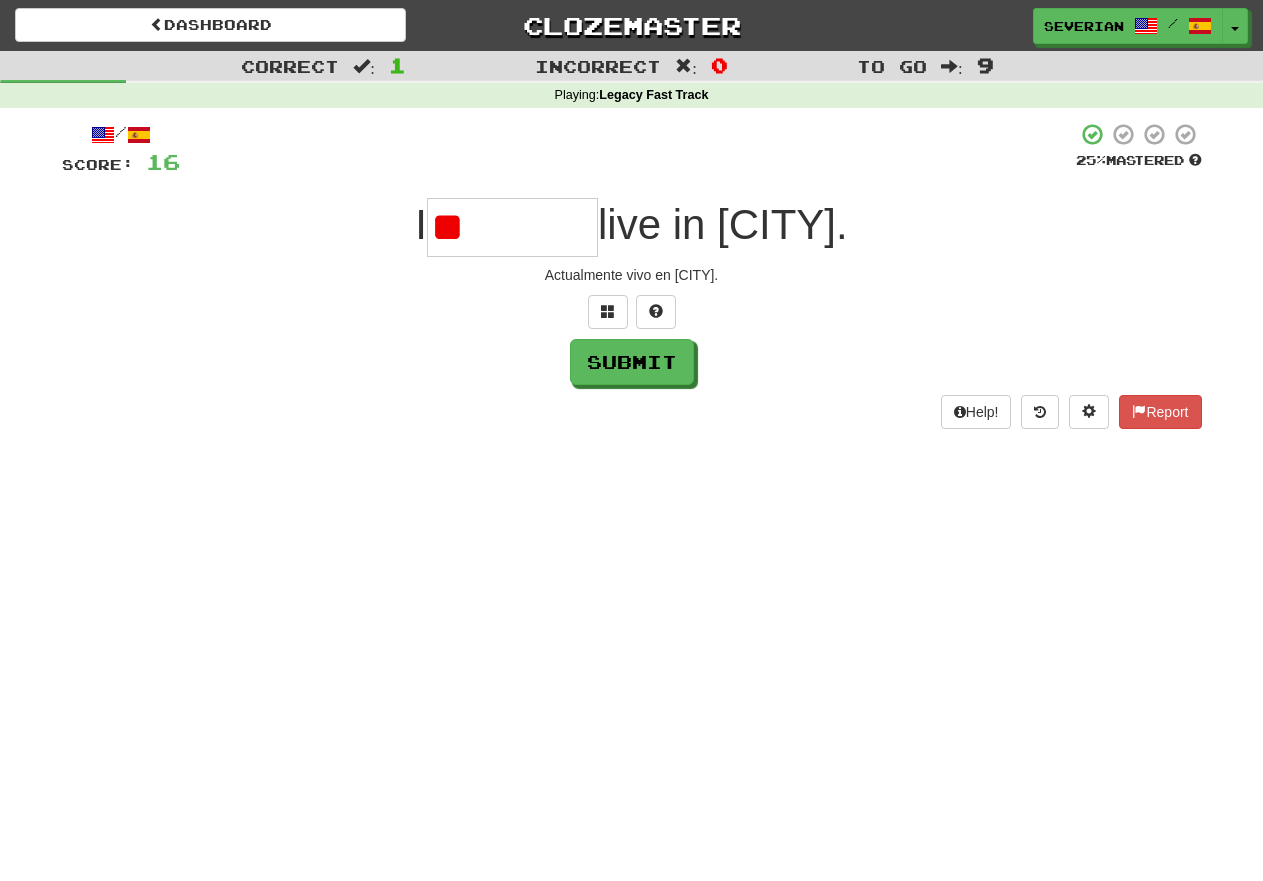 type on "*" 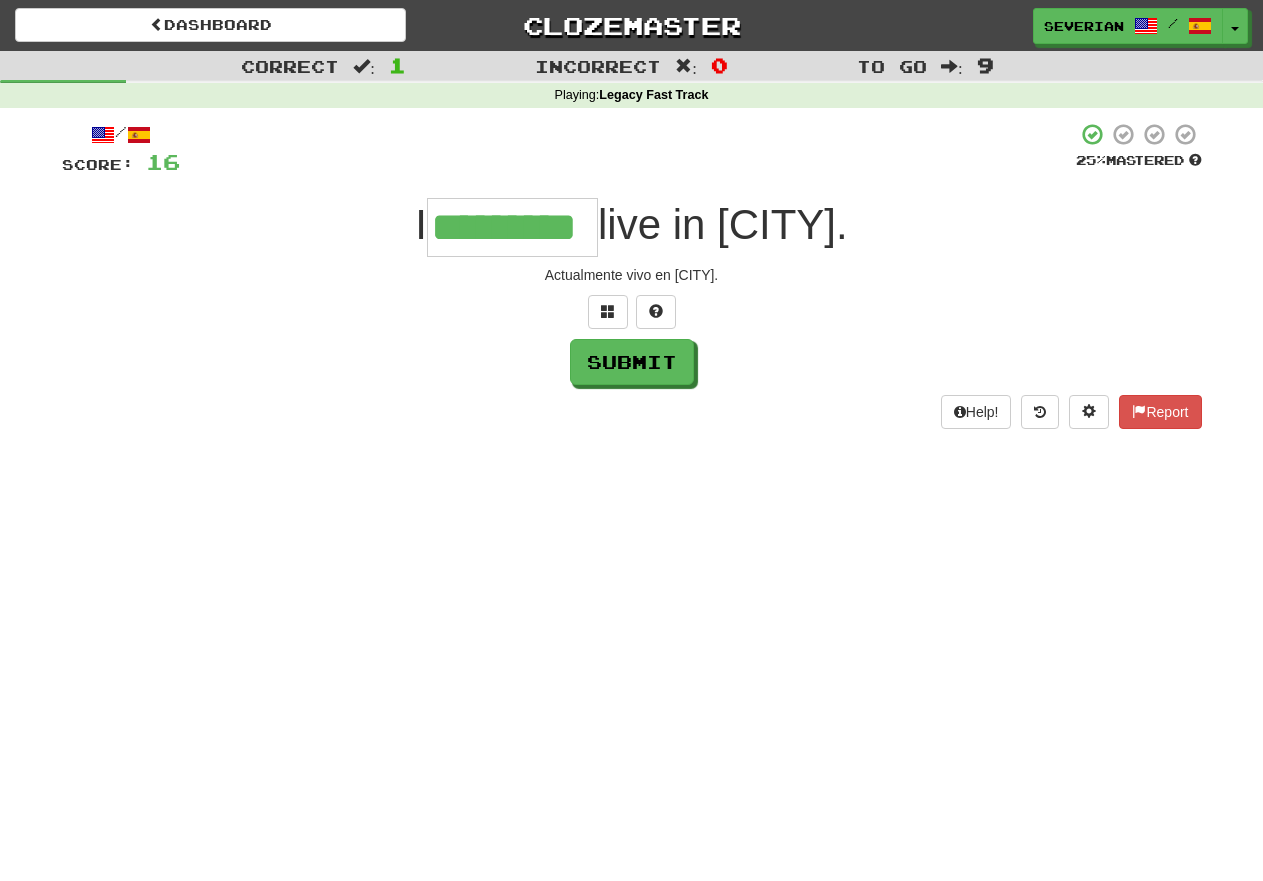 type on "*********" 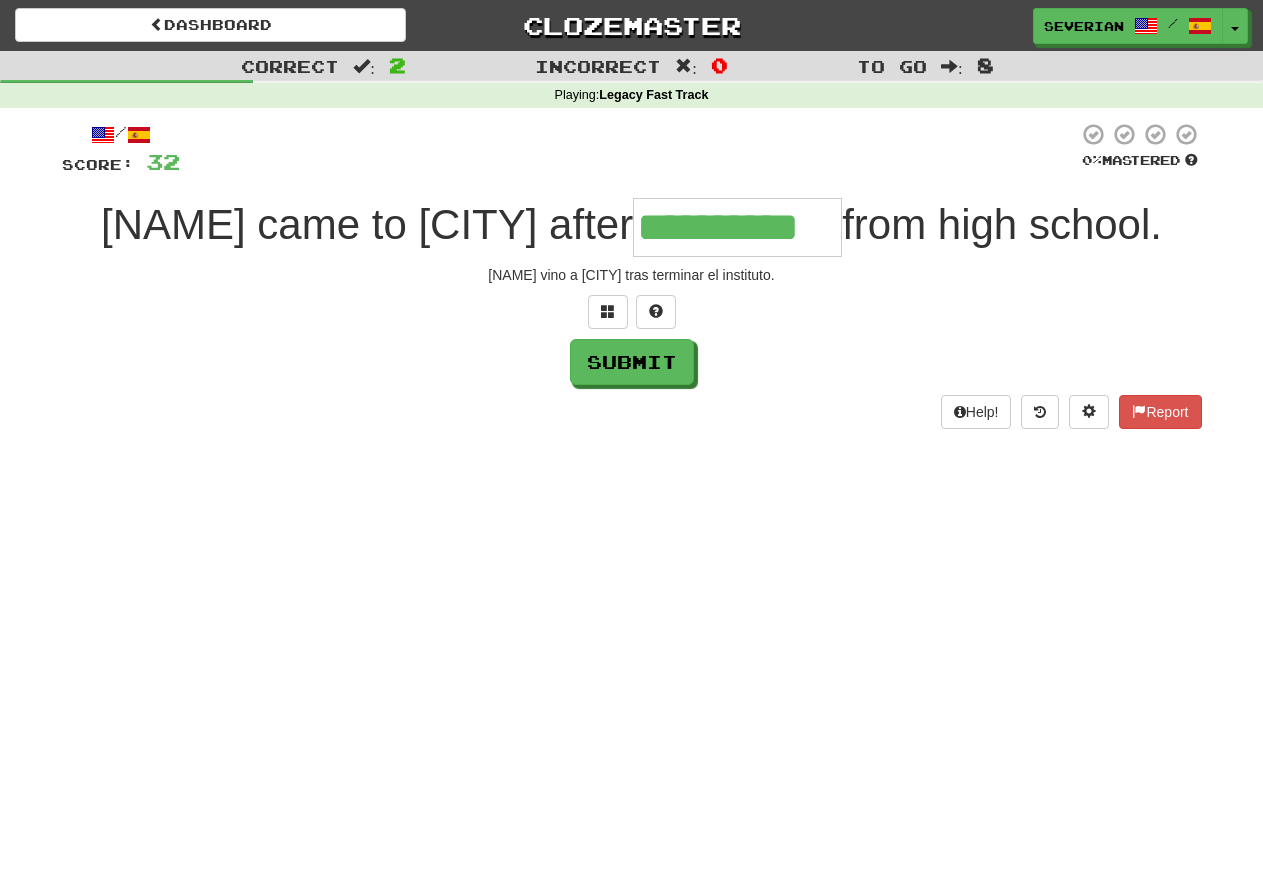 type on "**********" 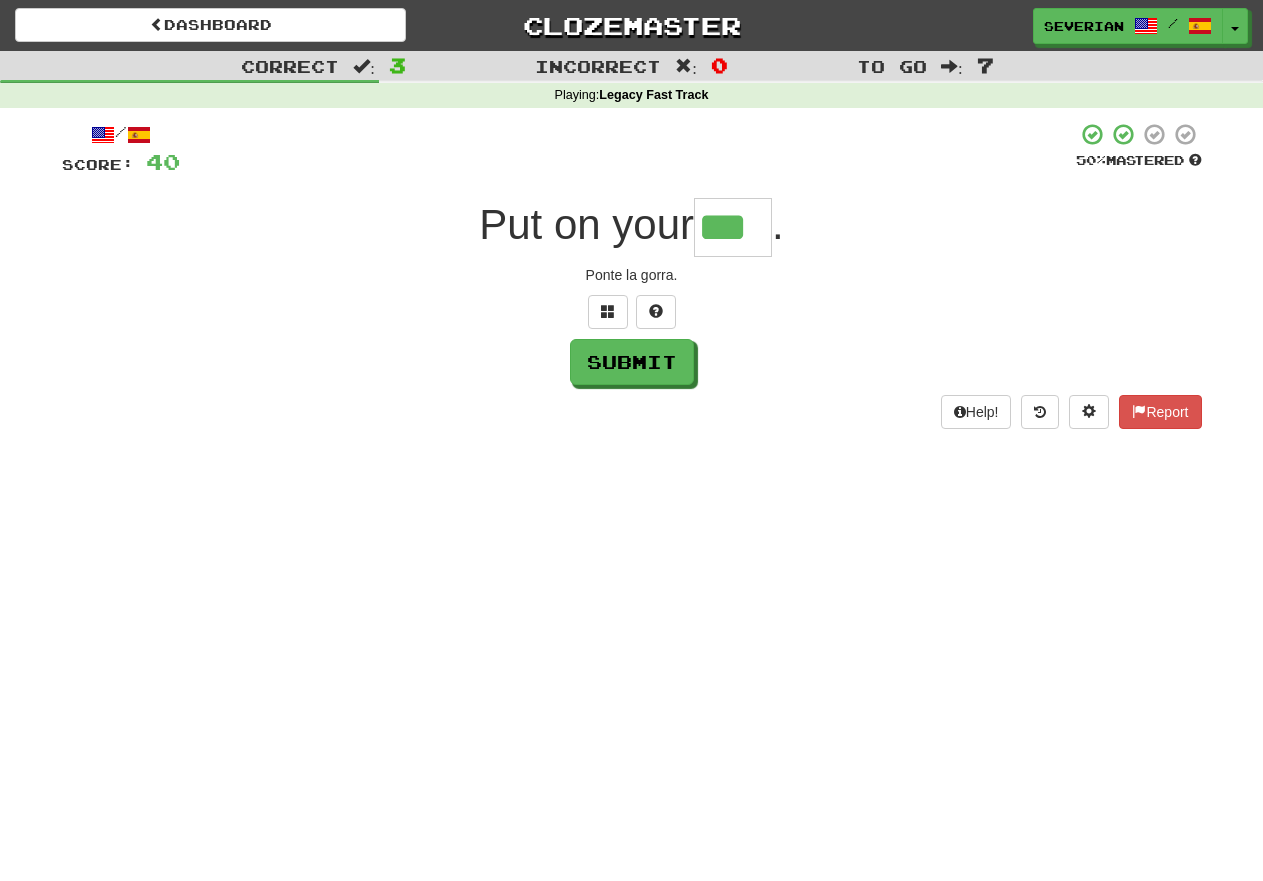 type on "***" 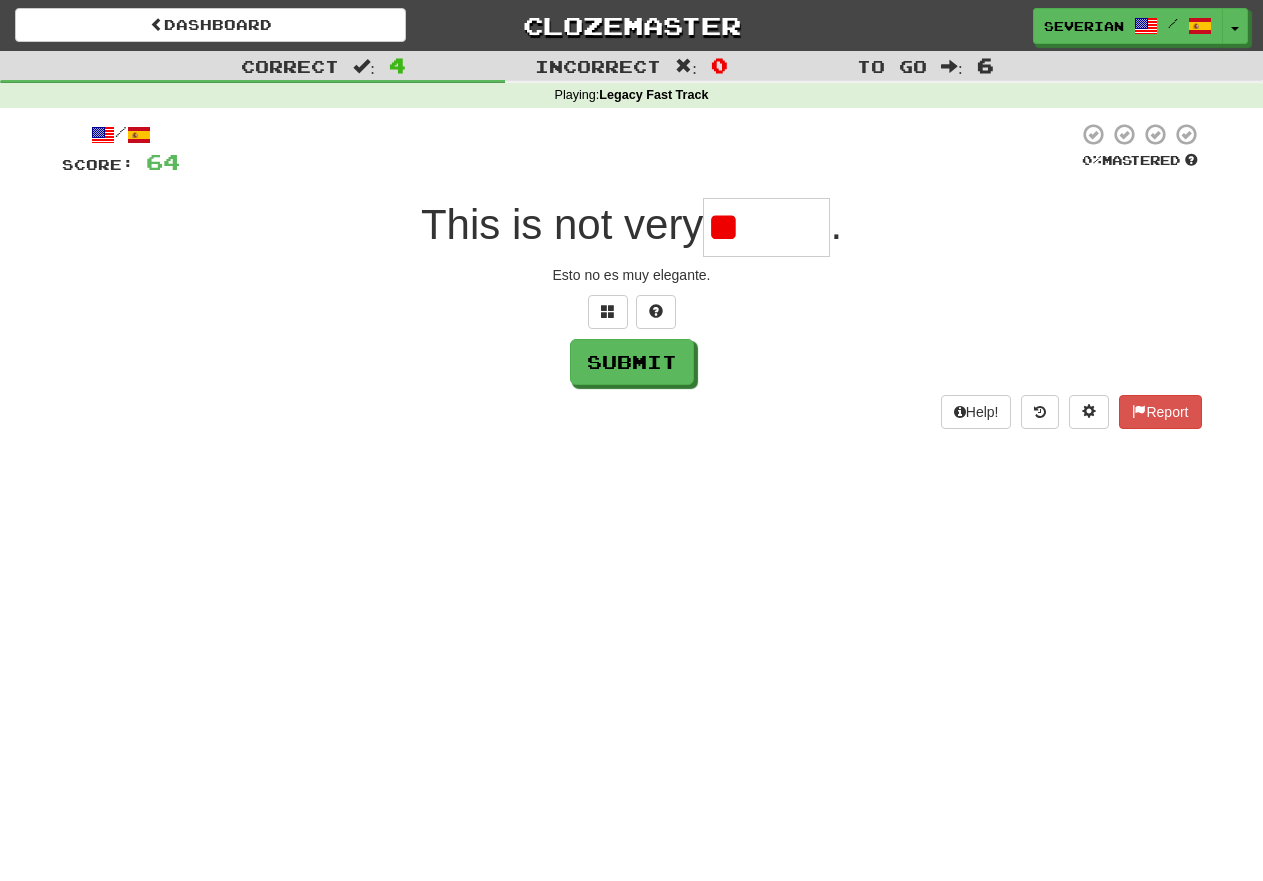 type on "*" 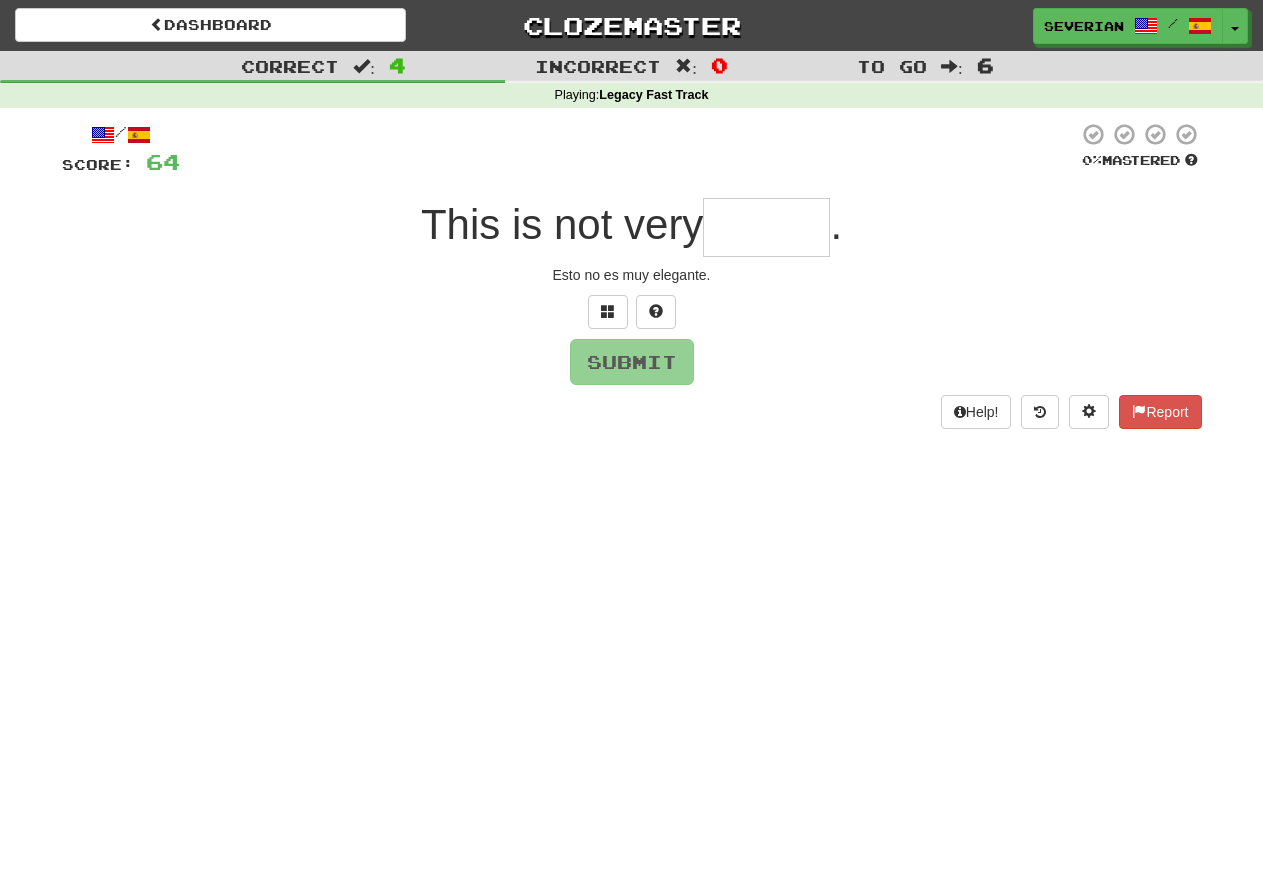 type on "*" 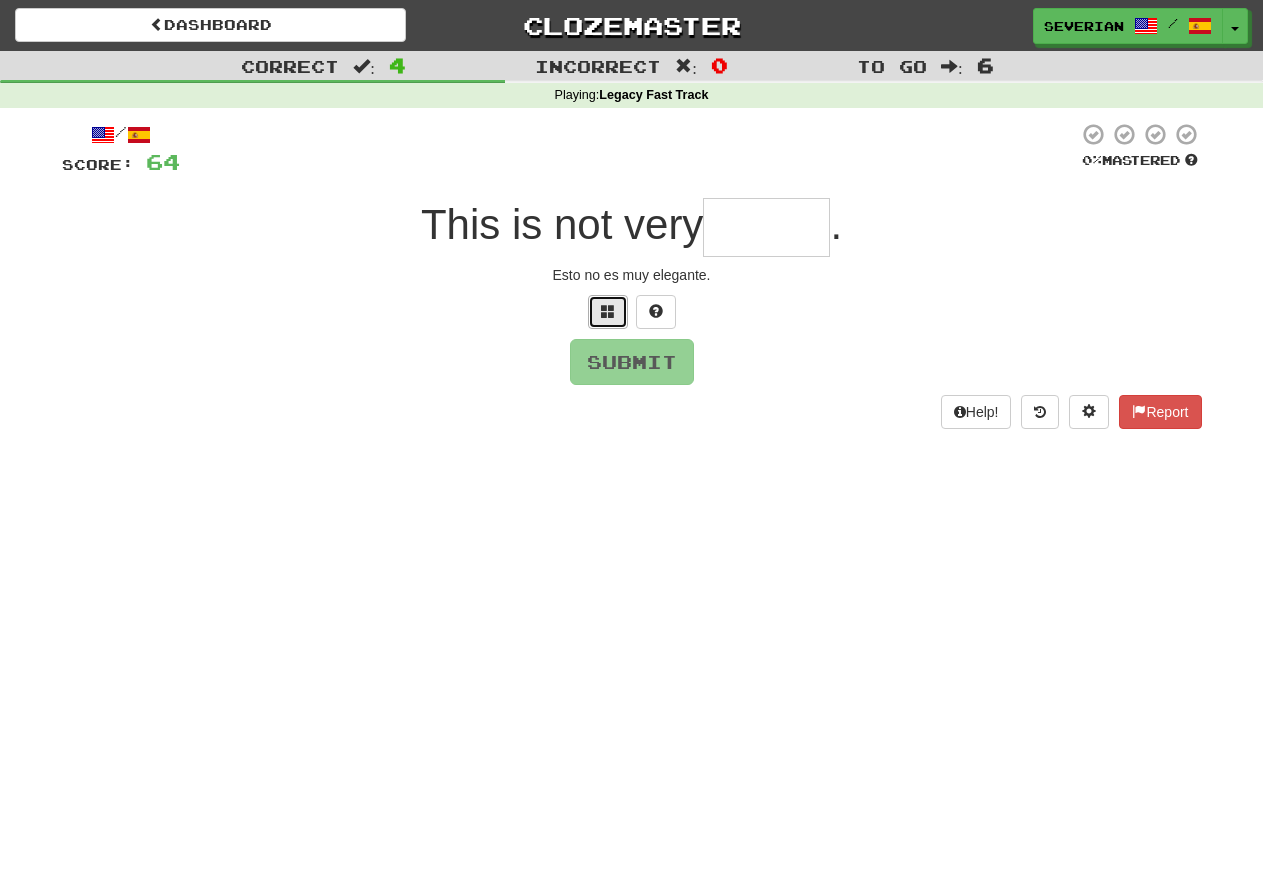 click at bounding box center (608, 311) 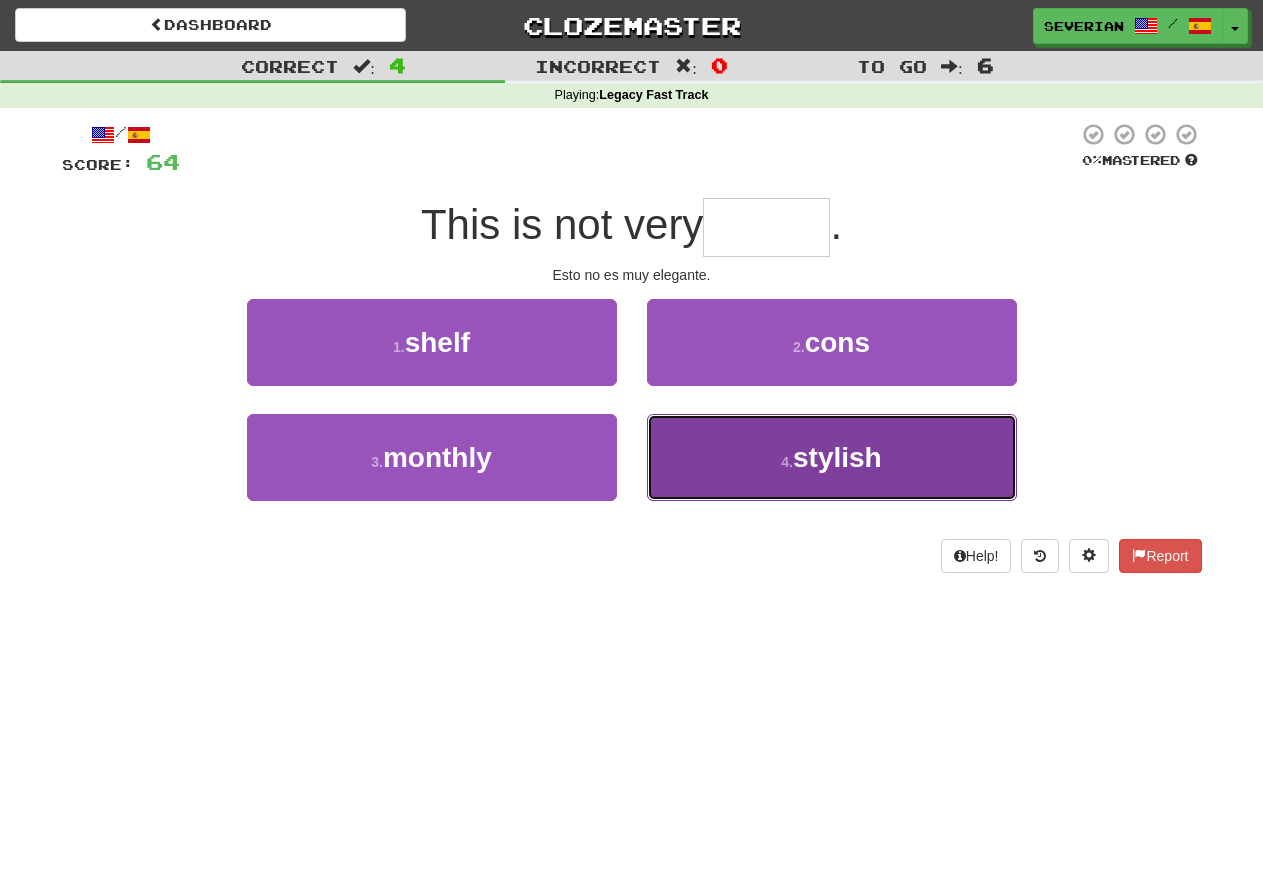 click on "stylish" at bounding box center (837, 457) 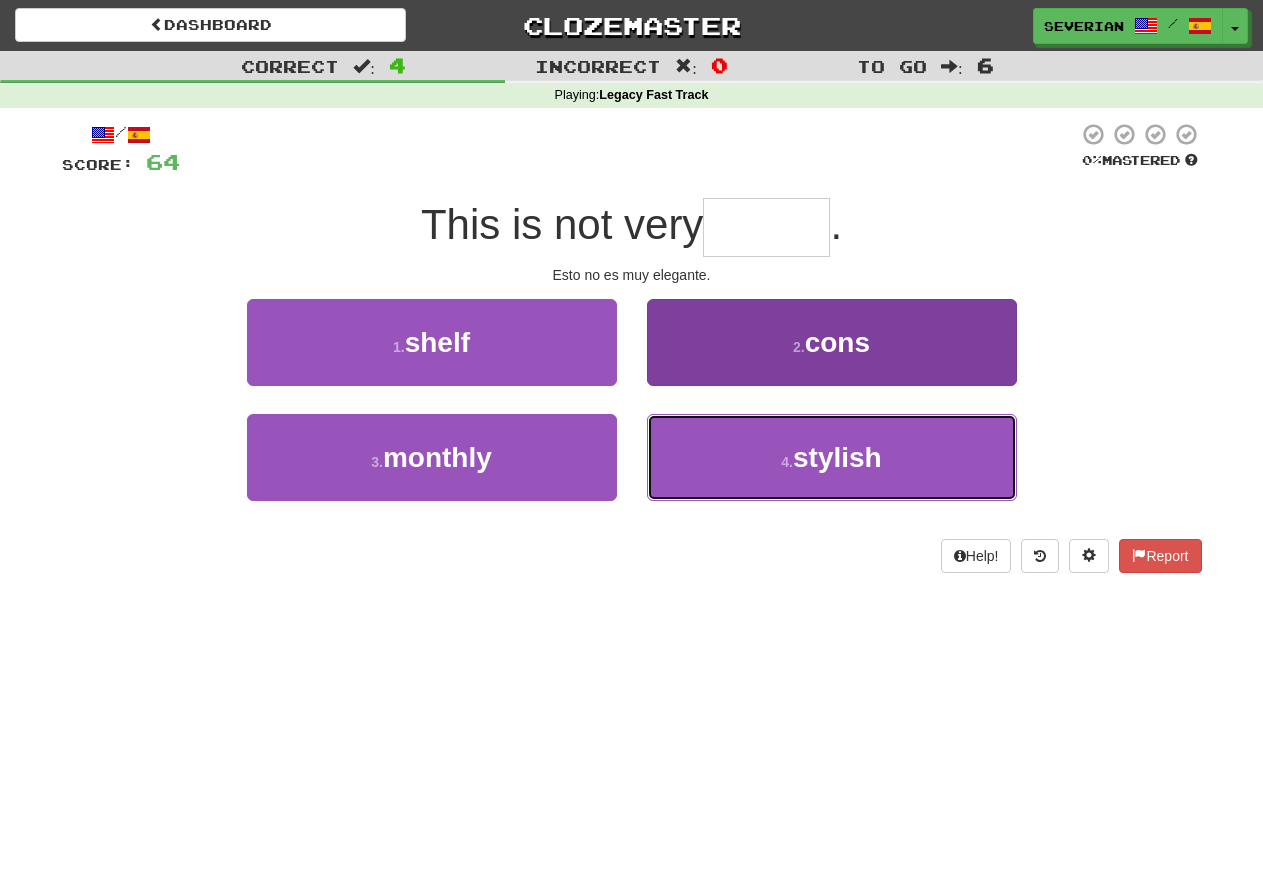 type on "*******" 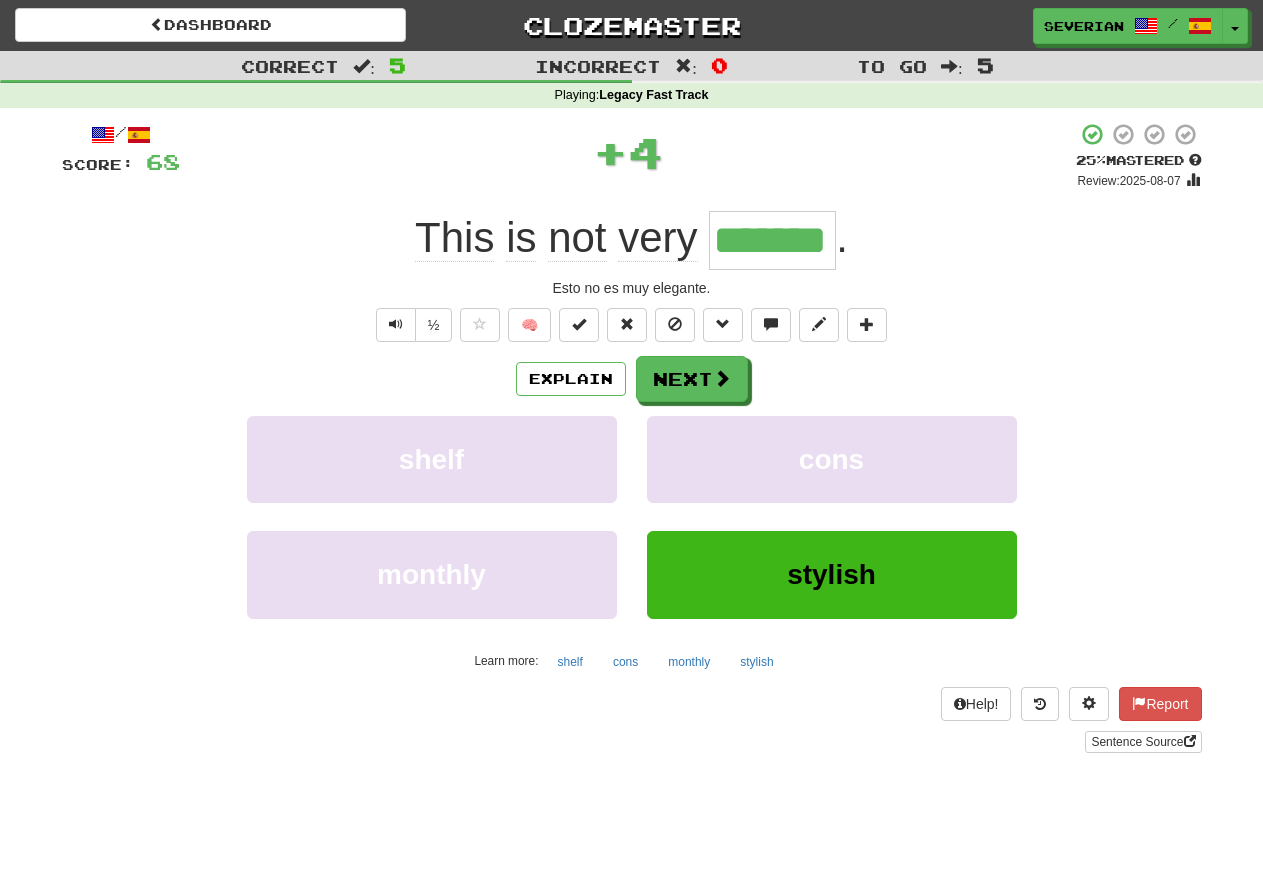 click on "/  Score:   68 + 4 25 %  Mastered Review:  2025-08-07 This   is   not   very   ******* . Esto no es muy elegante. ½ 🧠 Explain Next shelf cons monthly stylish Learn more: shelf cons monthly stylish  Help!  Report Sentence Source" at bounding box center [632, 437] 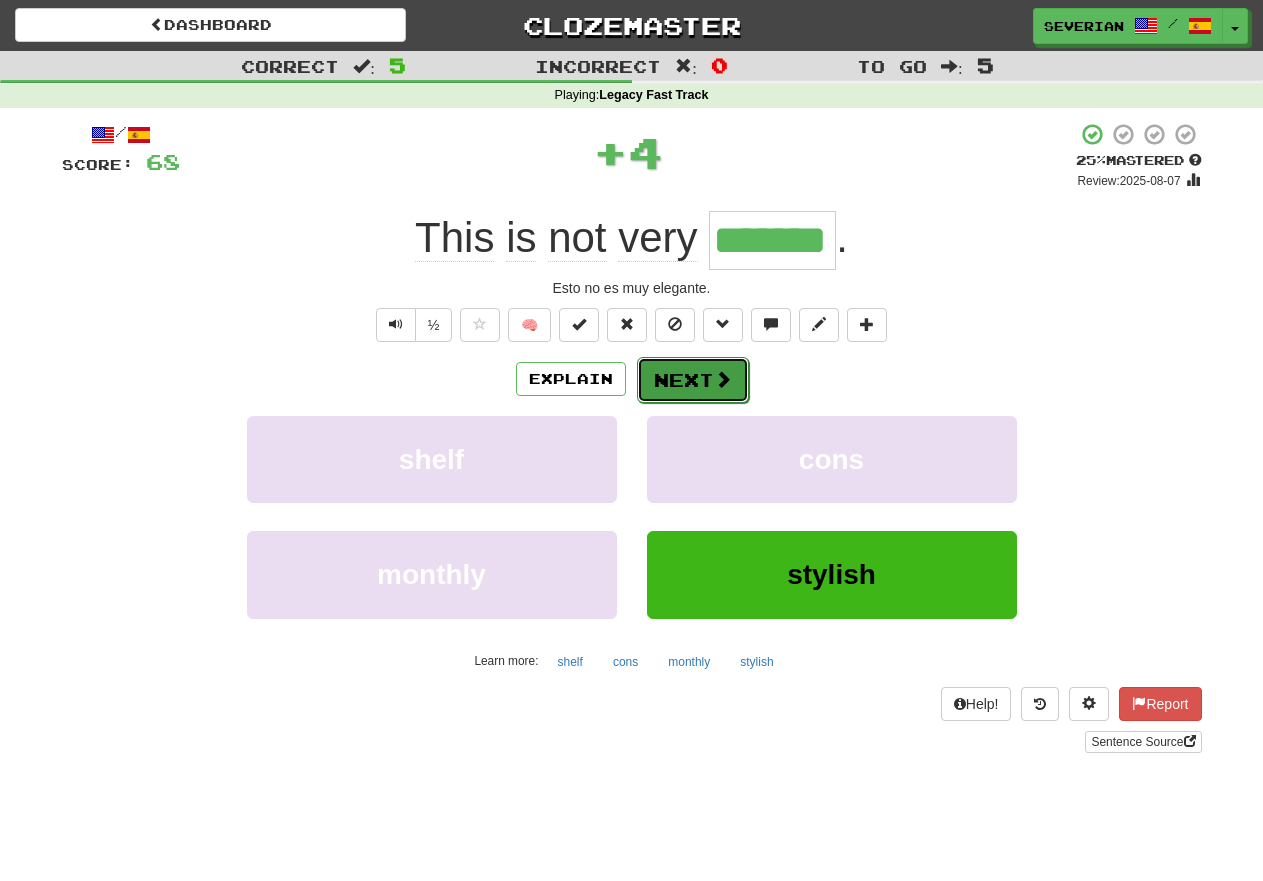 click at bounding box center [723, 379] 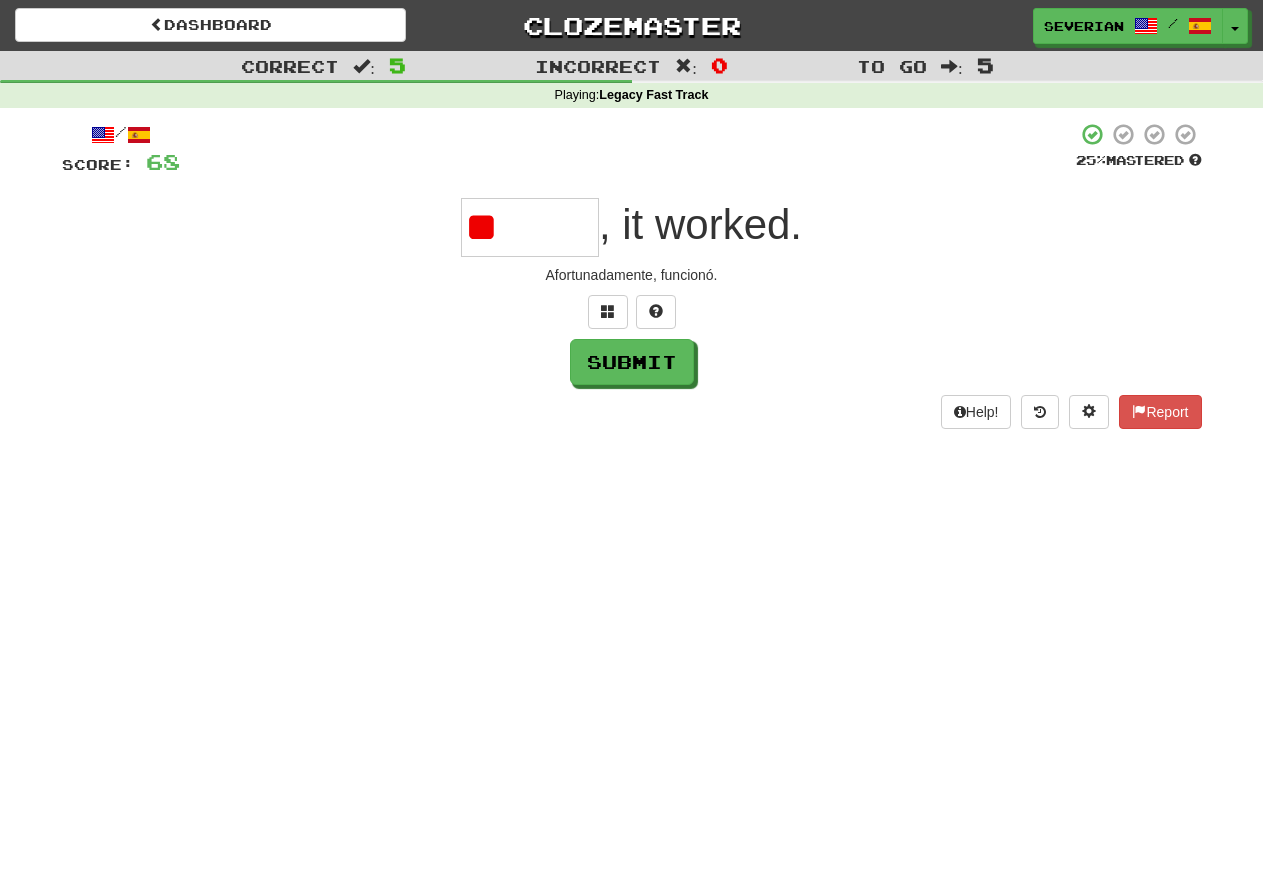 type on "*" 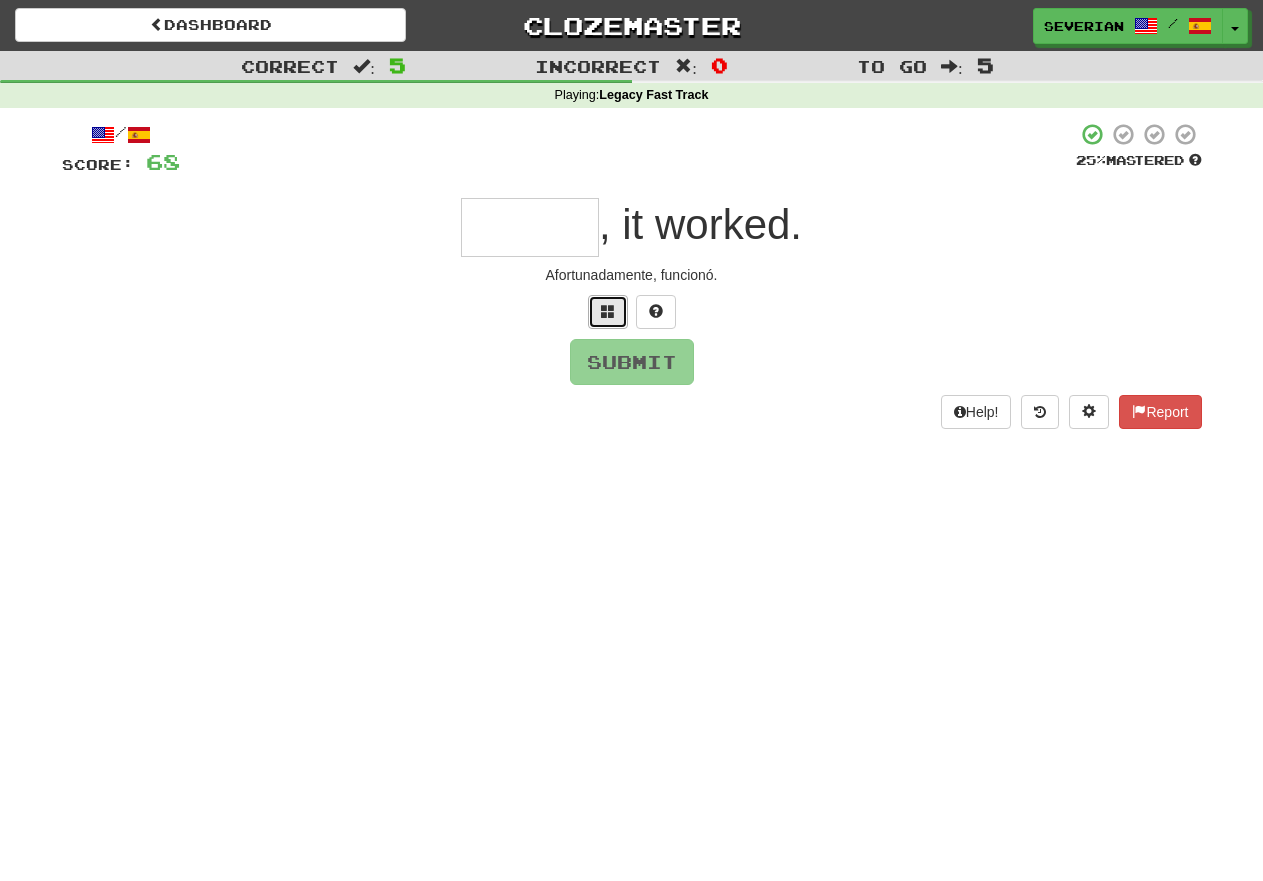 click at bounding box center [608, 312] 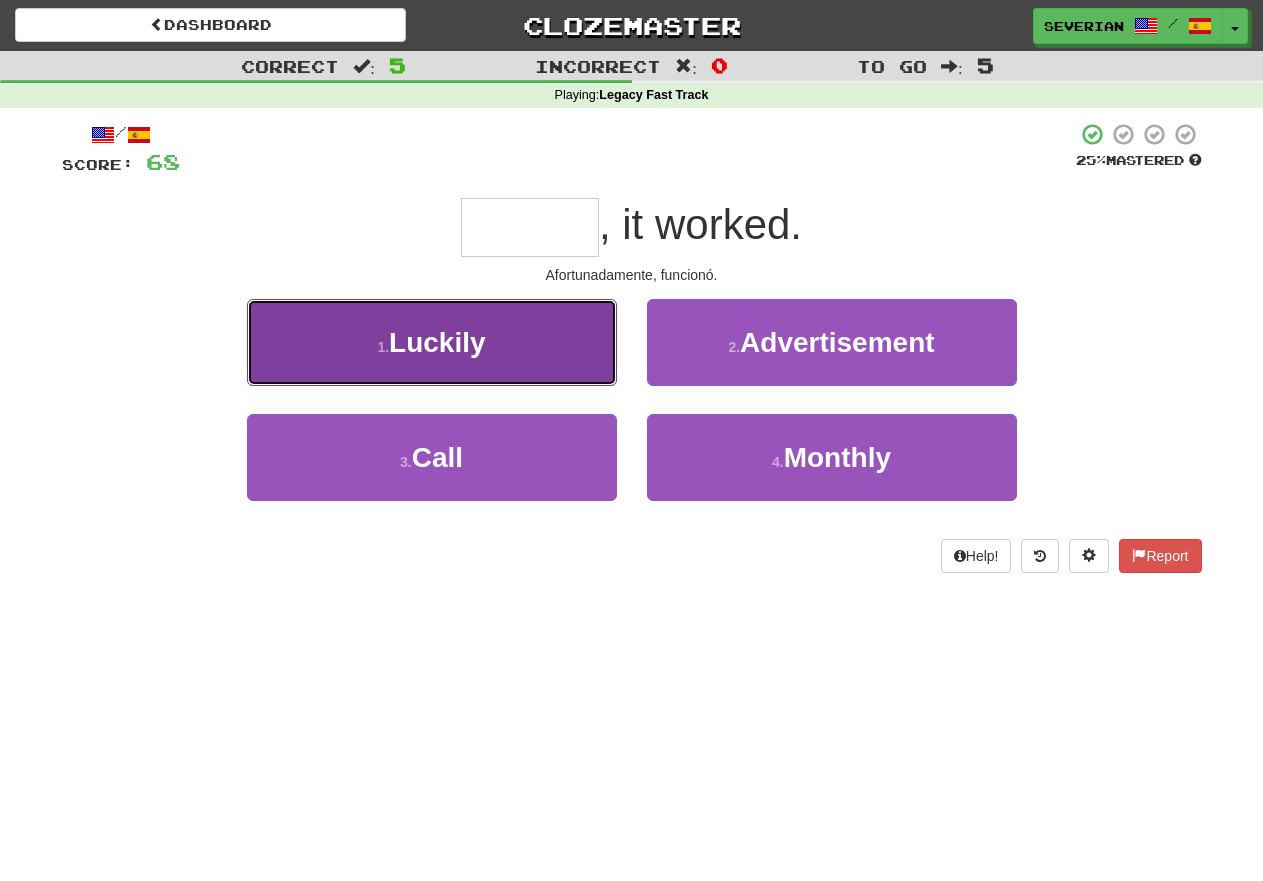 click on "Luckily" at bounding box center (437, 342) 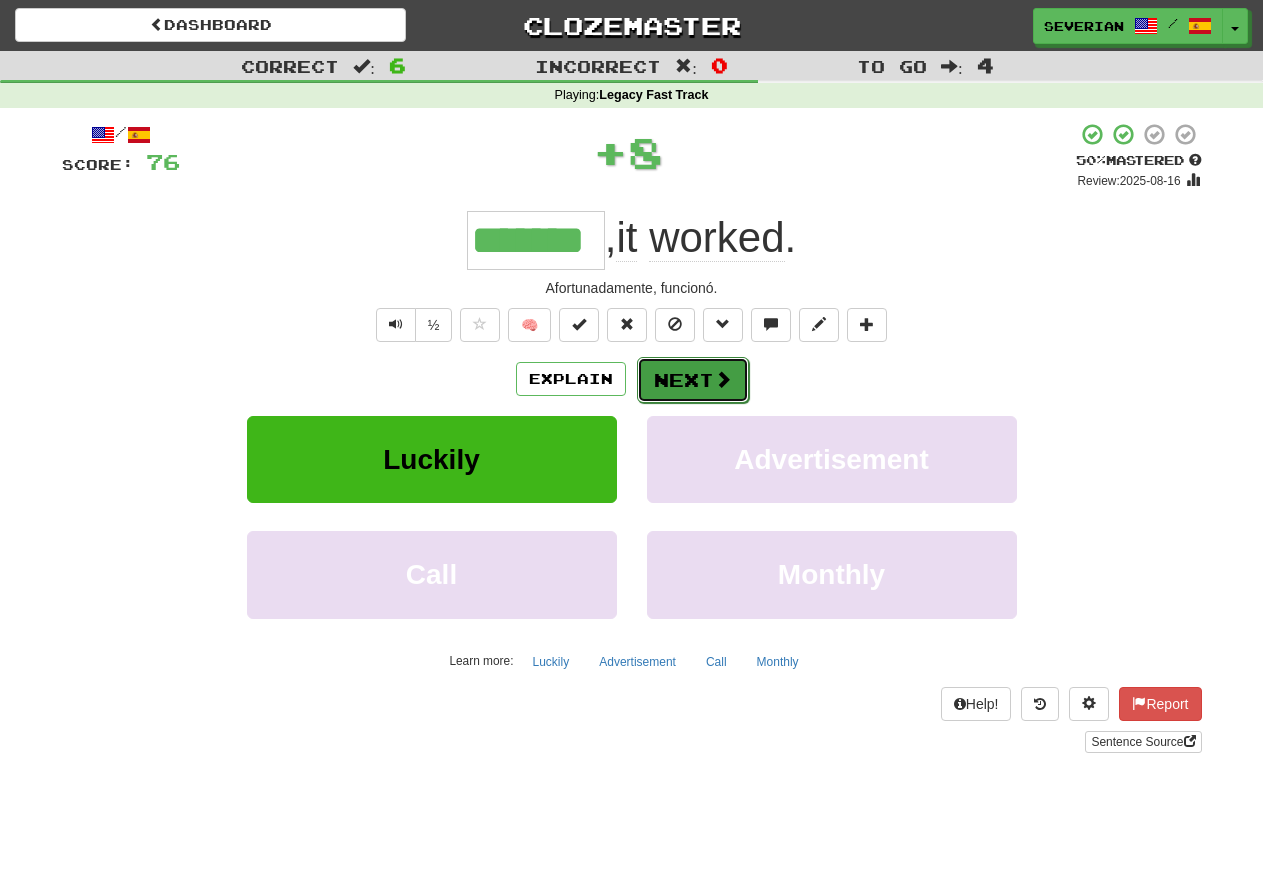 click on "Next" at bounding box center [693, 380] 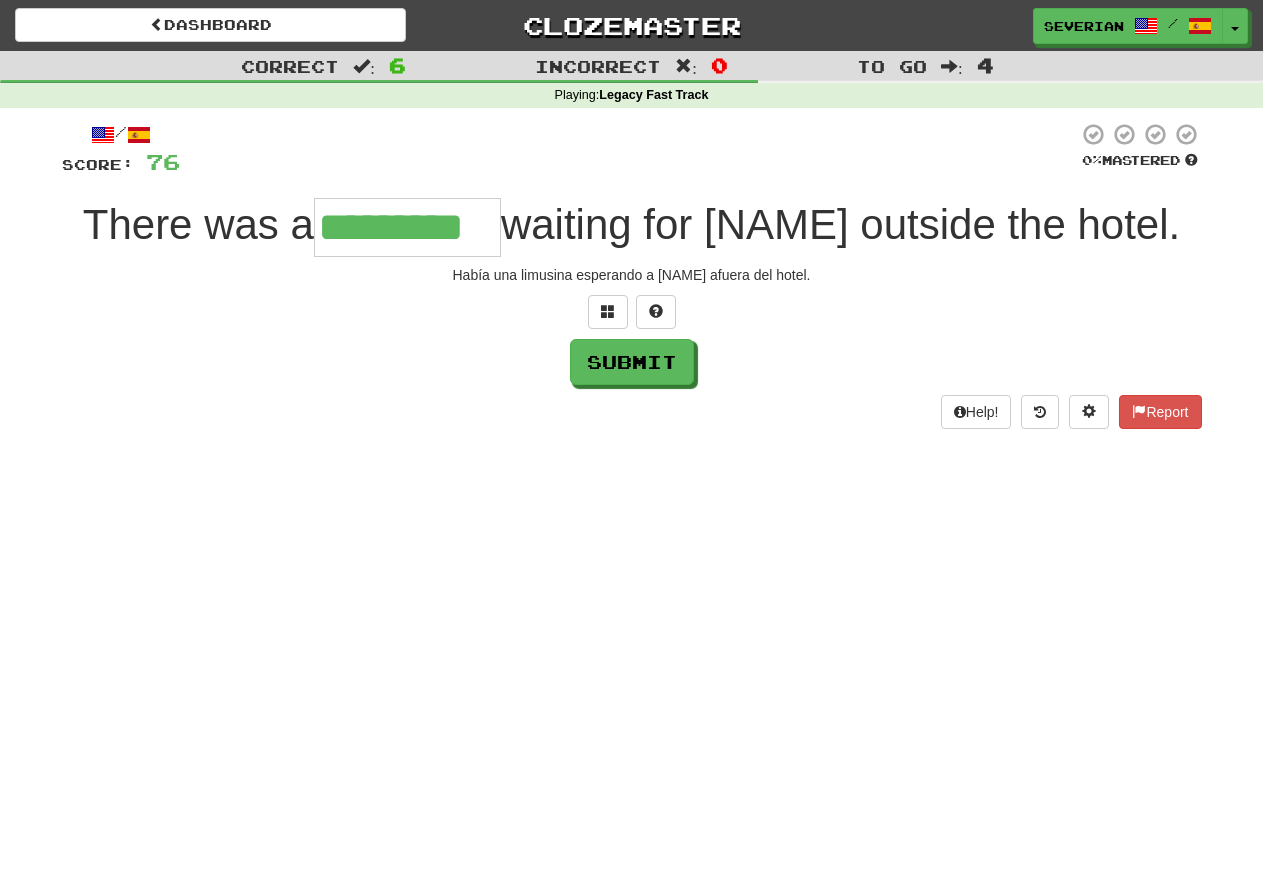 type on "*********" 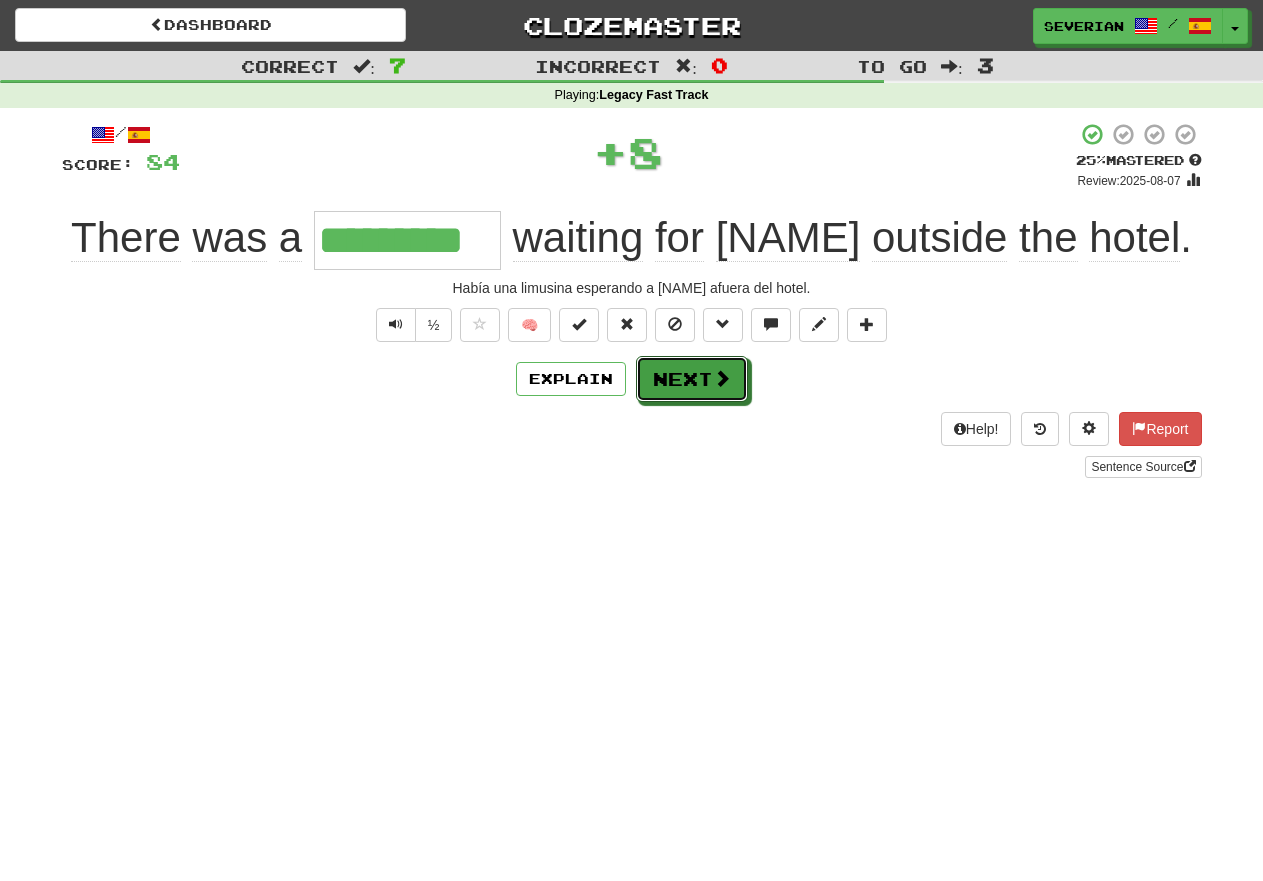 click on "Next" at bounding box center [692, 379] 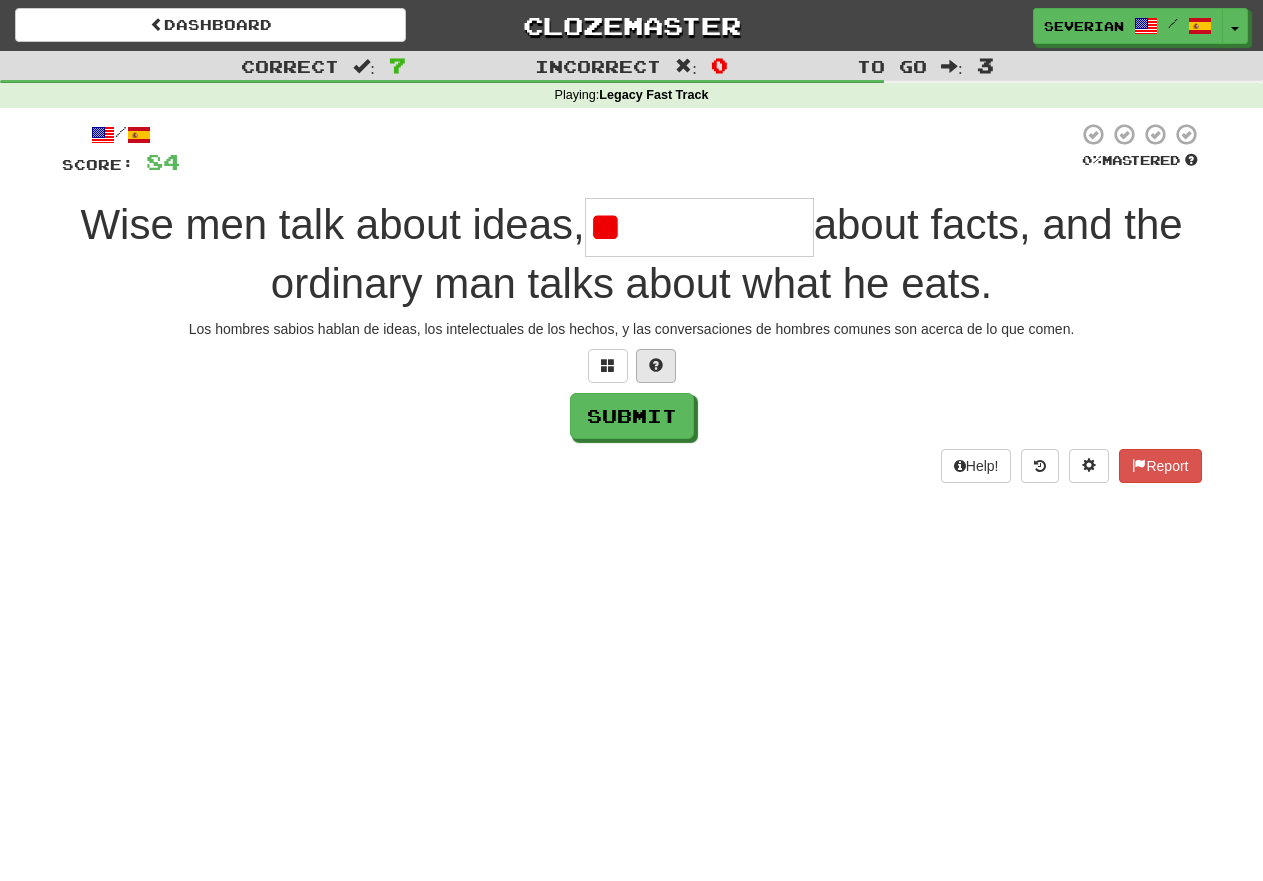 type on "*" 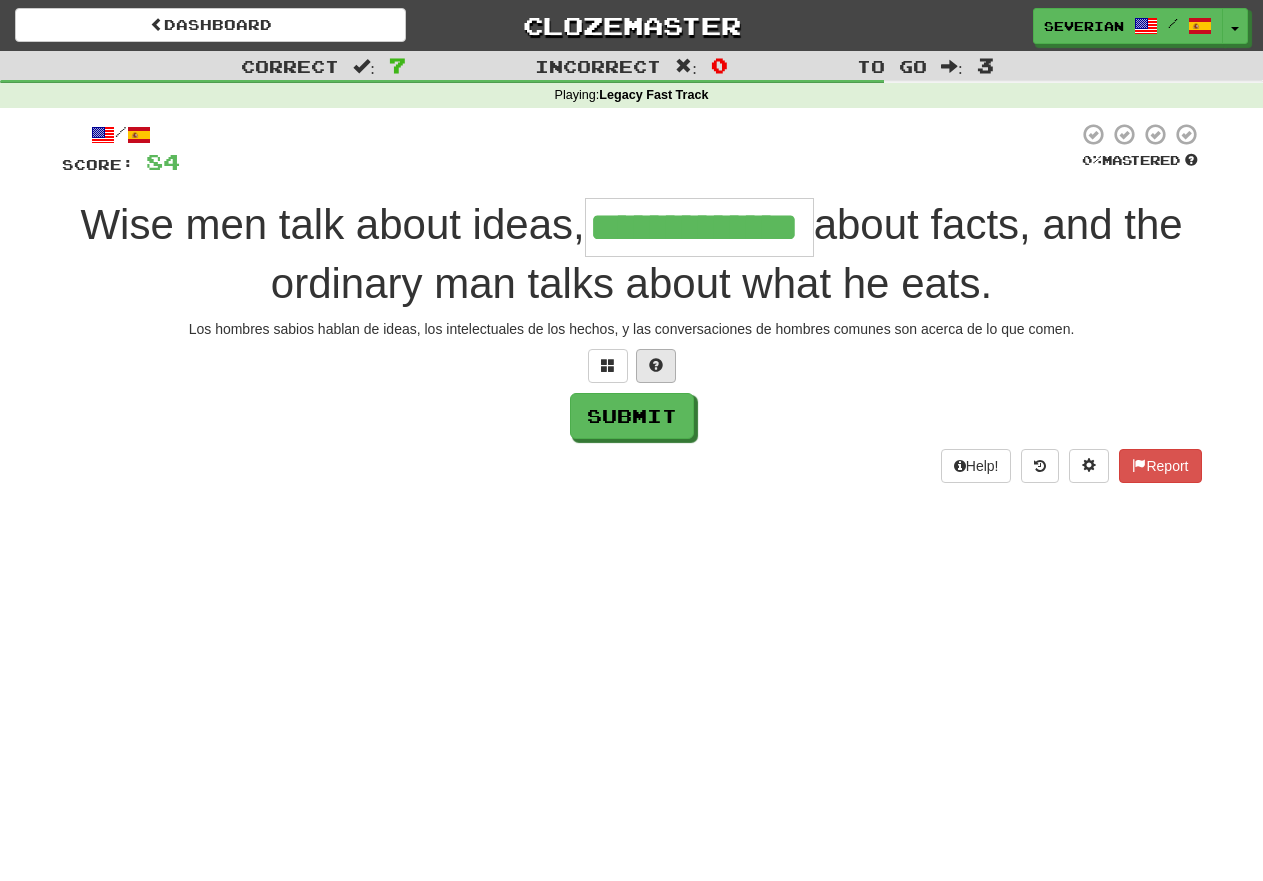 type on "**********" 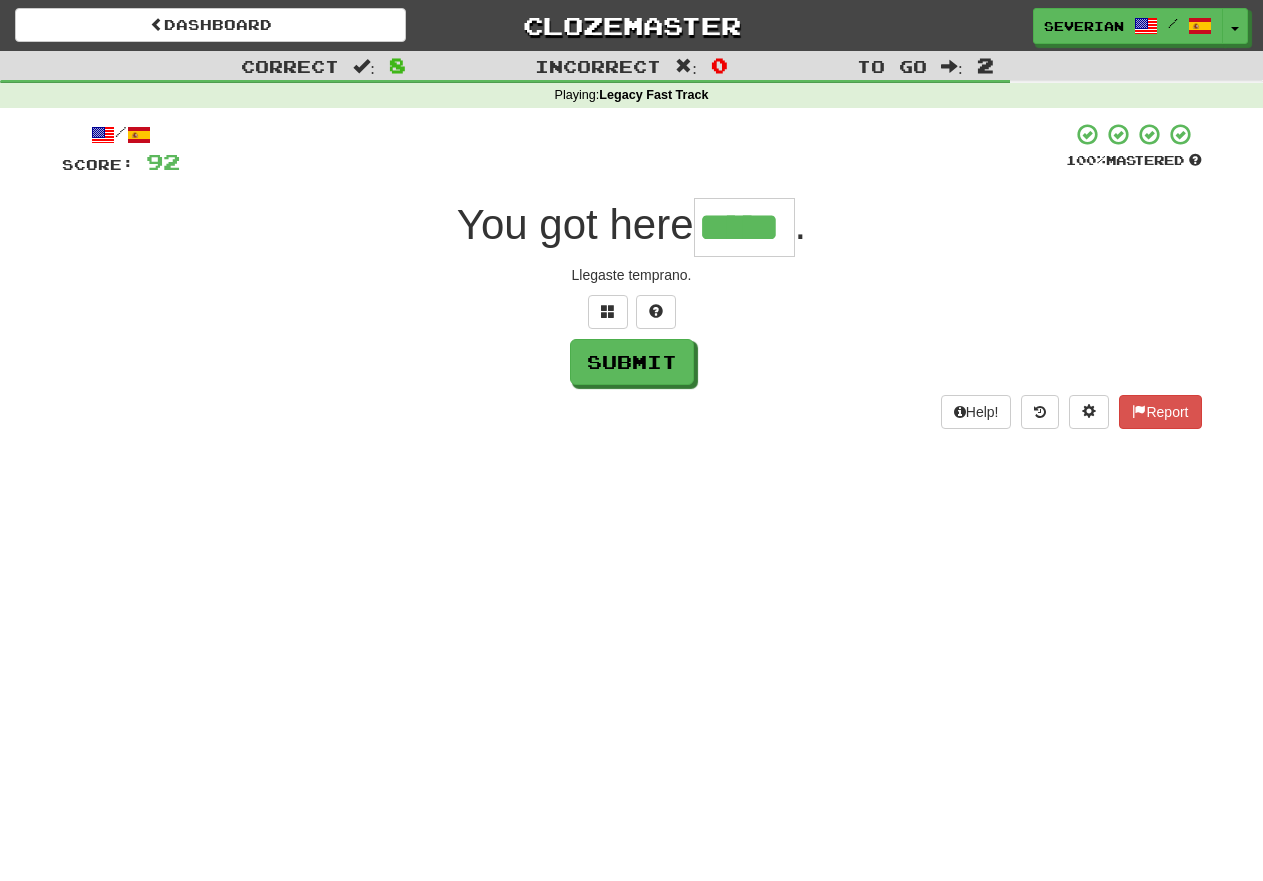 type on "*****" 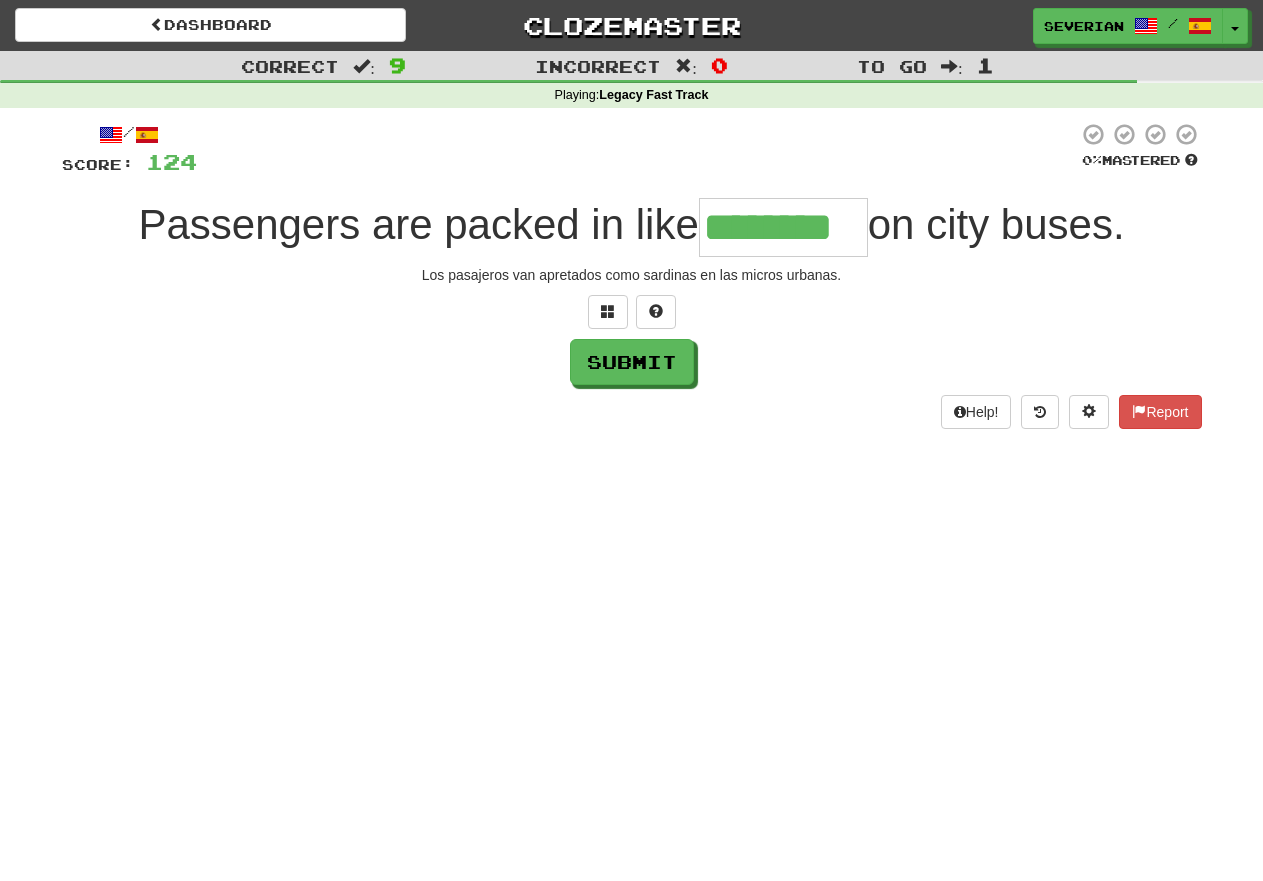 type on "********" 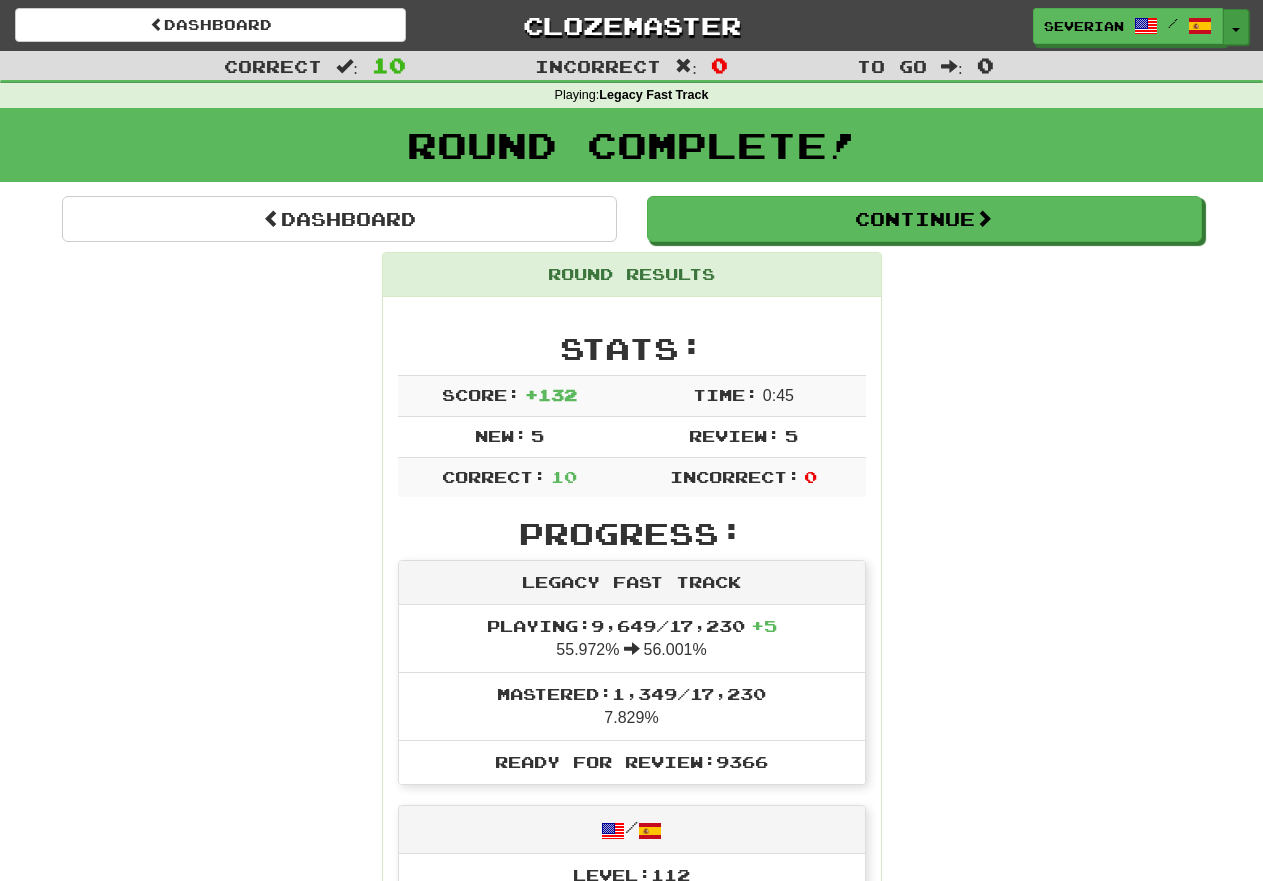 click on "Toggle Dropdown" at bounding box center (1236, 27) 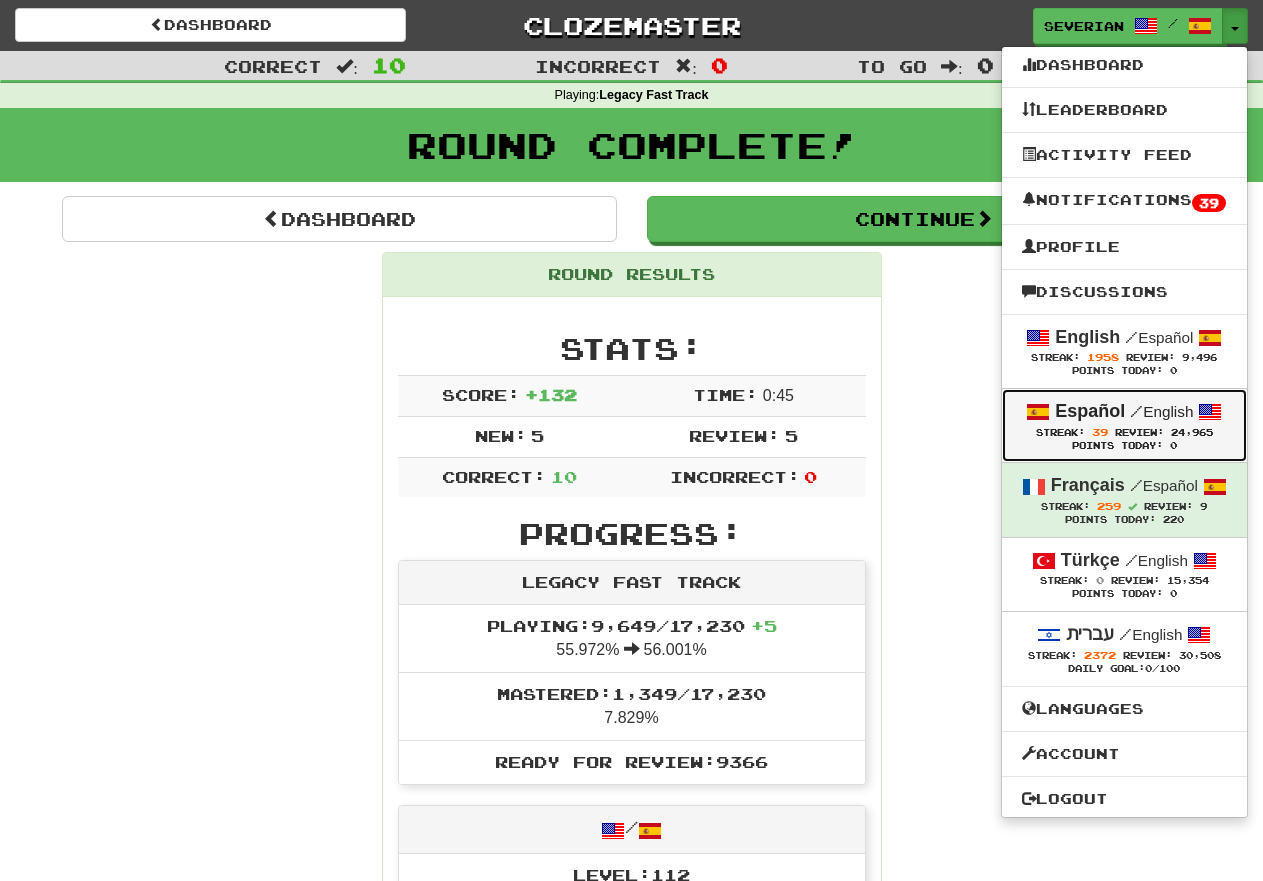click on "Español
/
English" at bounding box center [1124, 412] 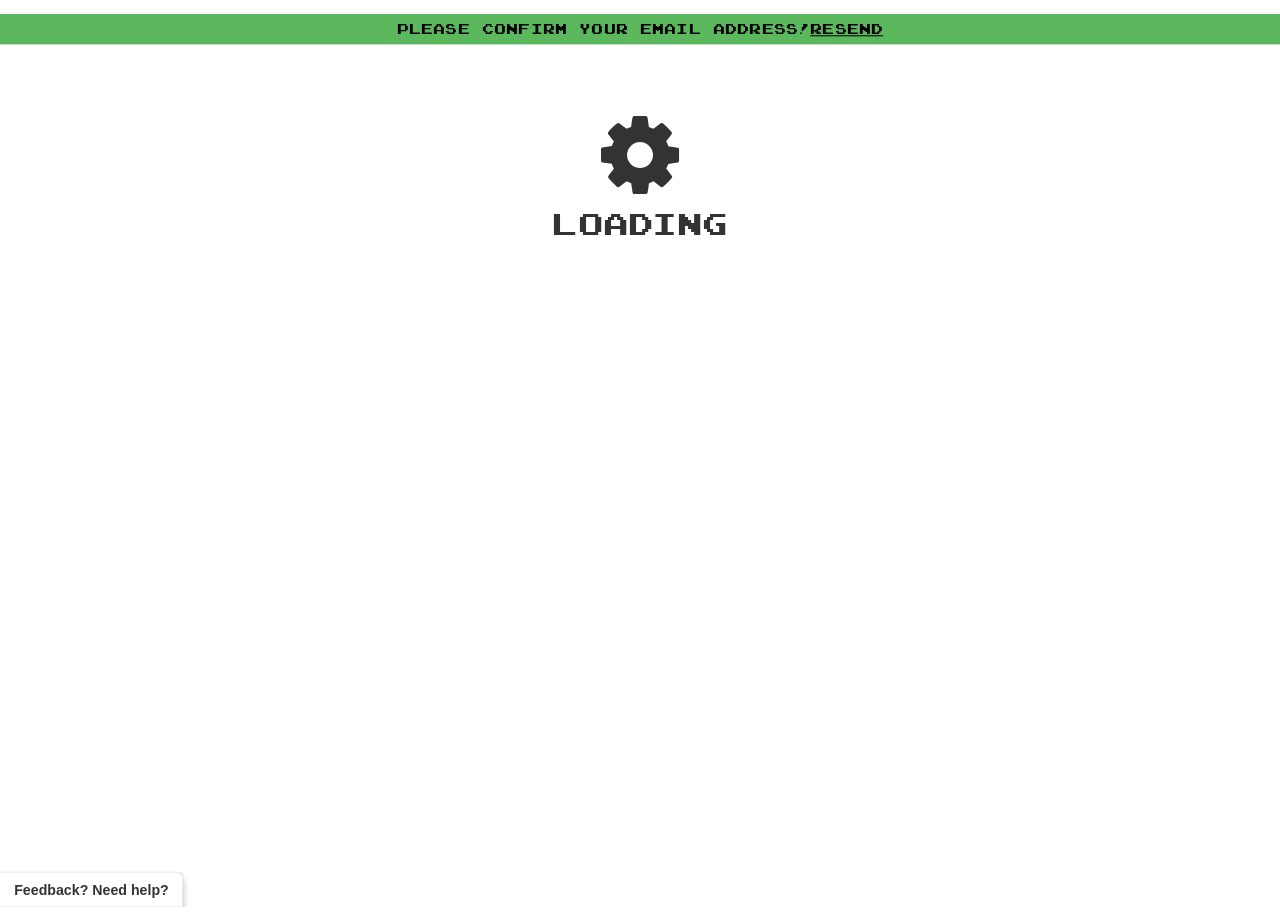 scroll, scrollTop: 0, scrollLeft: 0, axis: both 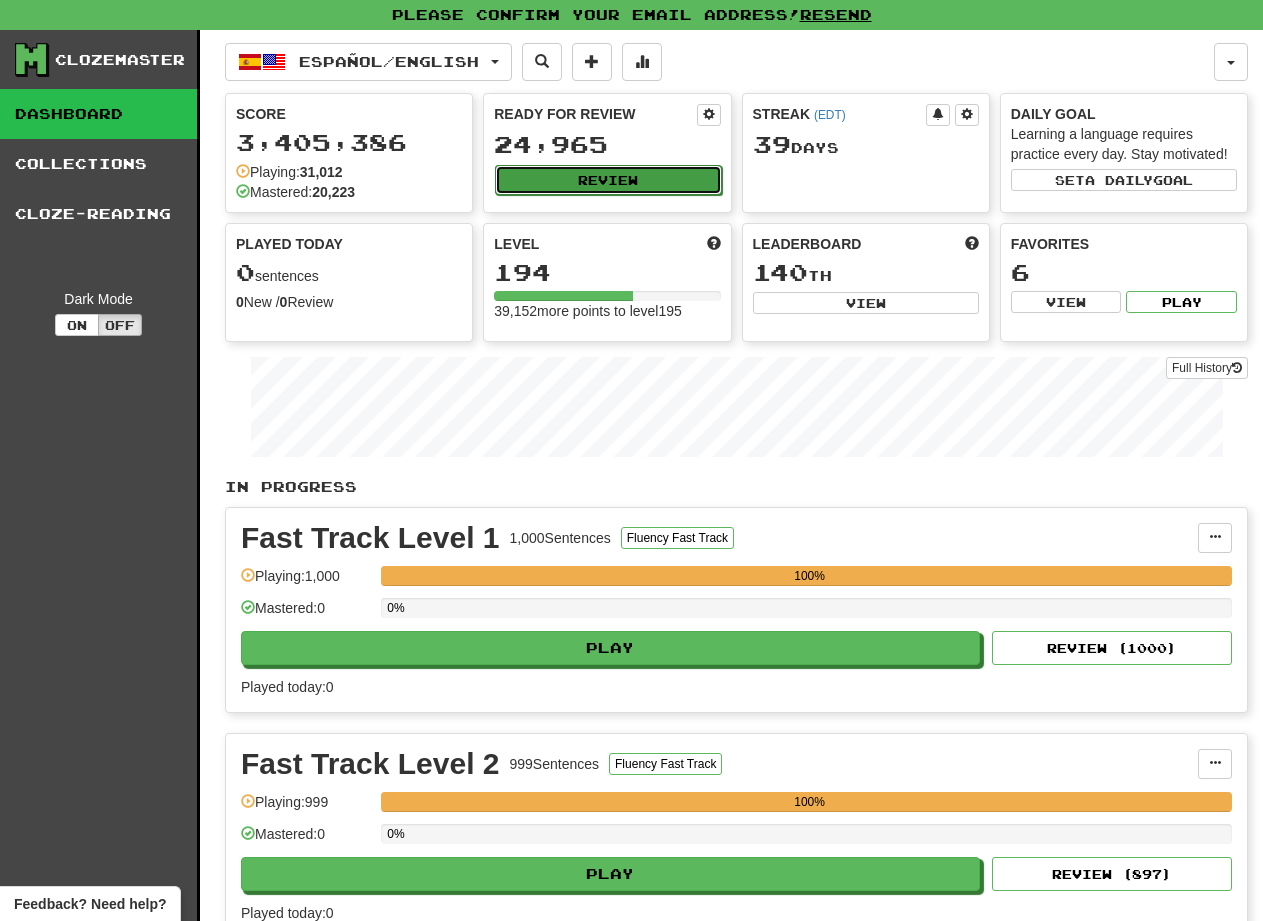 click on "Review" at bounding box center (608, 180) 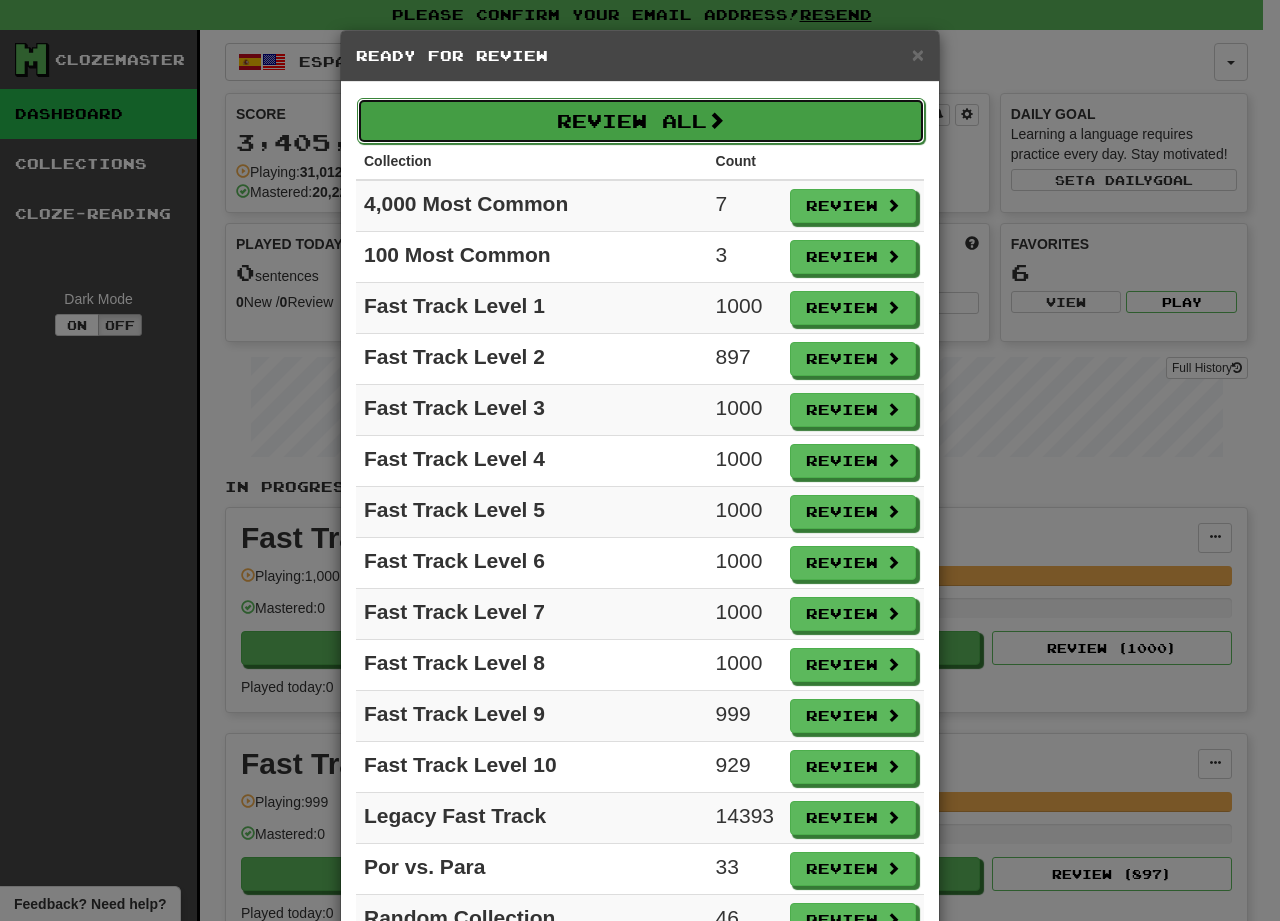 click on "Review All" at bounding box center [641, 121] 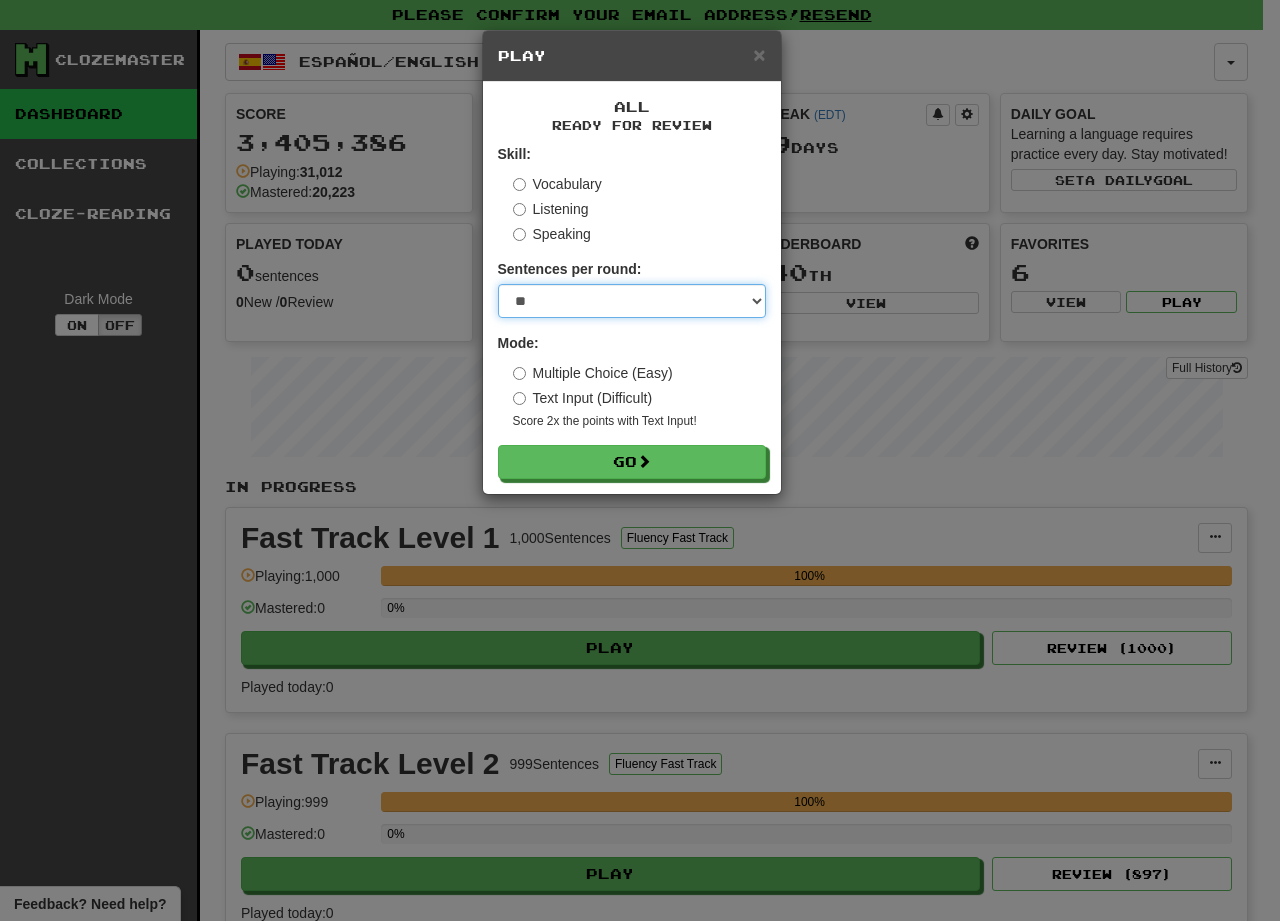 click on "* ** ** ** ** ** *** ********" at bounding box center [632, 301] 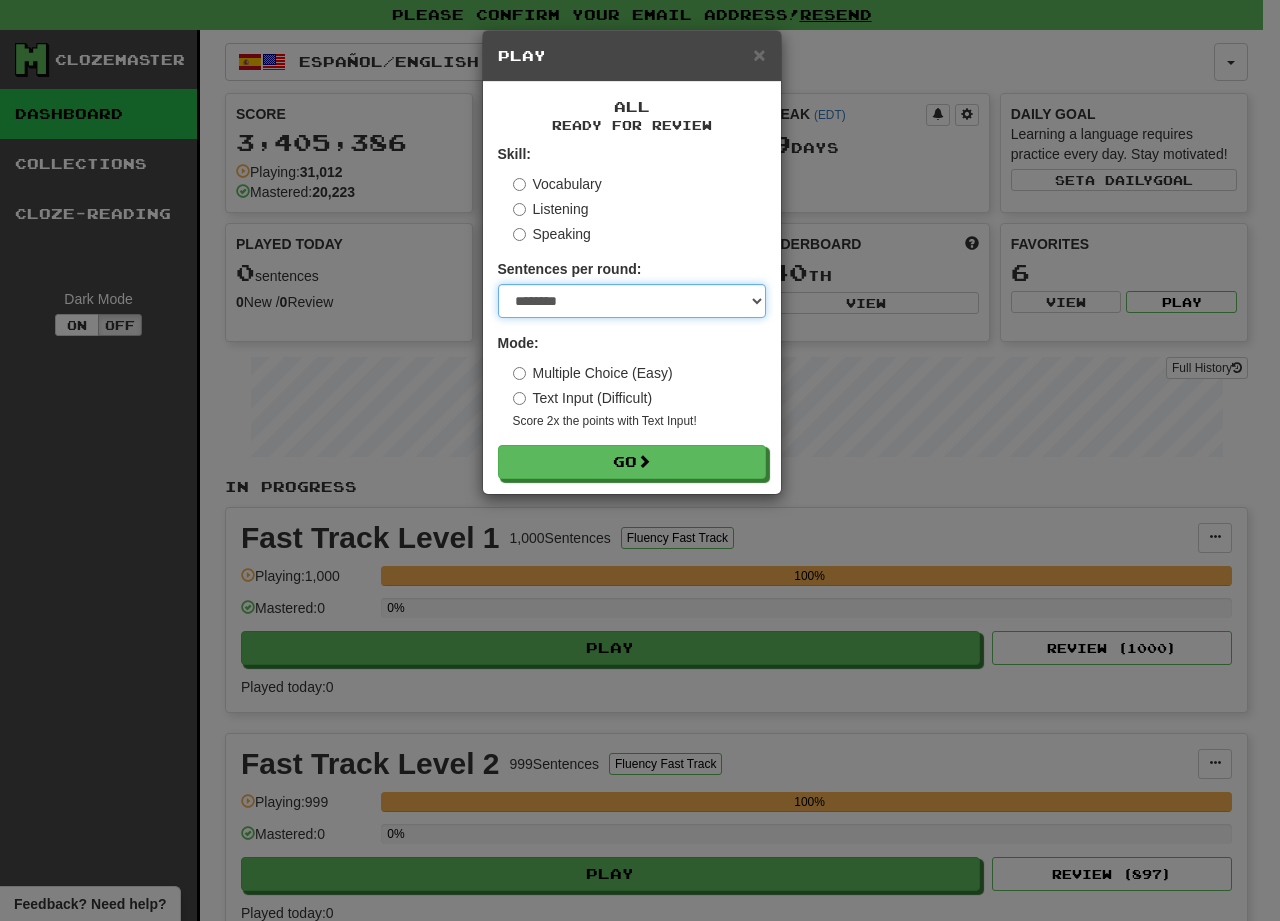 click on "* ** ** ** ** ** *** ********" at bounding box center [632, 301] 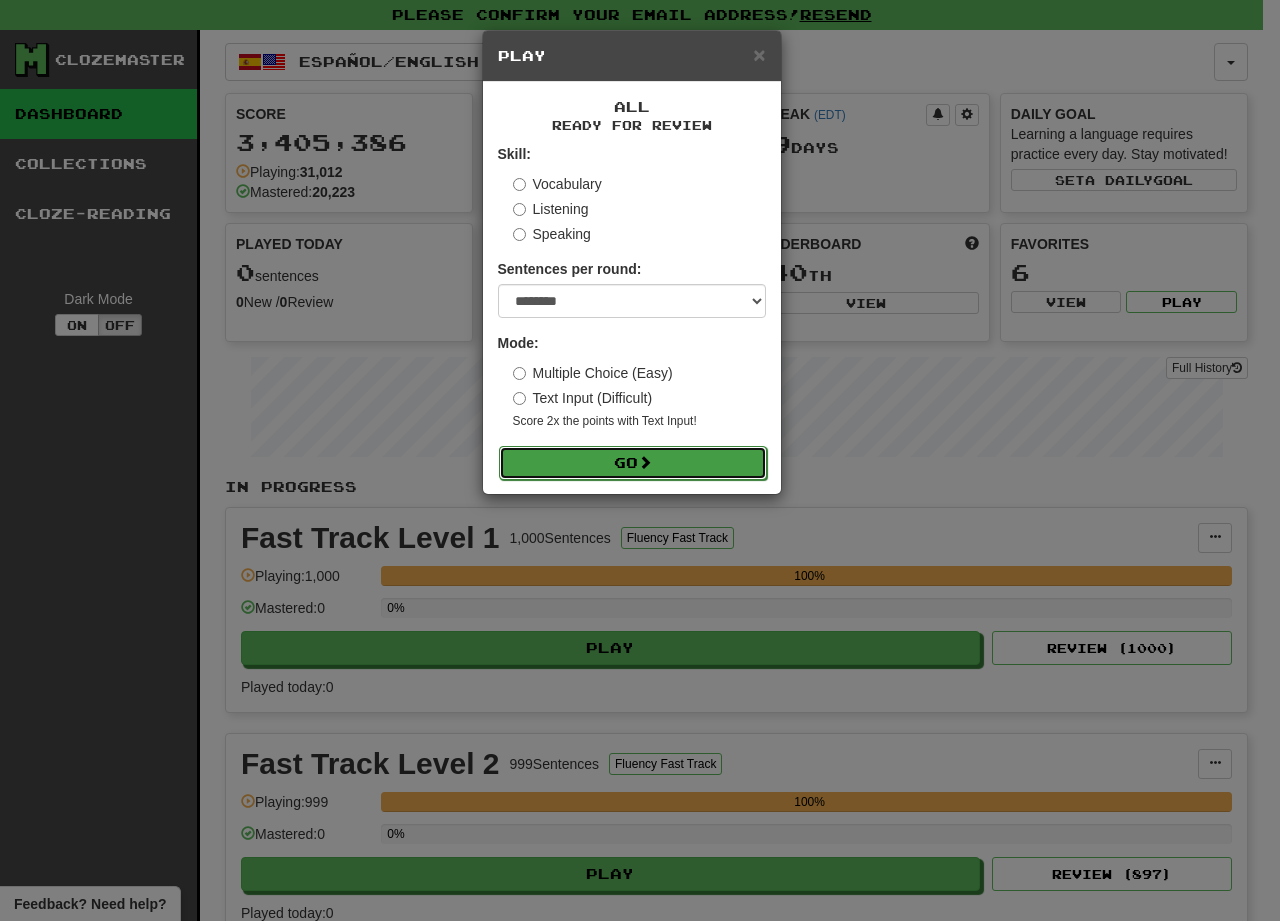 click on "Go" at bounding box center (633, 463) 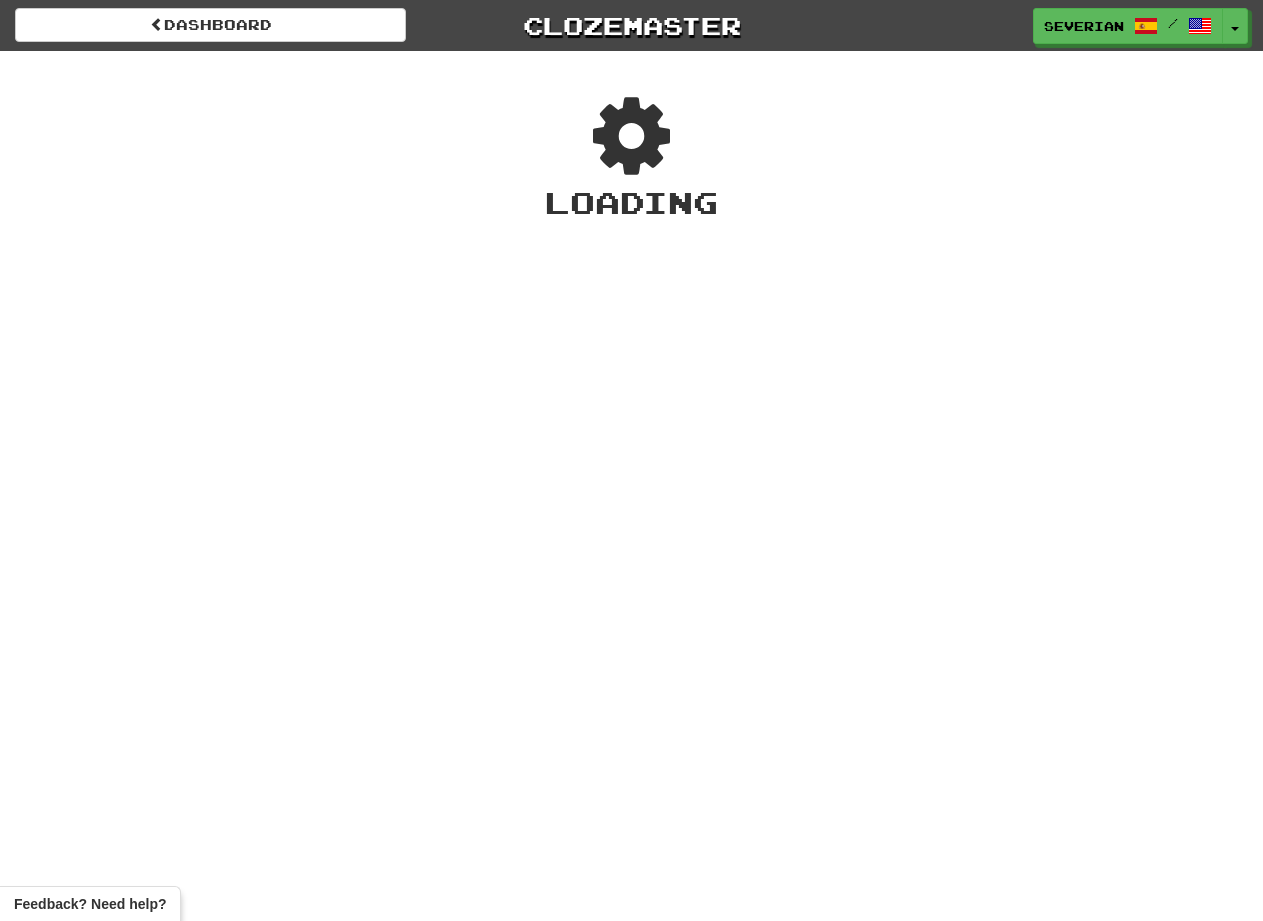 scroll, scrollTop: 0, scrollLeft: 0, axis: both 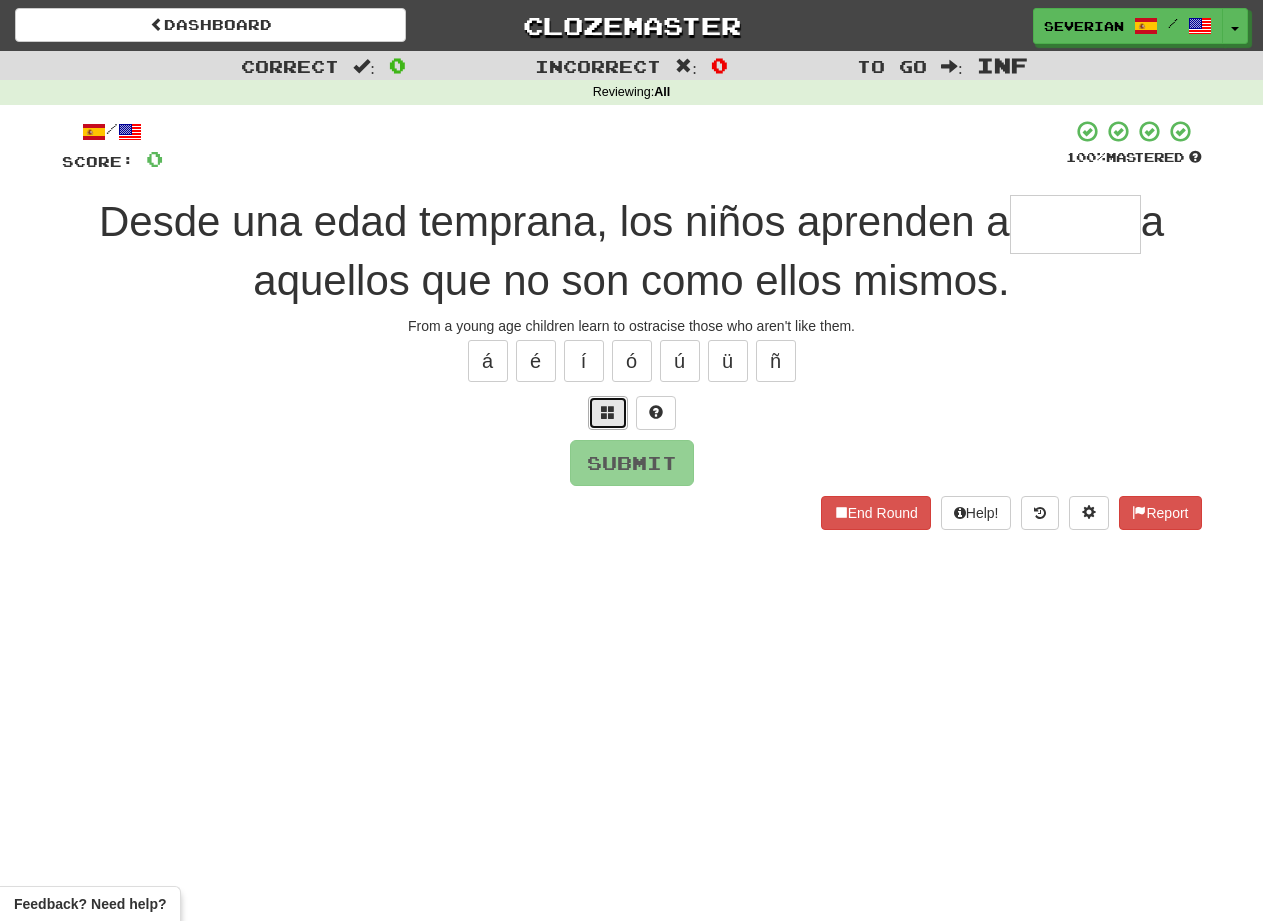 click at bounding box center [608, 413] 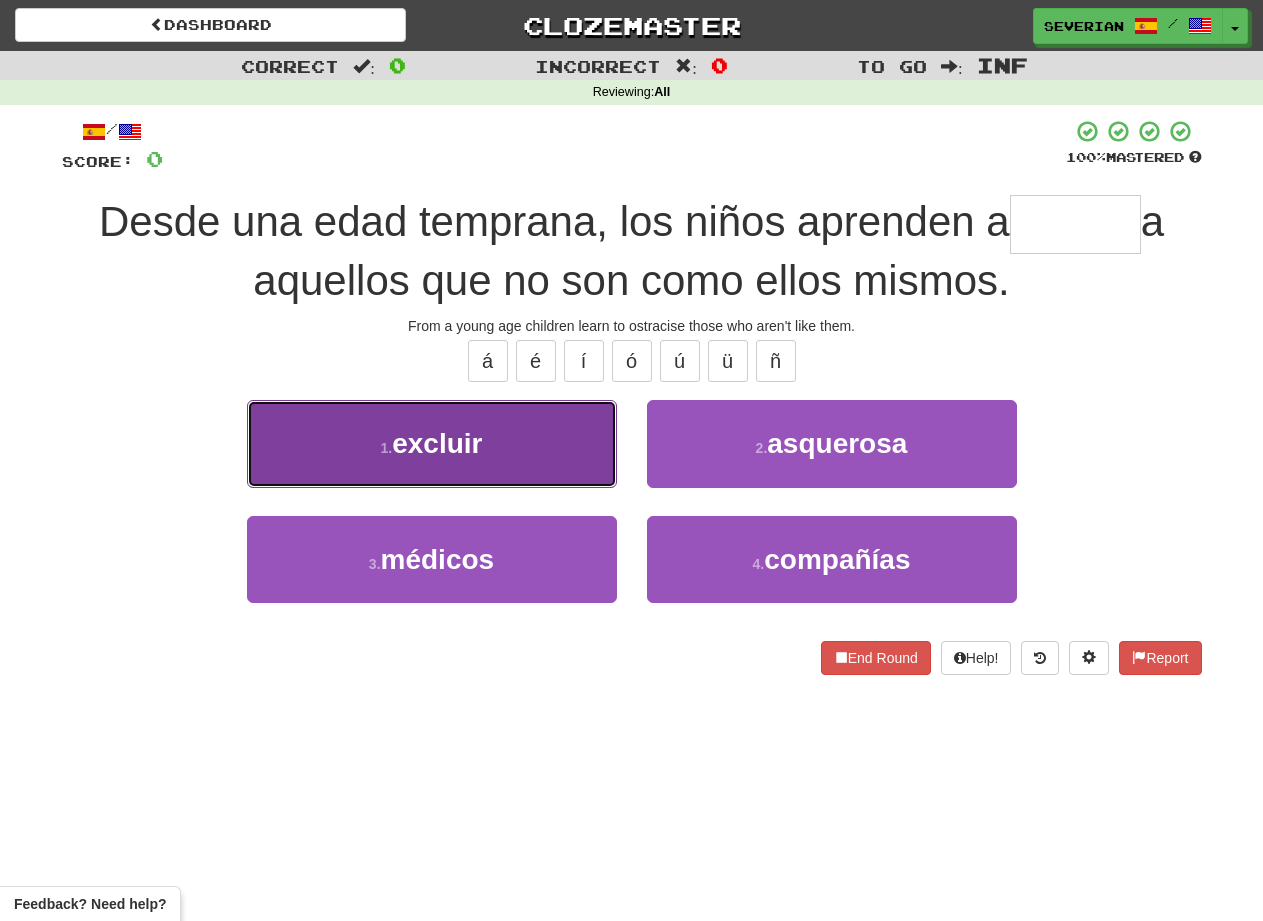 click on "1 .  excluir" at bounding box center [432, 443] 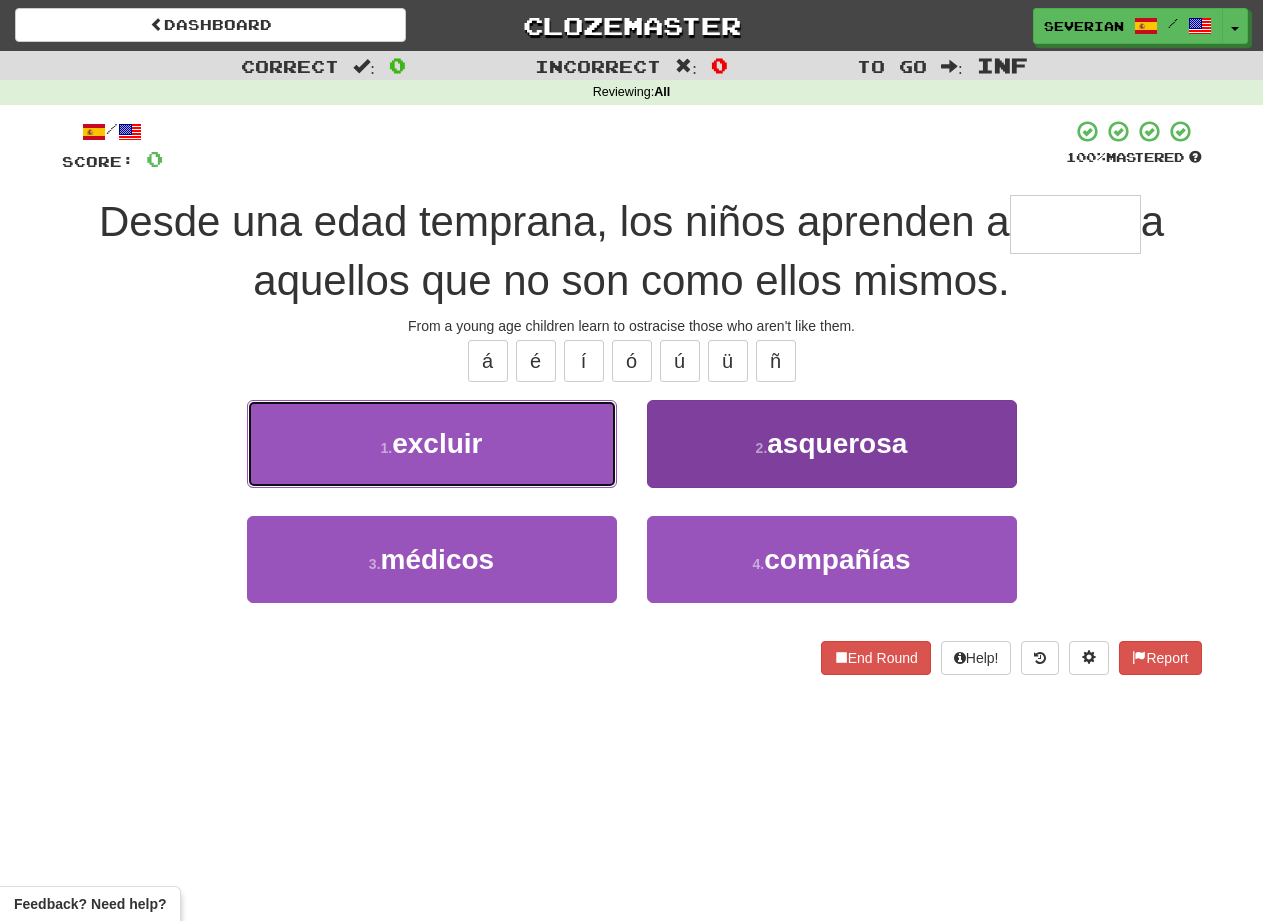 type on "*******" 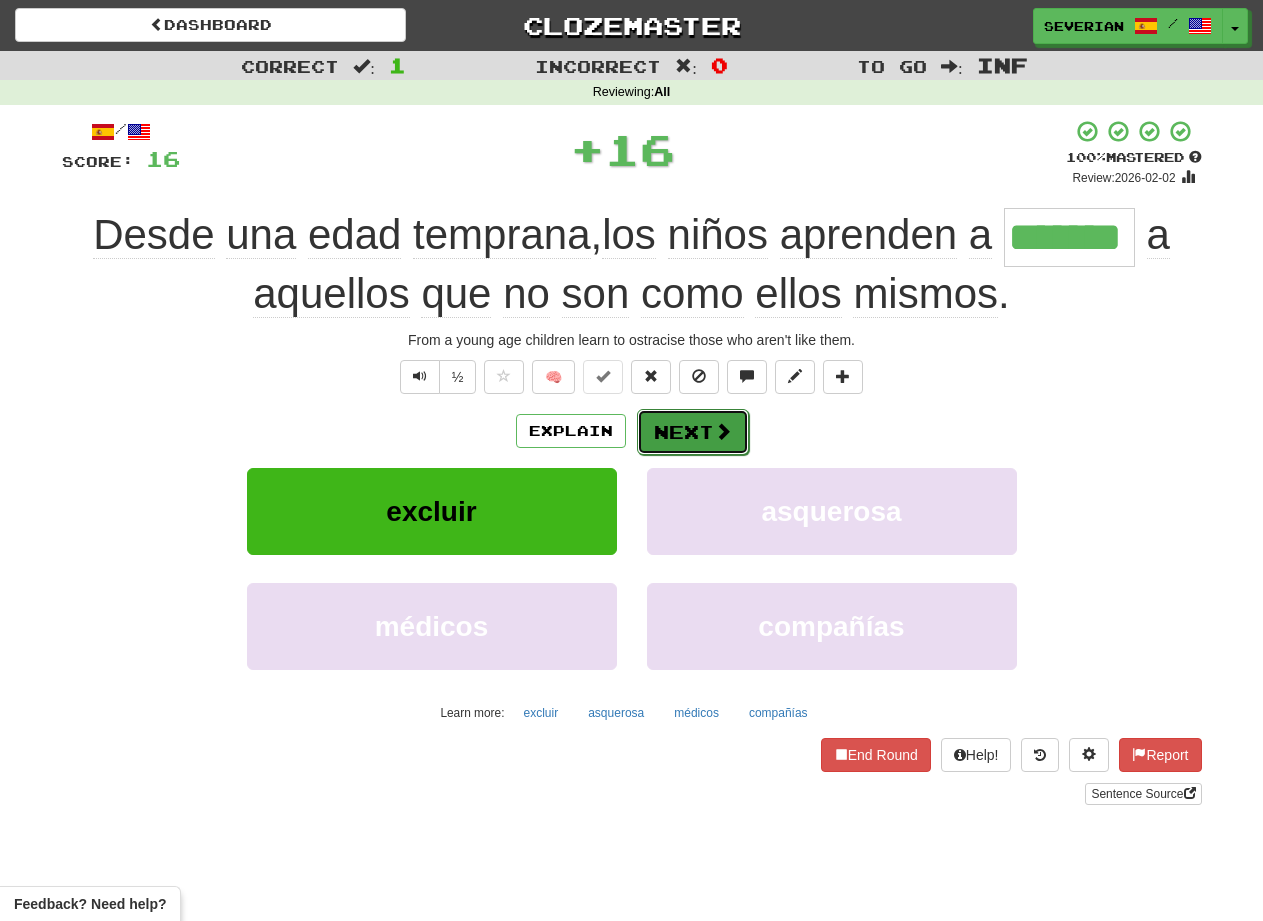 click on "Next" at bounding box center (693, 432) 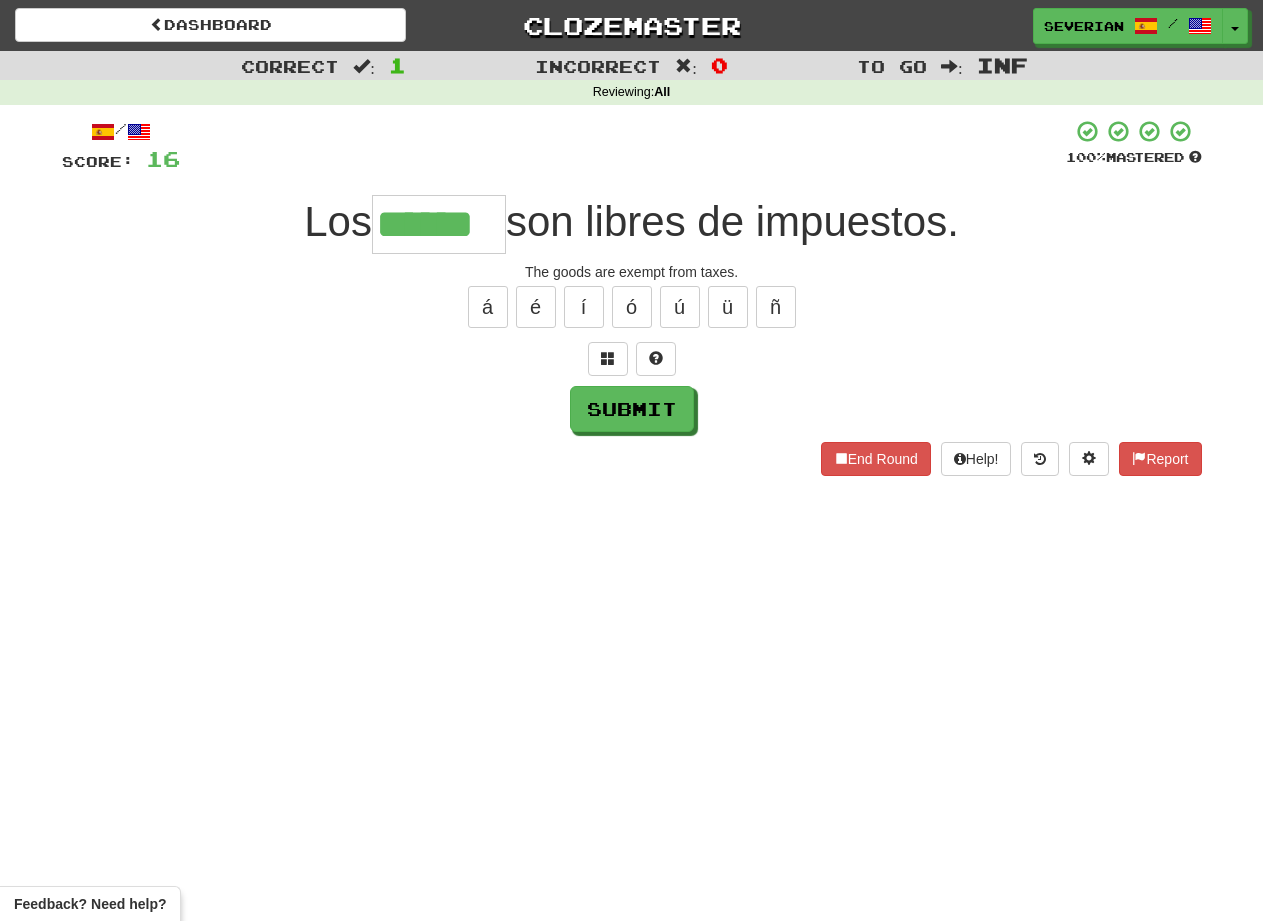 scroll, scrollTop: 0, scrollLeft: 28, axis: horizontal 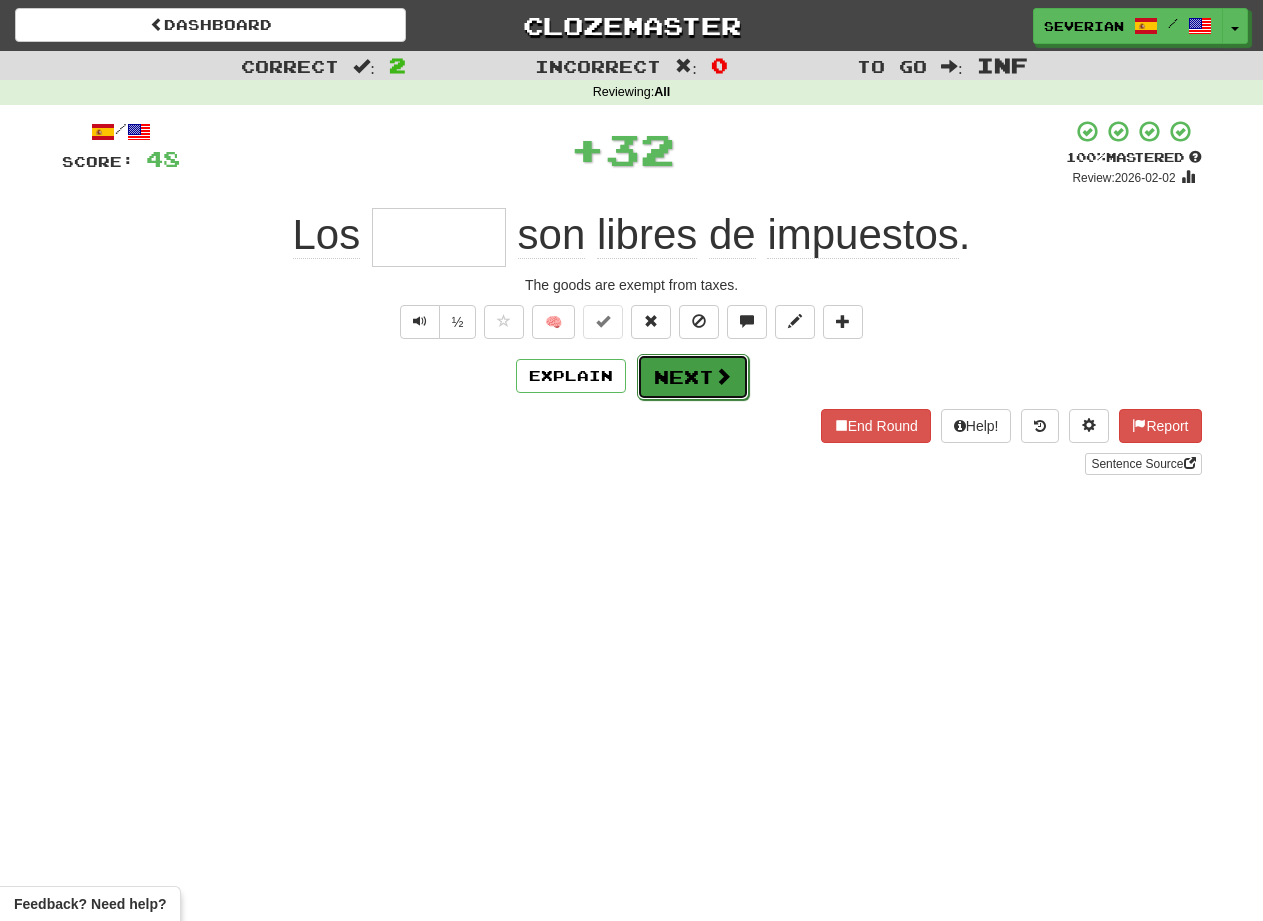 click on "Next" at bounding box center (693, 377) 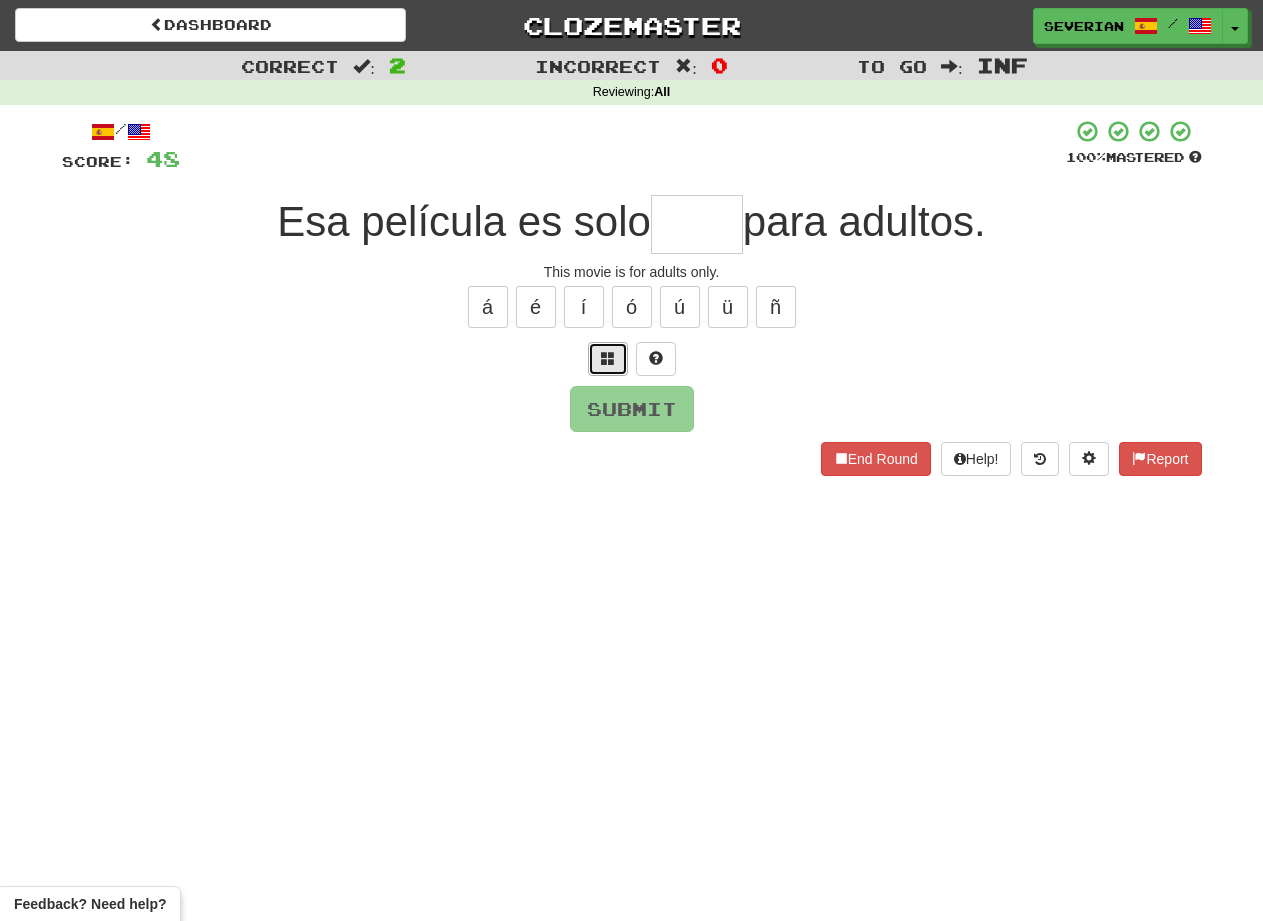 click at bounding box center [608, 359] 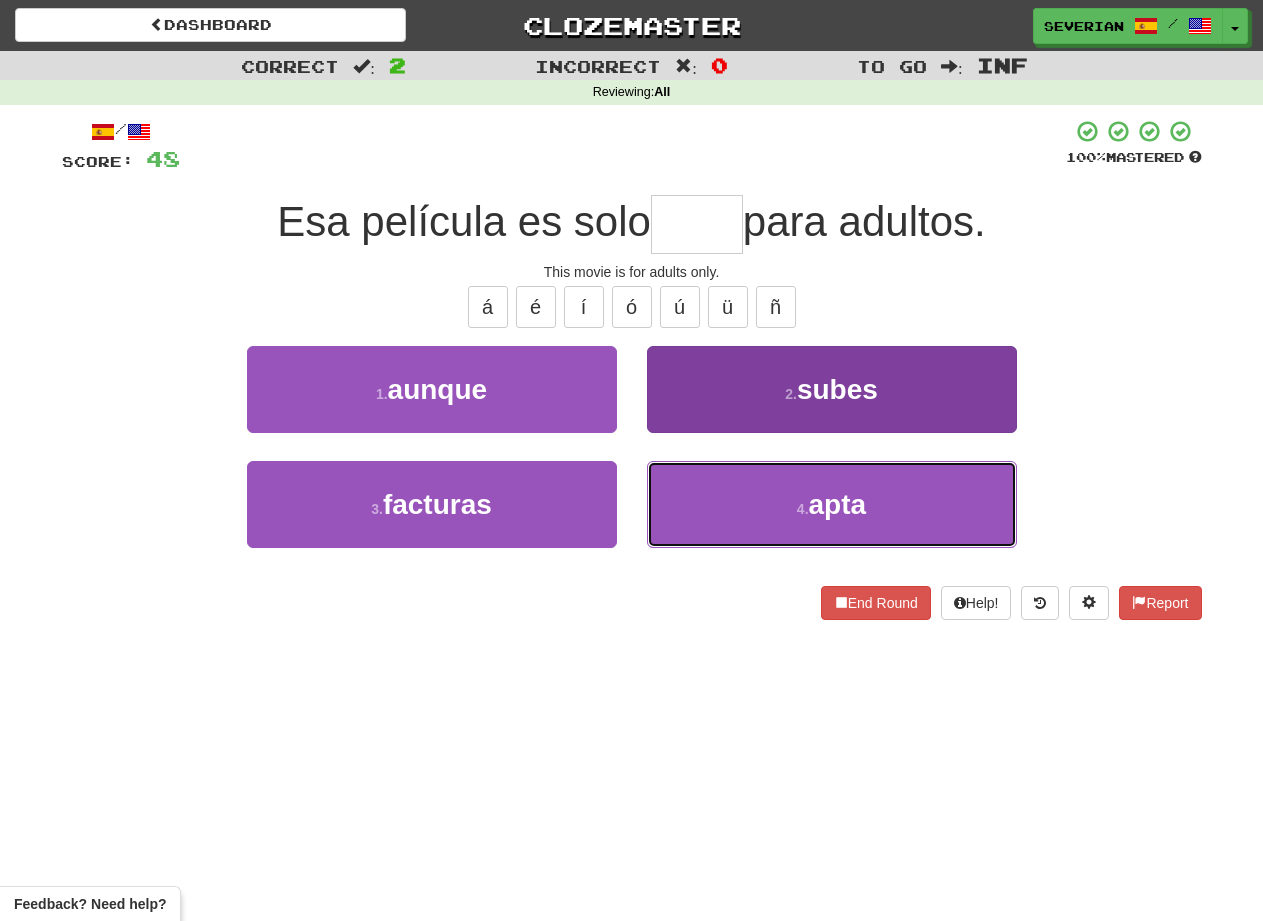 click on "4 .  apta" at bounding box center (832, 504) 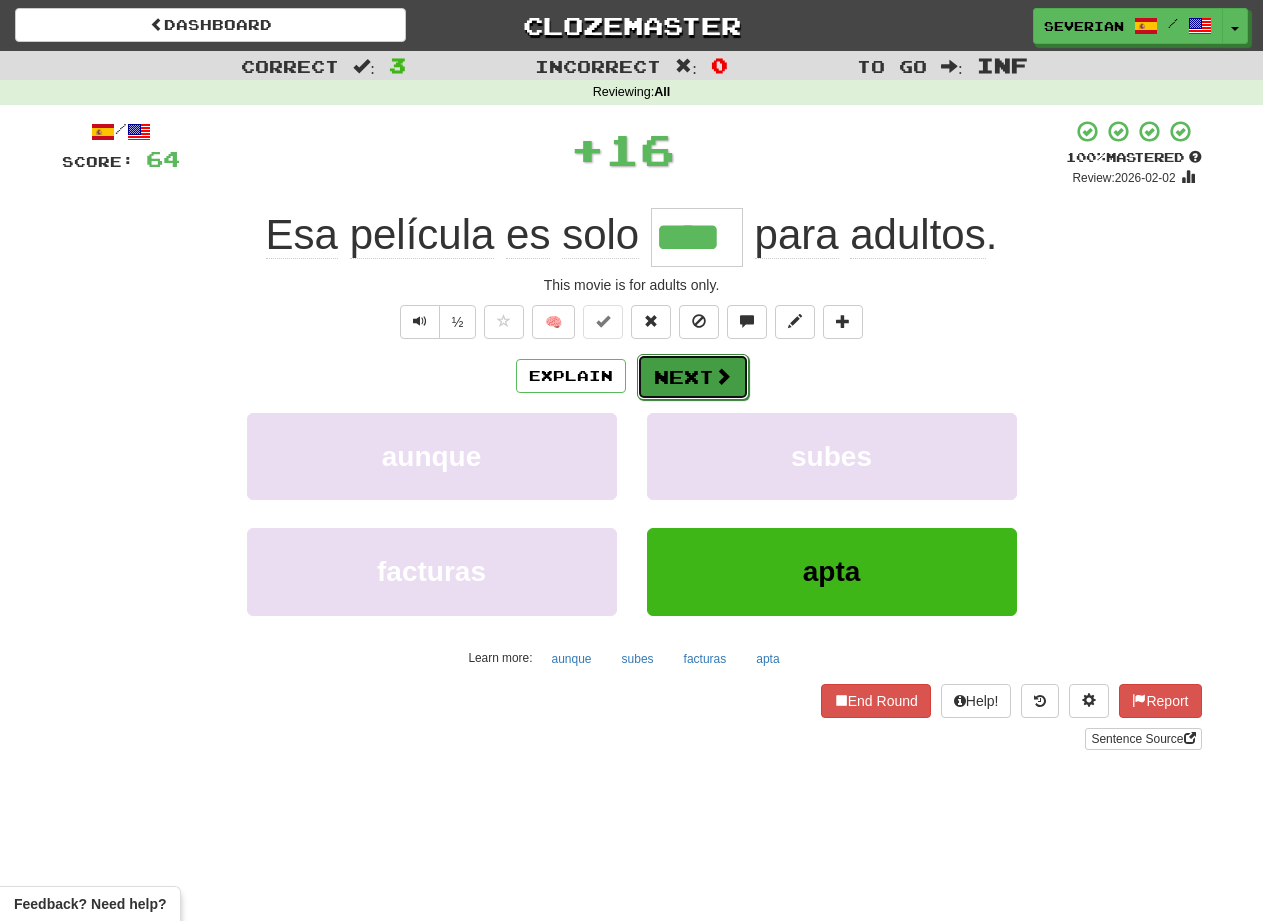 click on "Next" at bounding box center (693, 377) 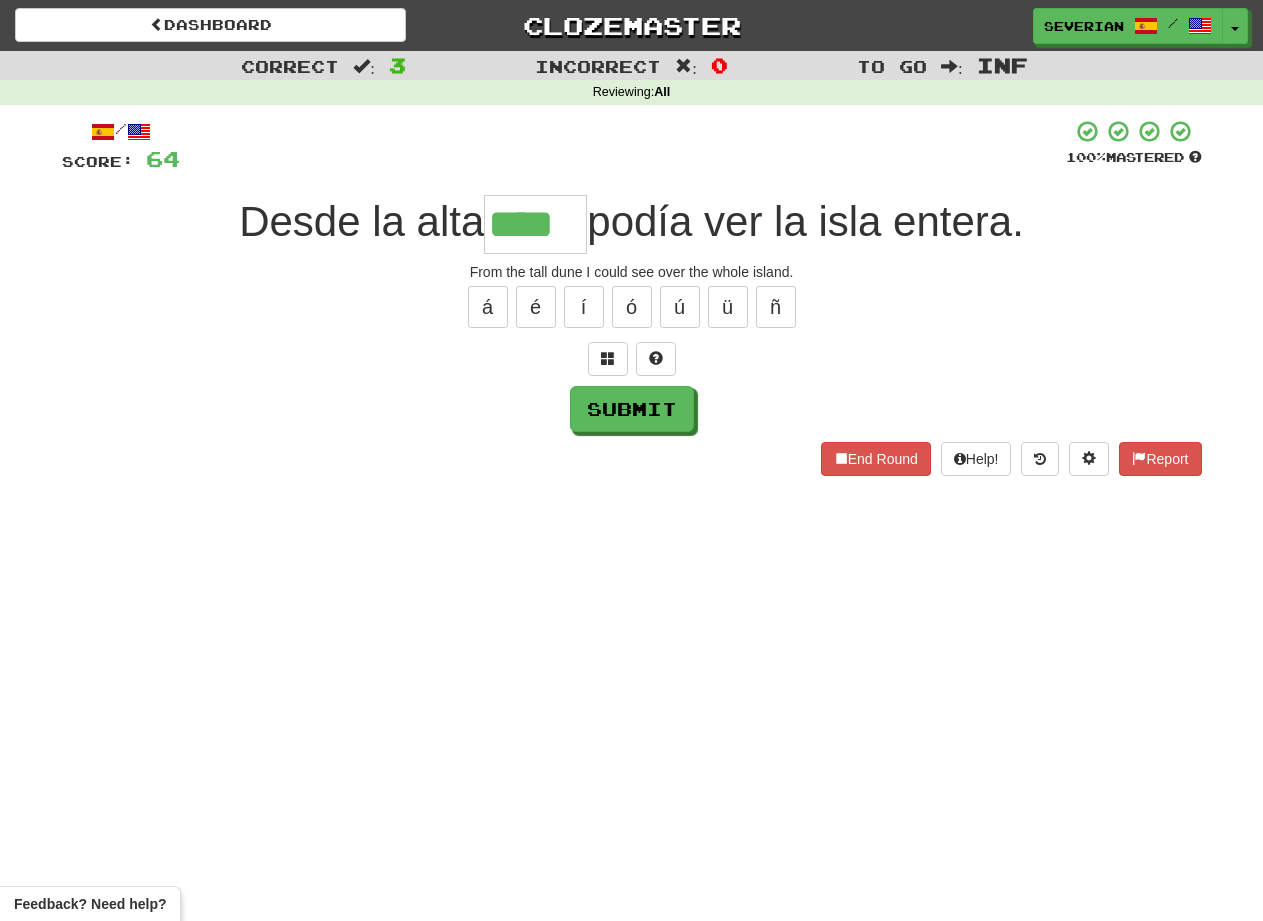 type on "****" 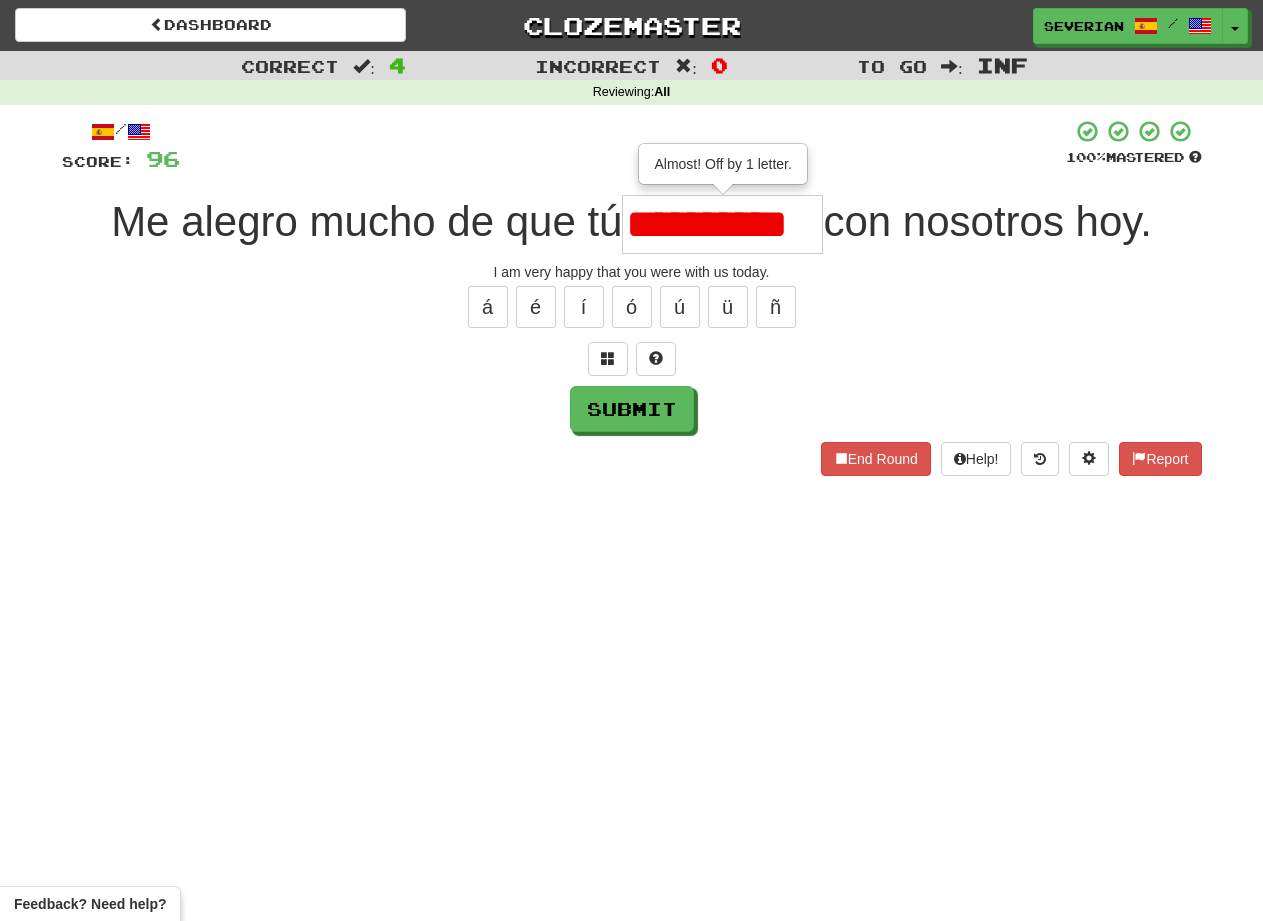 scroll, scrollTop: 0, scrollLeft: 0, axis: both 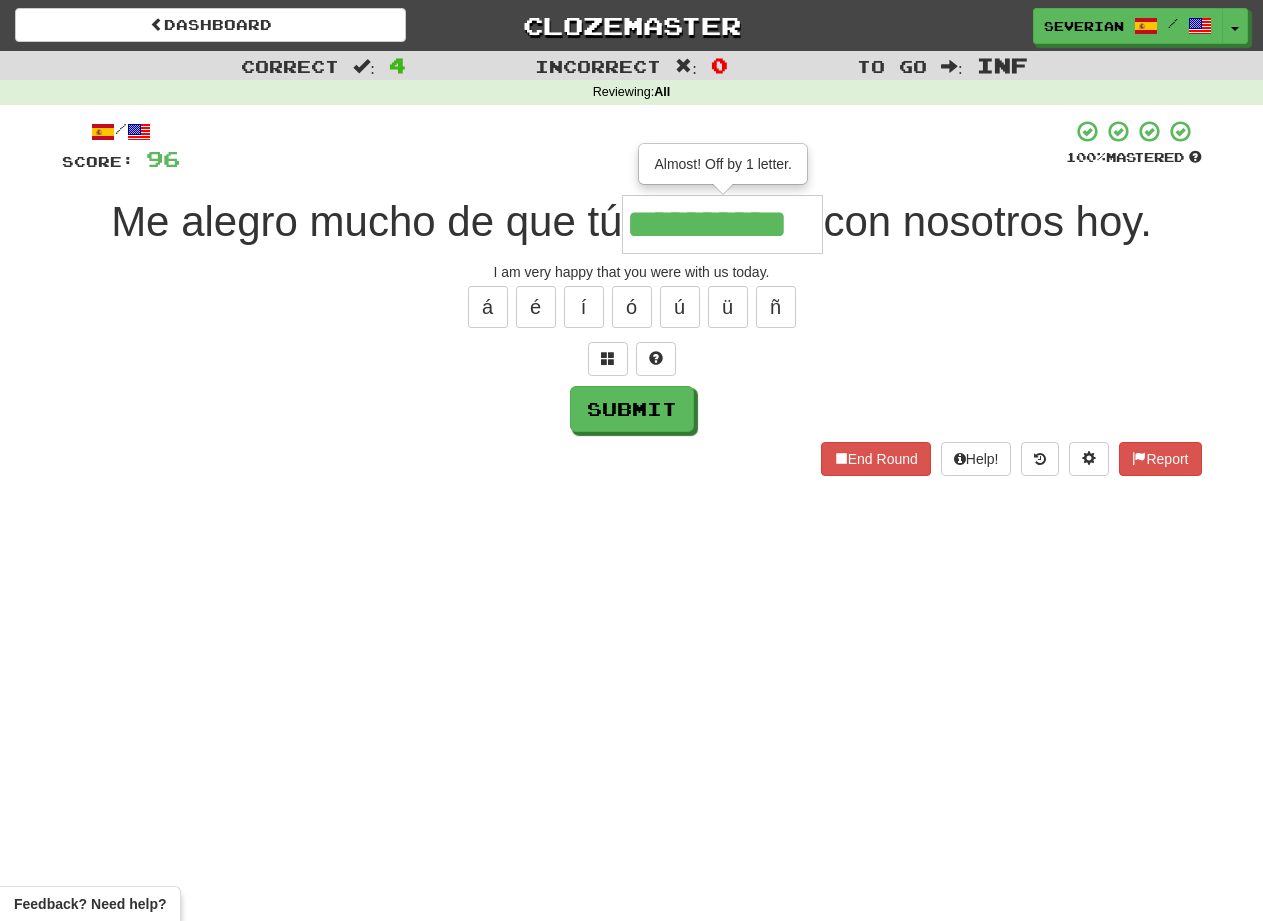 type on "**********" 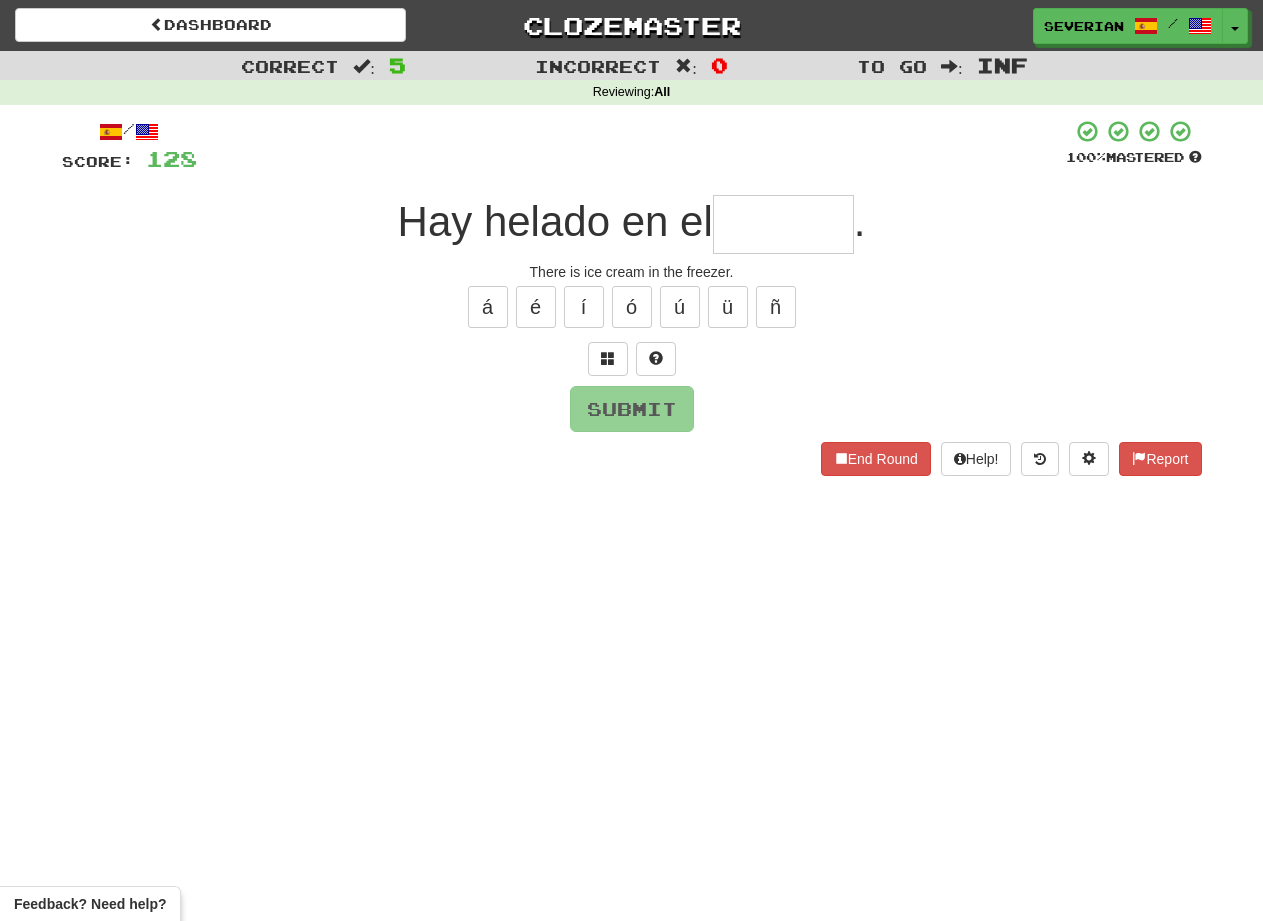 click at bounding box center [783, 224] 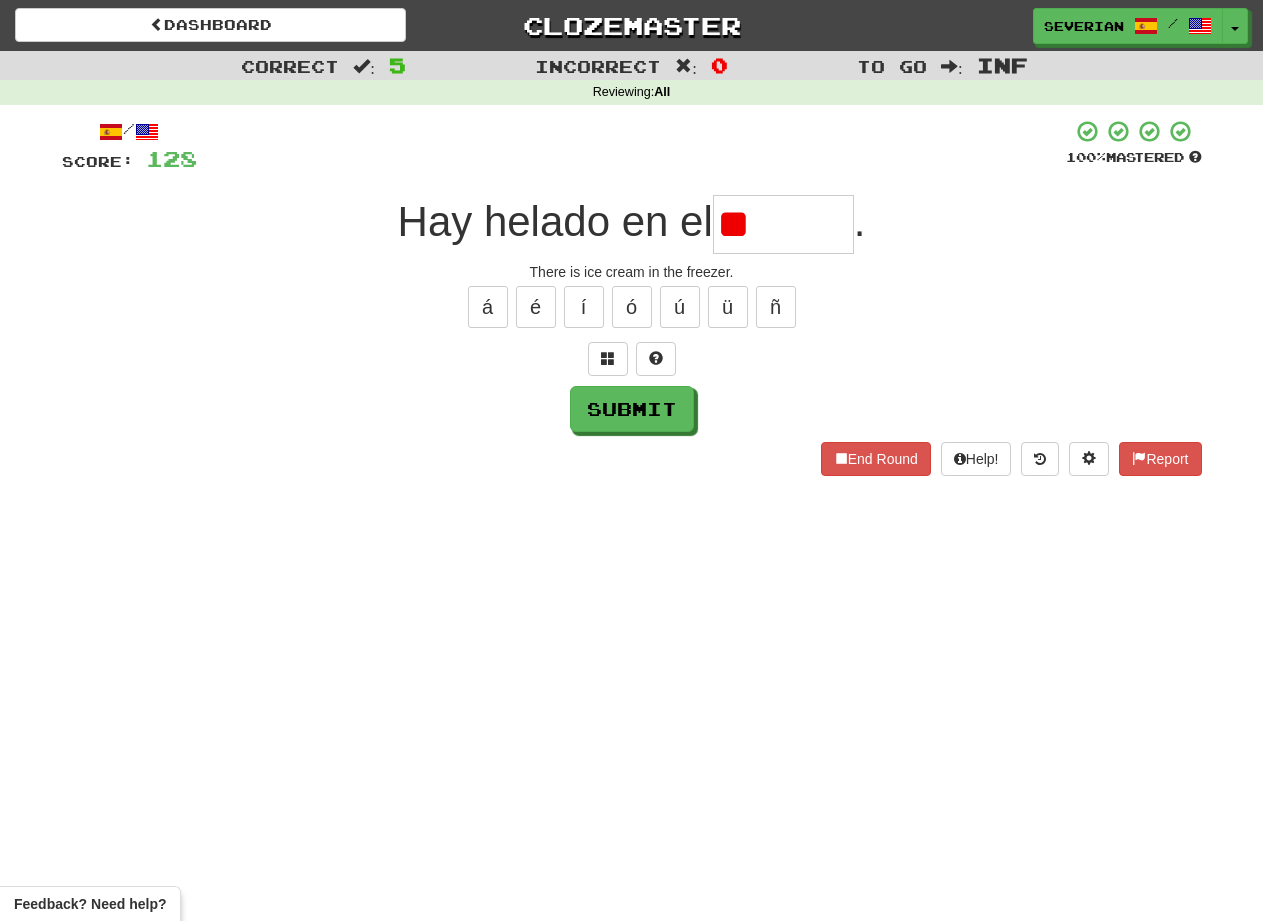 type on "*" 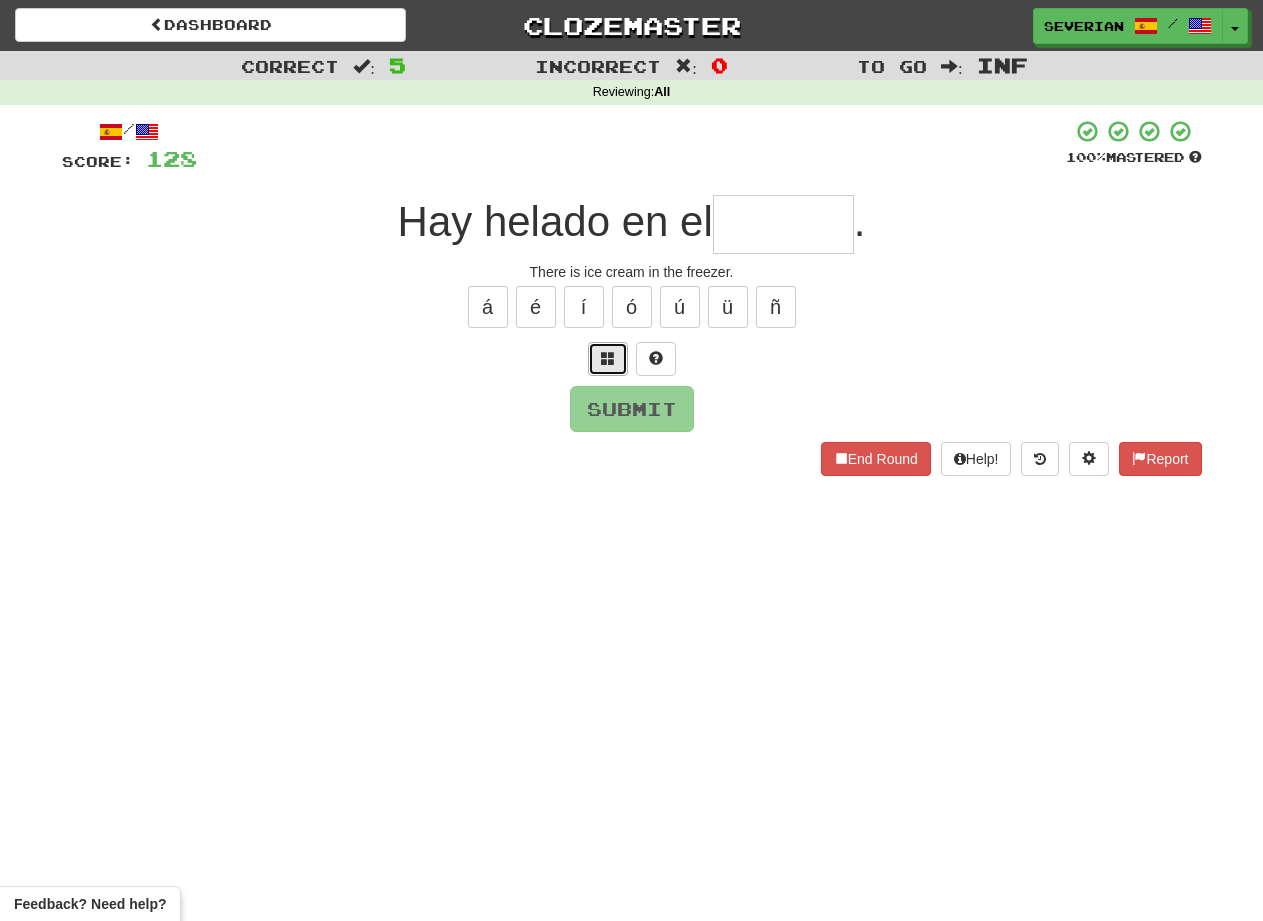 click at bounding box center (608, 359) 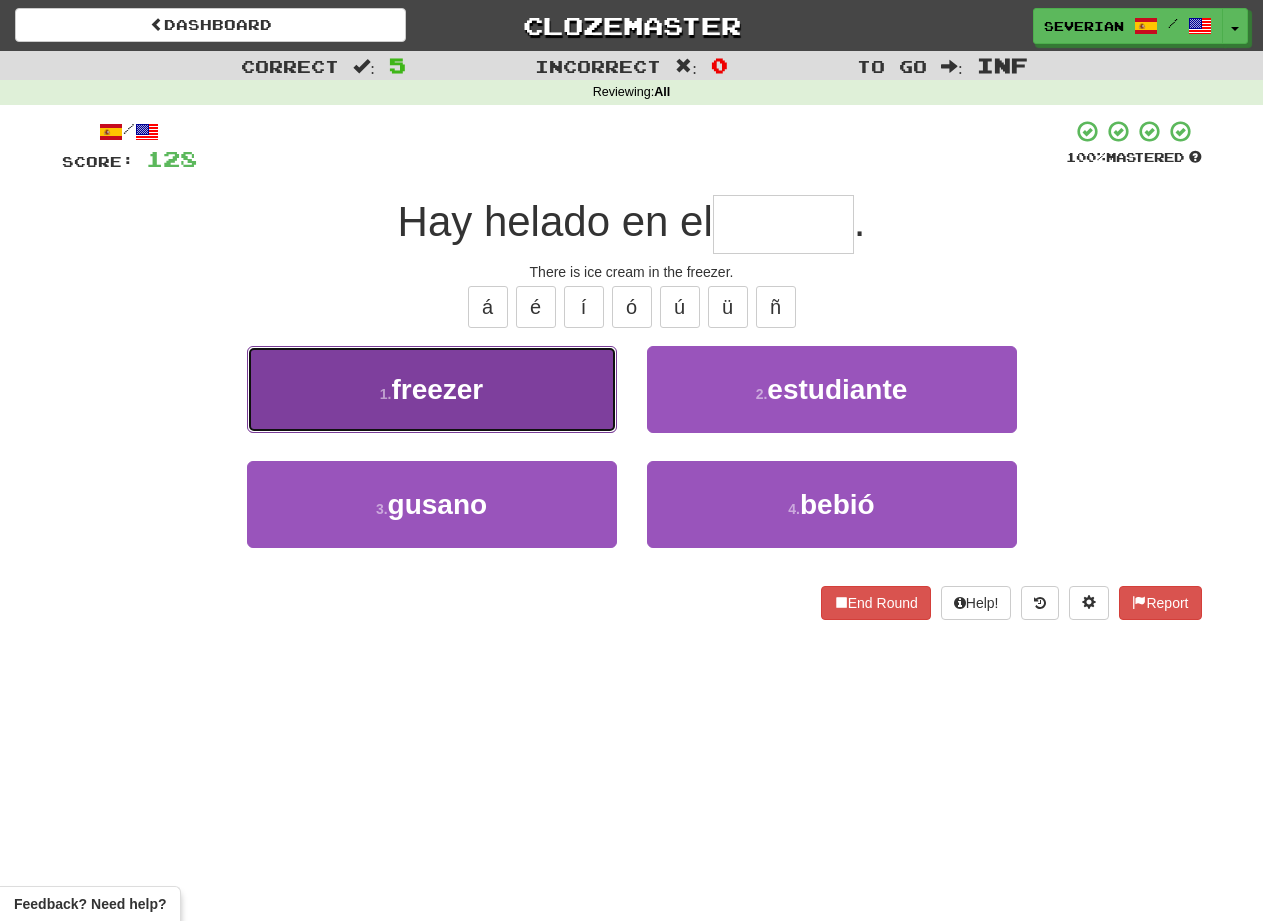 click on "1 .  freezer" at bounding box center (432, 389) 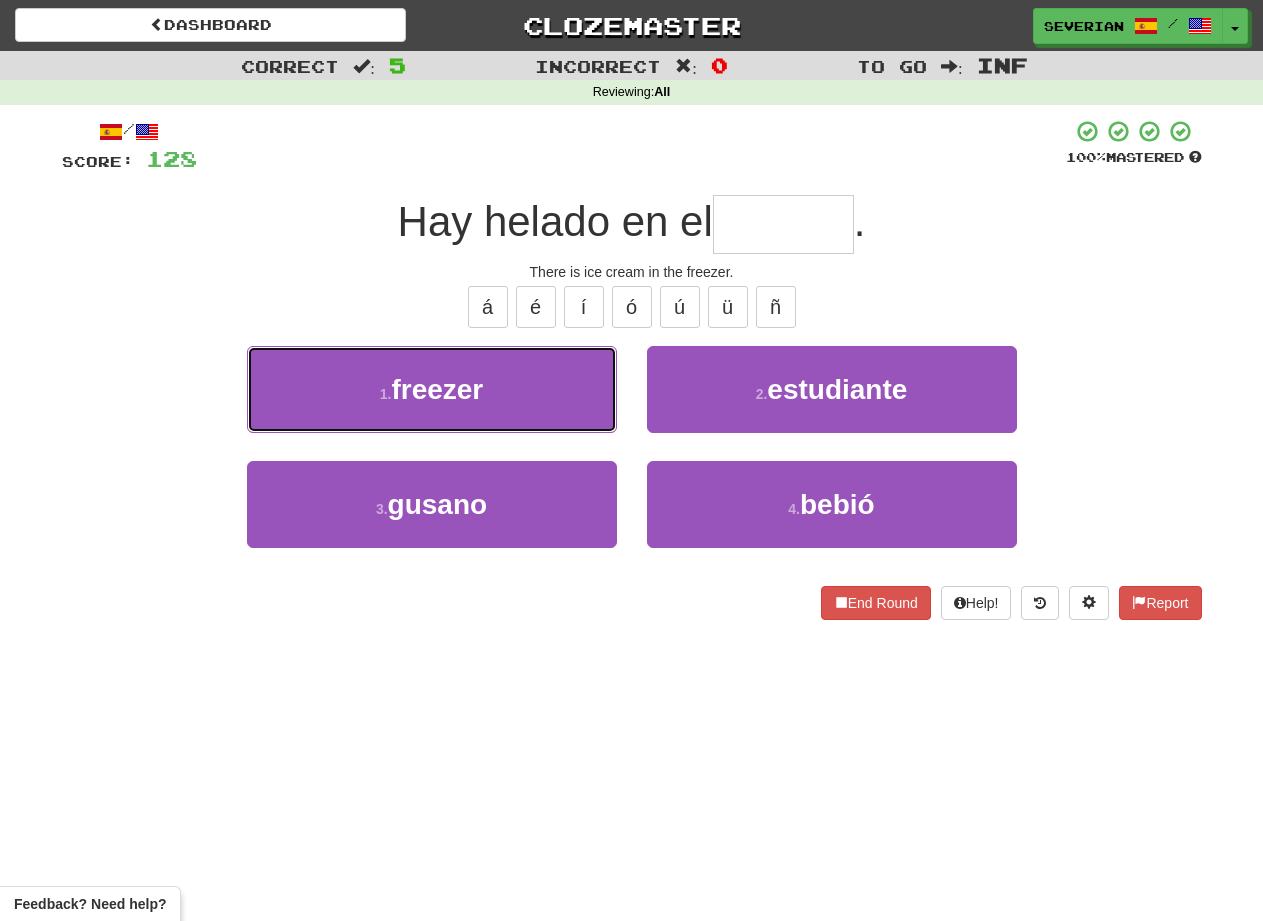 type on "*******" 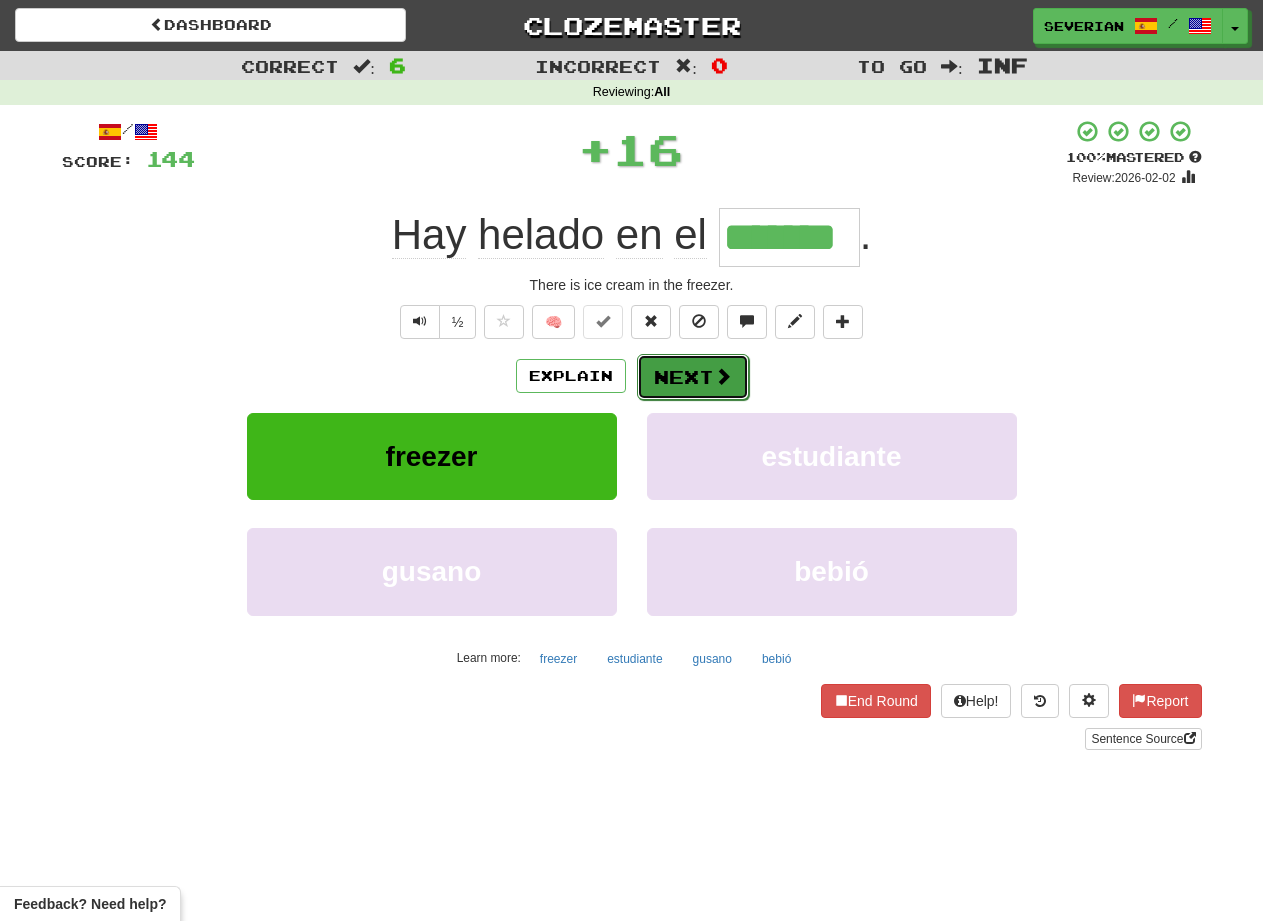 click on "Next" at bounding box center (693, 377) 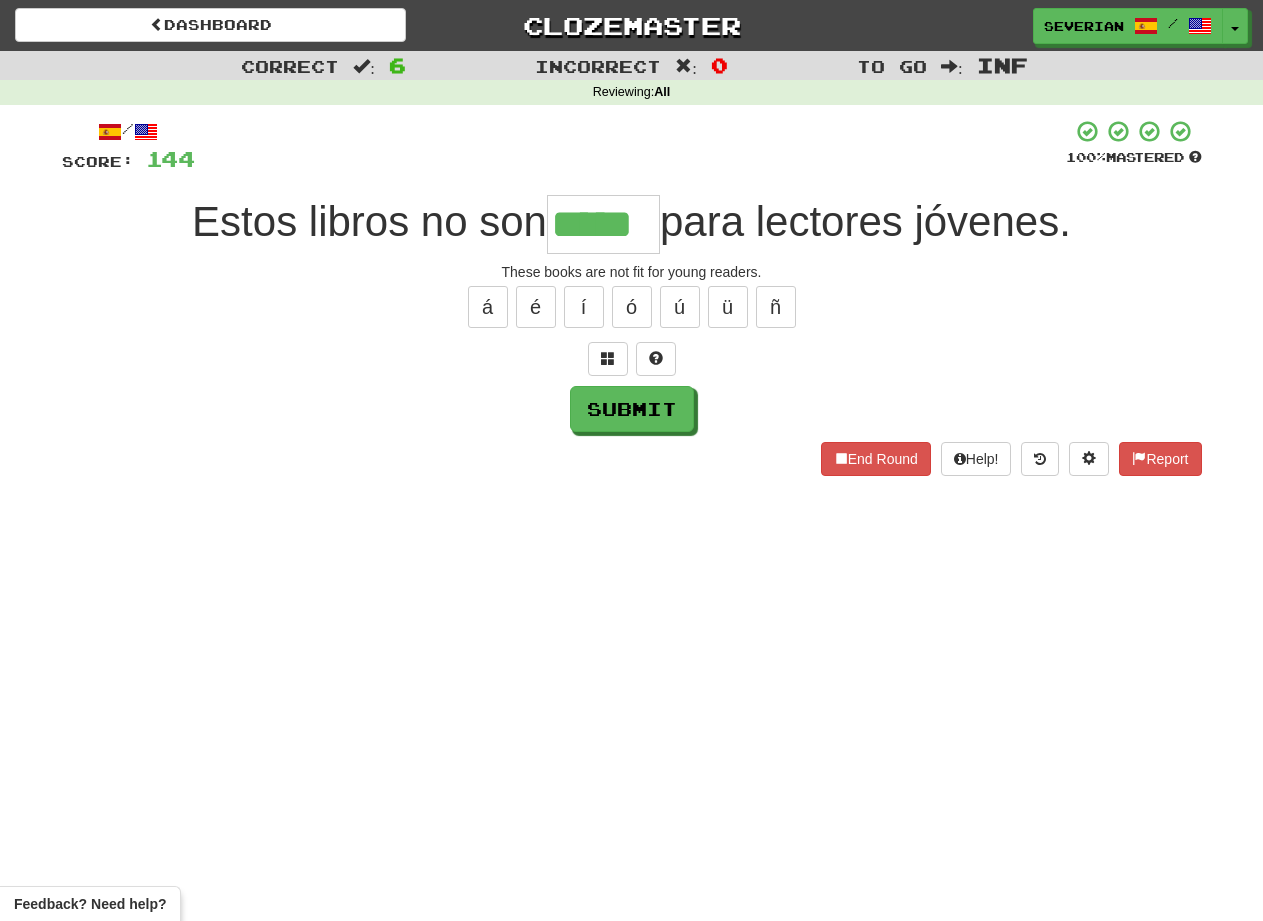 type on "*****" 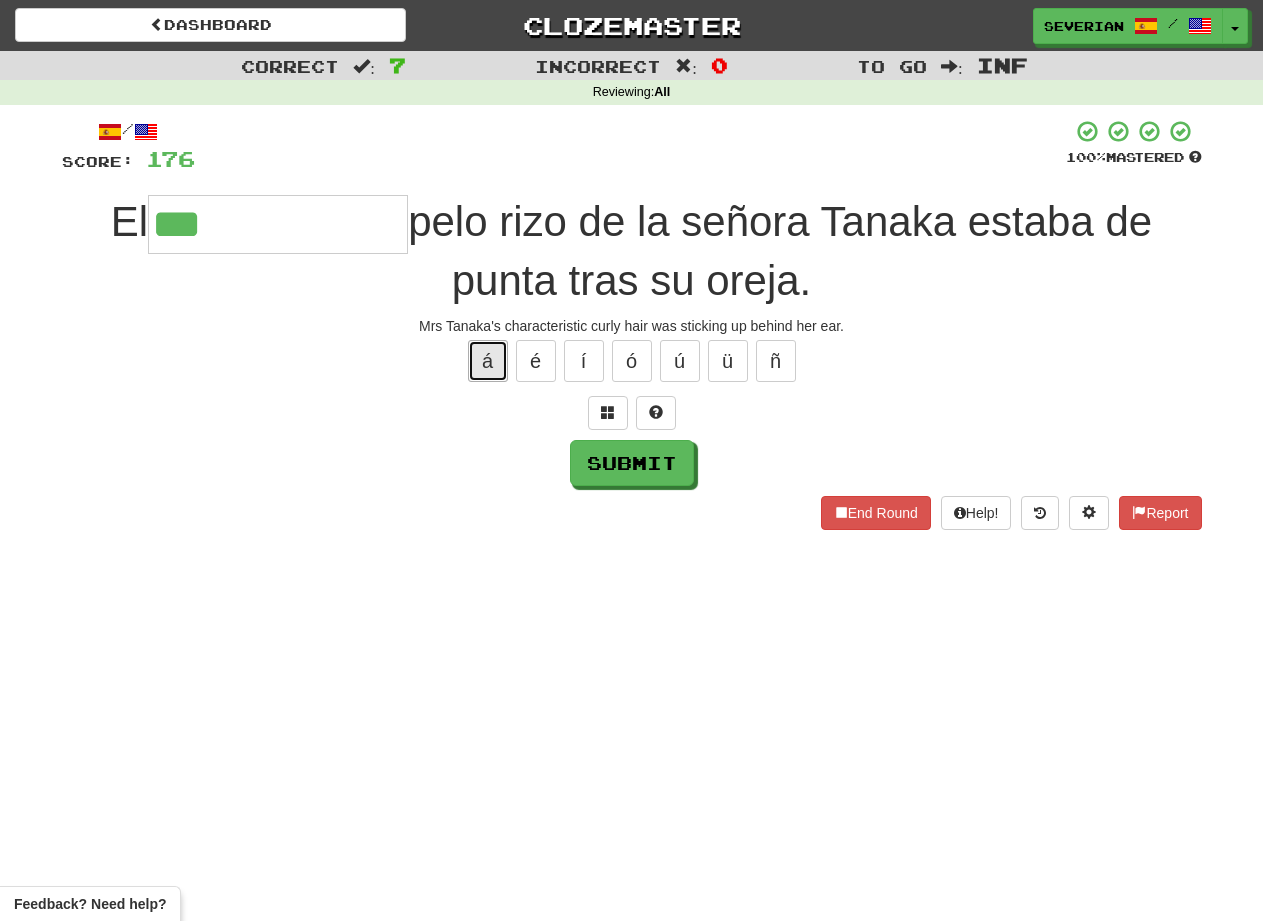 click on "á" at bounding box center (488, 361) 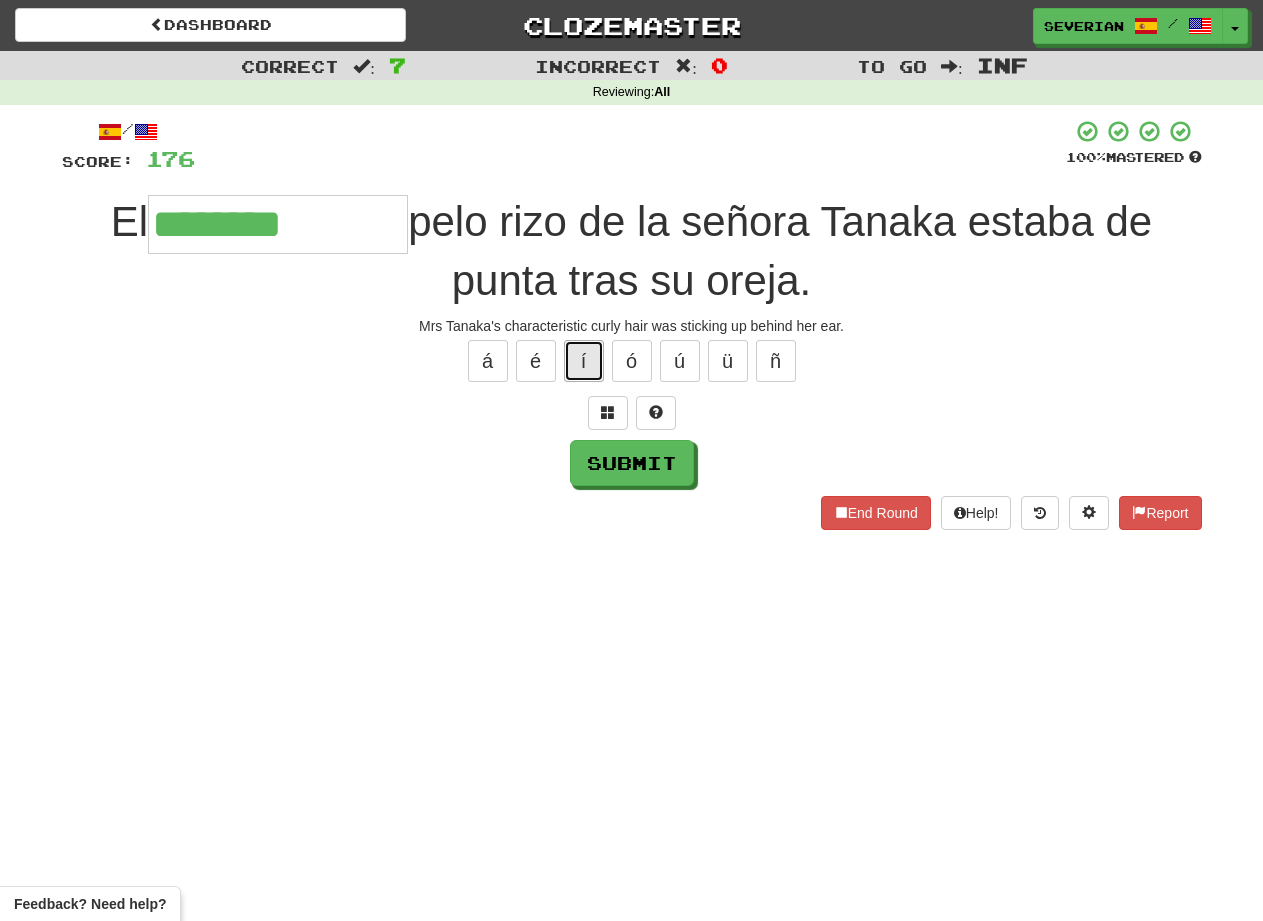 click on "í" at bounding box center [584, 361] 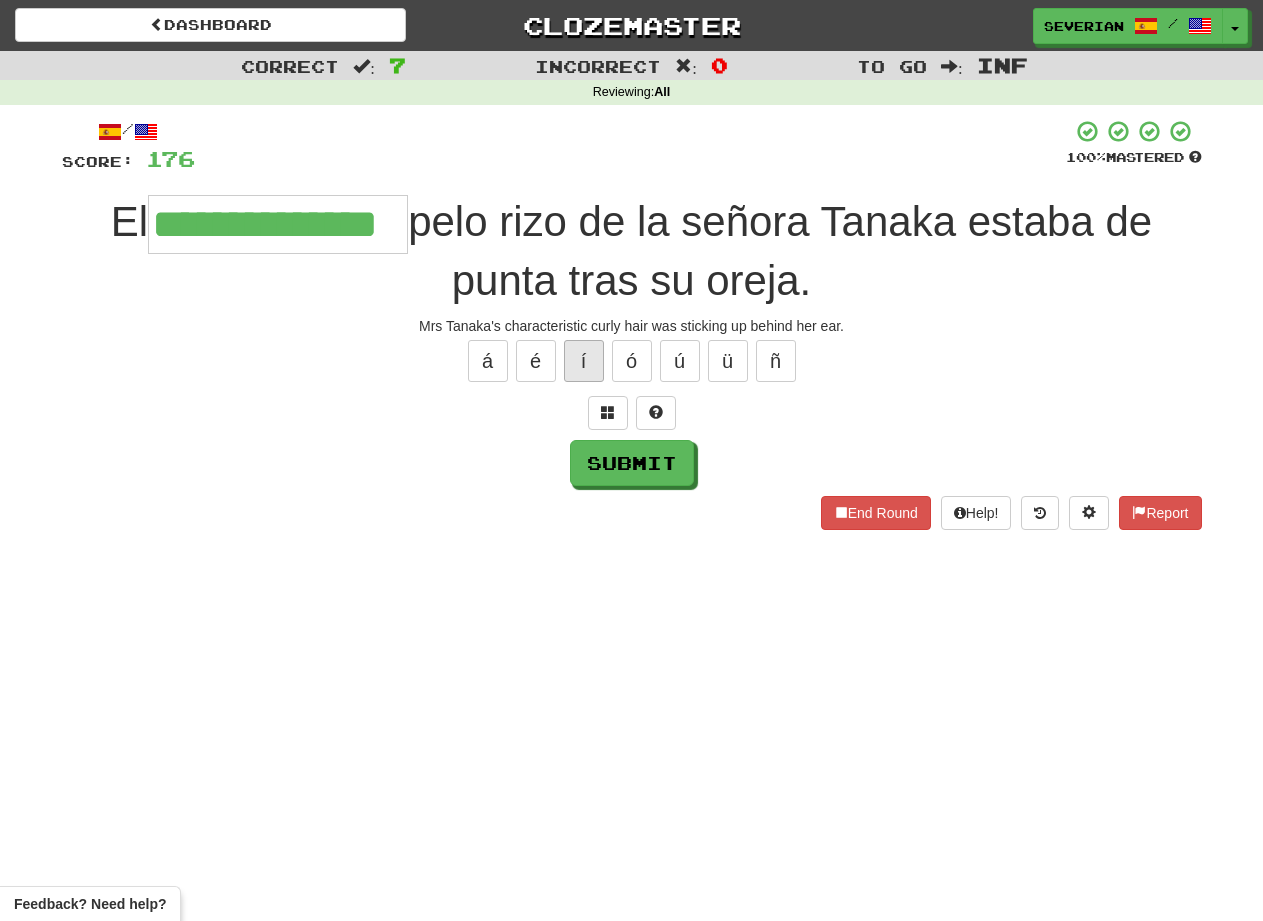 type on "**********" 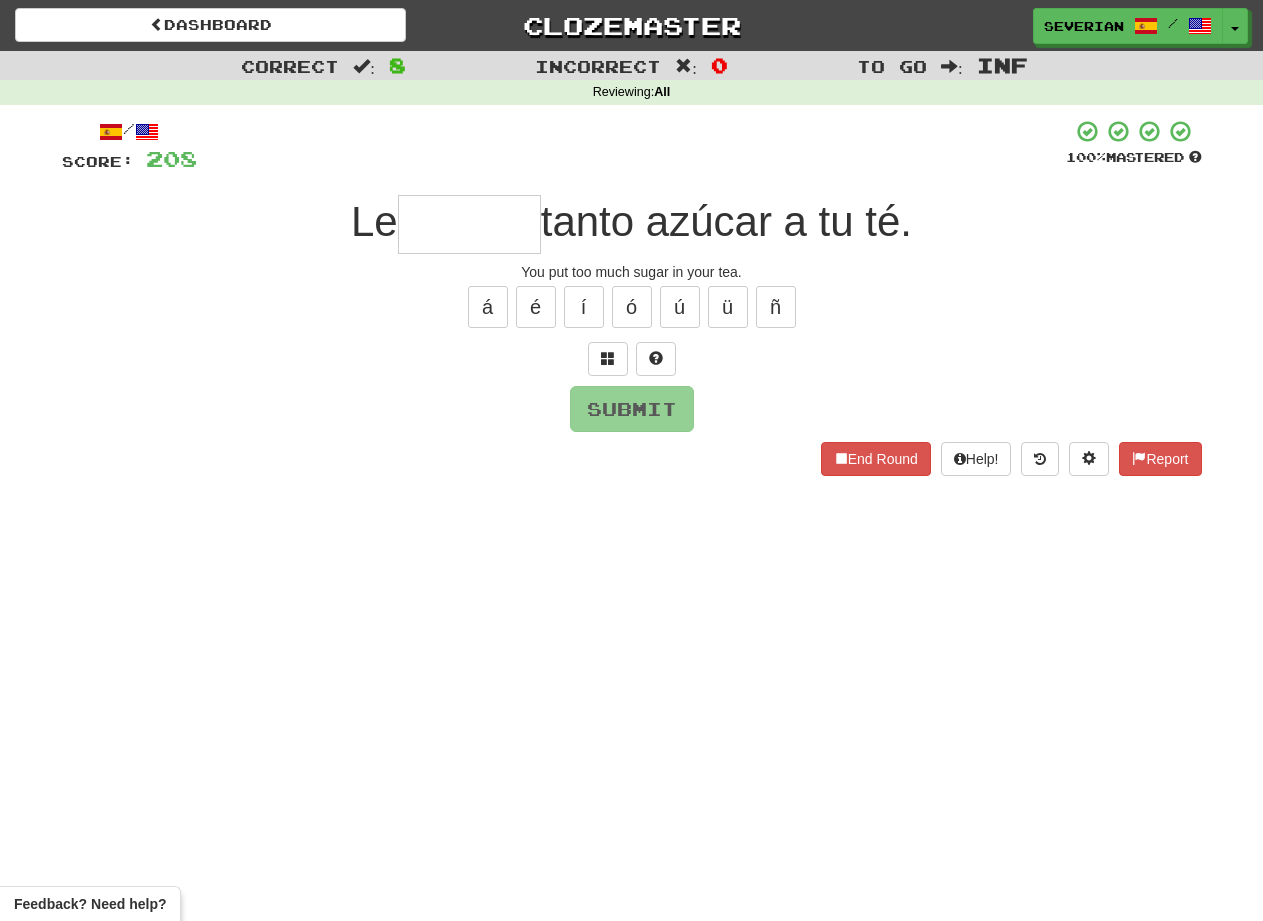 type on "*" 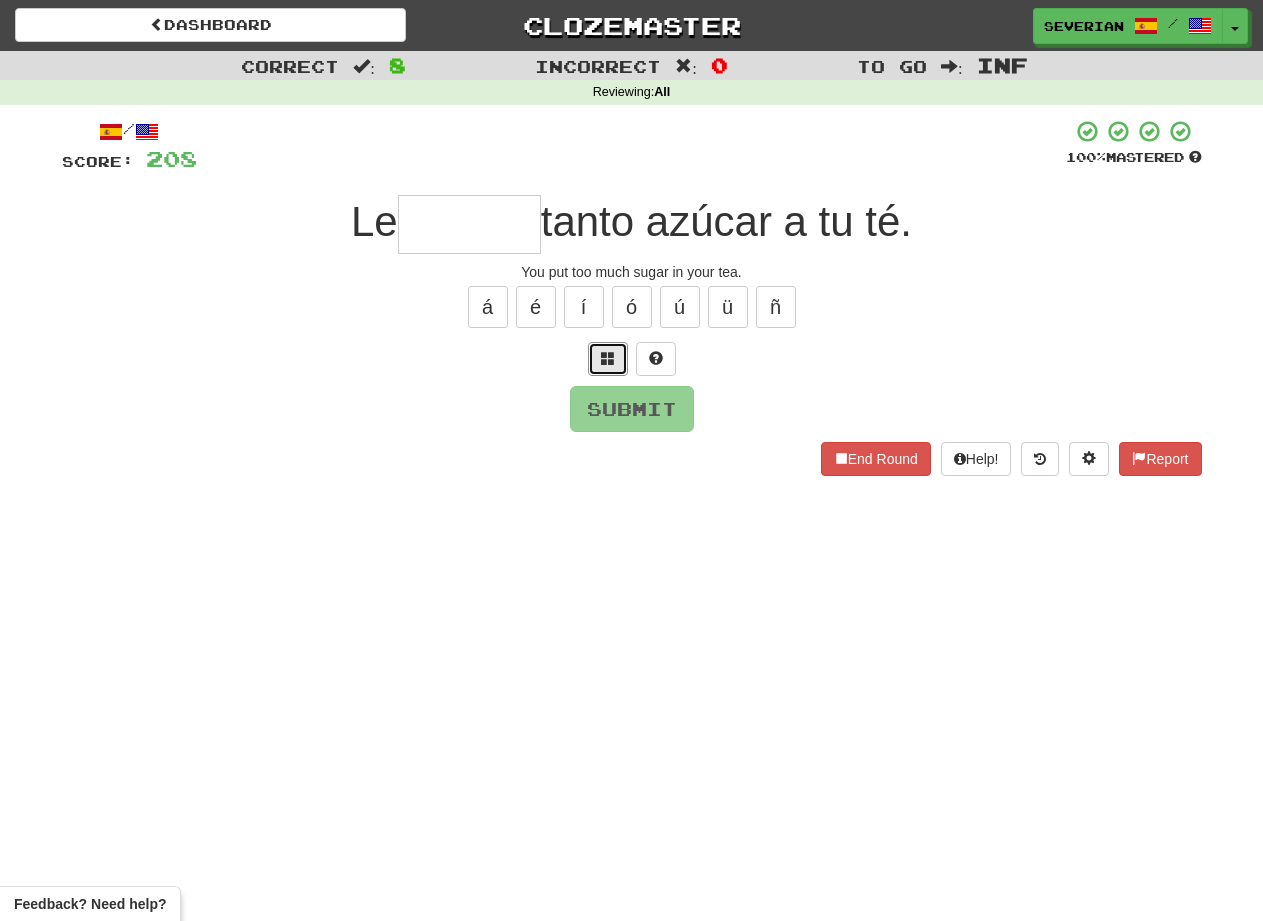 click at bounding box center [608, 359] 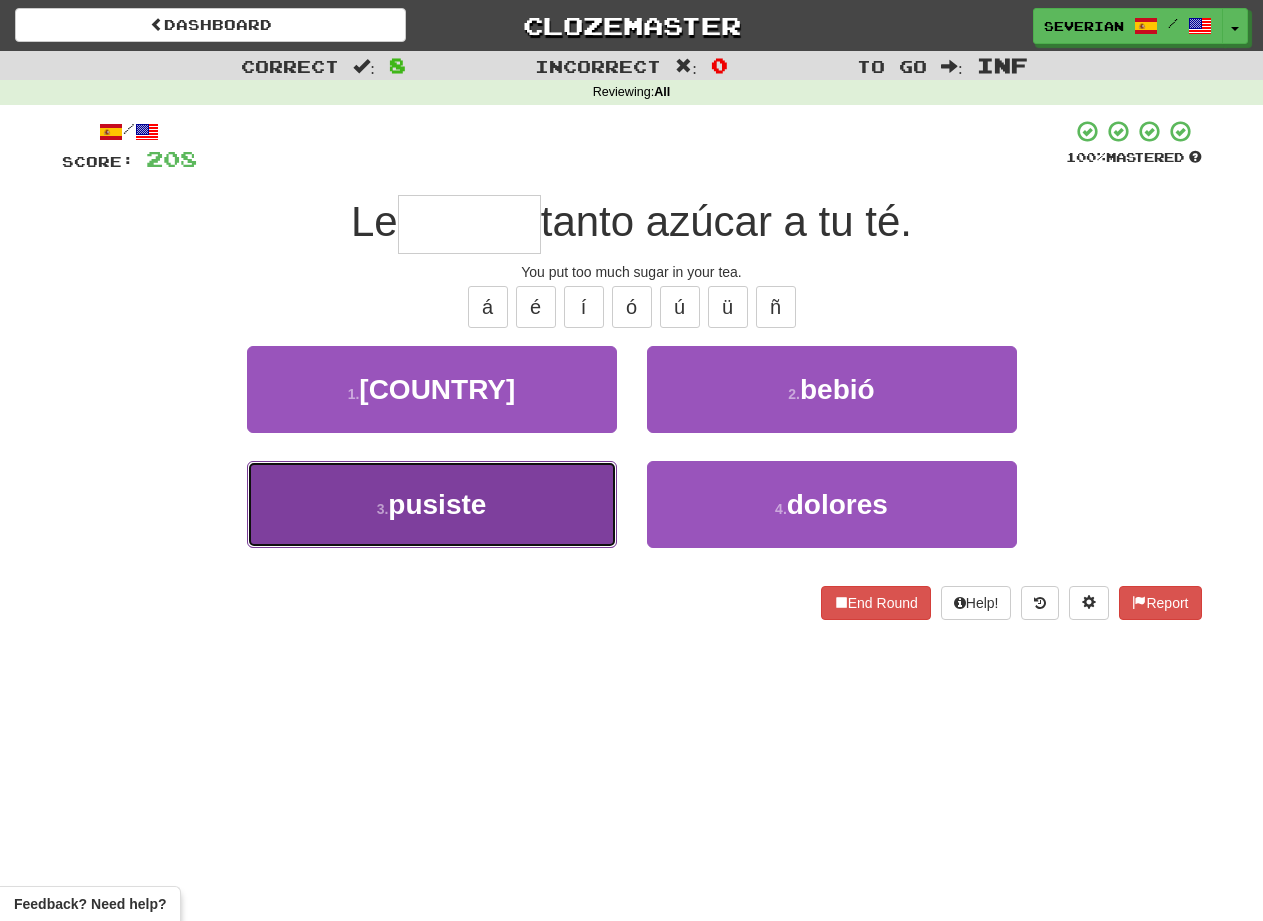 click on "3 .  pusiste" at bounding box center [432, 504] 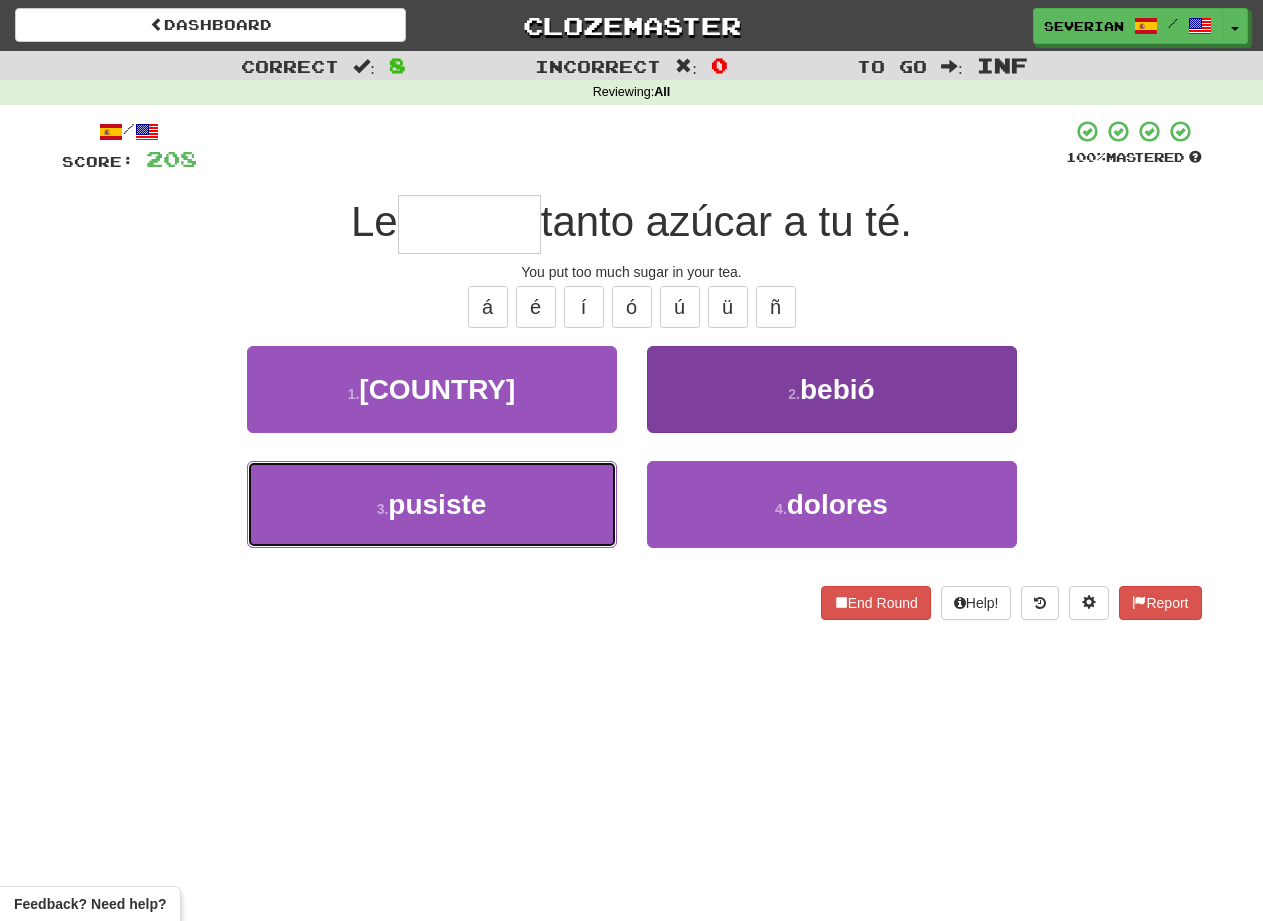 type on "*******" 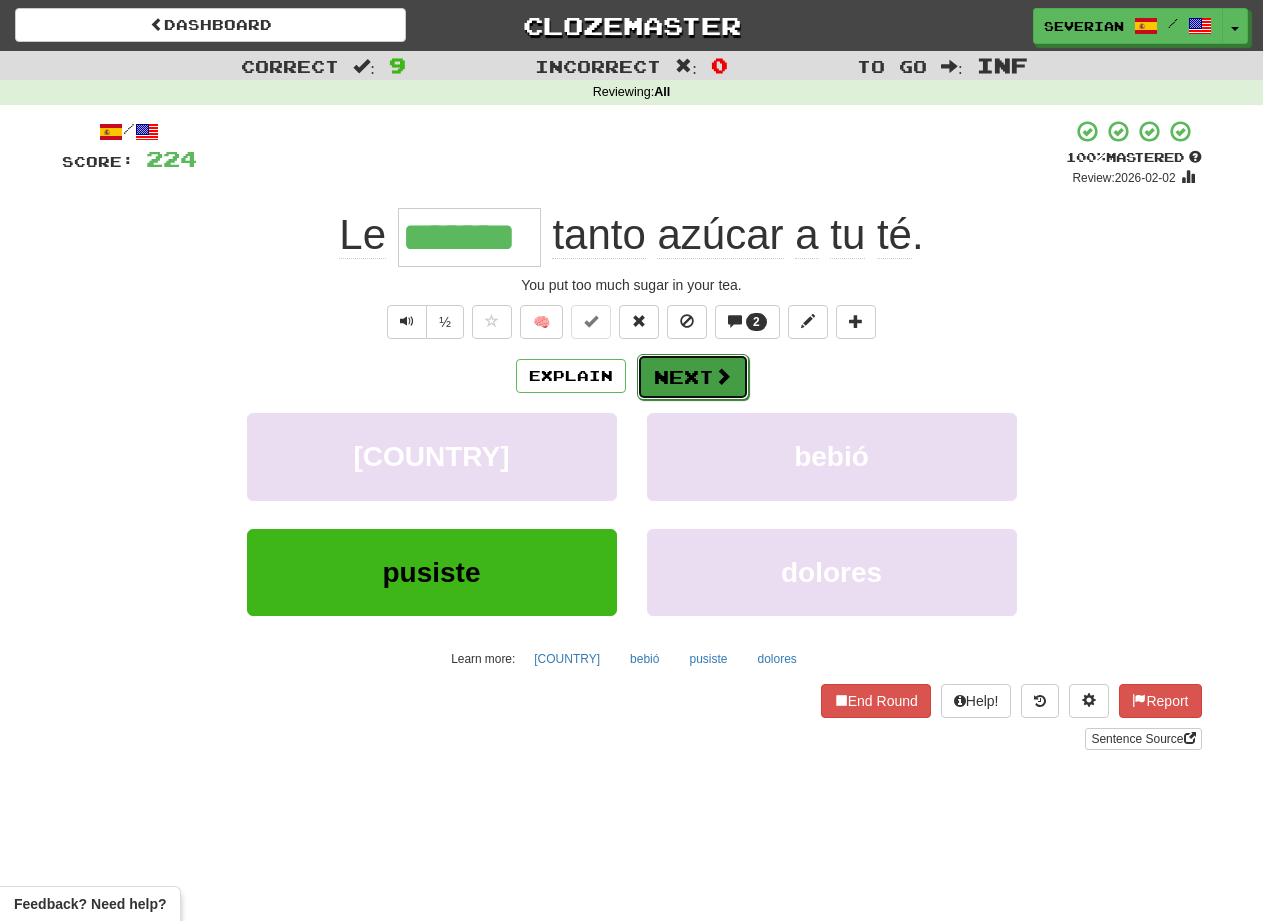 click on "Next" at bounding box center [693, 377] 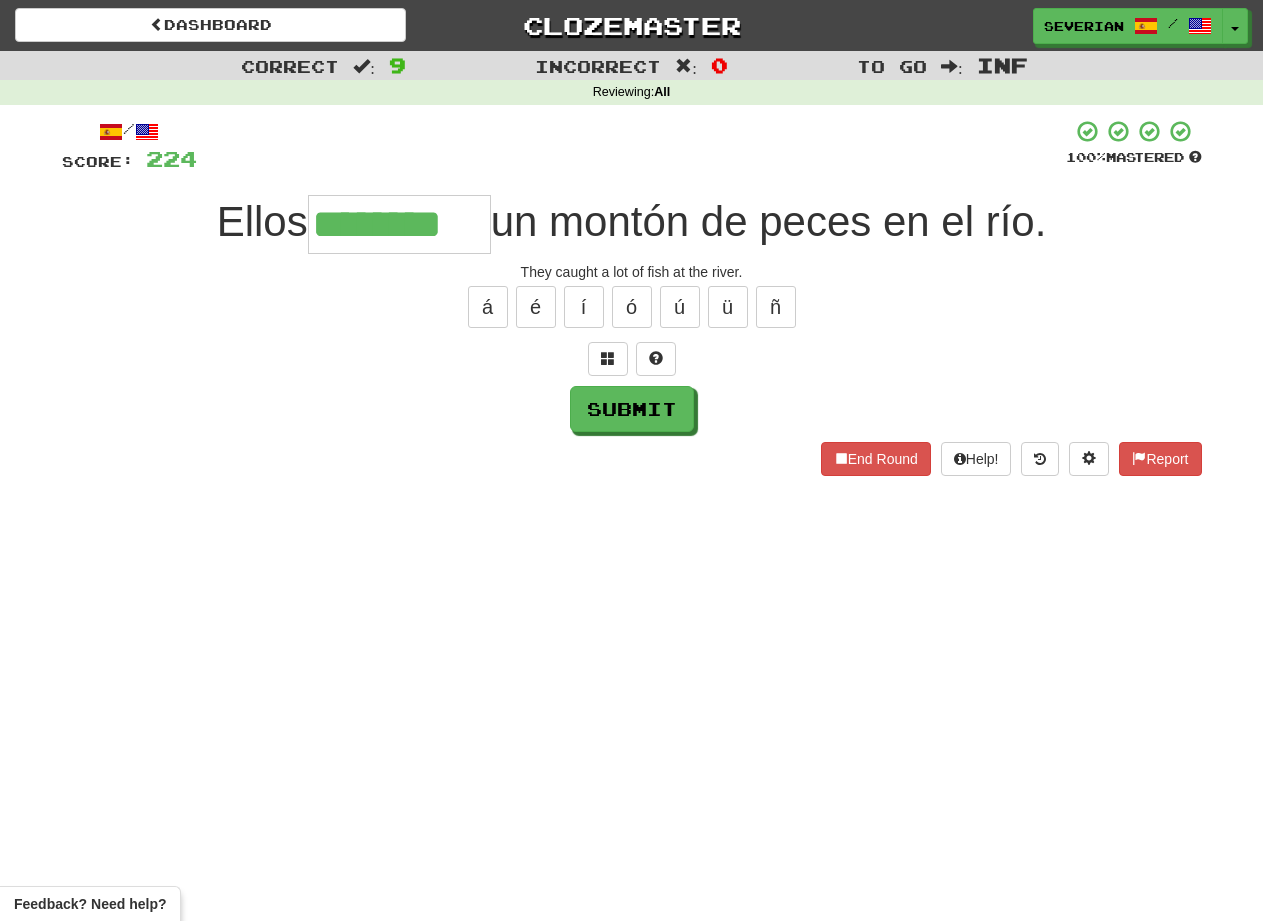 type on "********" 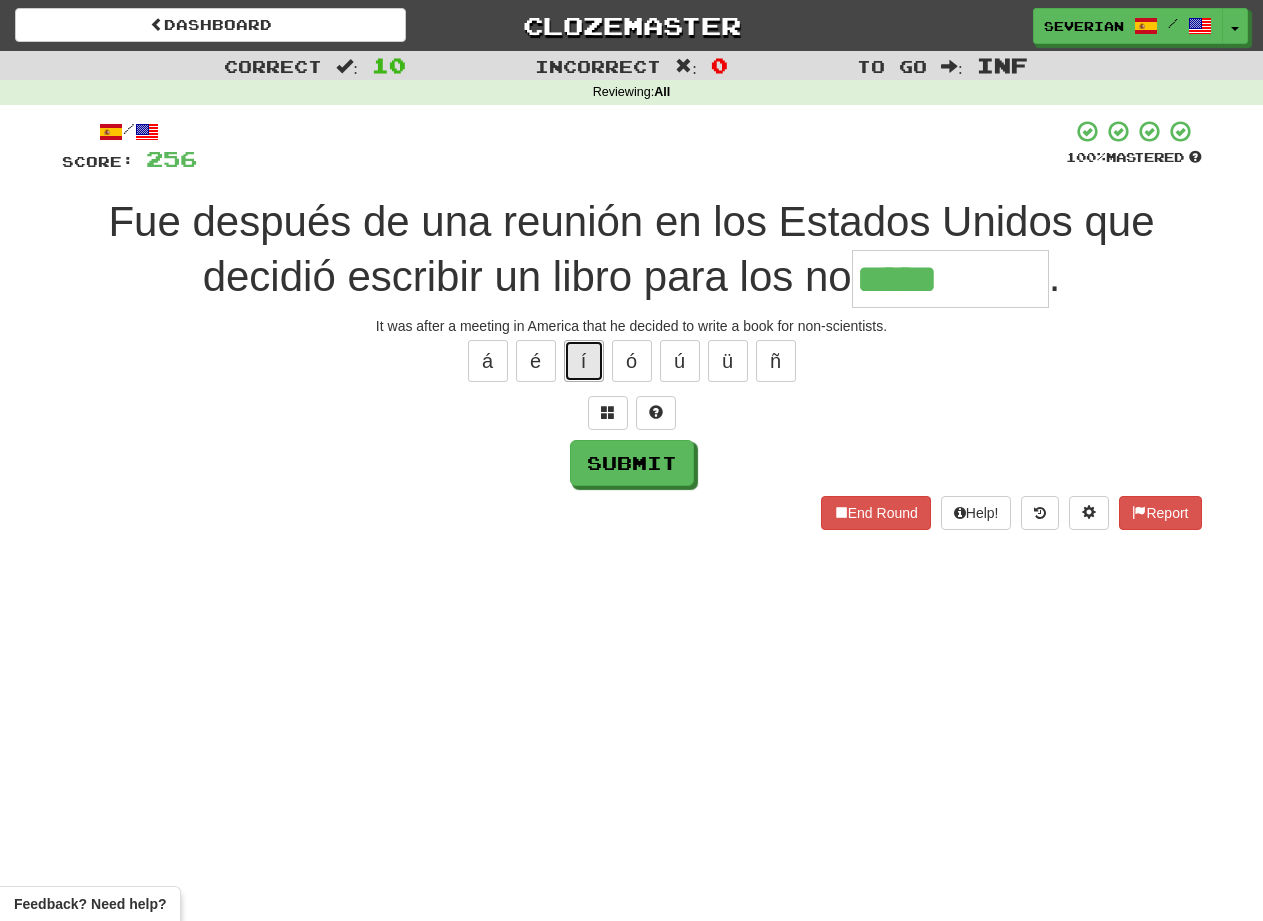 click on "í" at bounding box center (584, 361) 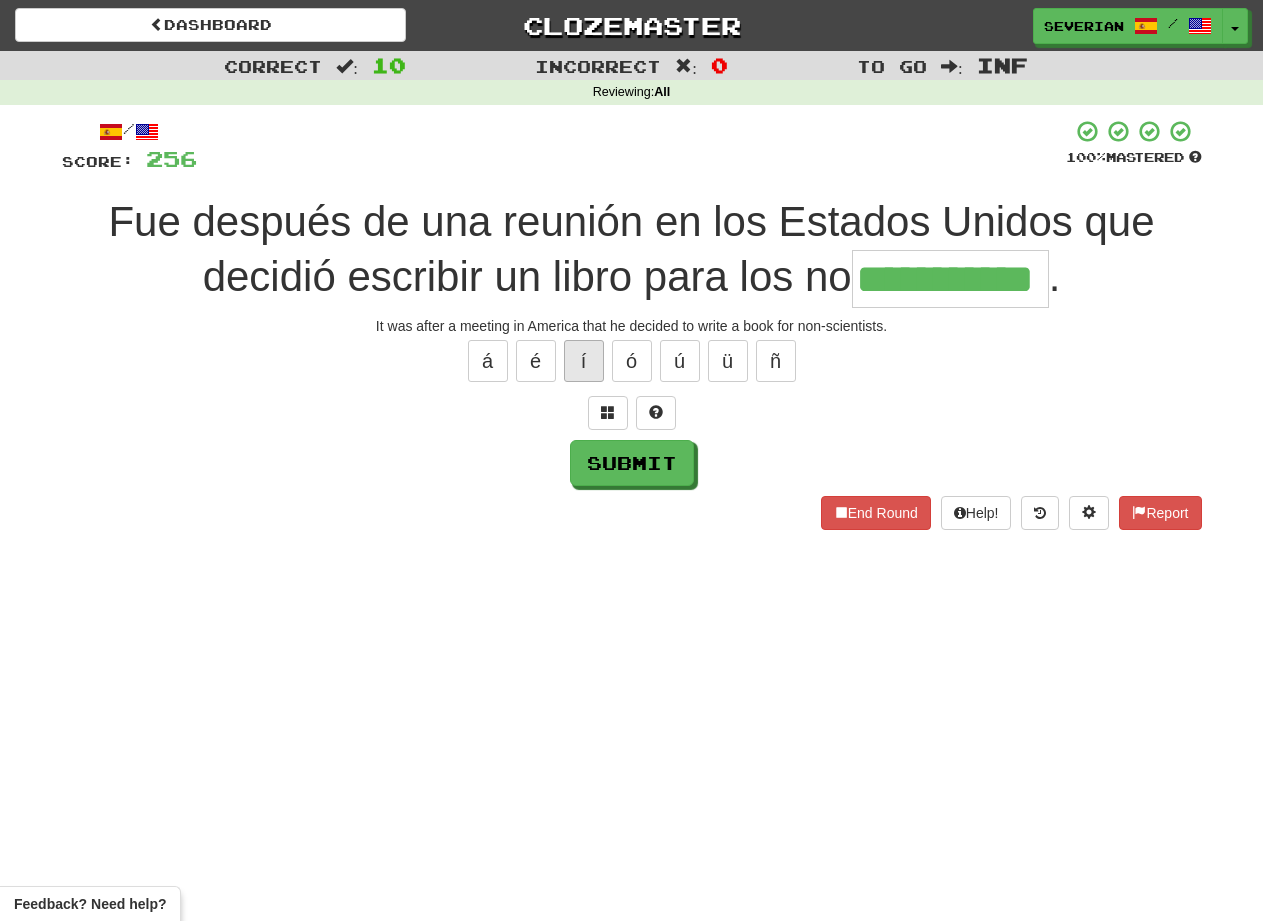 type on "**********" 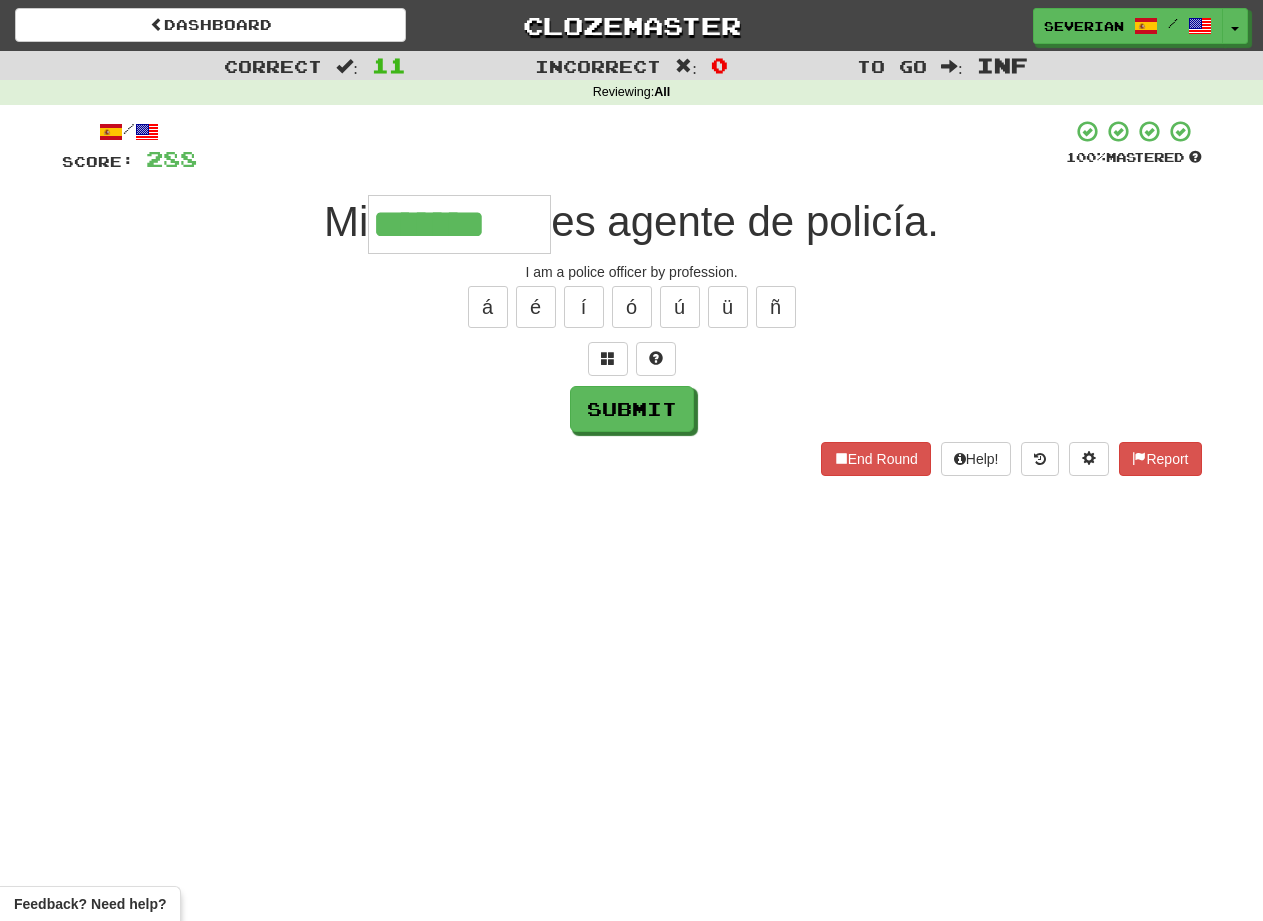 click on "á é í ó ú ü ñ" at bounding box center (632, 307) 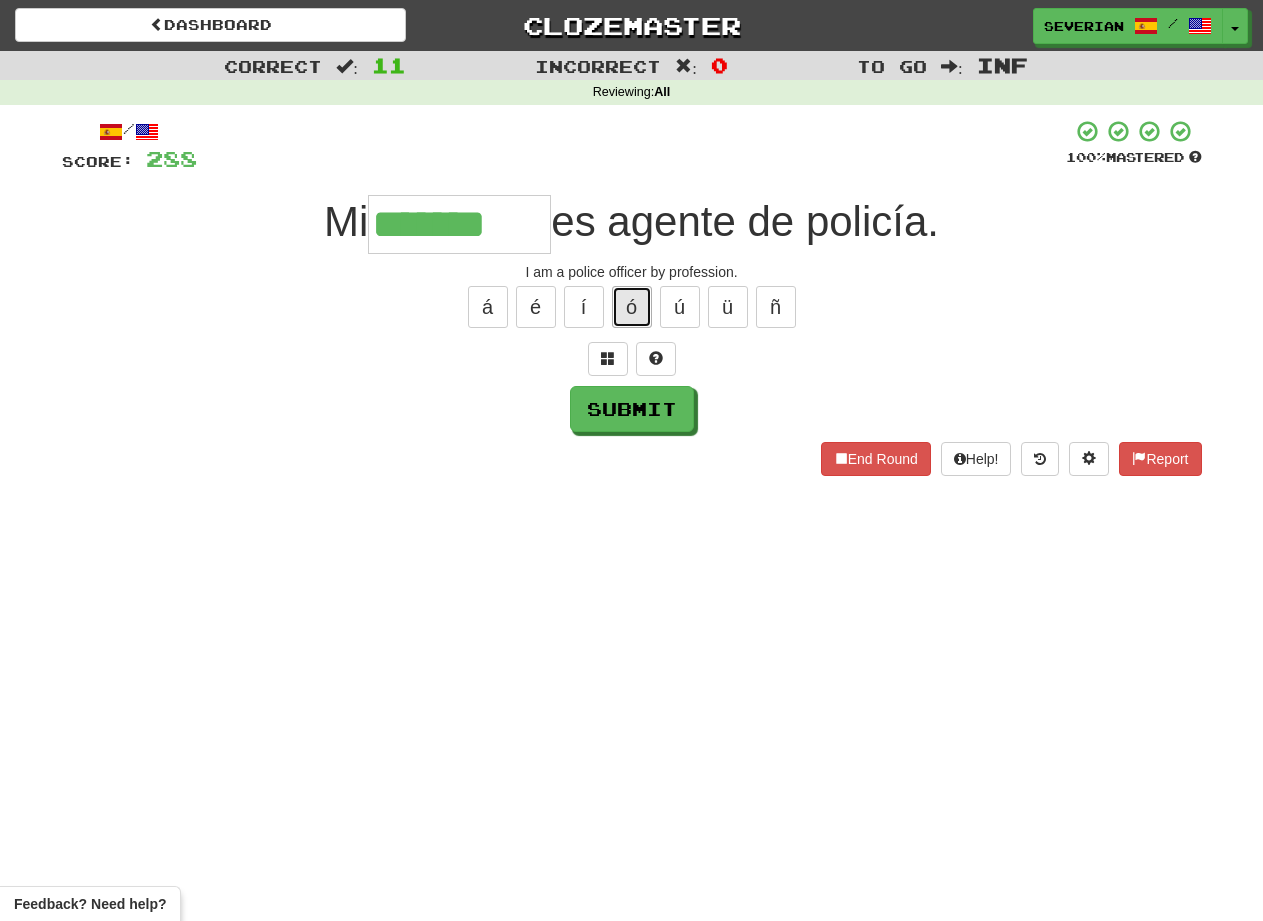 click on "ó" at bounding box center [632, 307] 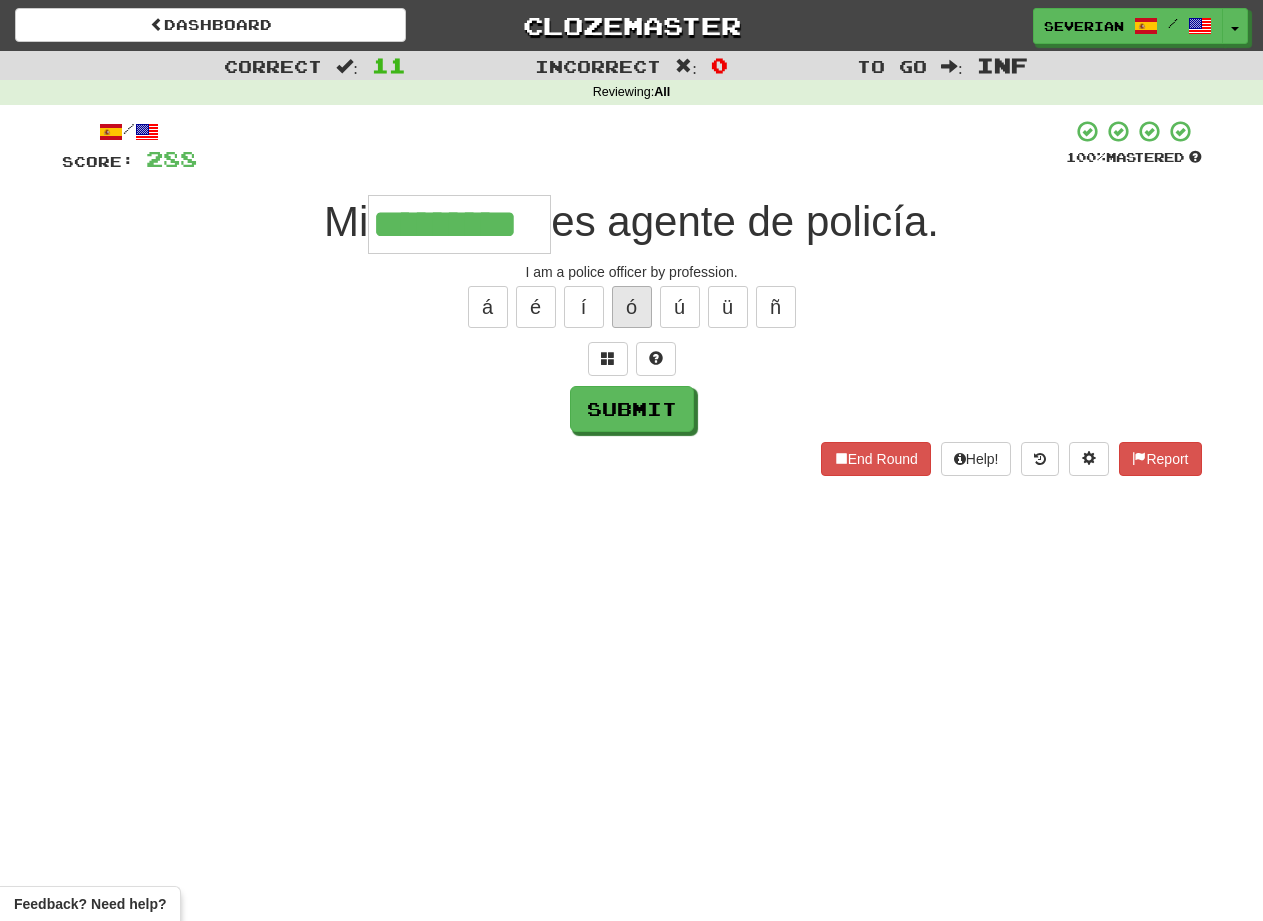 type on "*********" 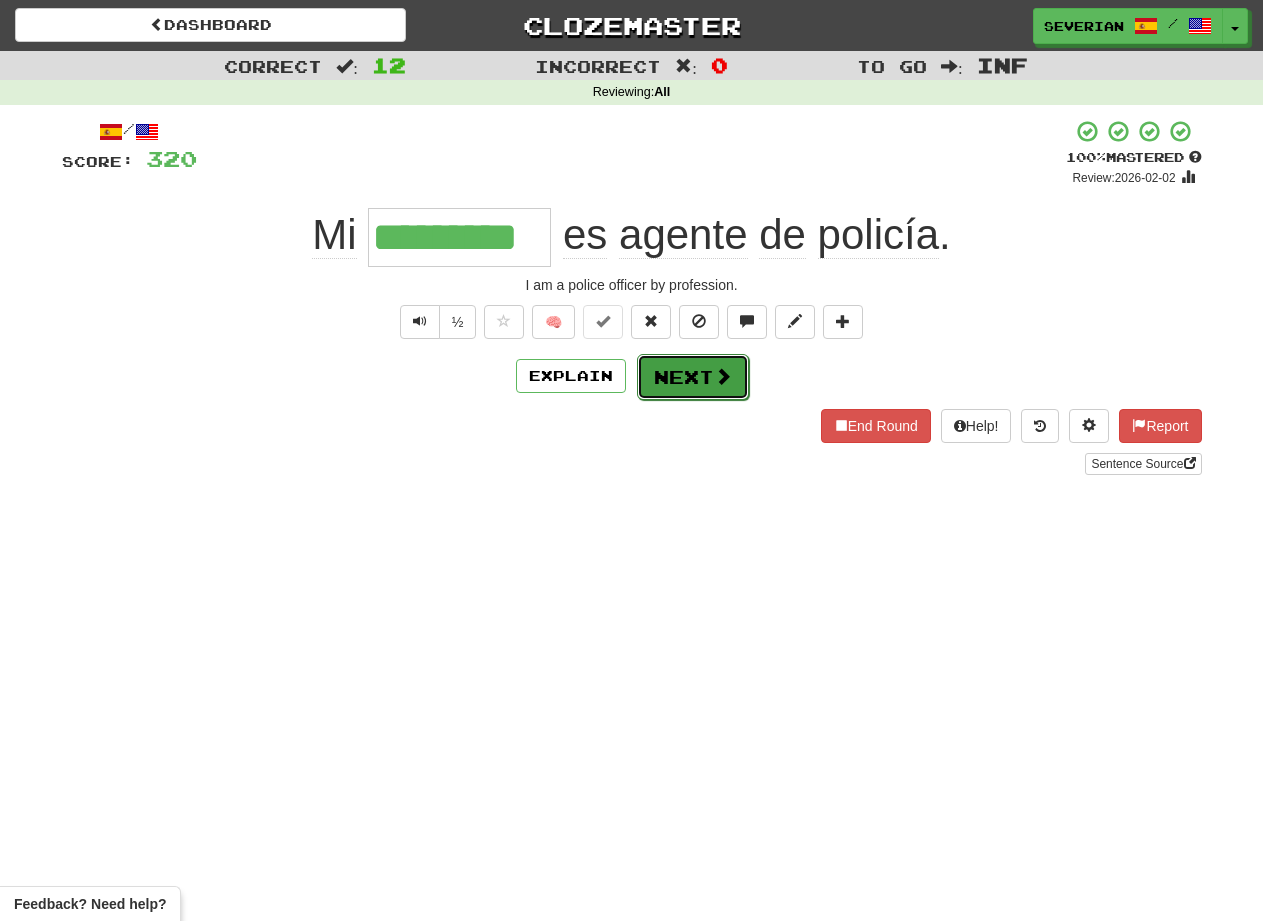 click on "Next" at bounding box center [693, 377] 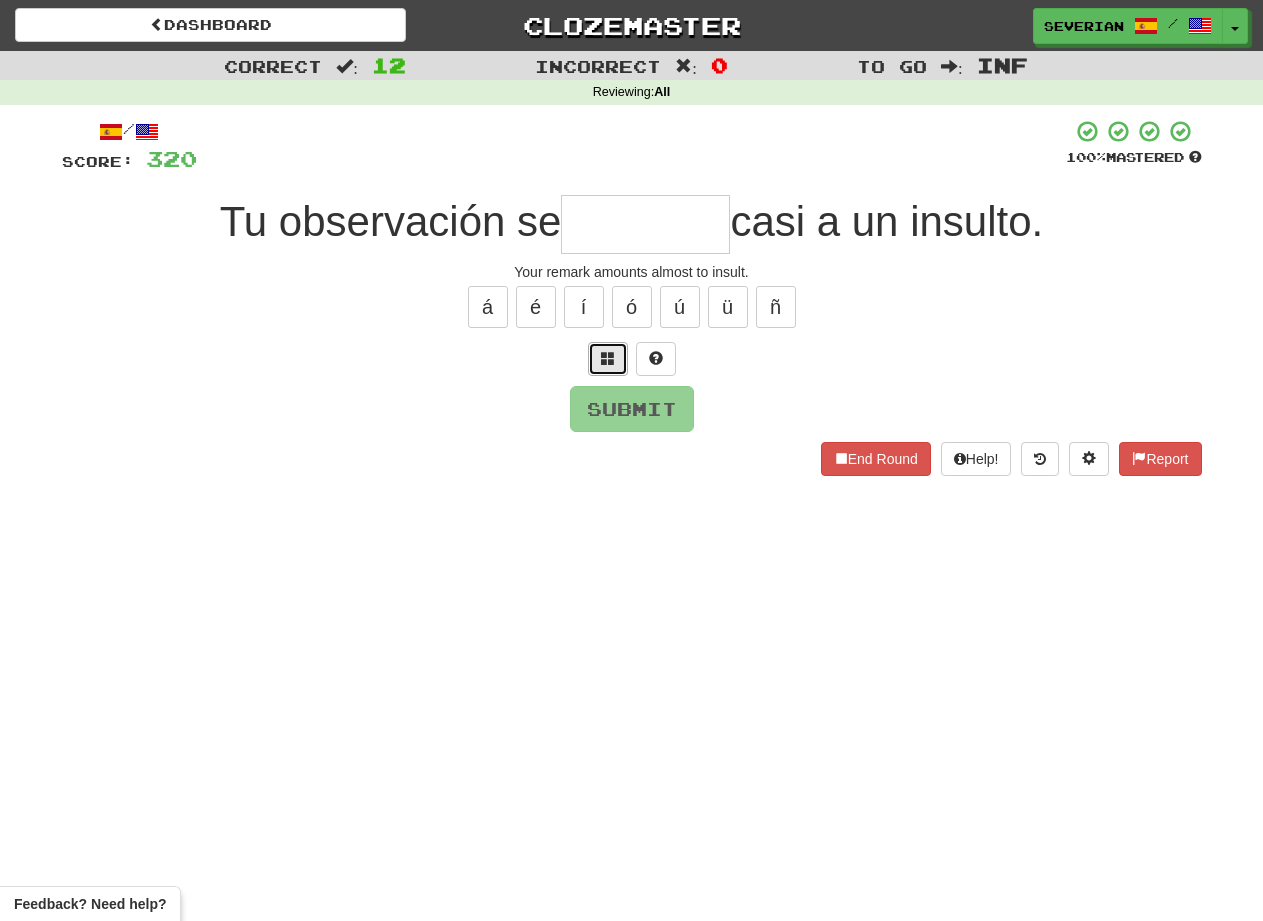 click at bounding box center [608, 359] 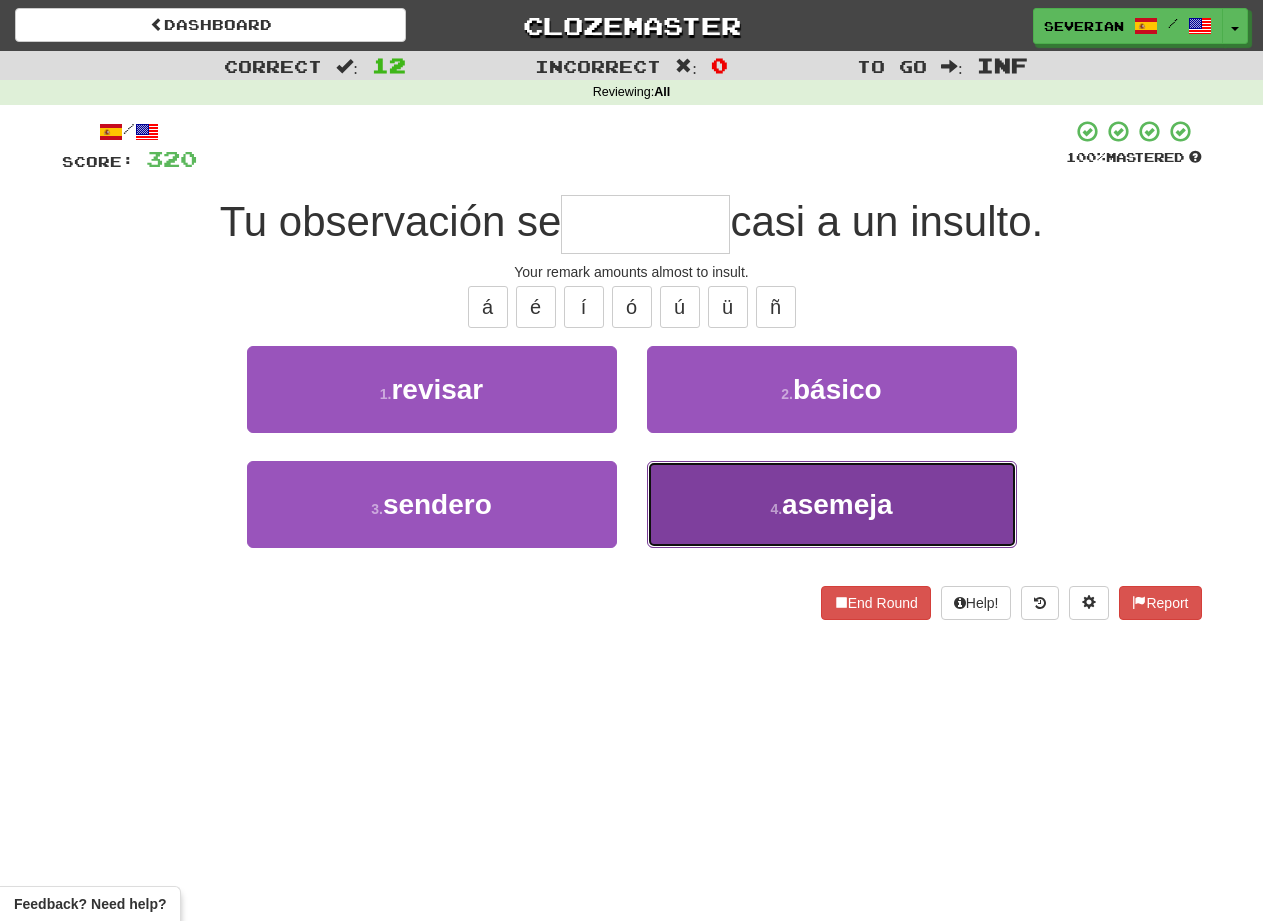 click on "4 .  asemeja" at bounding box center (832, 504) 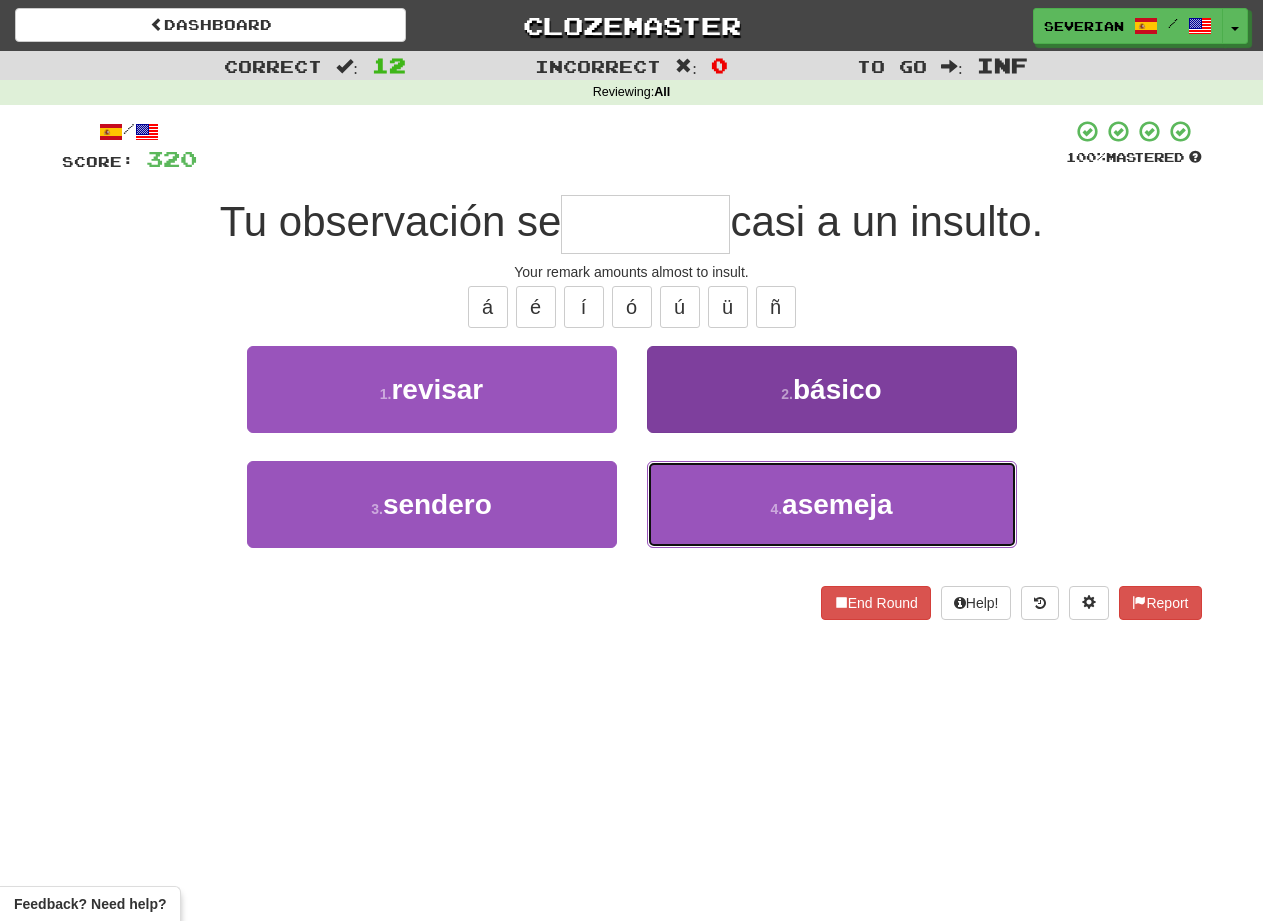 type on "*******" 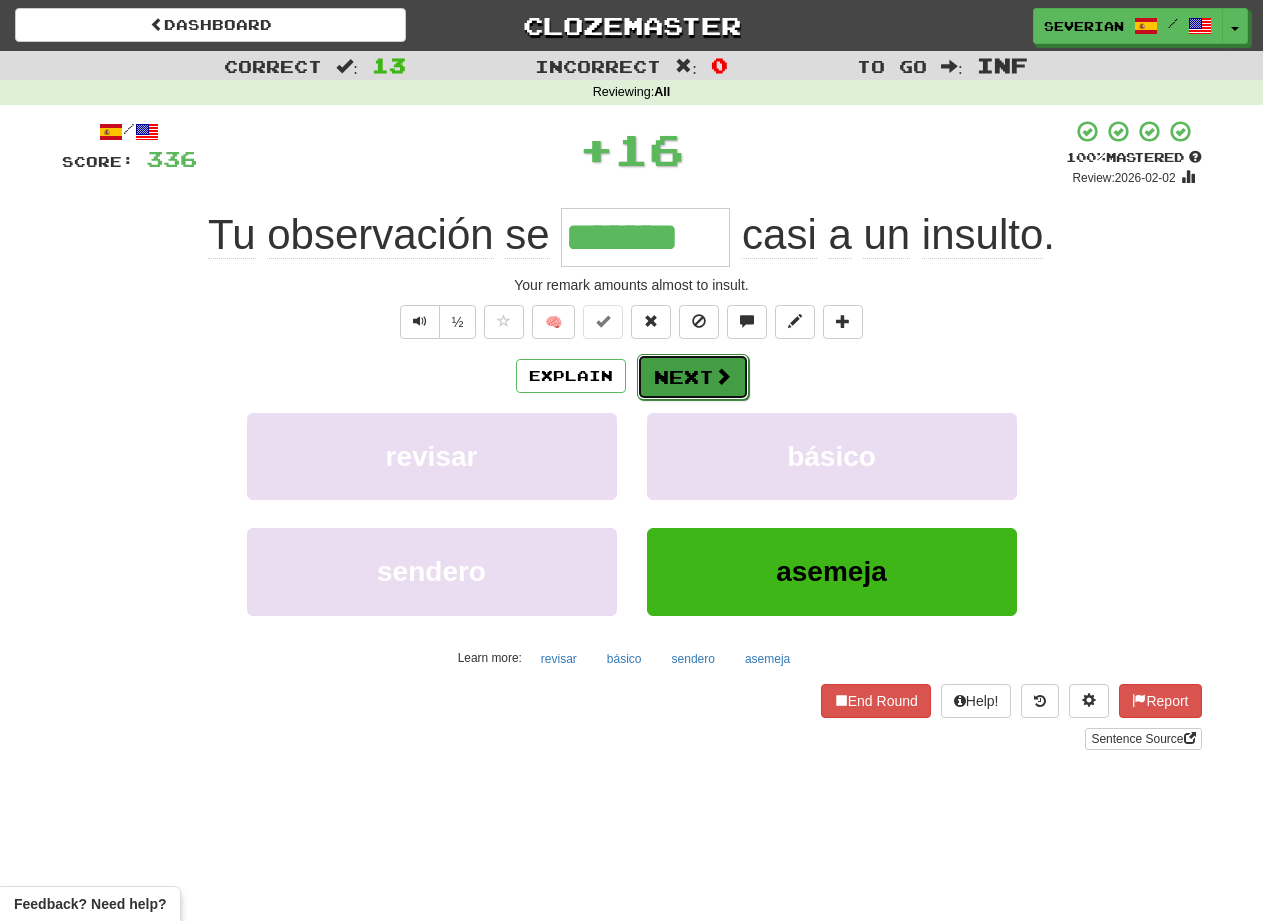 click on "Next" at bounding box center [693, 377] 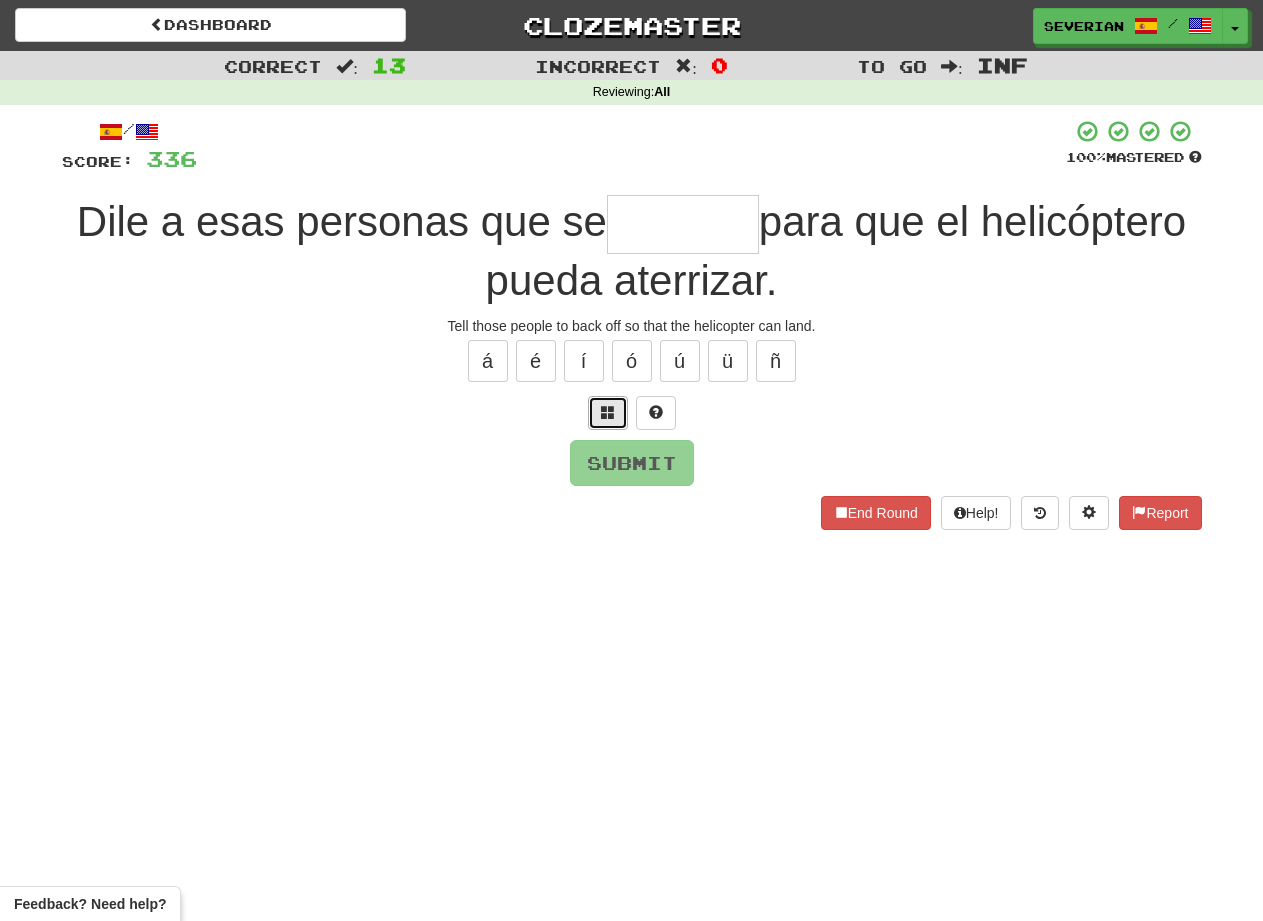 click at bounding box center (608, 412) 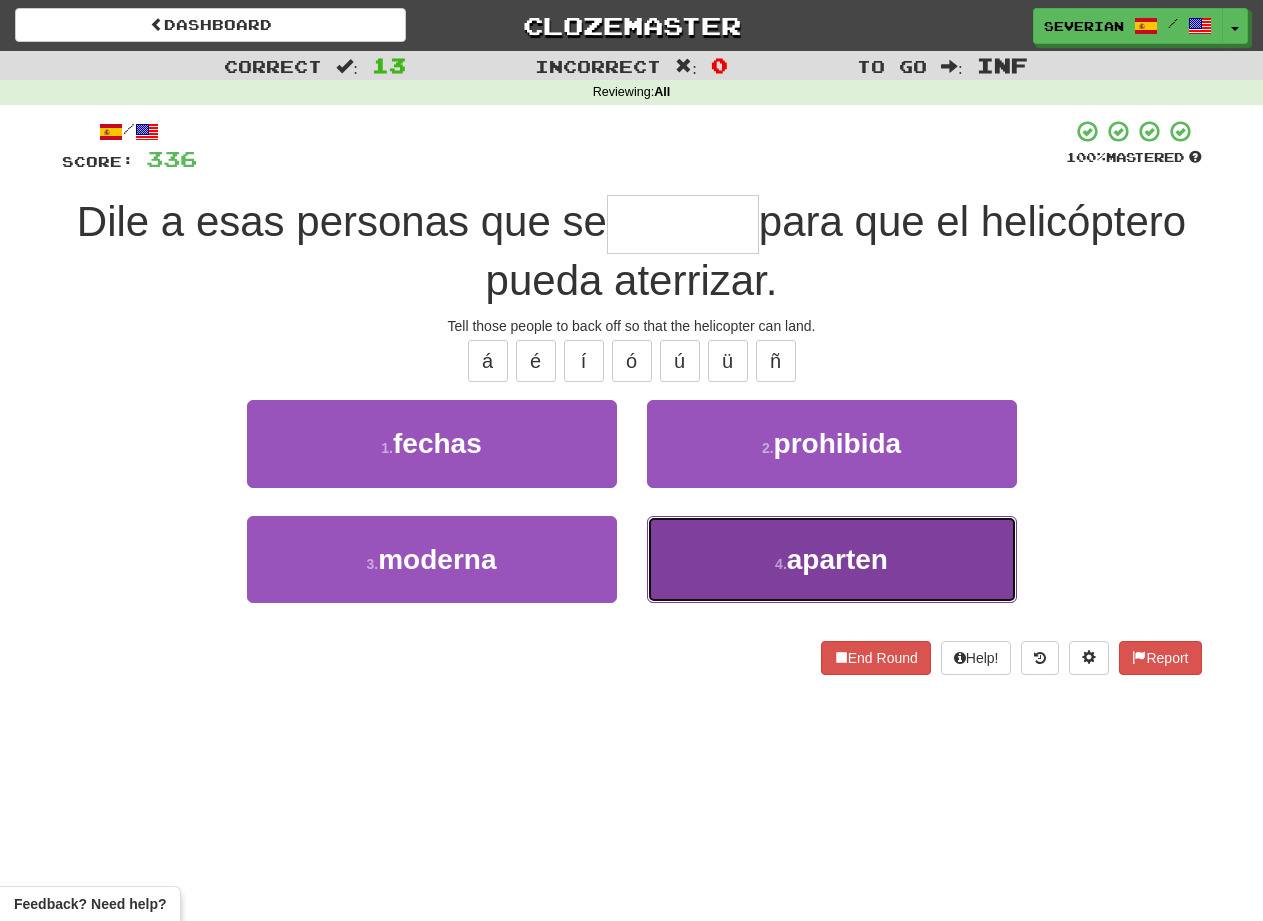 click on "4 .  aparten" at bounding box center (832, 559) 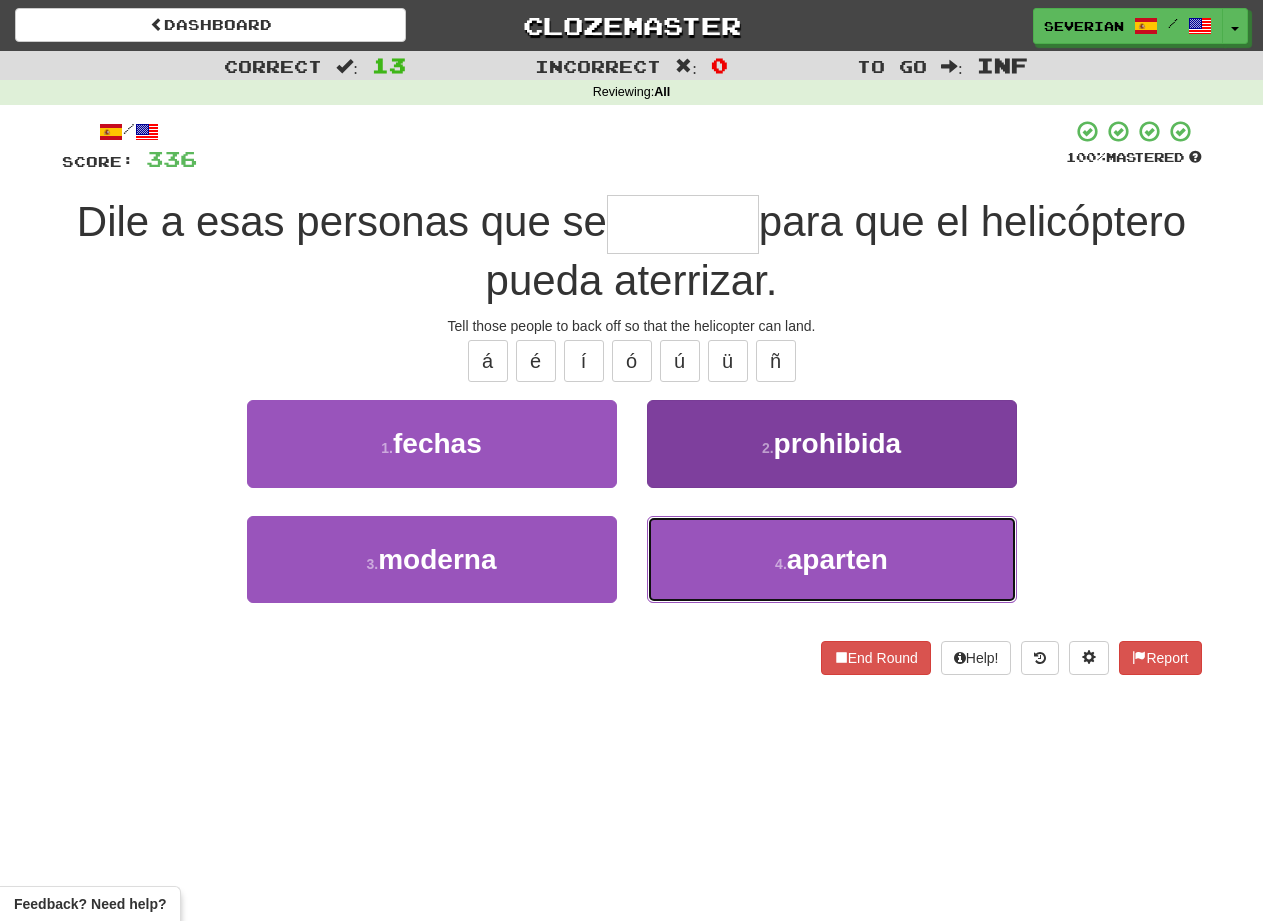 type on "*******" 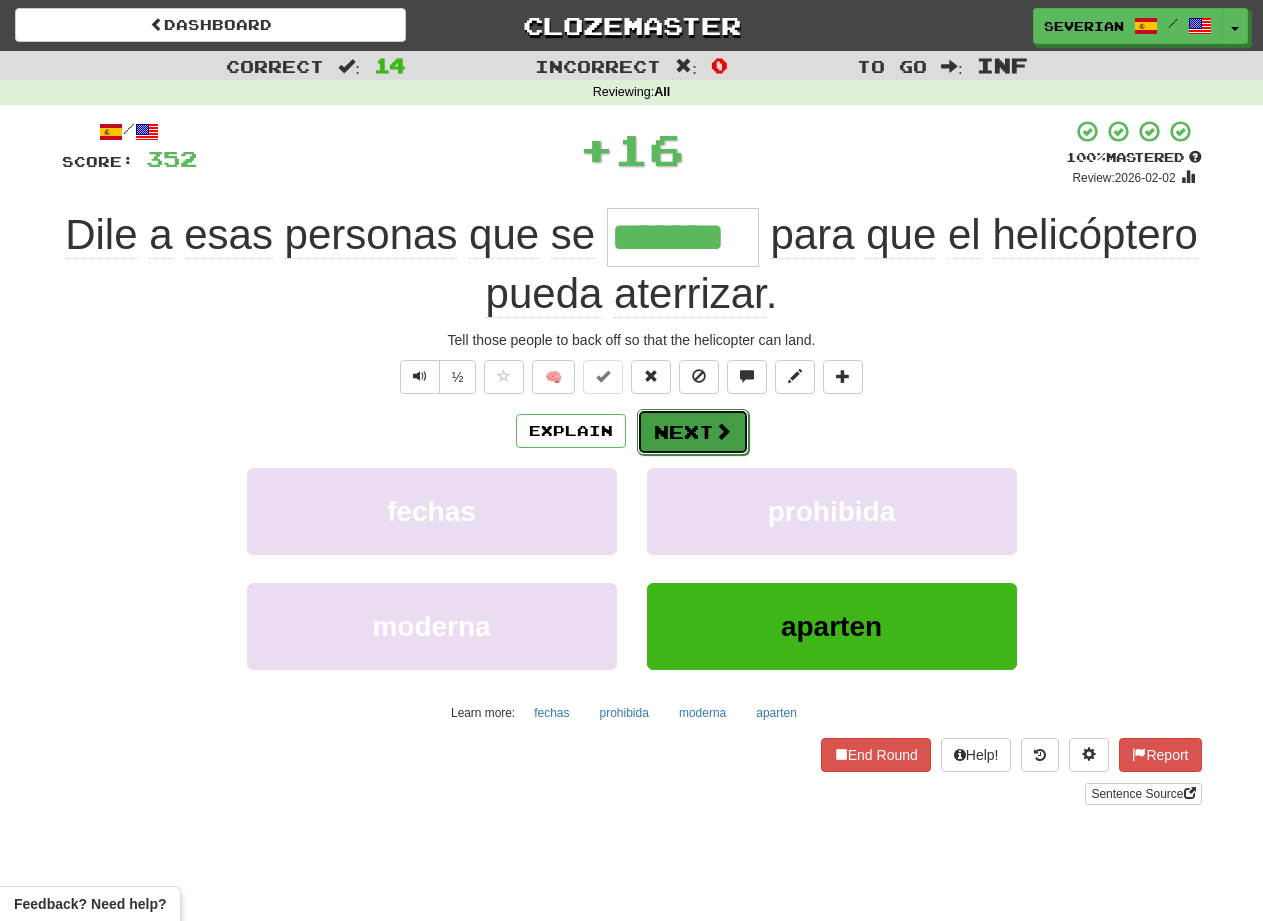 click on "Next" at bounding box center (693, 432) 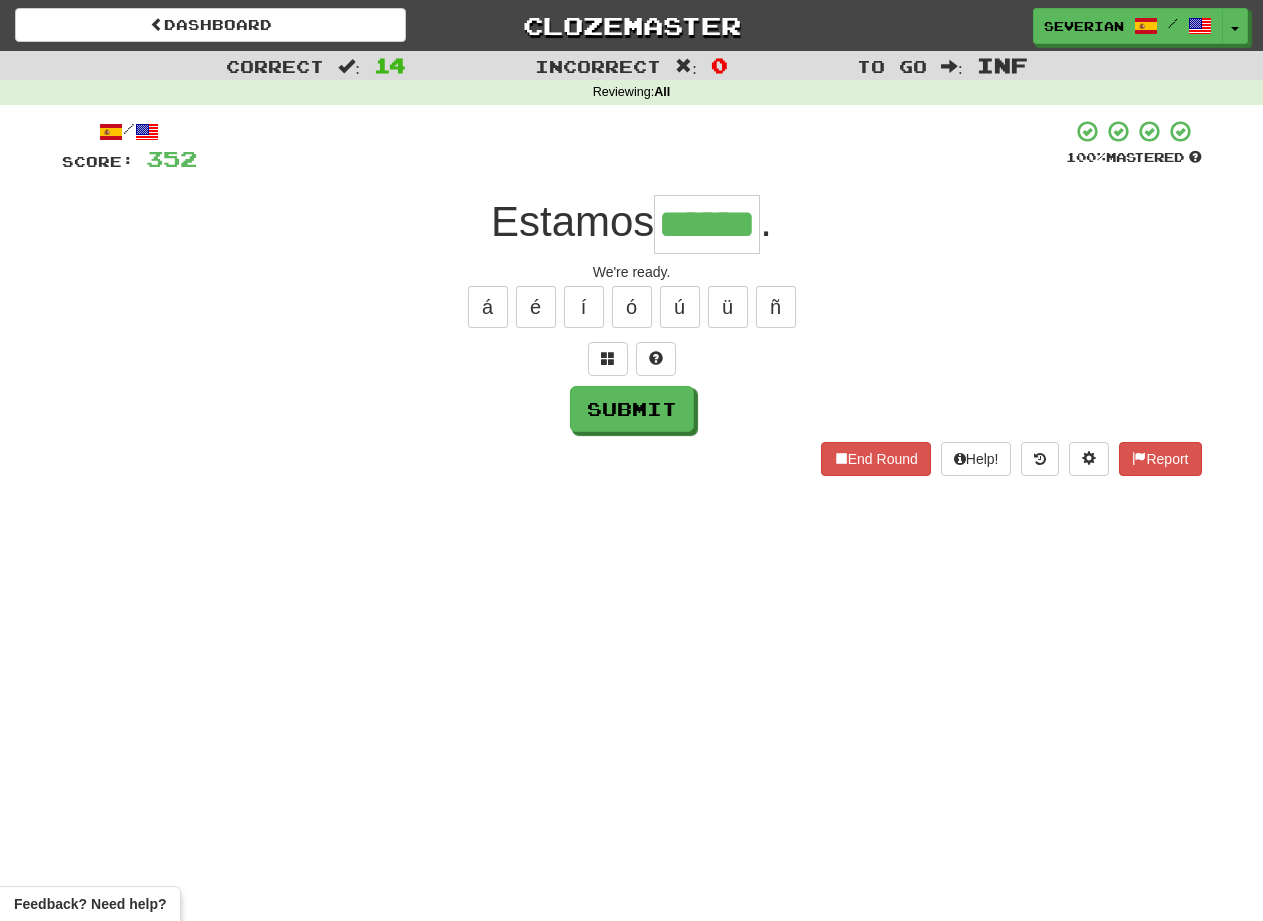 type on "******" 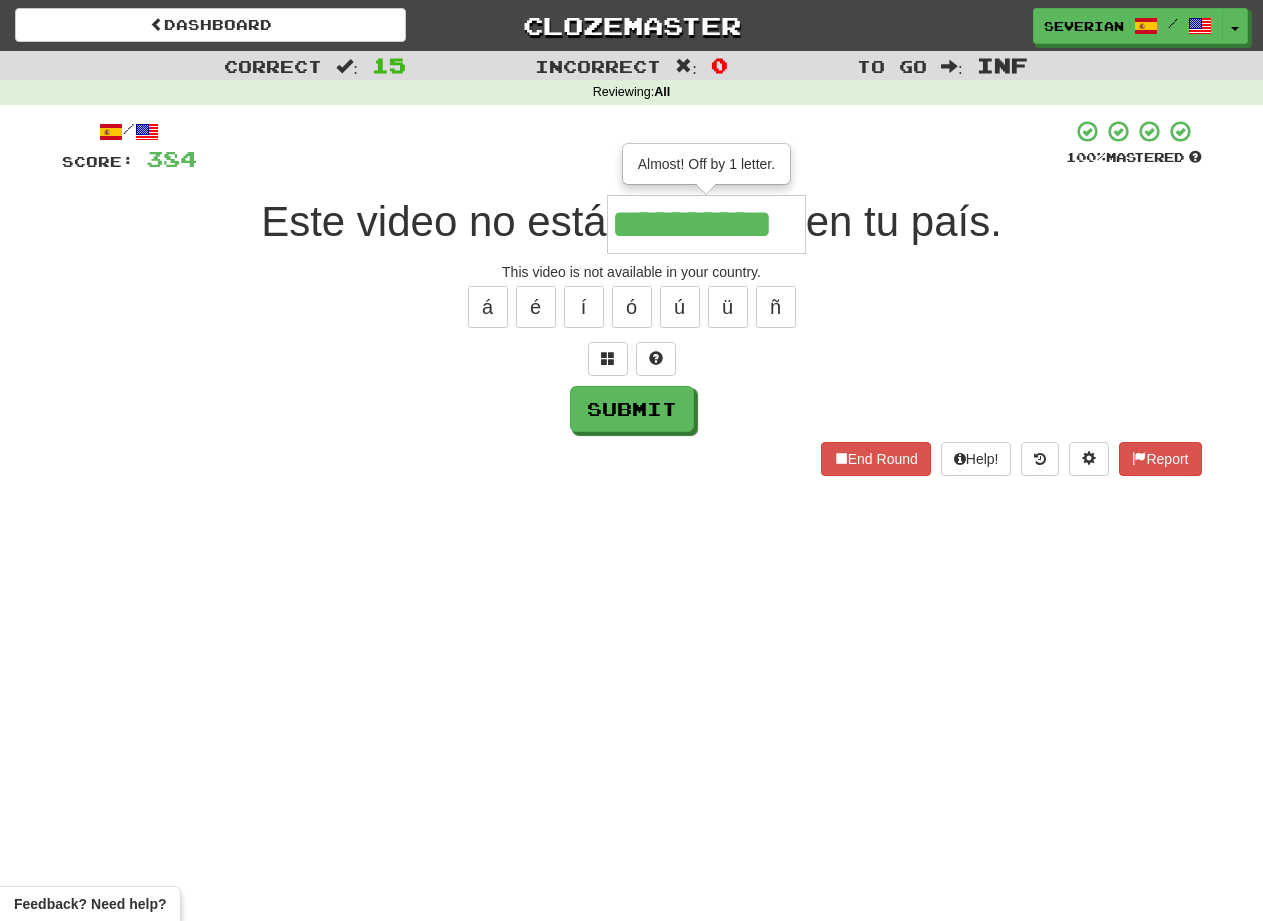 scroll, scrollTop: 0, scrollLeft: 0, axis: both 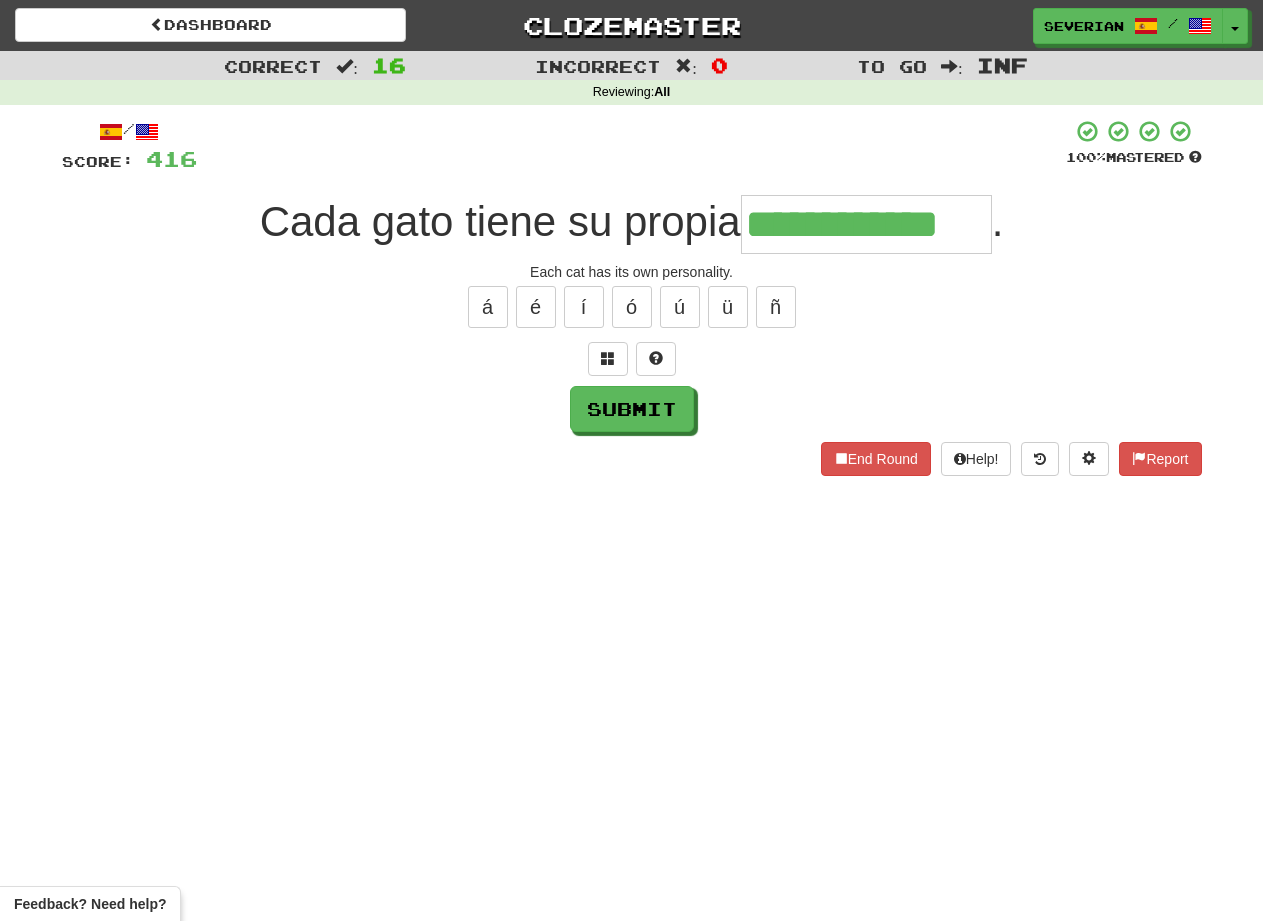 type on "**********" 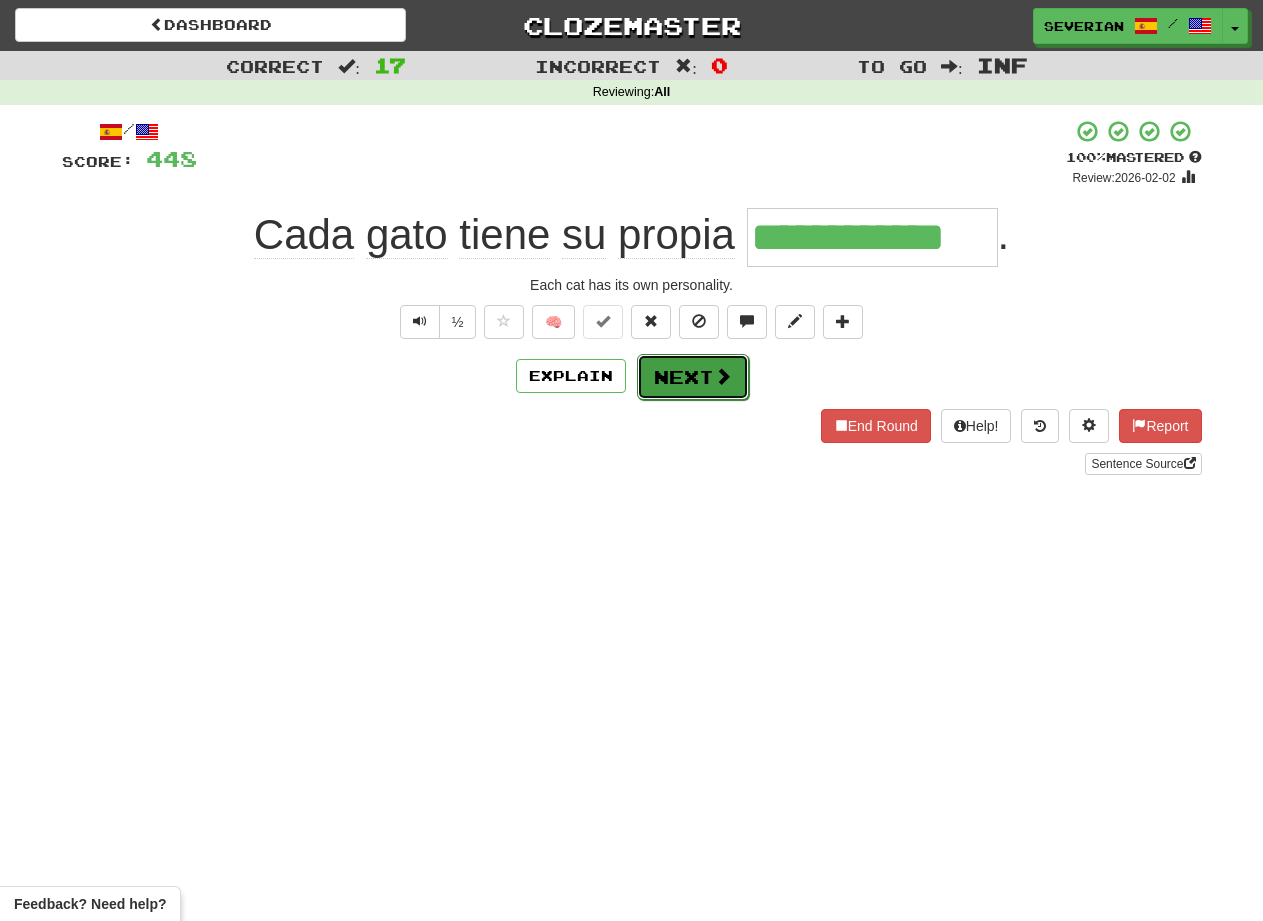 click on "Next" at bounding box center [693, 377] 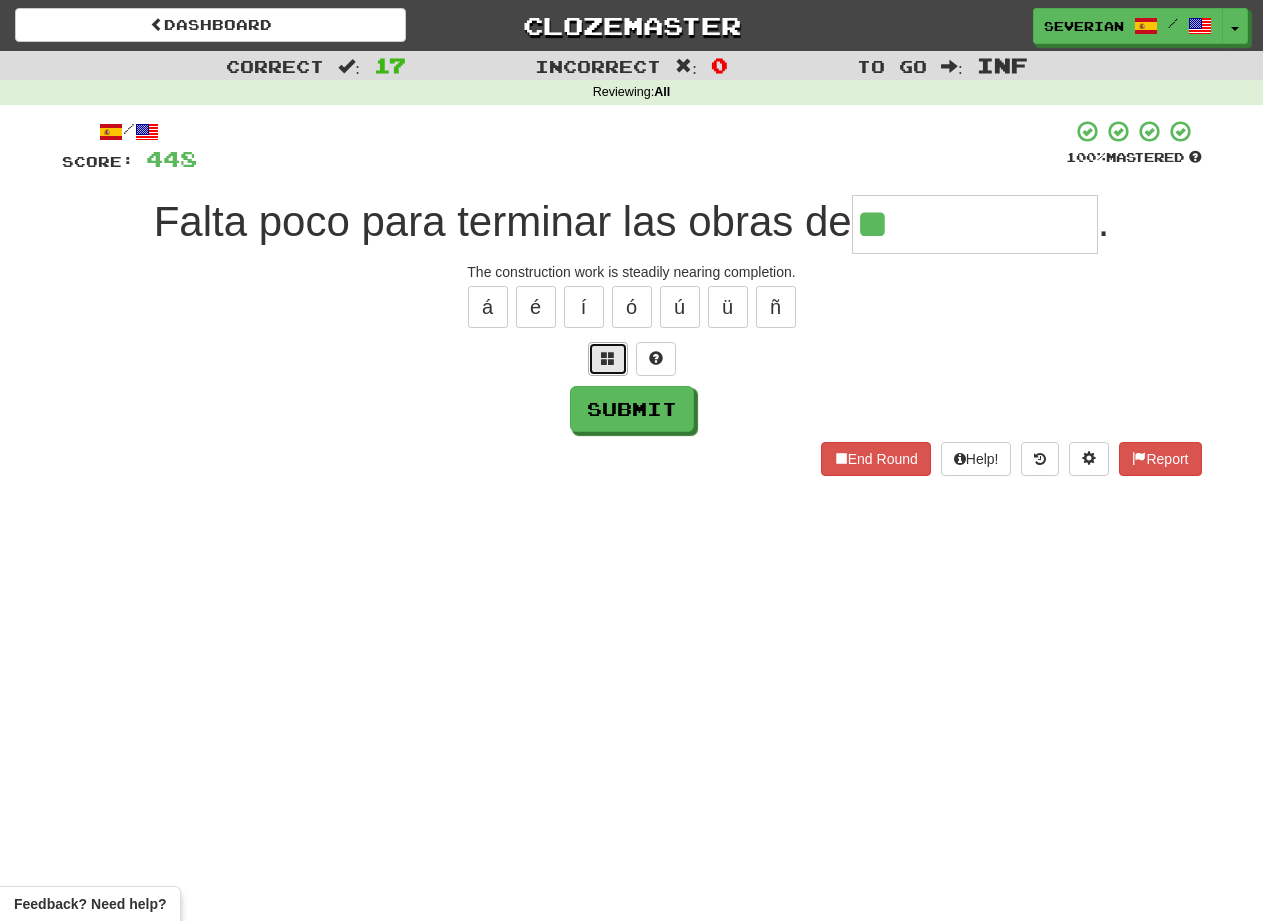 click at bounding box center [608, 358] 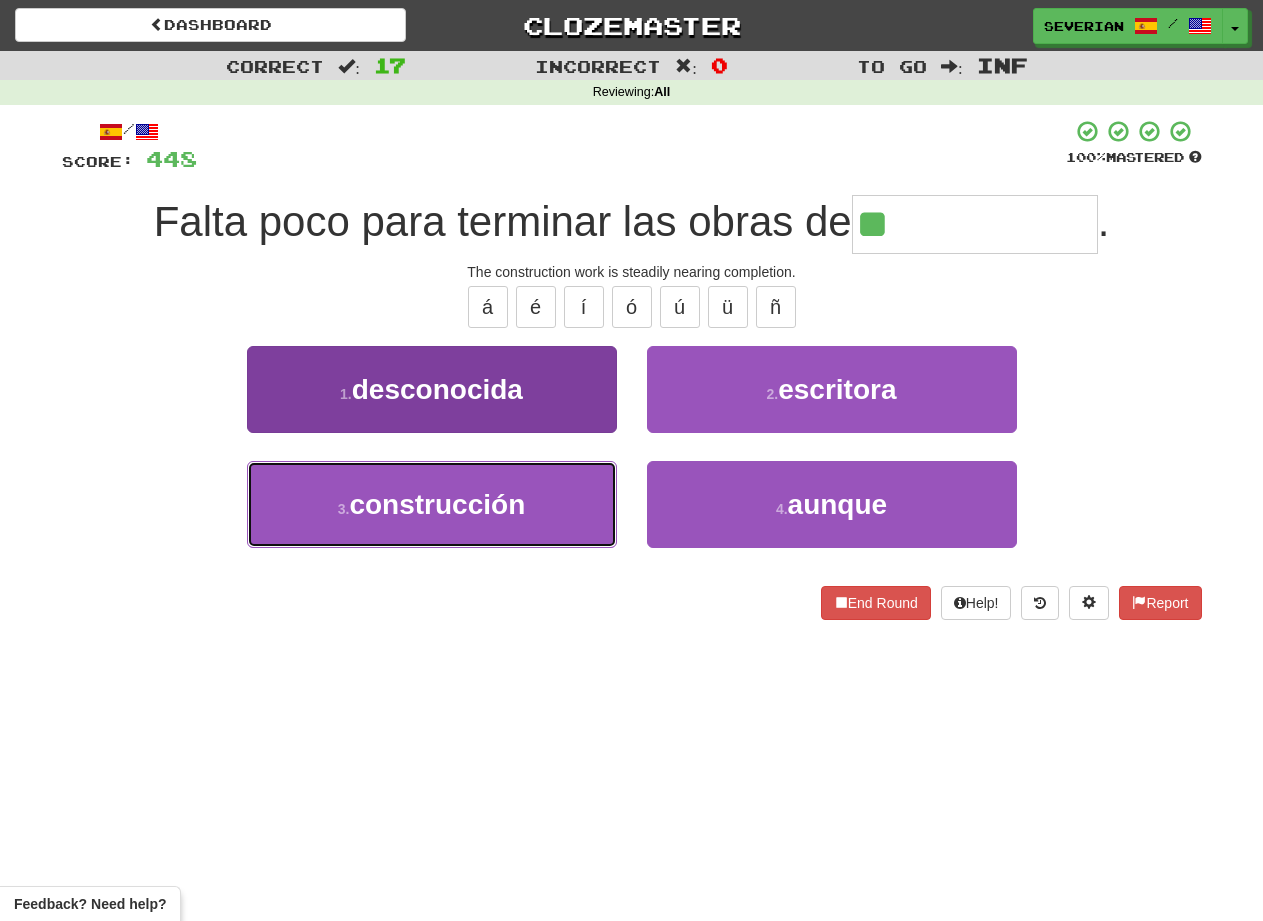 drag, startPoint x: 482, startPoint y: 505, endPoint x: 526, endPoint y: 489, distance: 46.818798 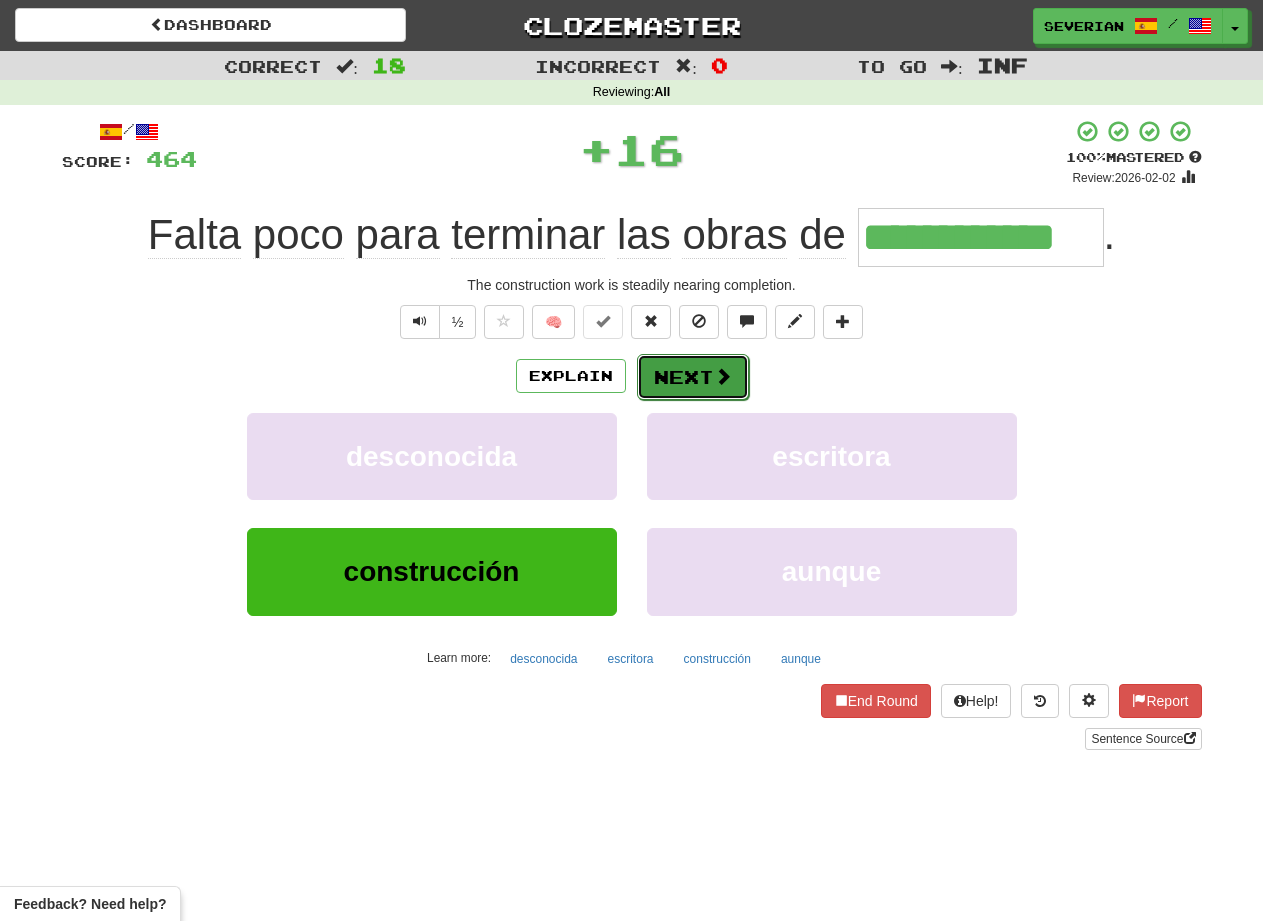 click on "Next" at bounding box center [693, 377] 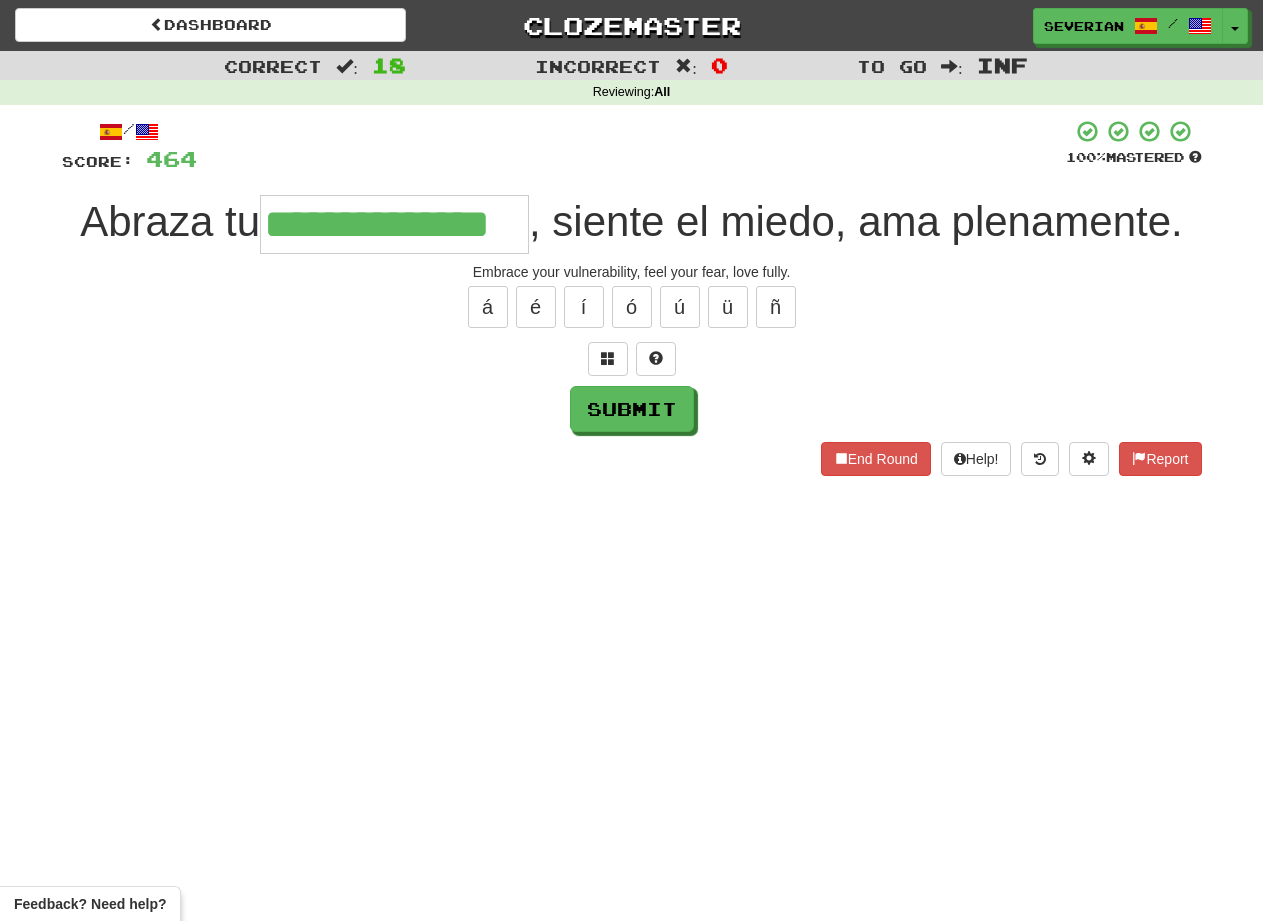 type on "**********" 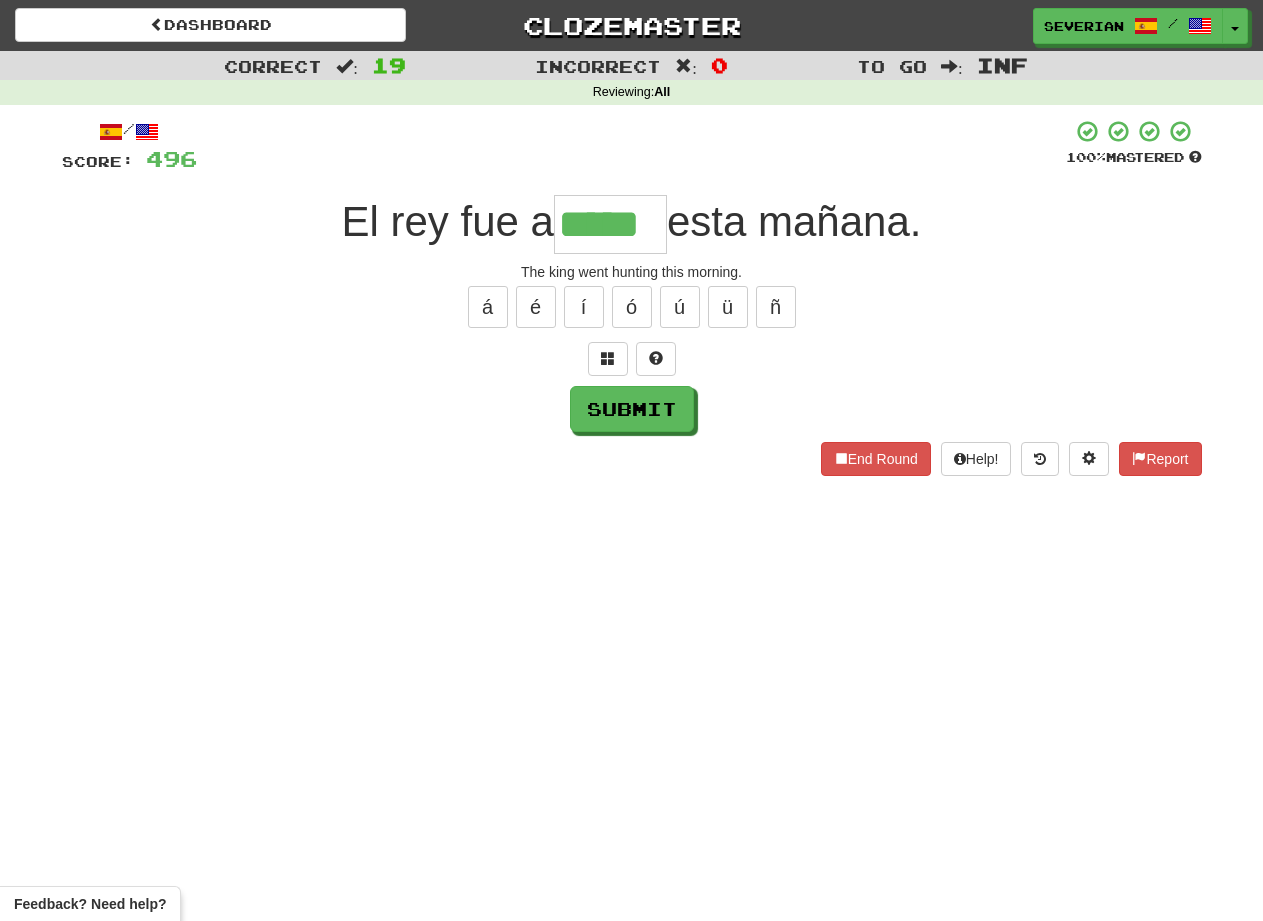 type on "*****" 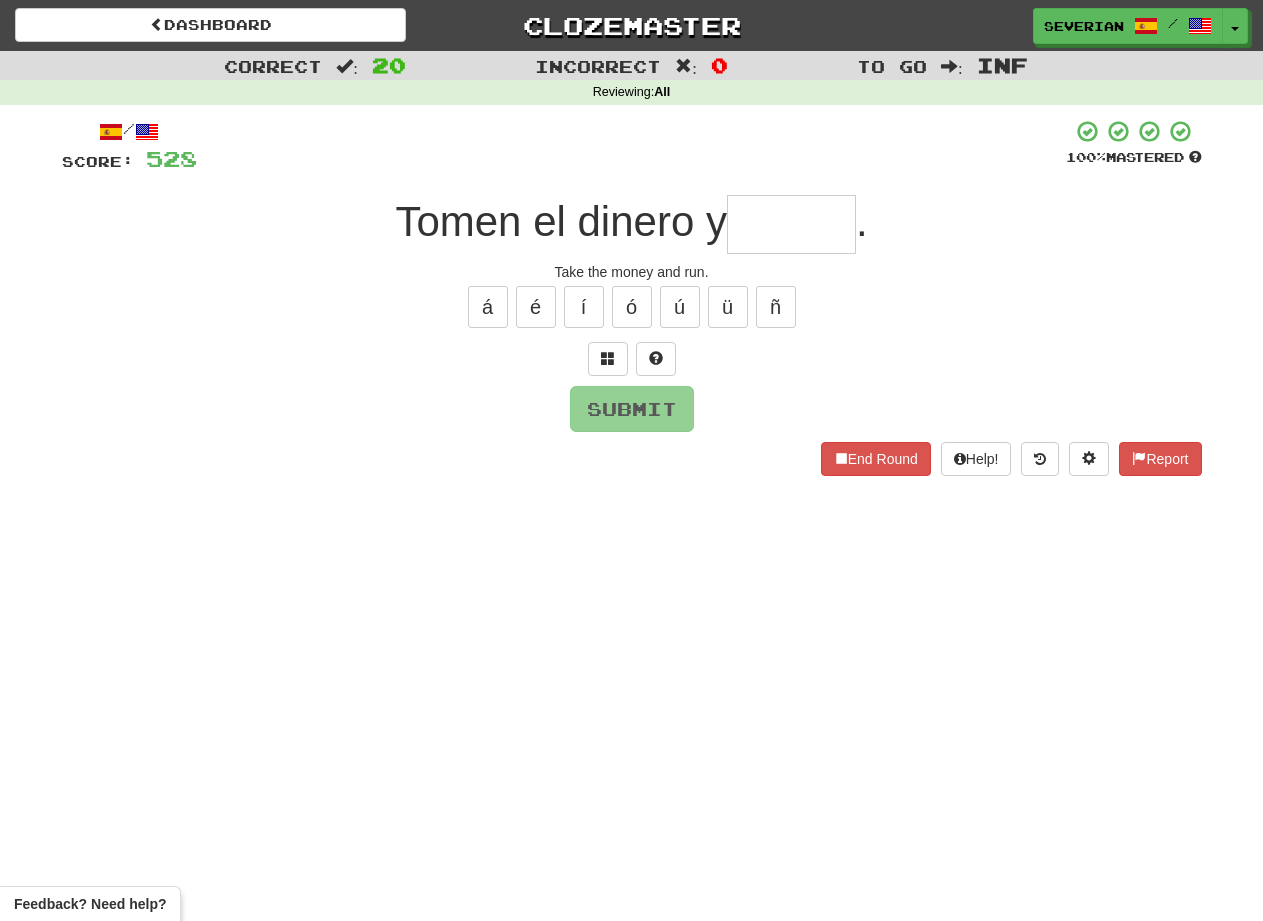 type on "*" 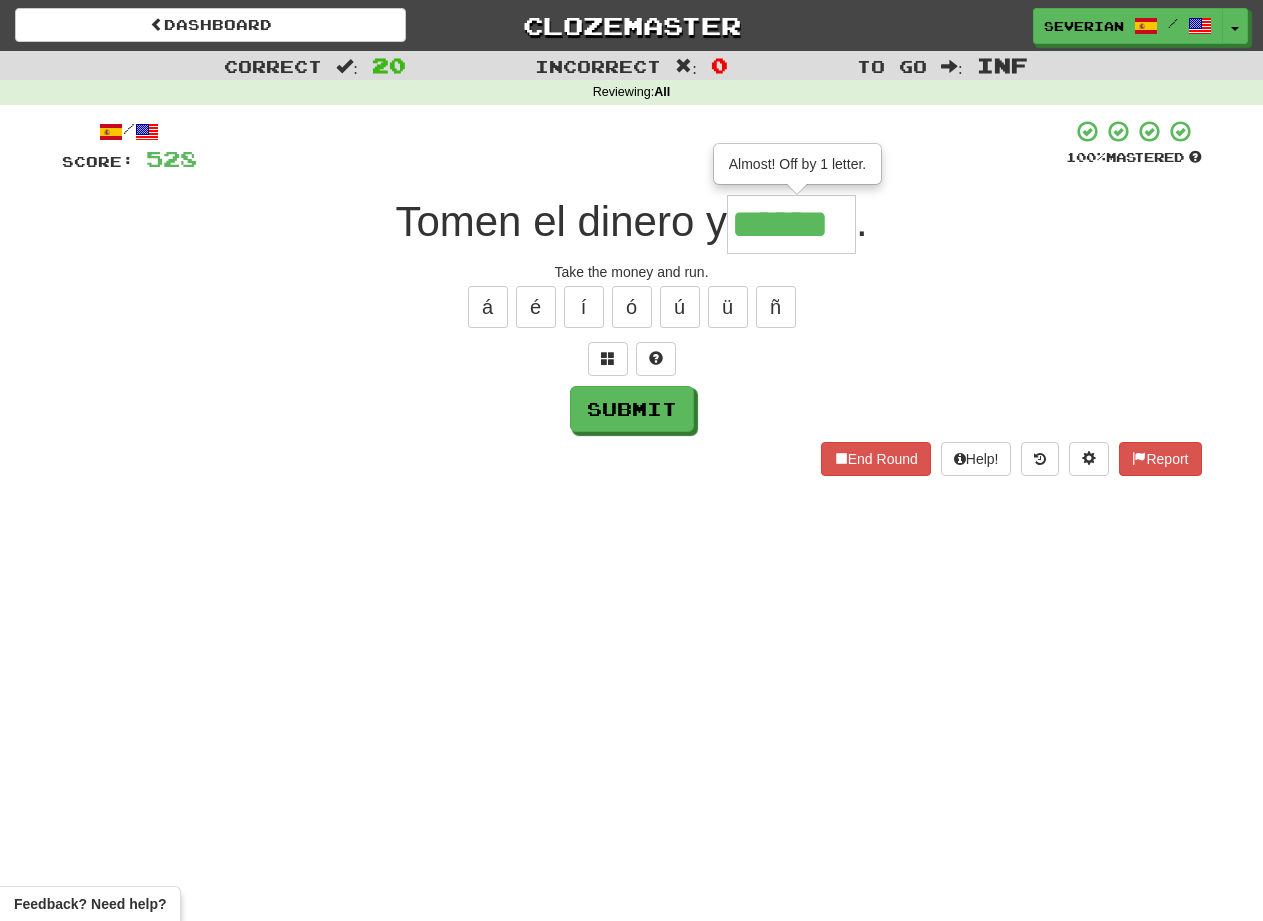 type on "******" 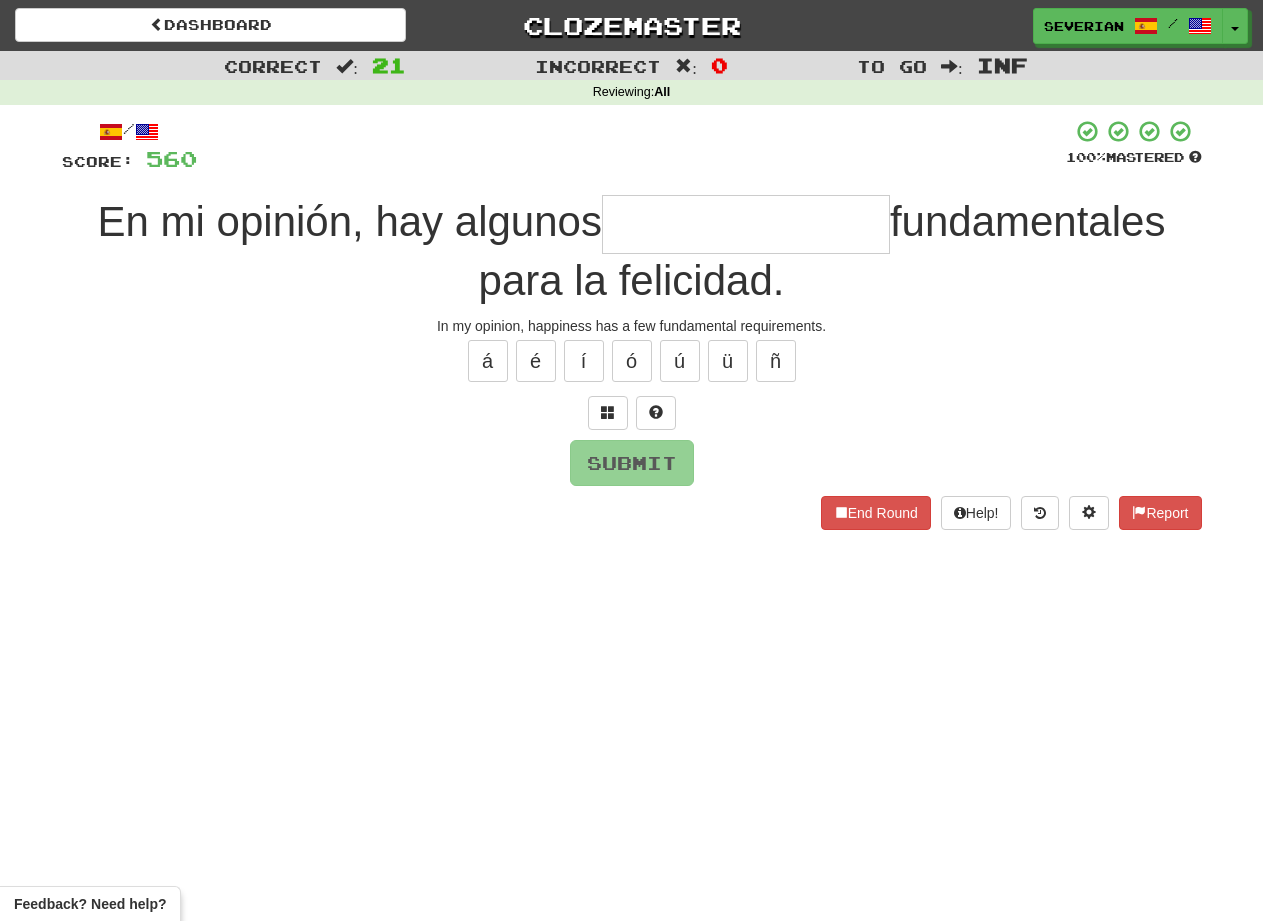 type on "*" 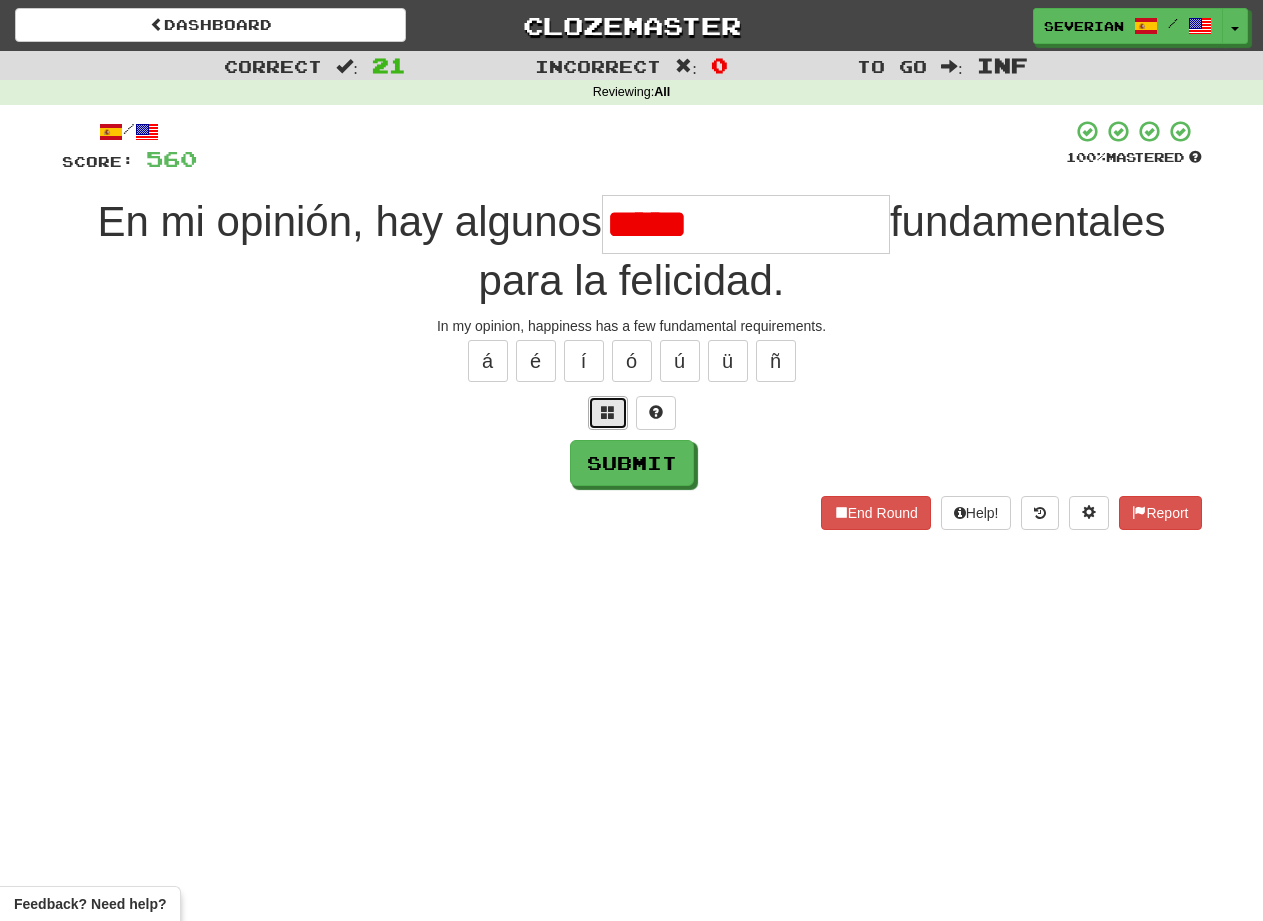 click at bounding box center (608, 413) 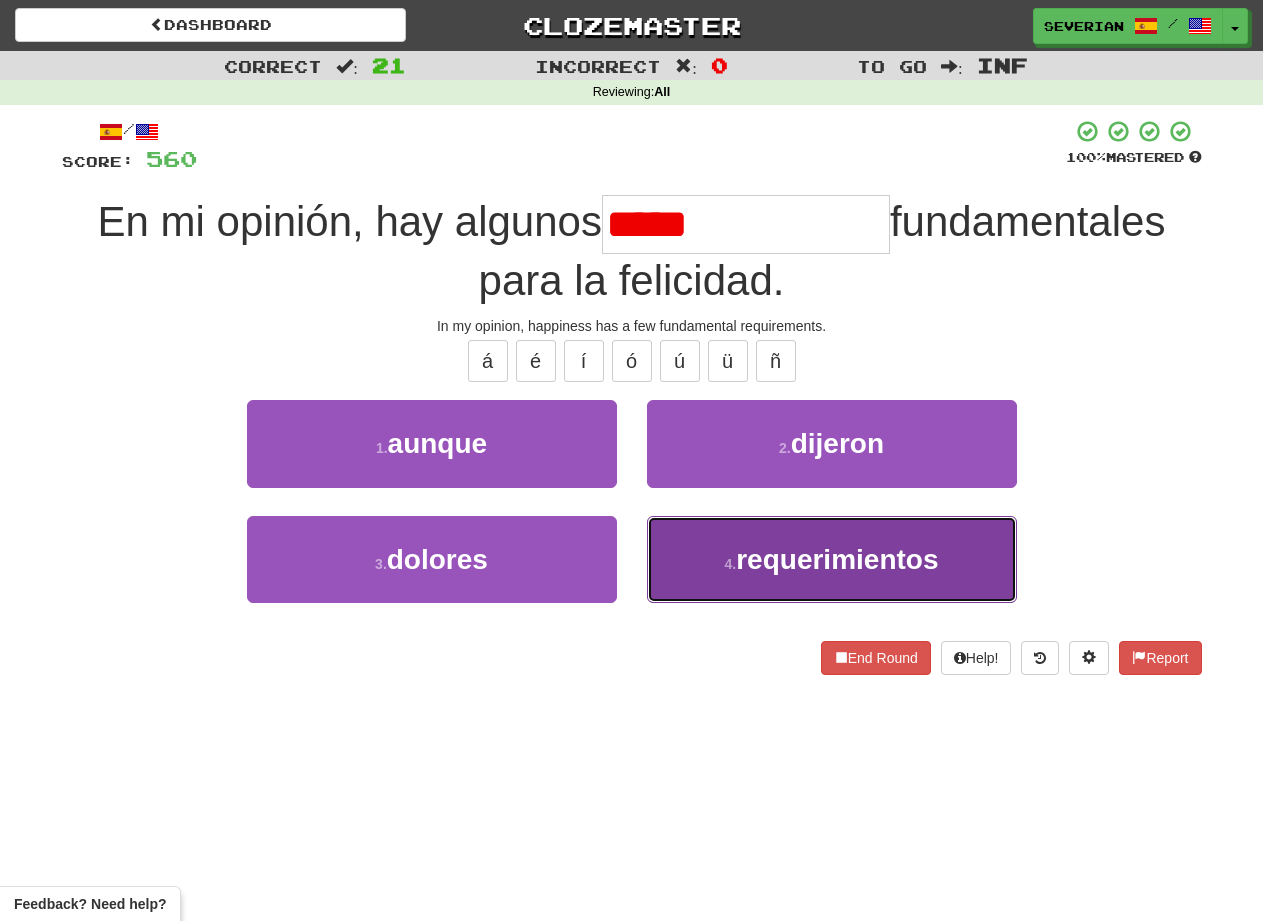 click on "4 ." at bounding box center [731, 564] 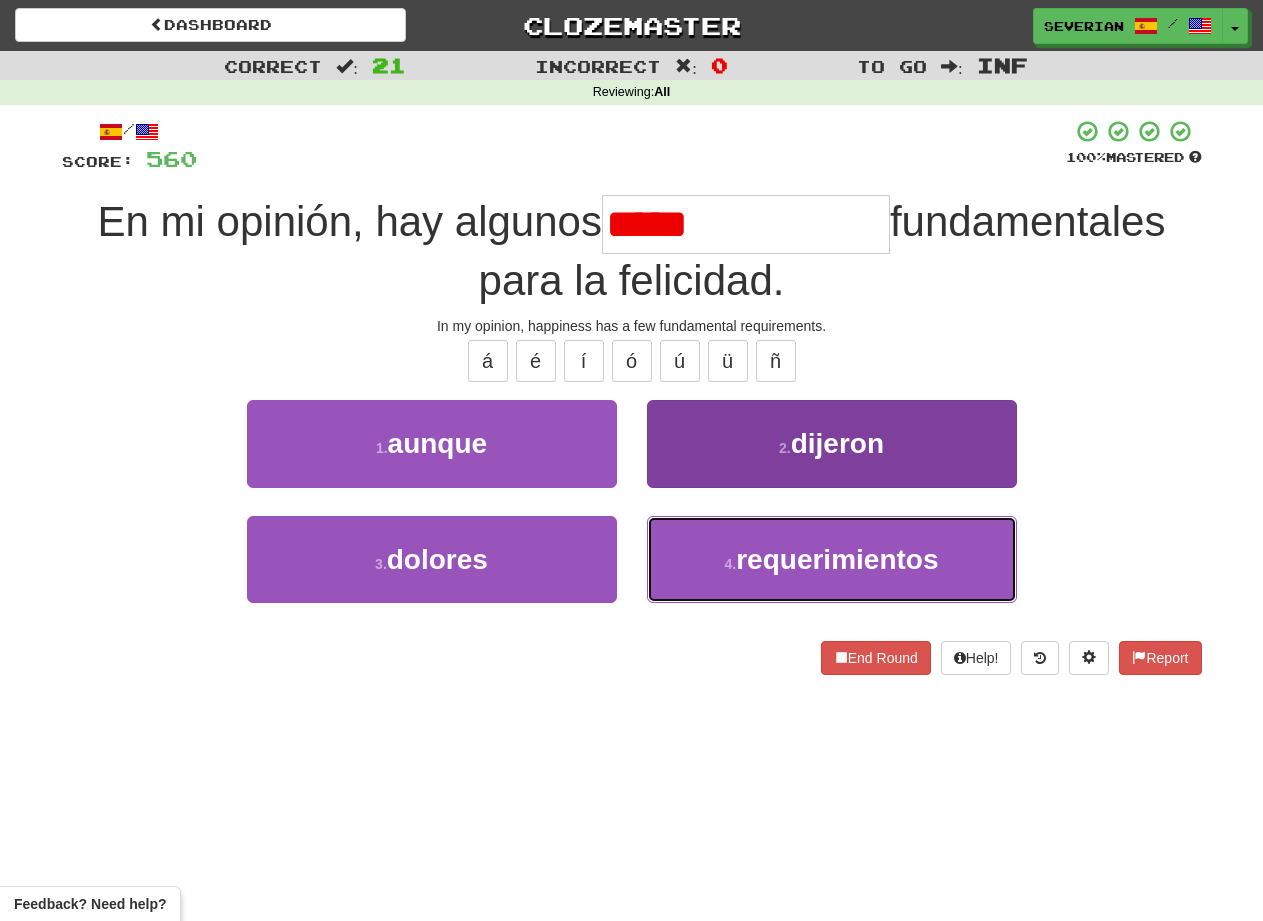 type on "**********" 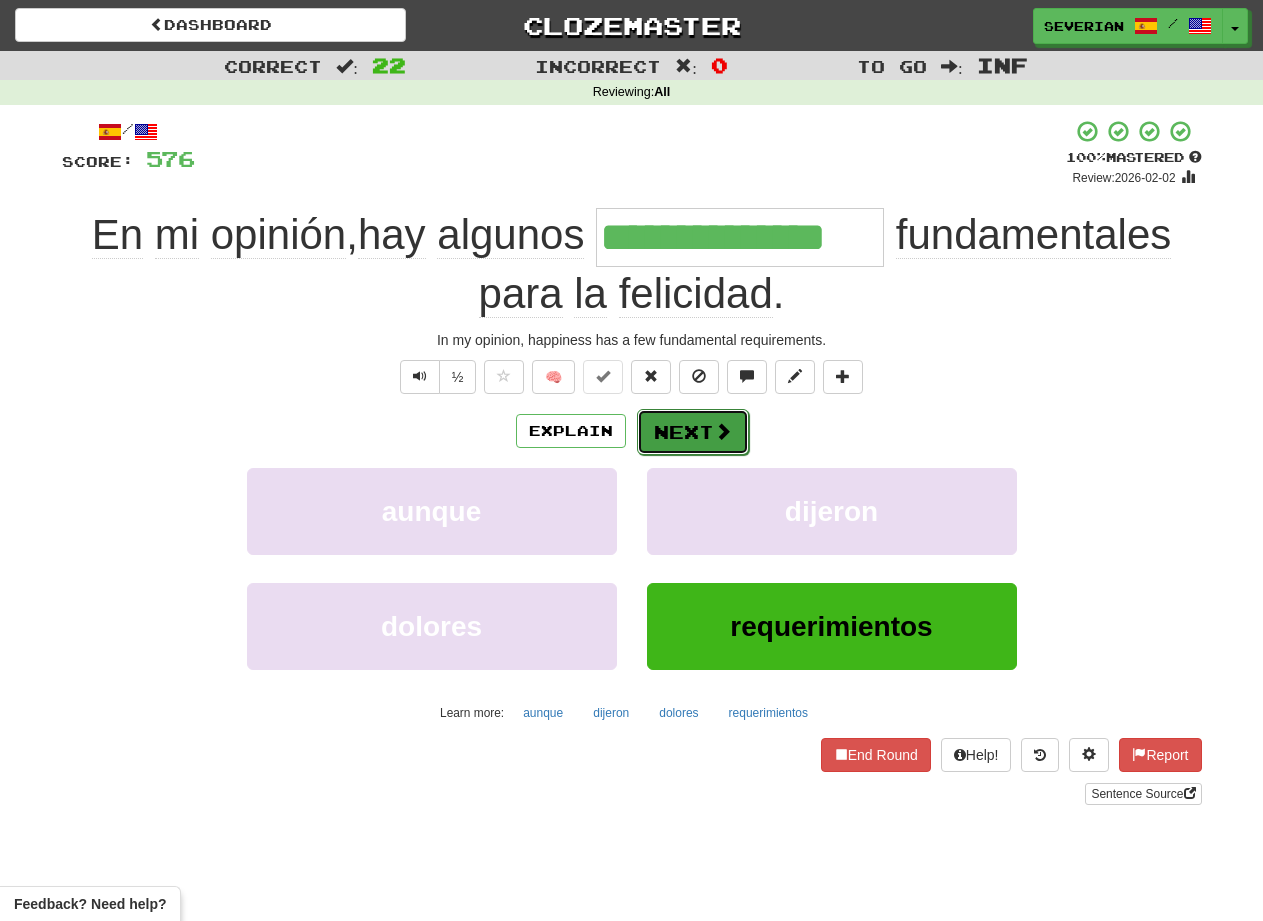 click on "Next" at bounding box center [693, 432] 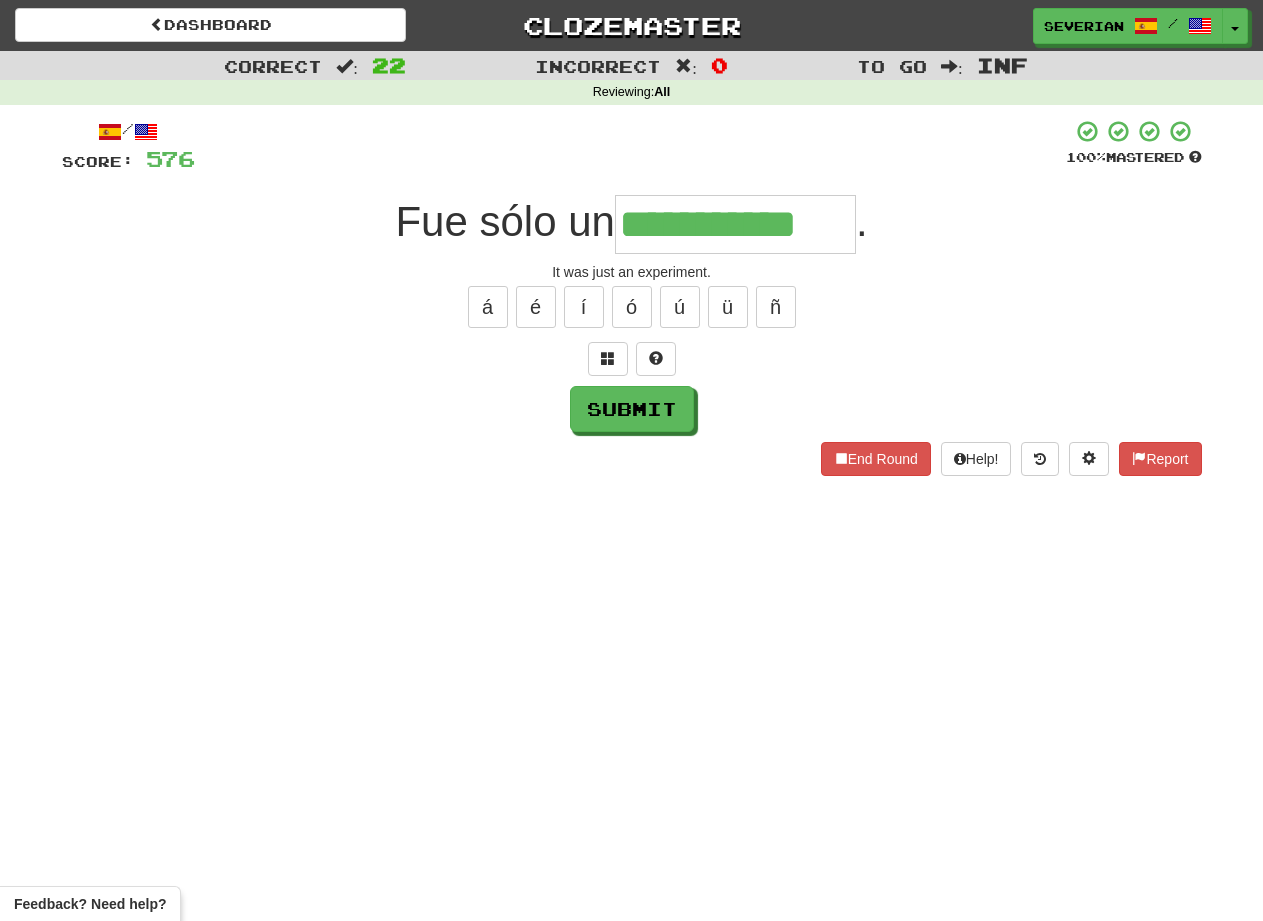 type on "**********" 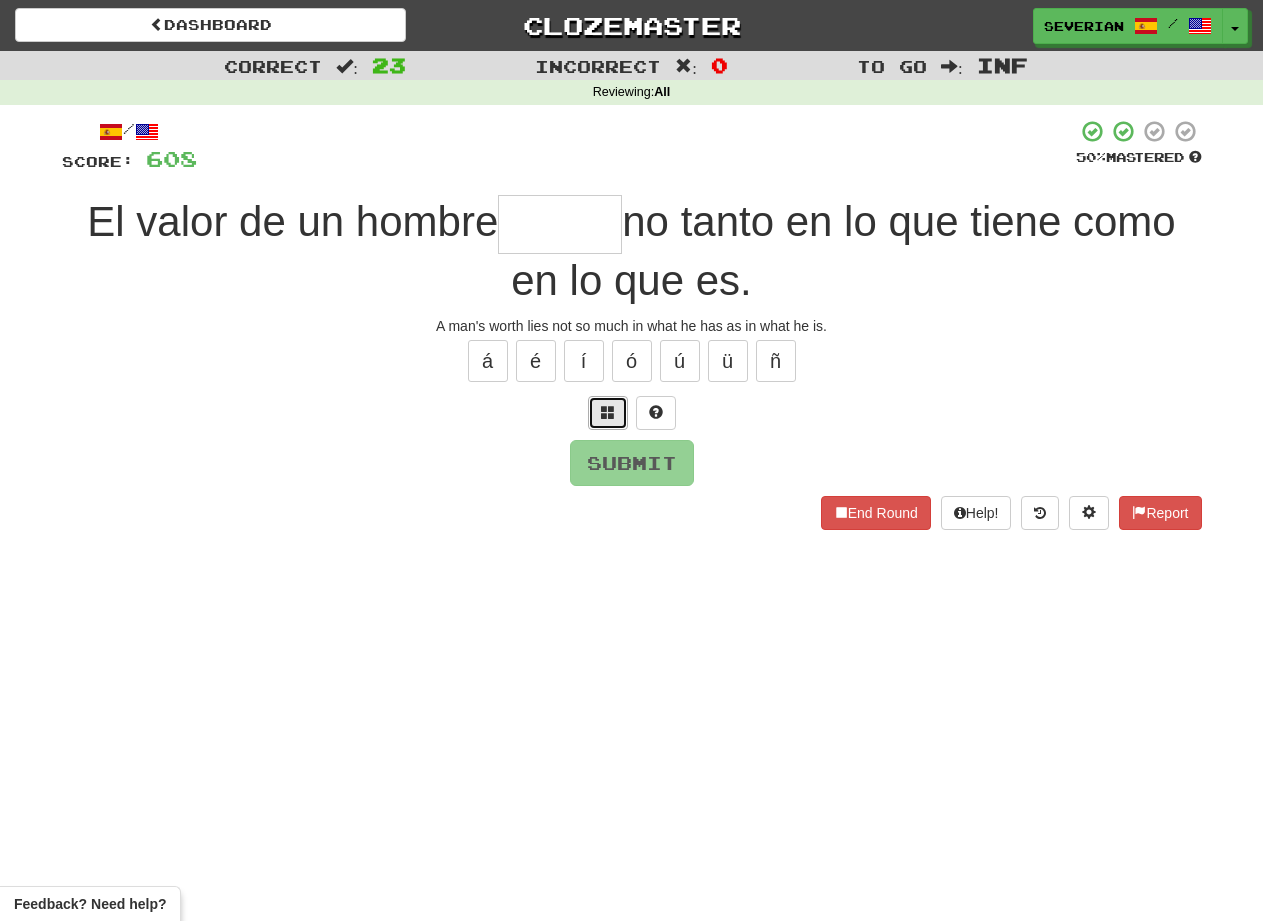 click at bounding box center [608, 413] 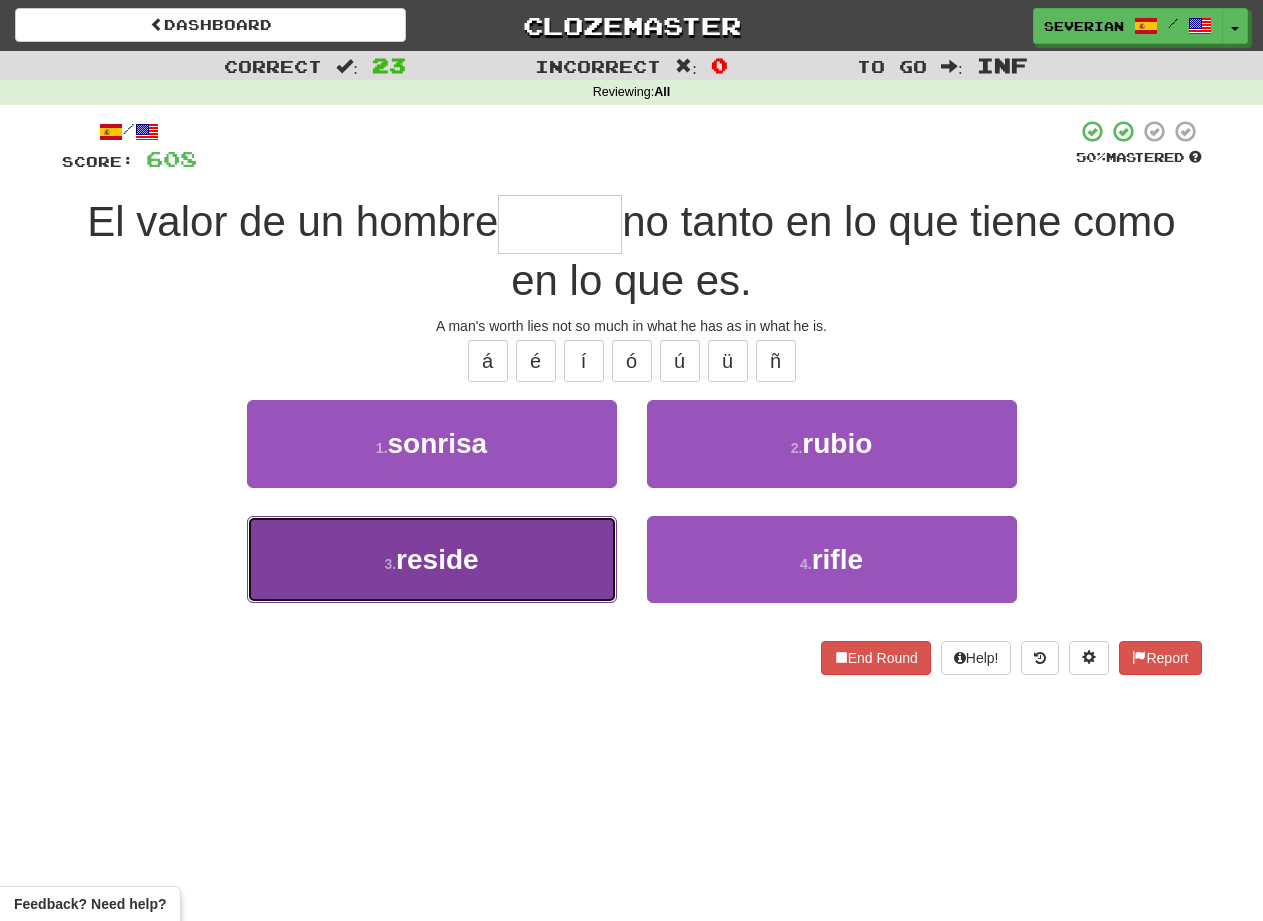 click on "reside" at bounding box center (437, 559) 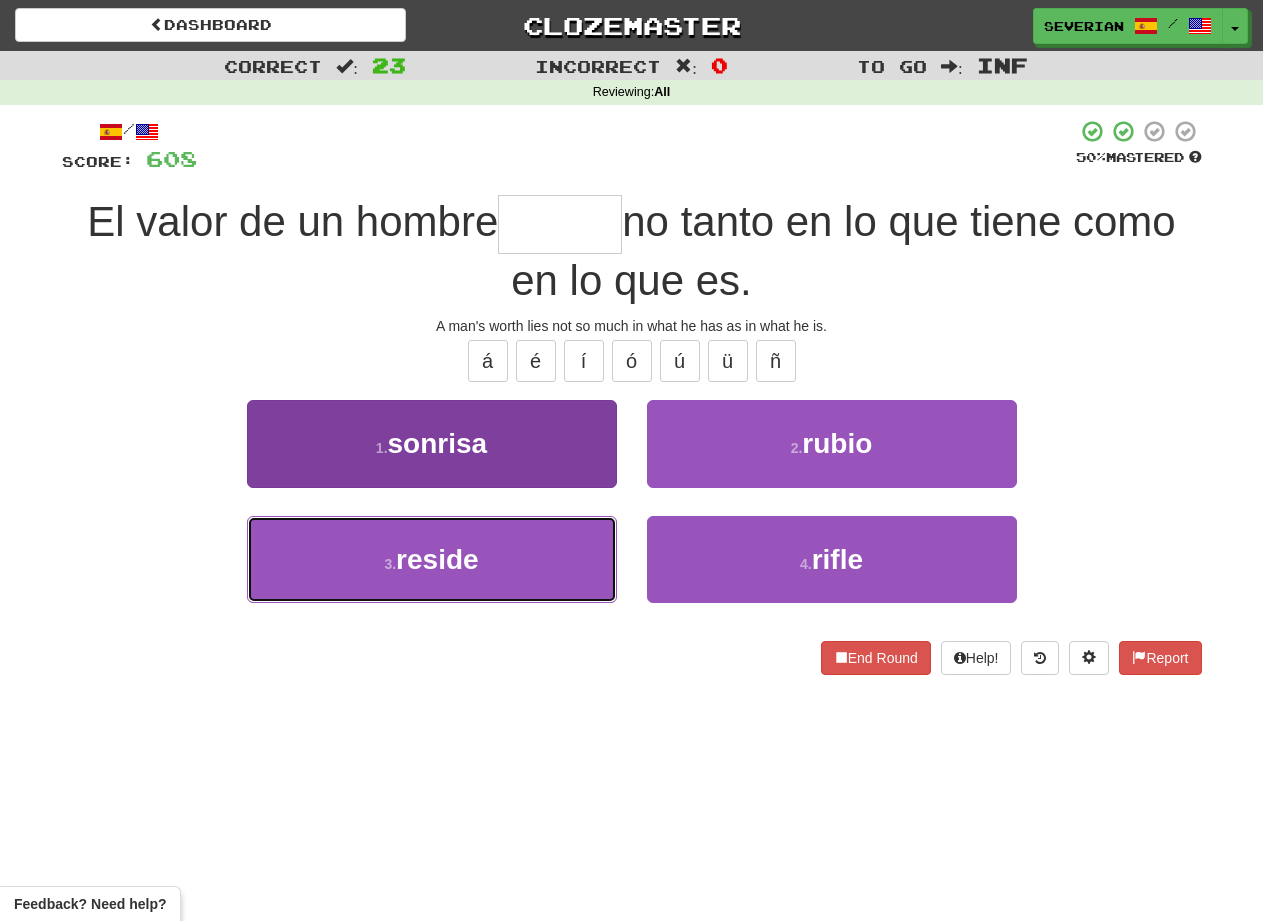 type on "******" 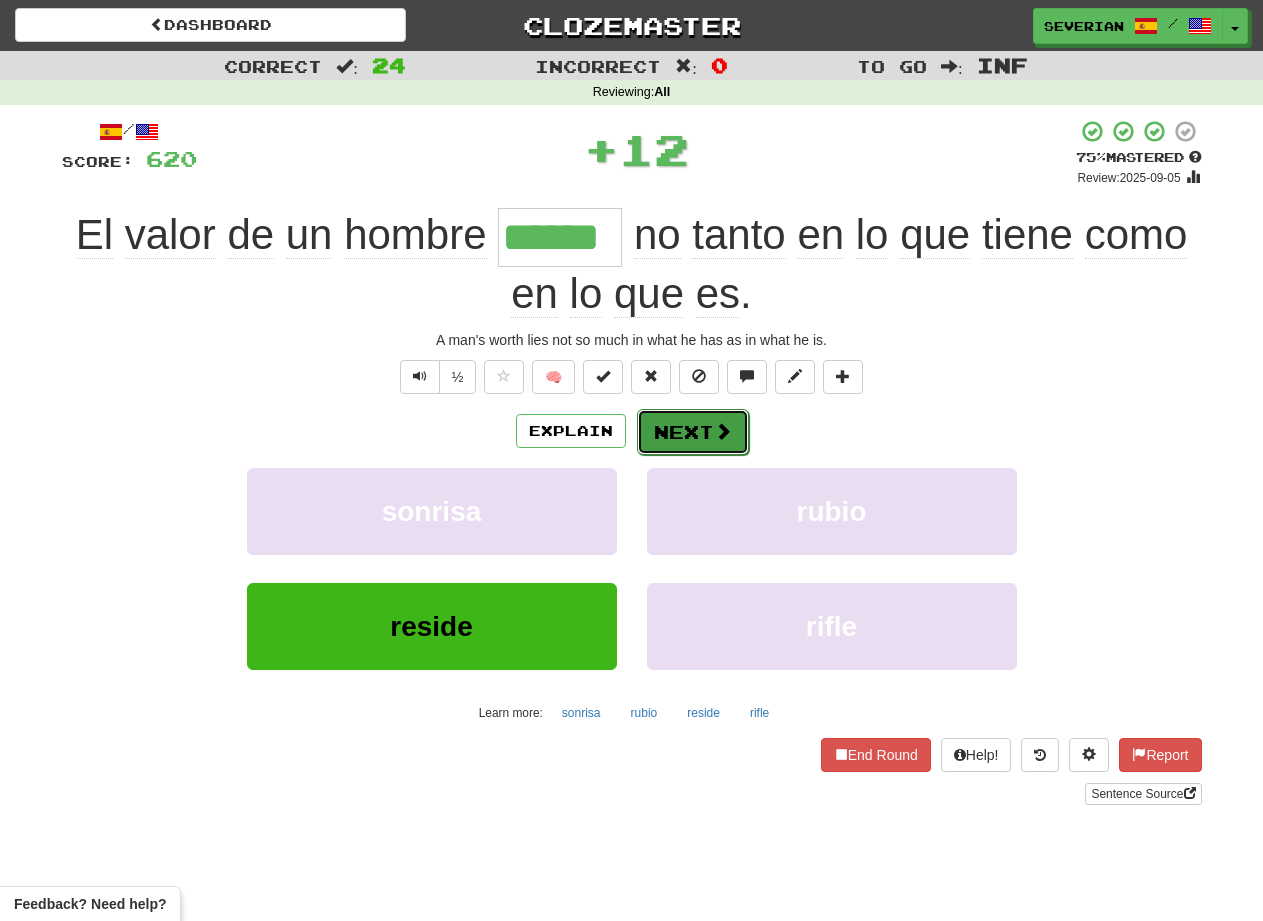click on "Next" at bounding box center [693, 432] 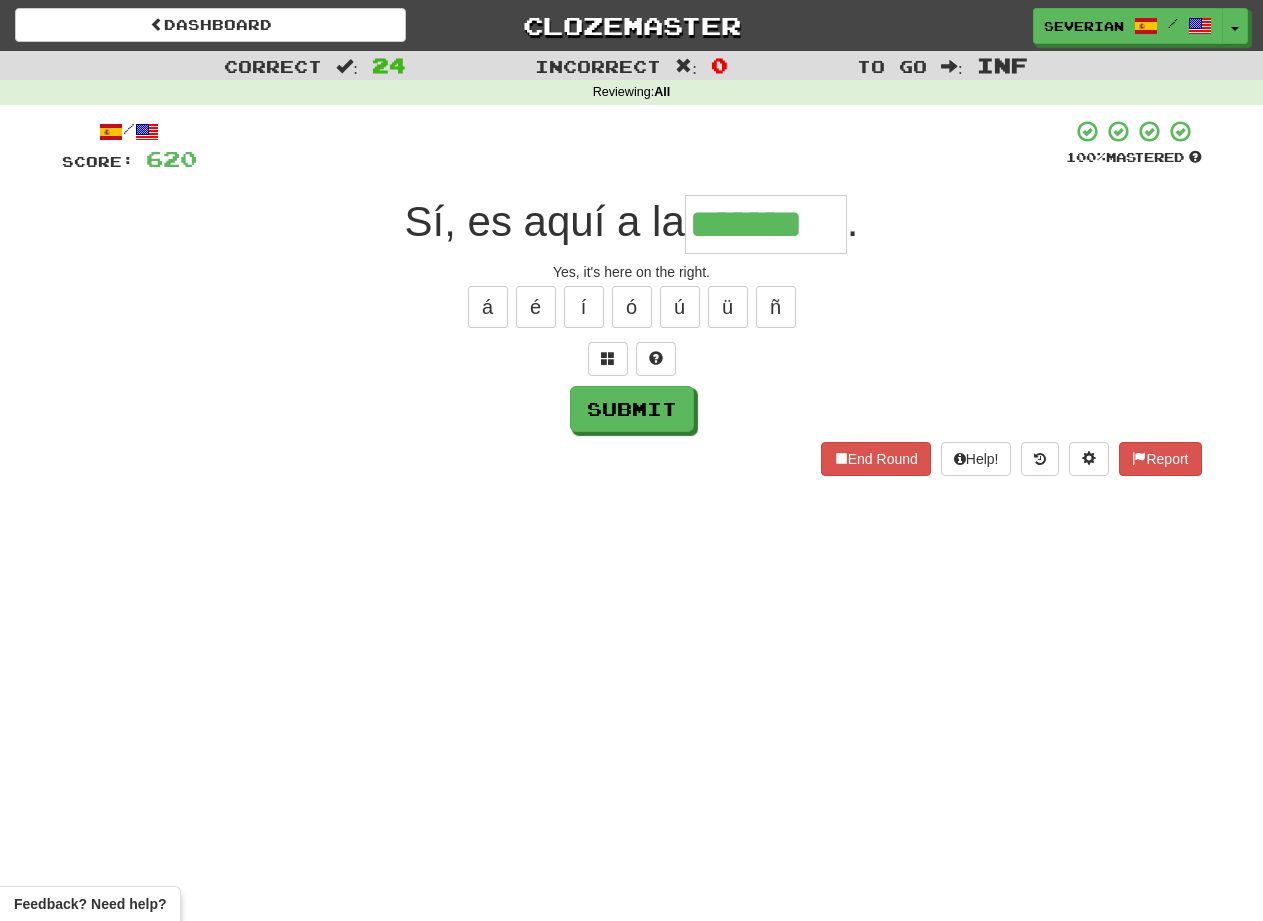 type on "*******" 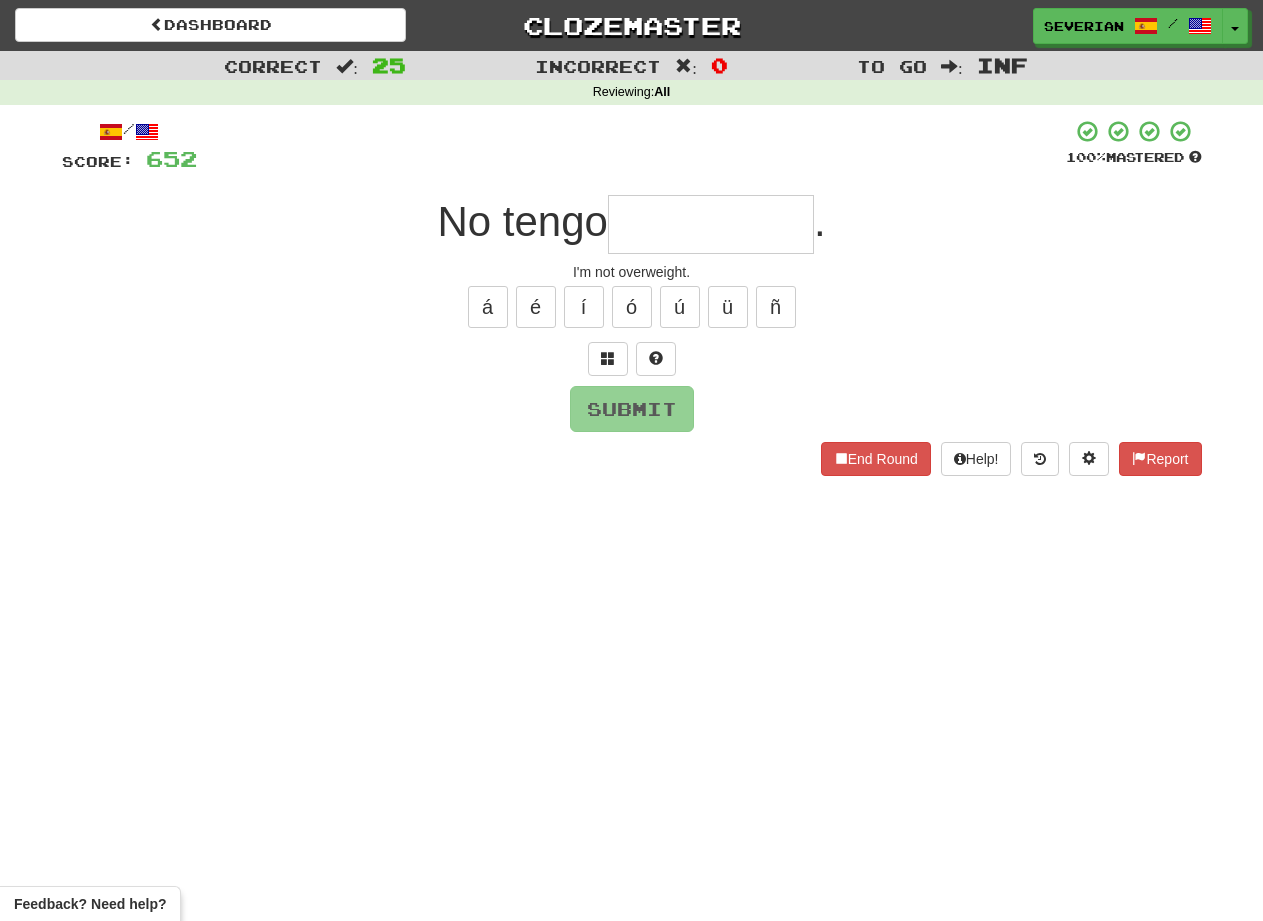 type on "*" 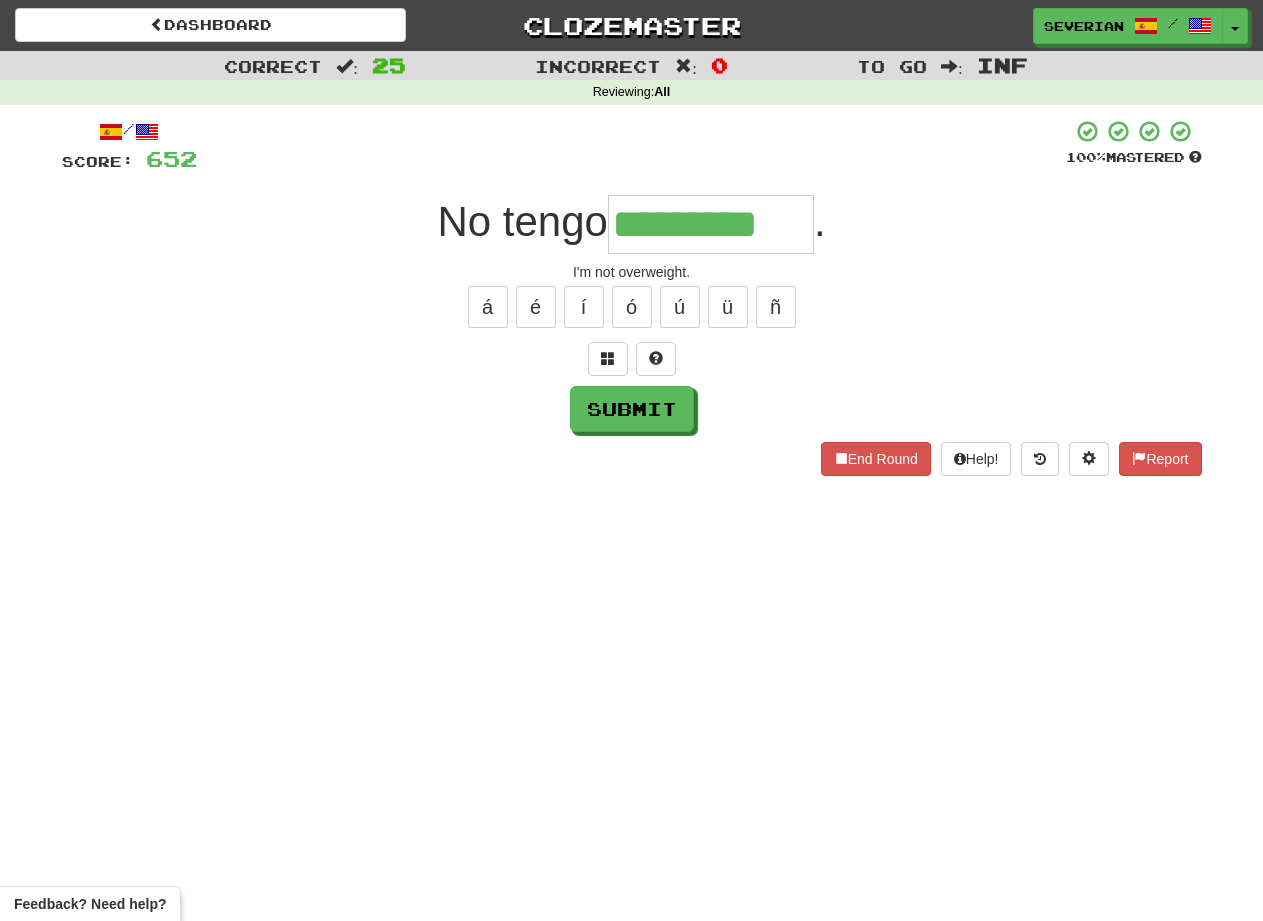 type on "*********" 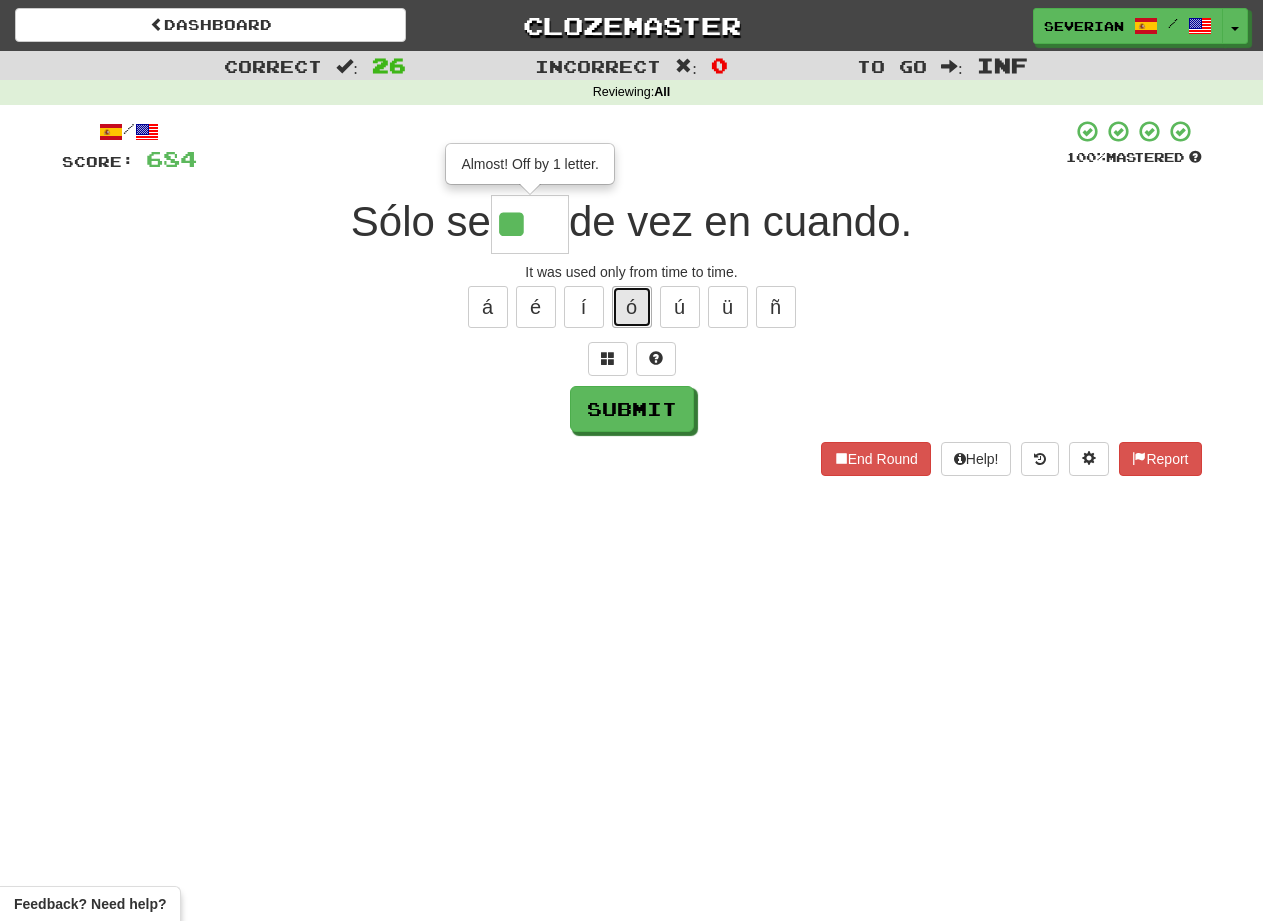 click on "ó" at bounding box center [632, 307] 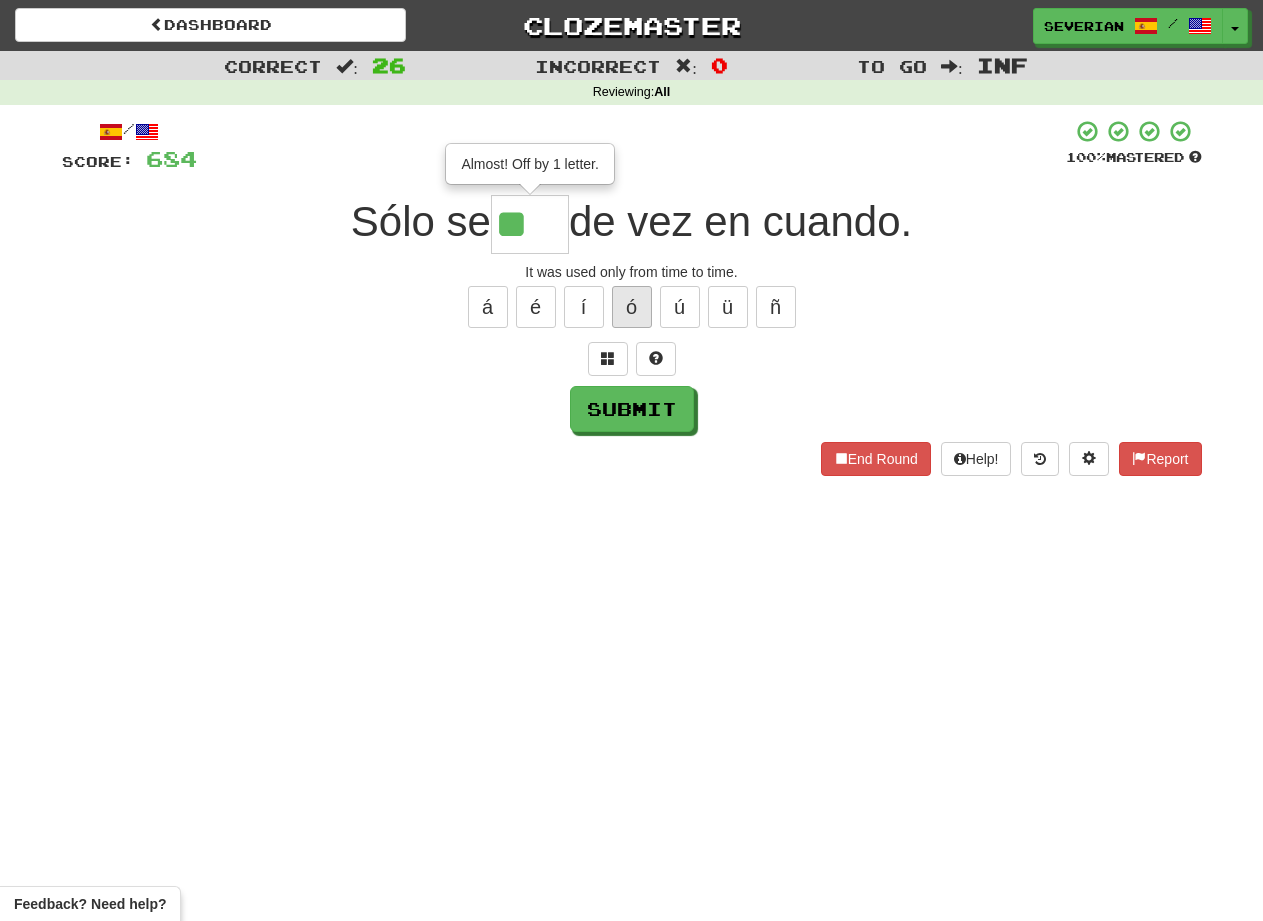 type on "***" 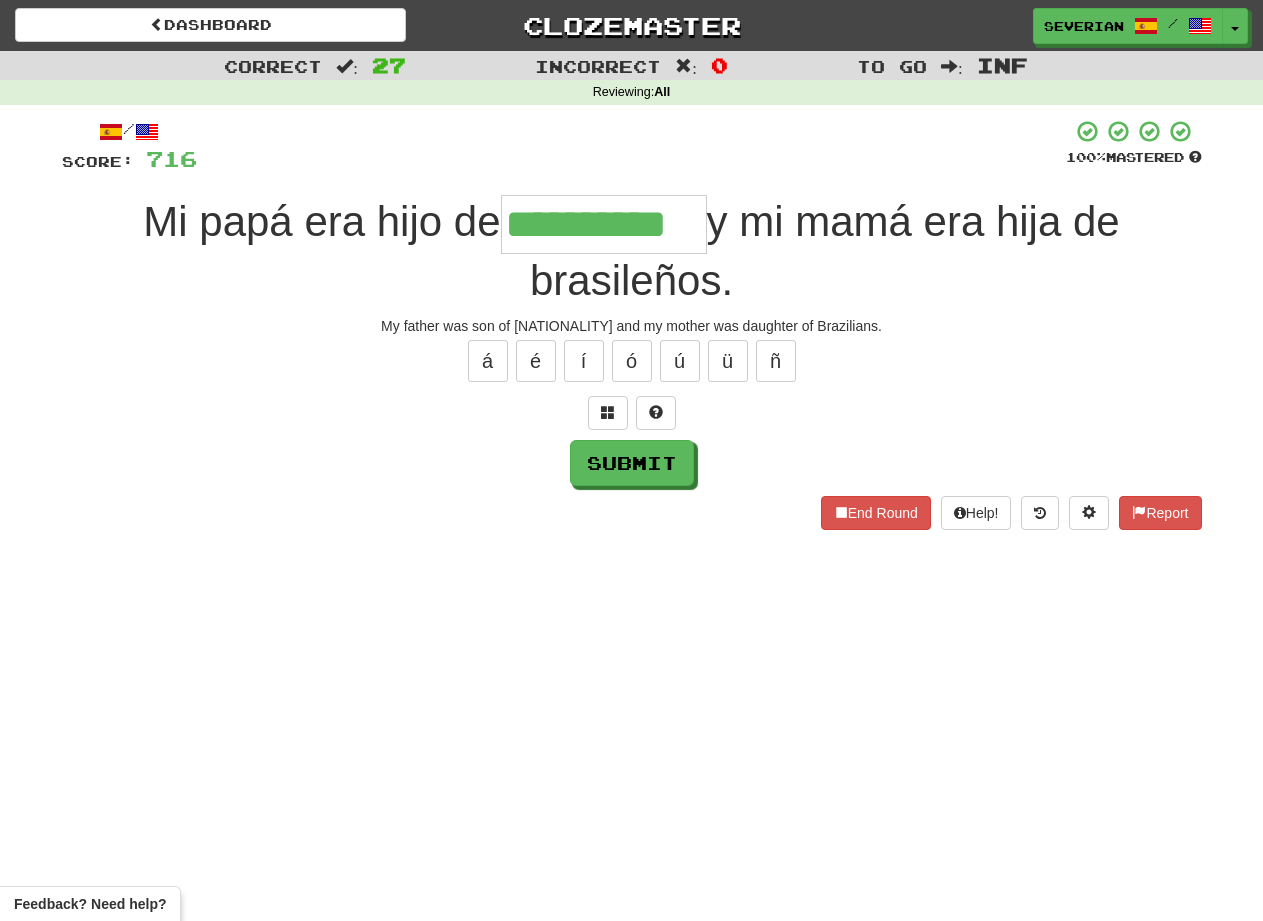 type on "**********" 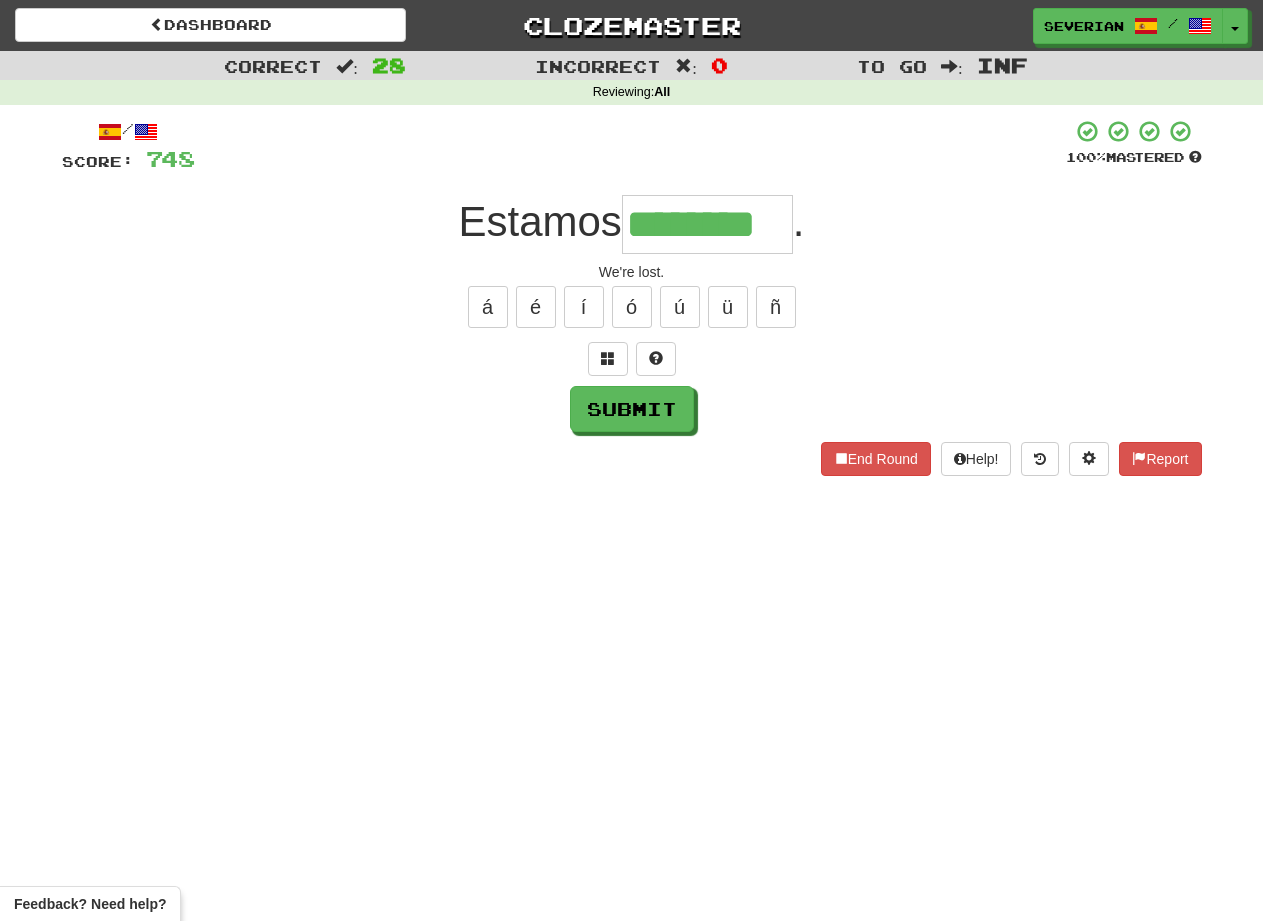 type on "********" 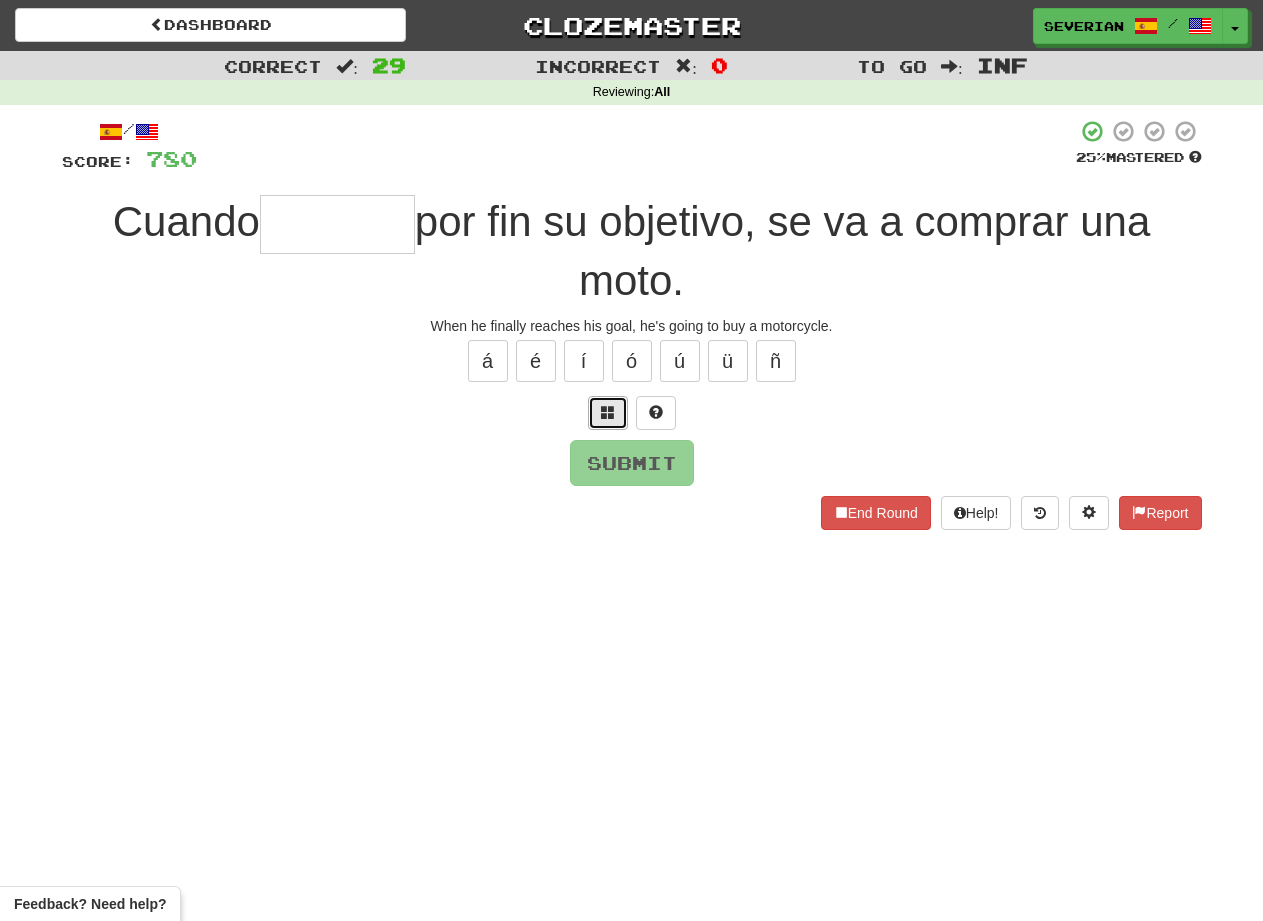 click at bounding box center (608, 412) 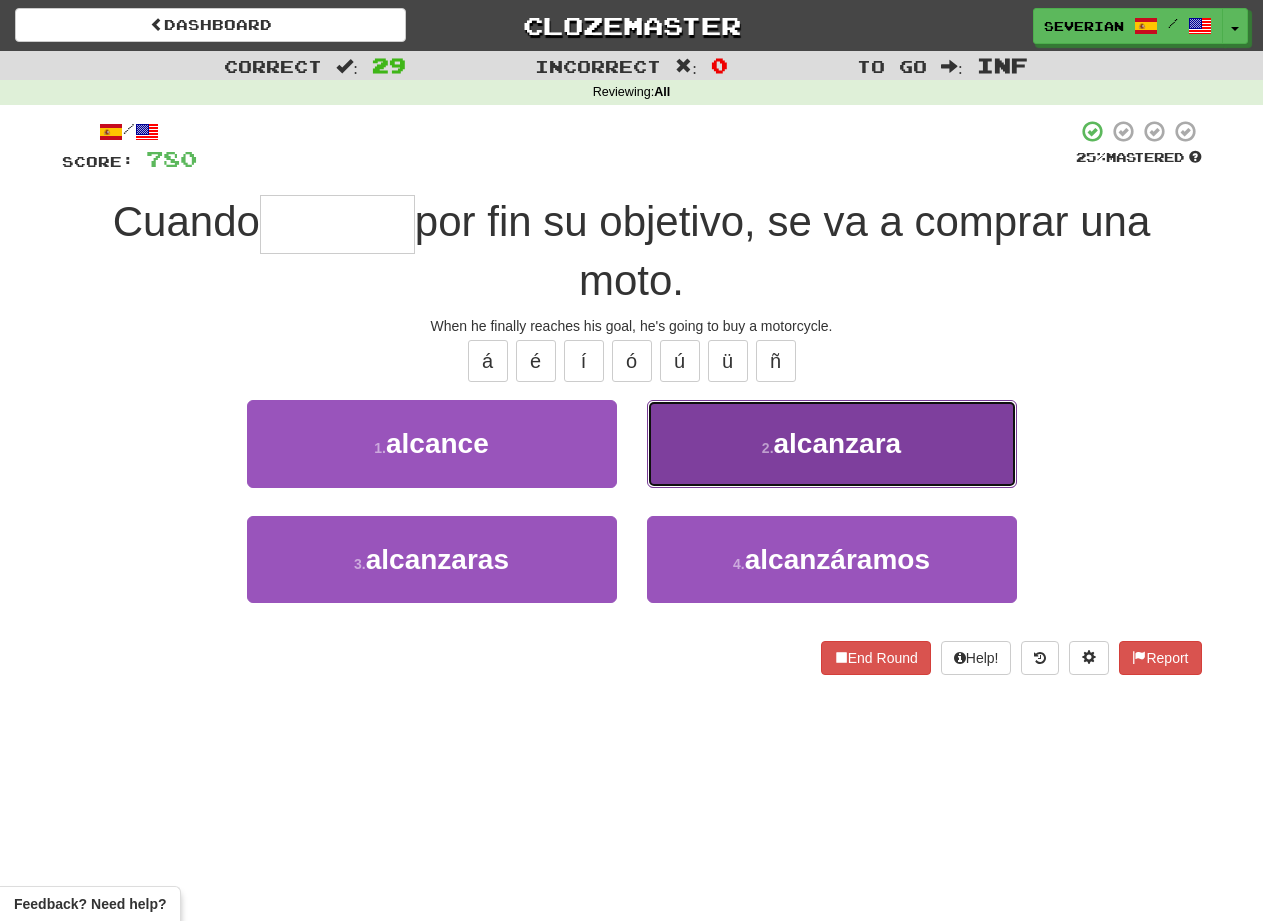 click on "2 .  alcanzara" at bounding box center (832, 443) 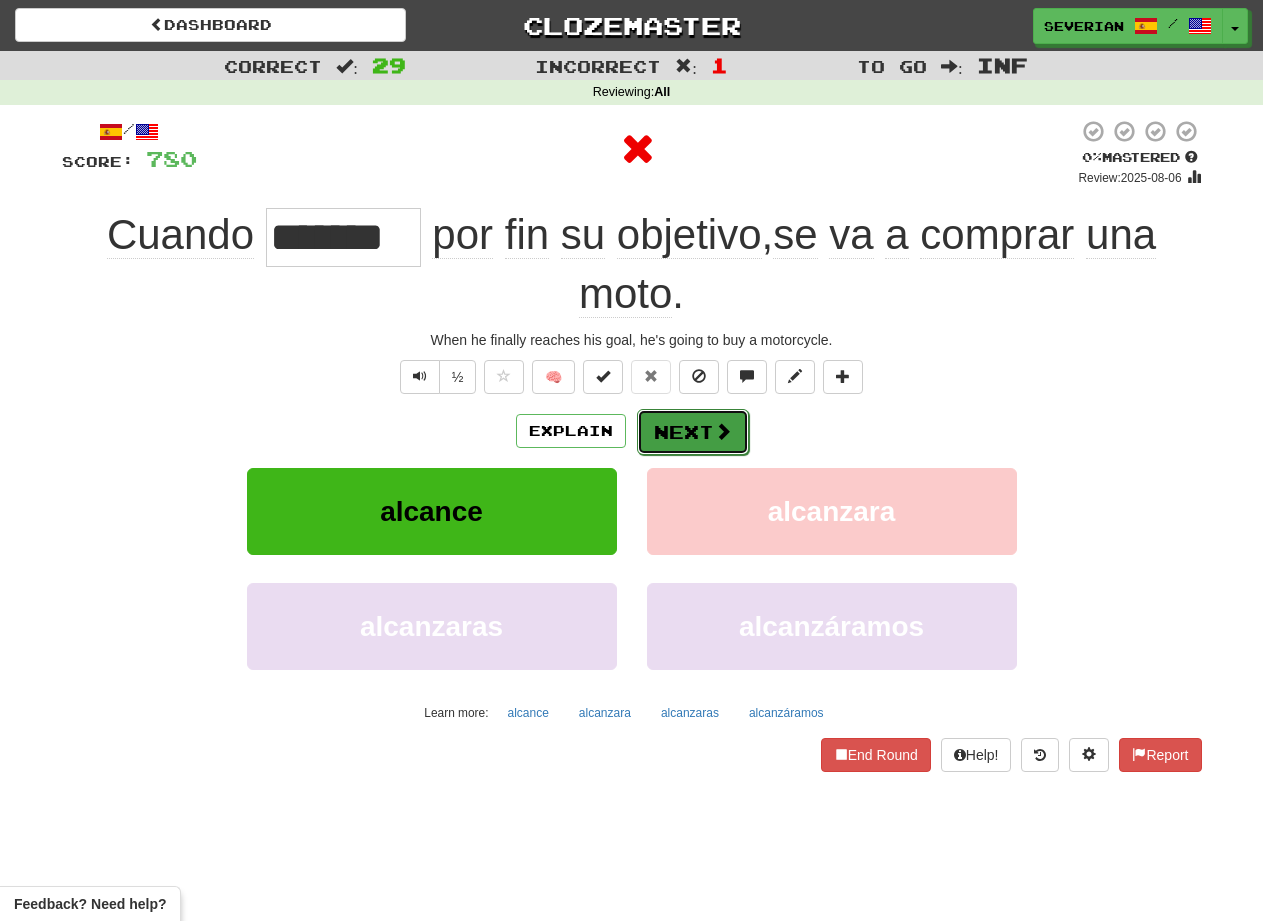 click on "Next" at bounding box center (693, 432) 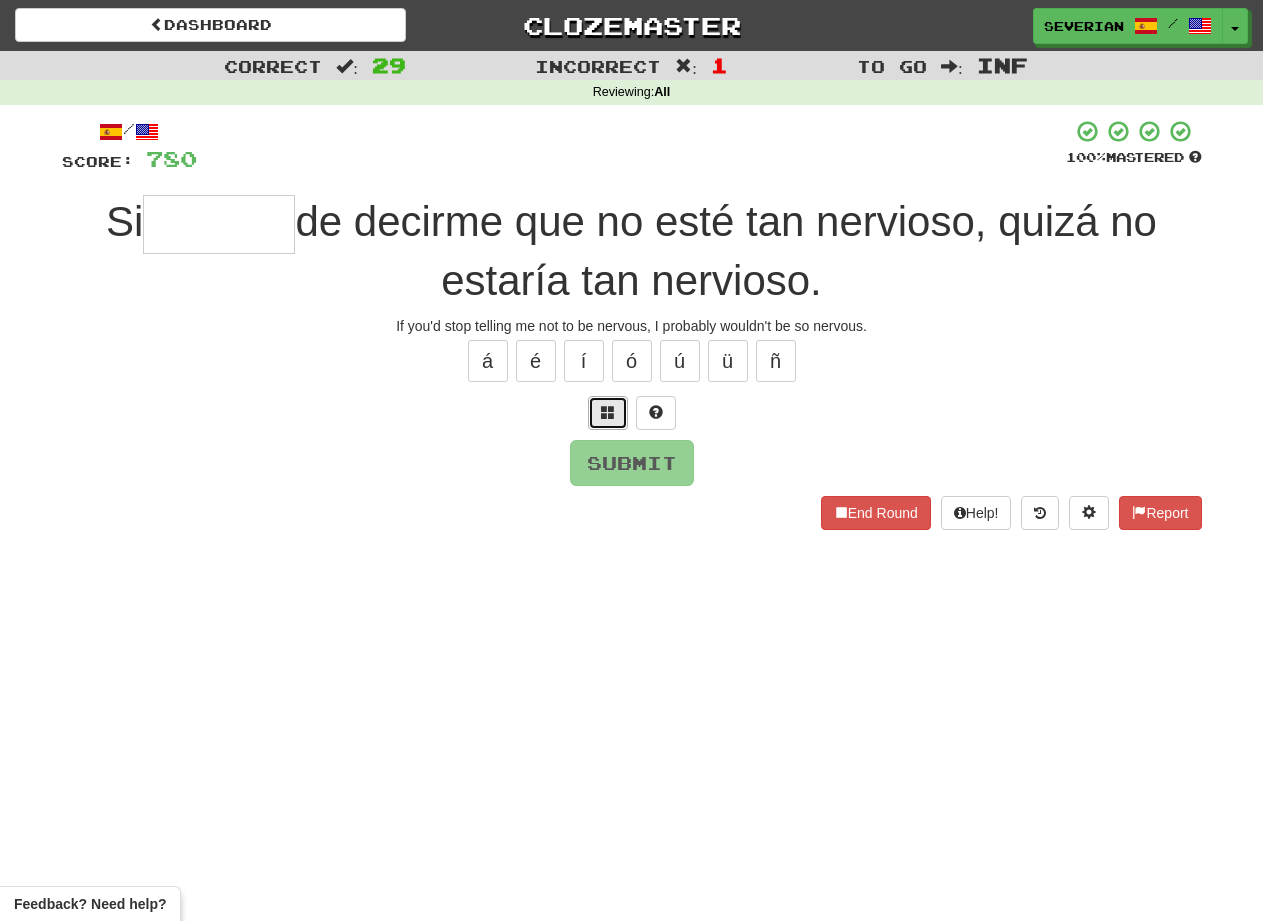 click at bounding box center (608, 413) 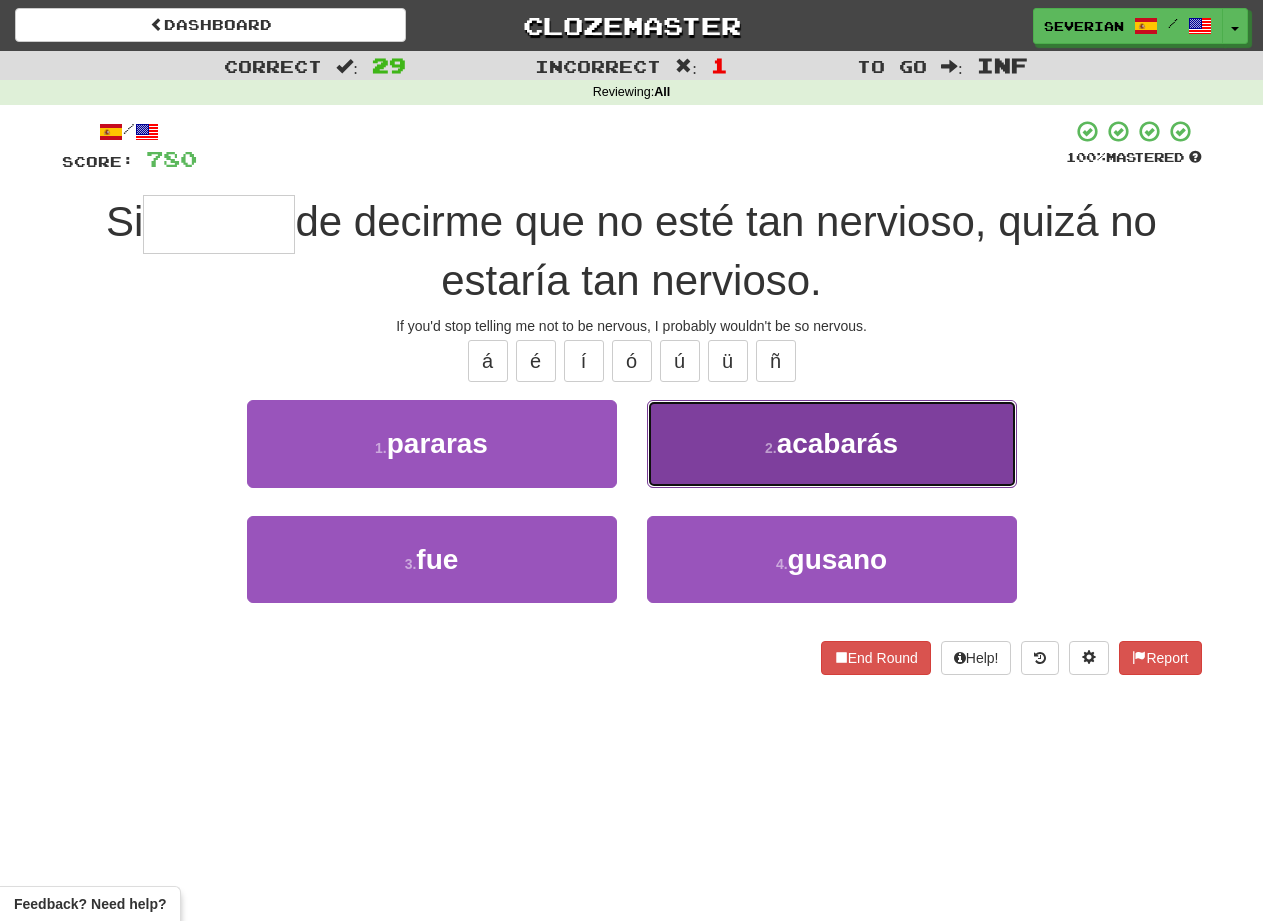 click on "2 .  acabarás" at bounding box center (832, 443) 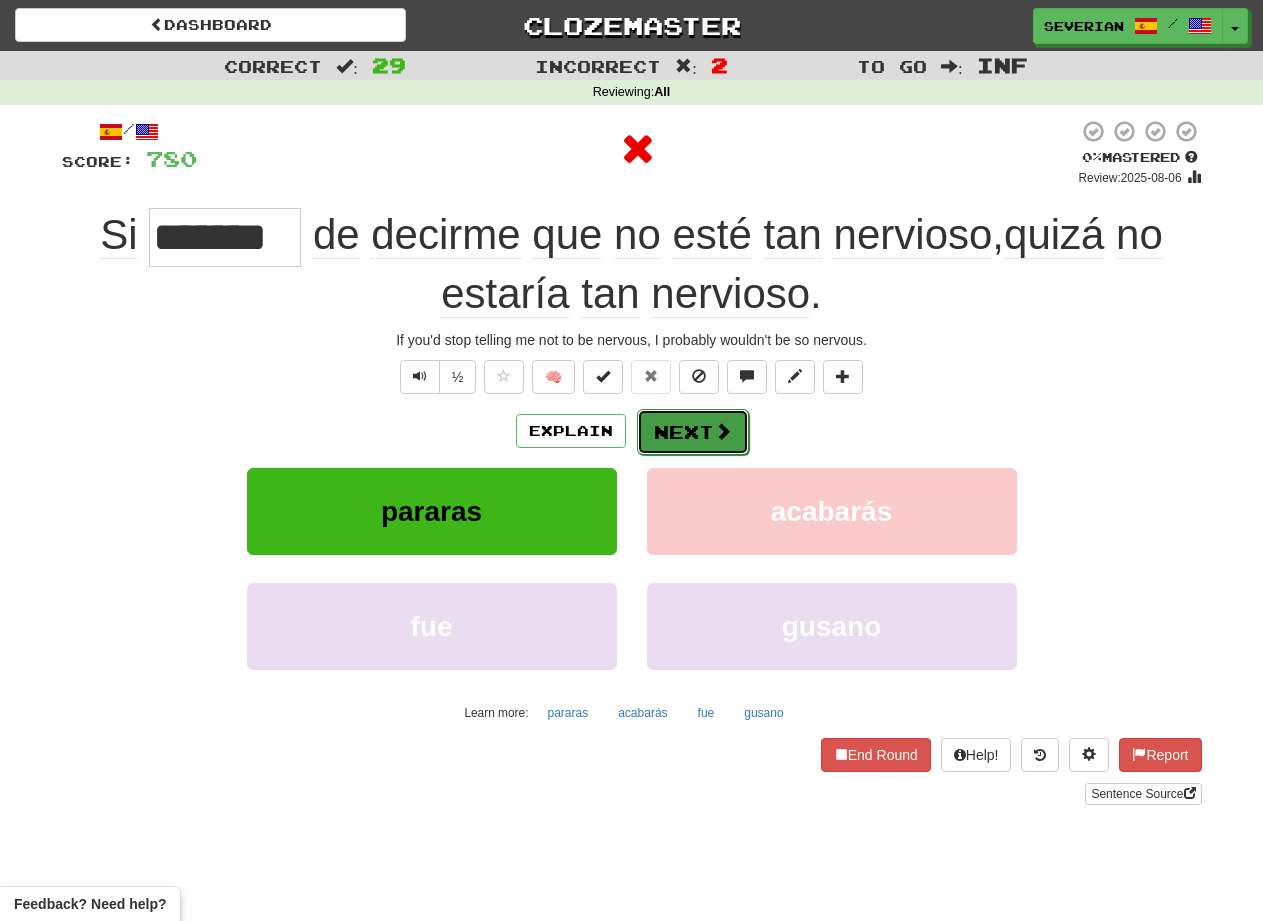 click on "Next" at bounding box center [693, 432] 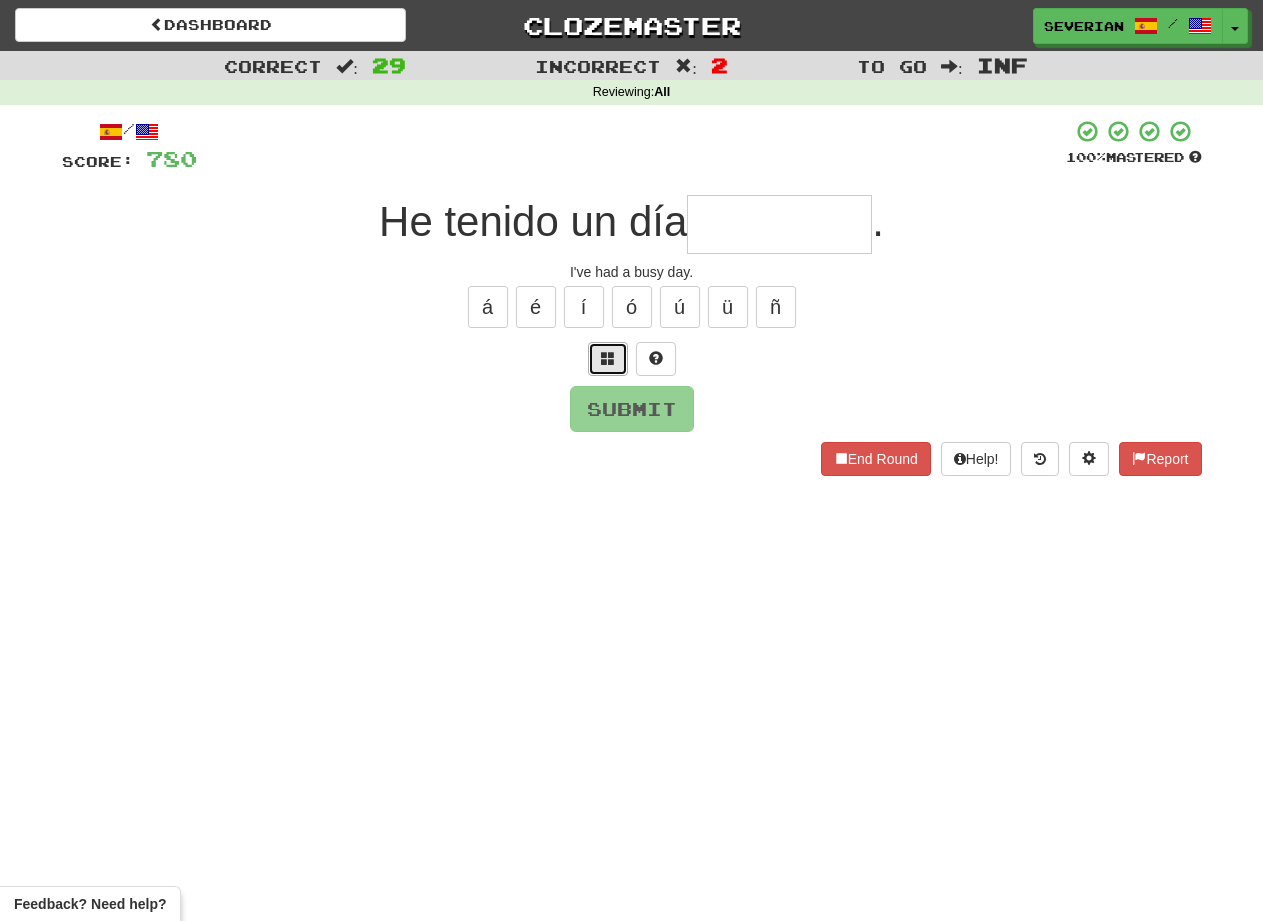 click at bounding box center (608, 359) 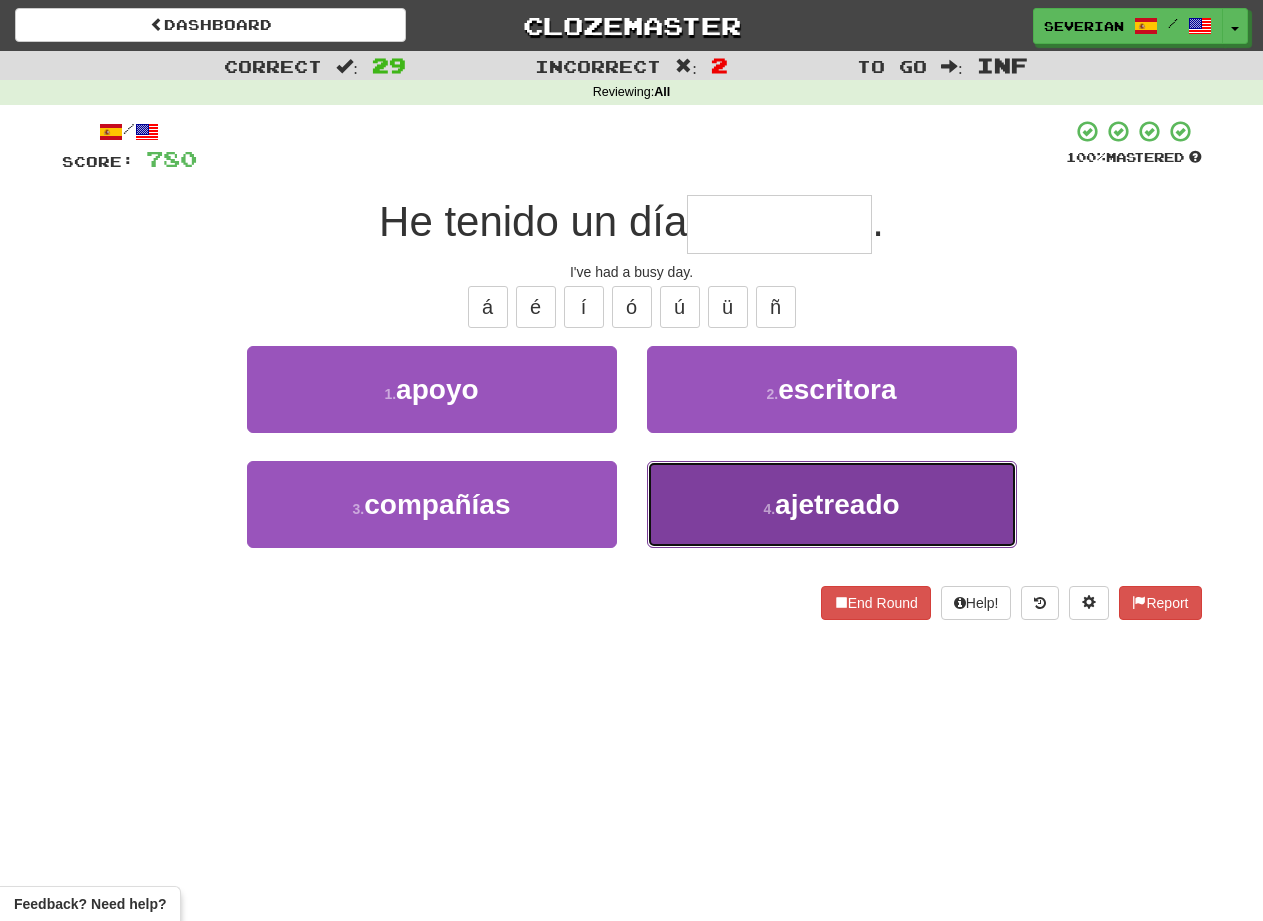 click on "4 ." at bounding box center (769, 509) 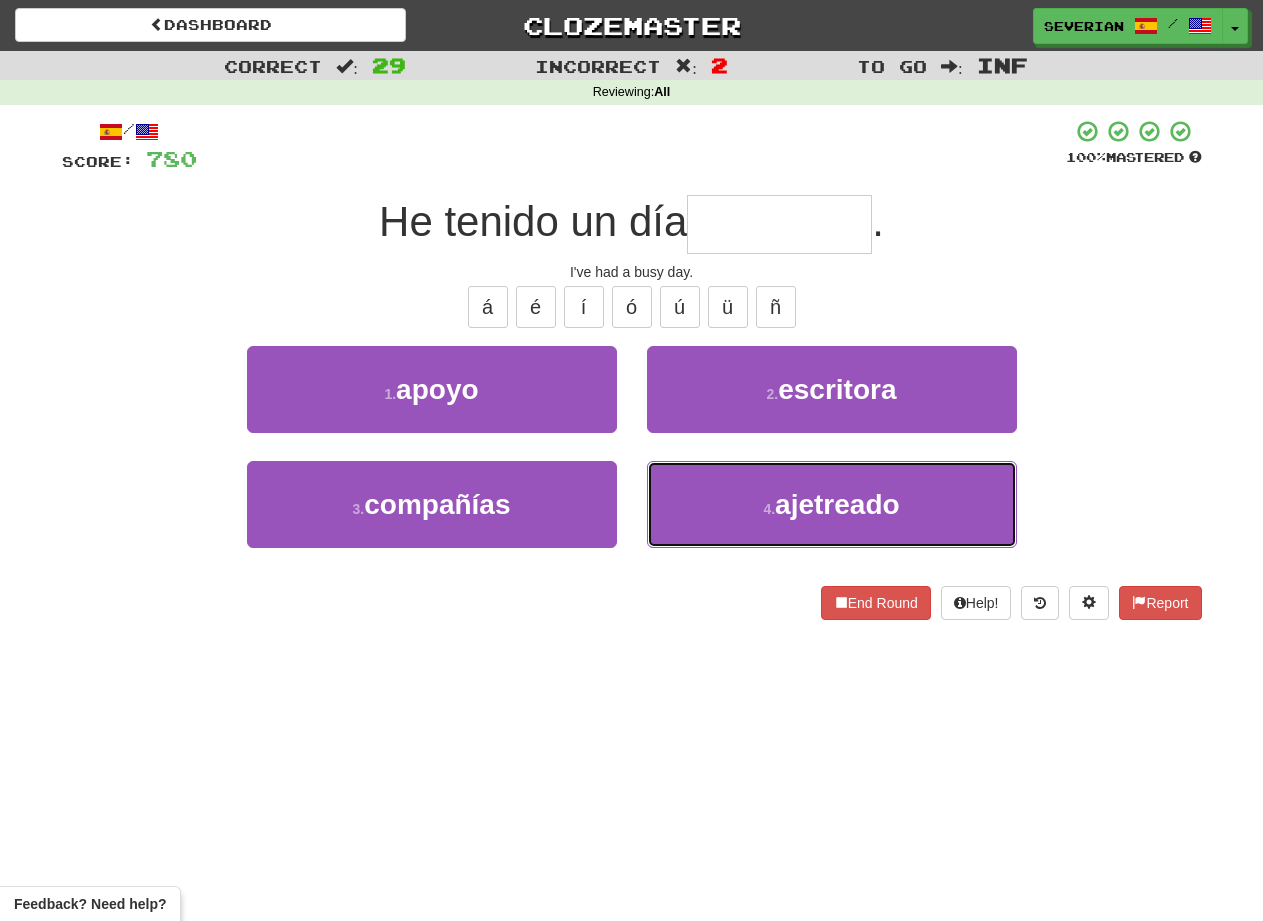 type on "*********" 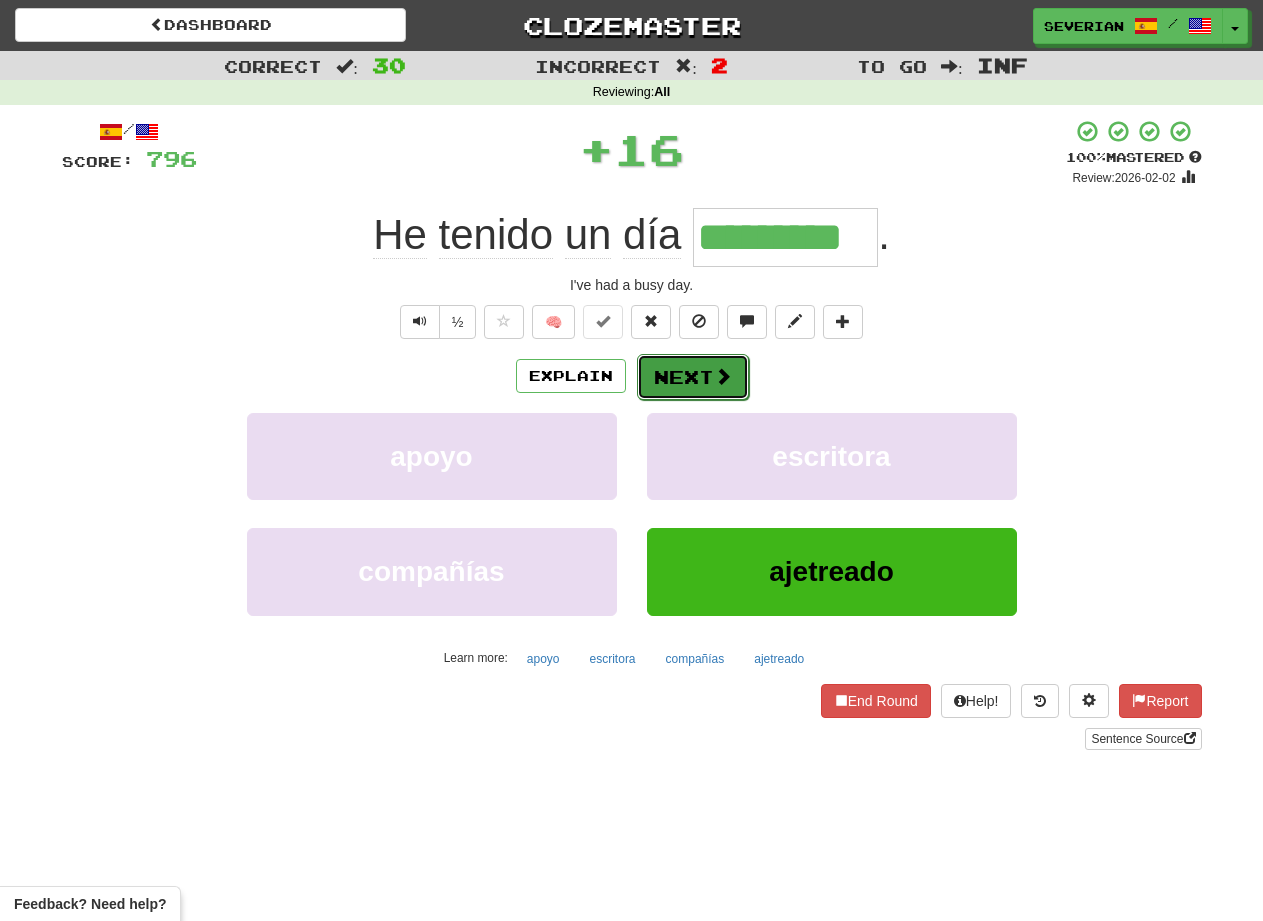 click on "Next" at bounding box center (693, 377) 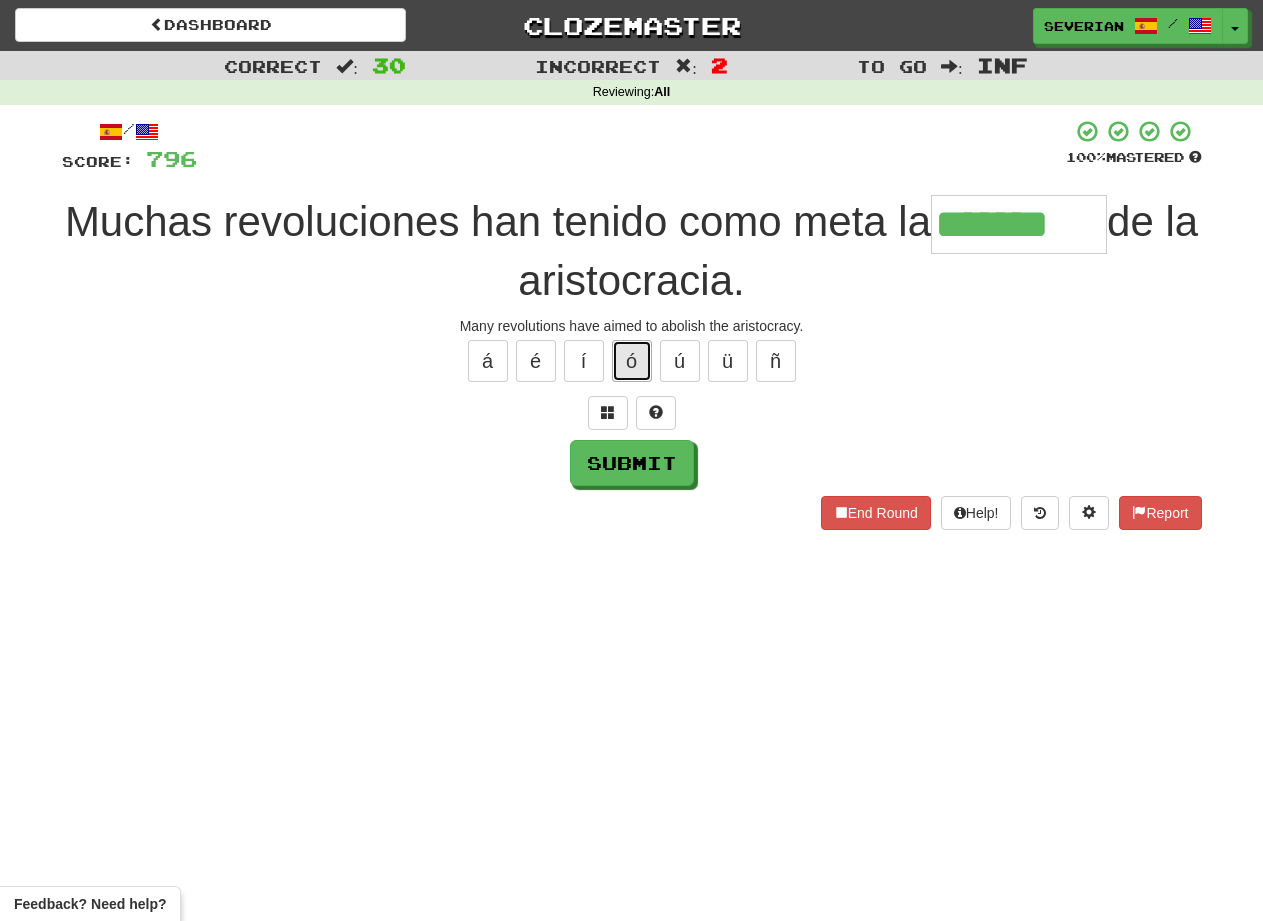 click on "ó" at bounding box center (632, 361) 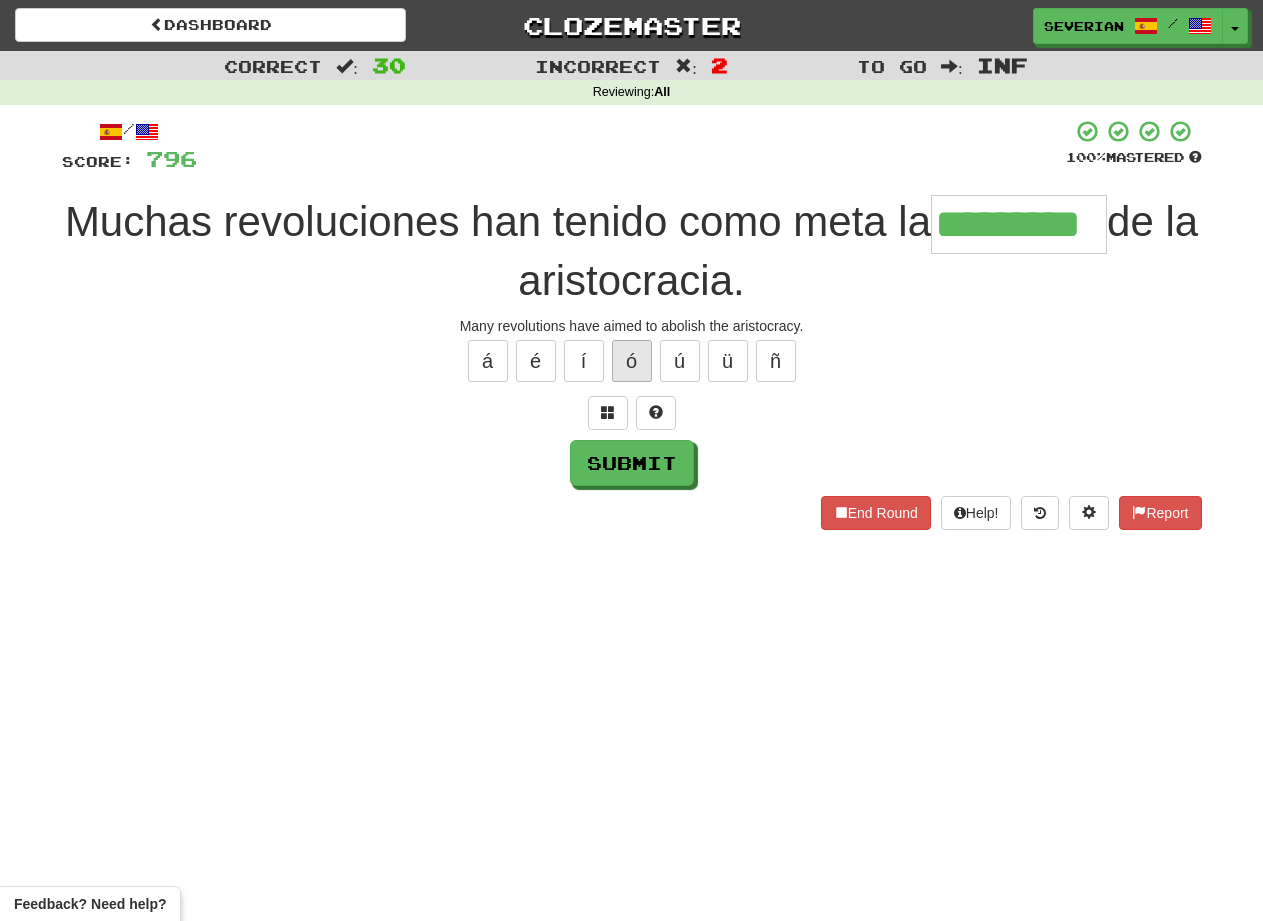 type on "*********" 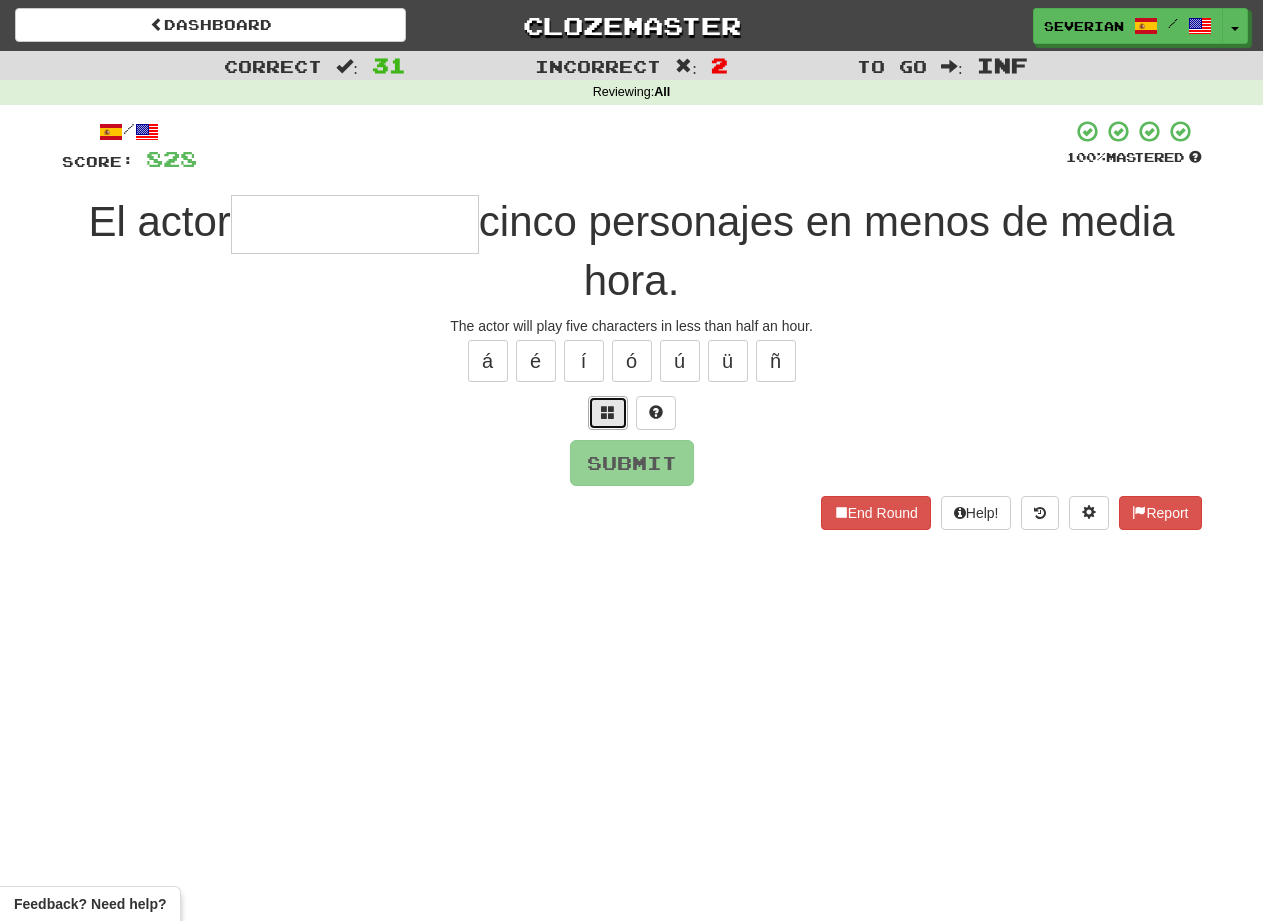 click at bounding box center [608, 413] 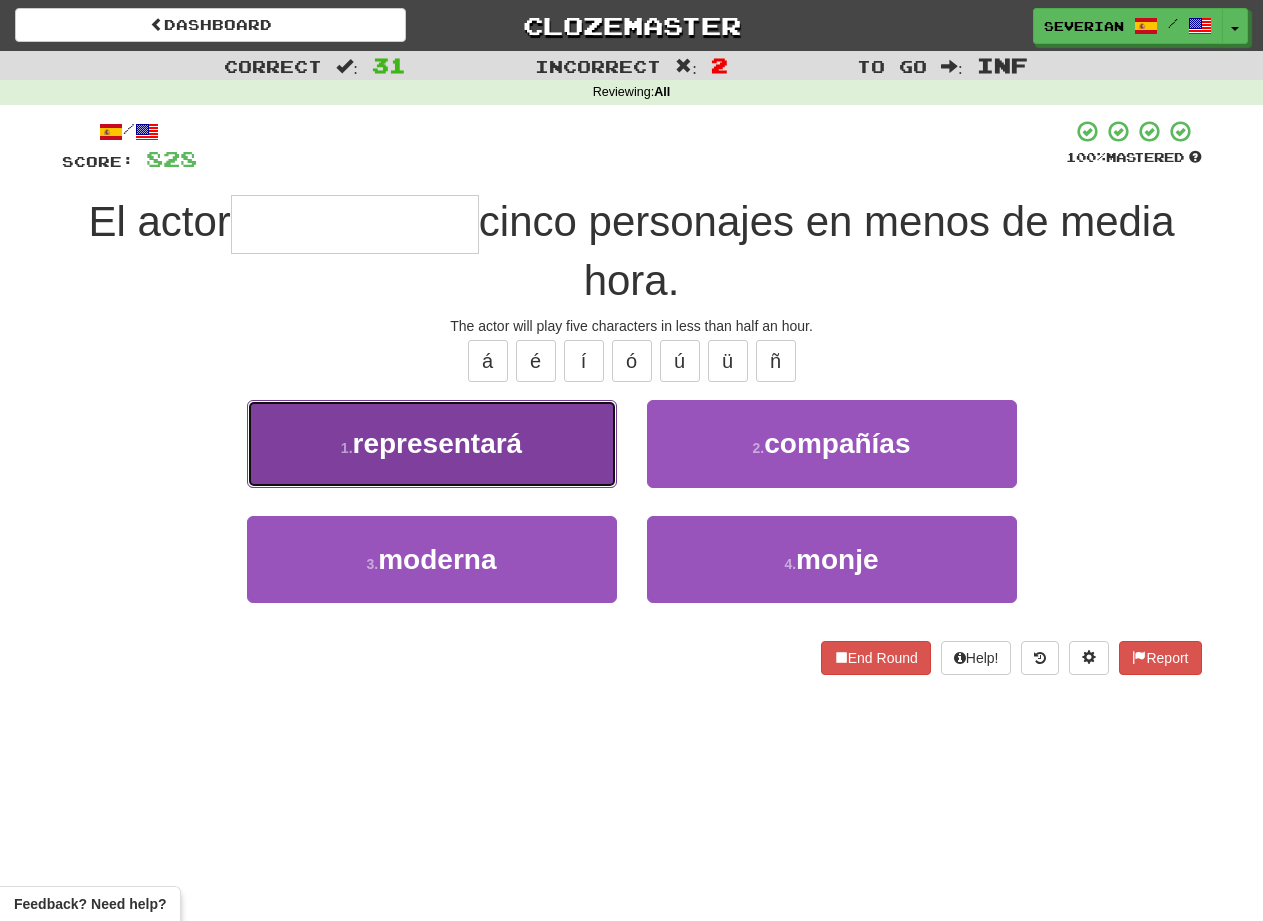 click on "representará" at bounding box center (438, 443) 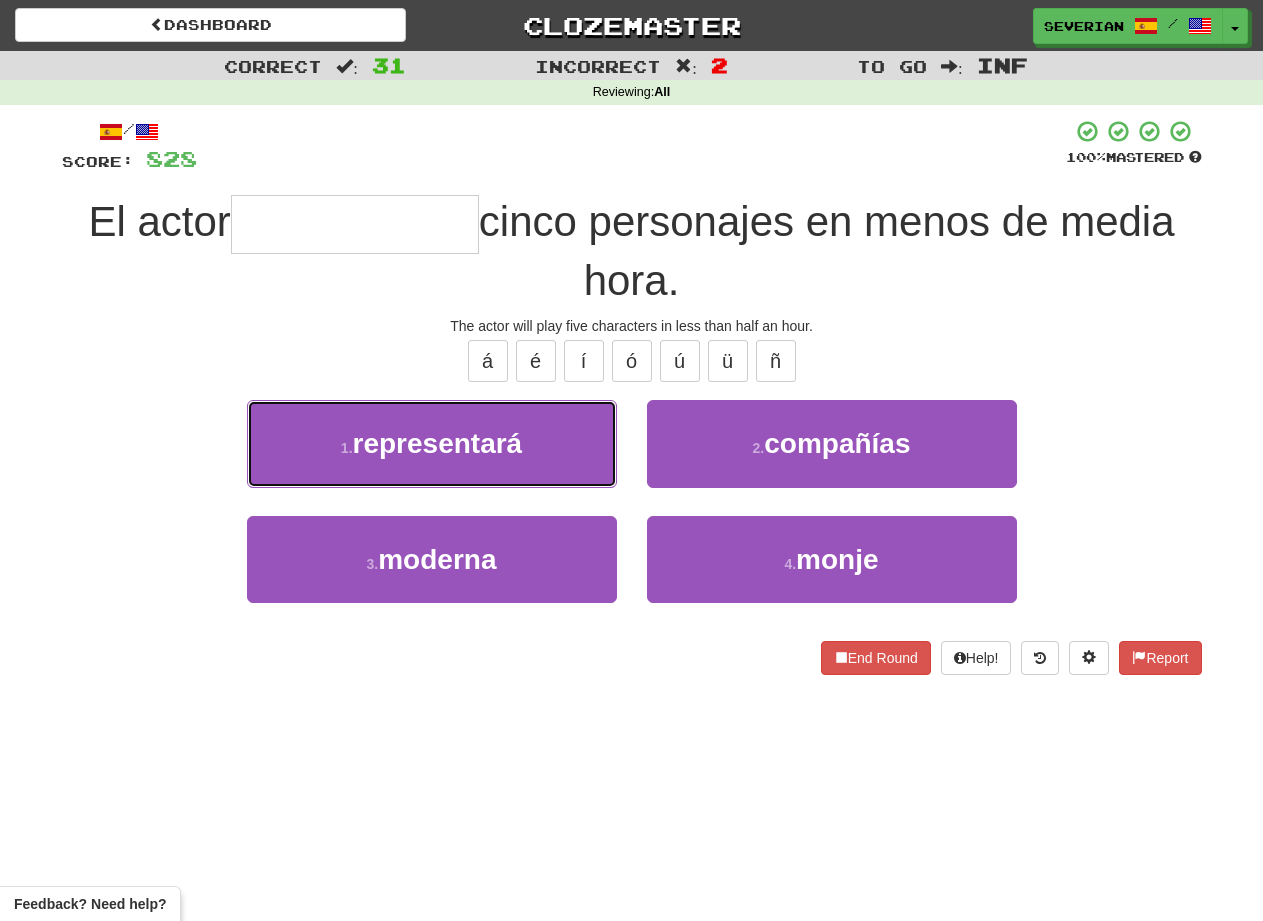 type on "**********" 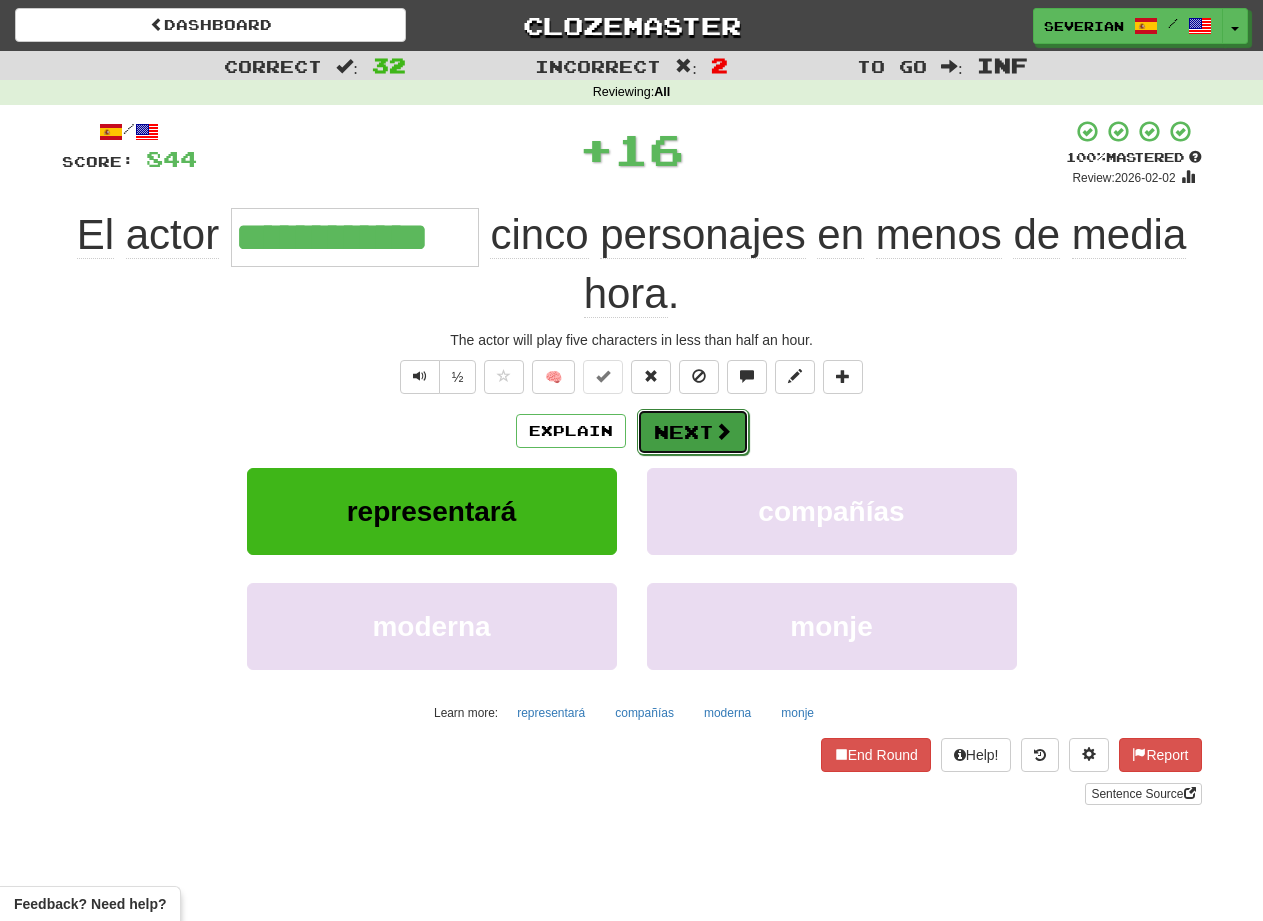 click on "Next" at bounding box center [693, 432] 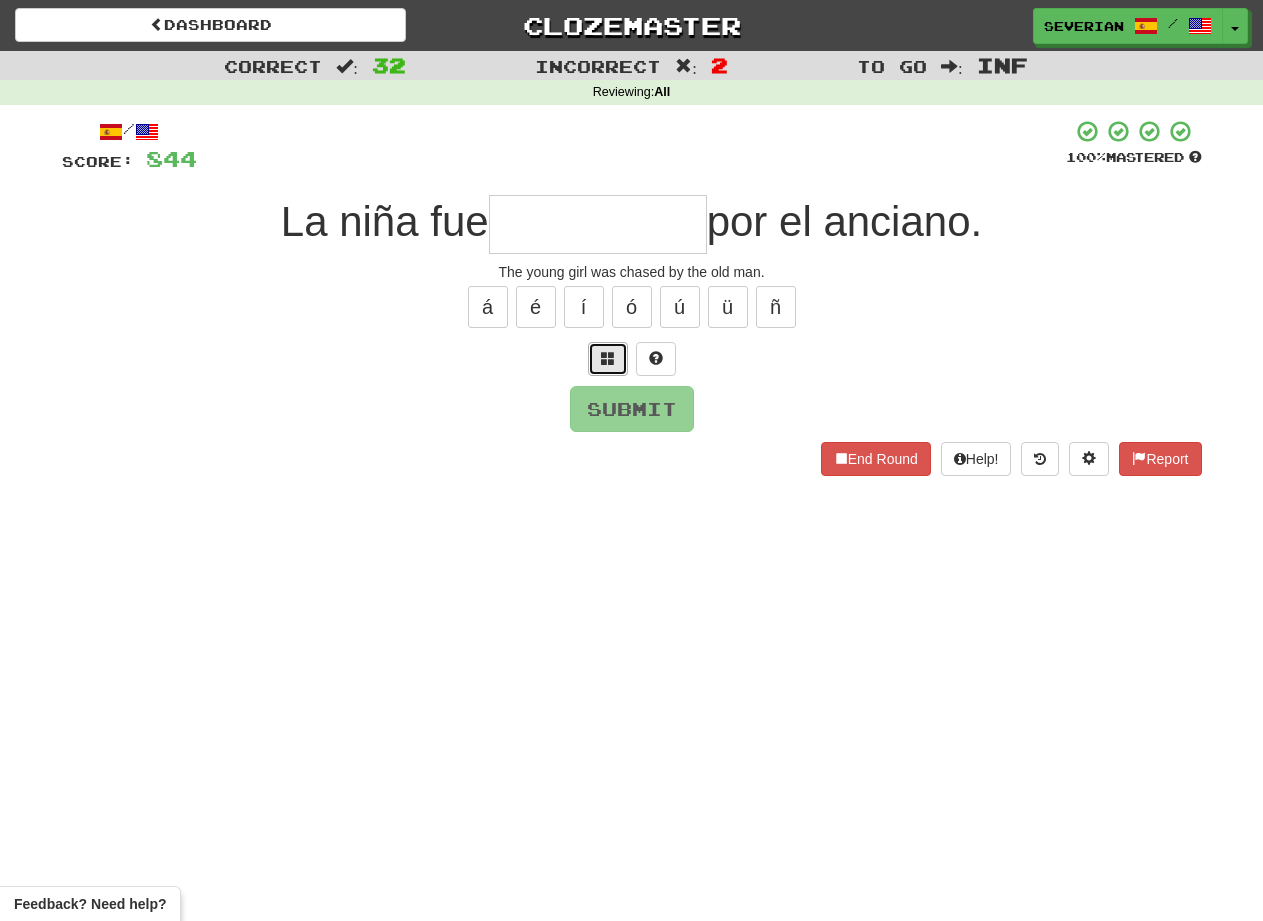 click at bounding box center [608, 359] 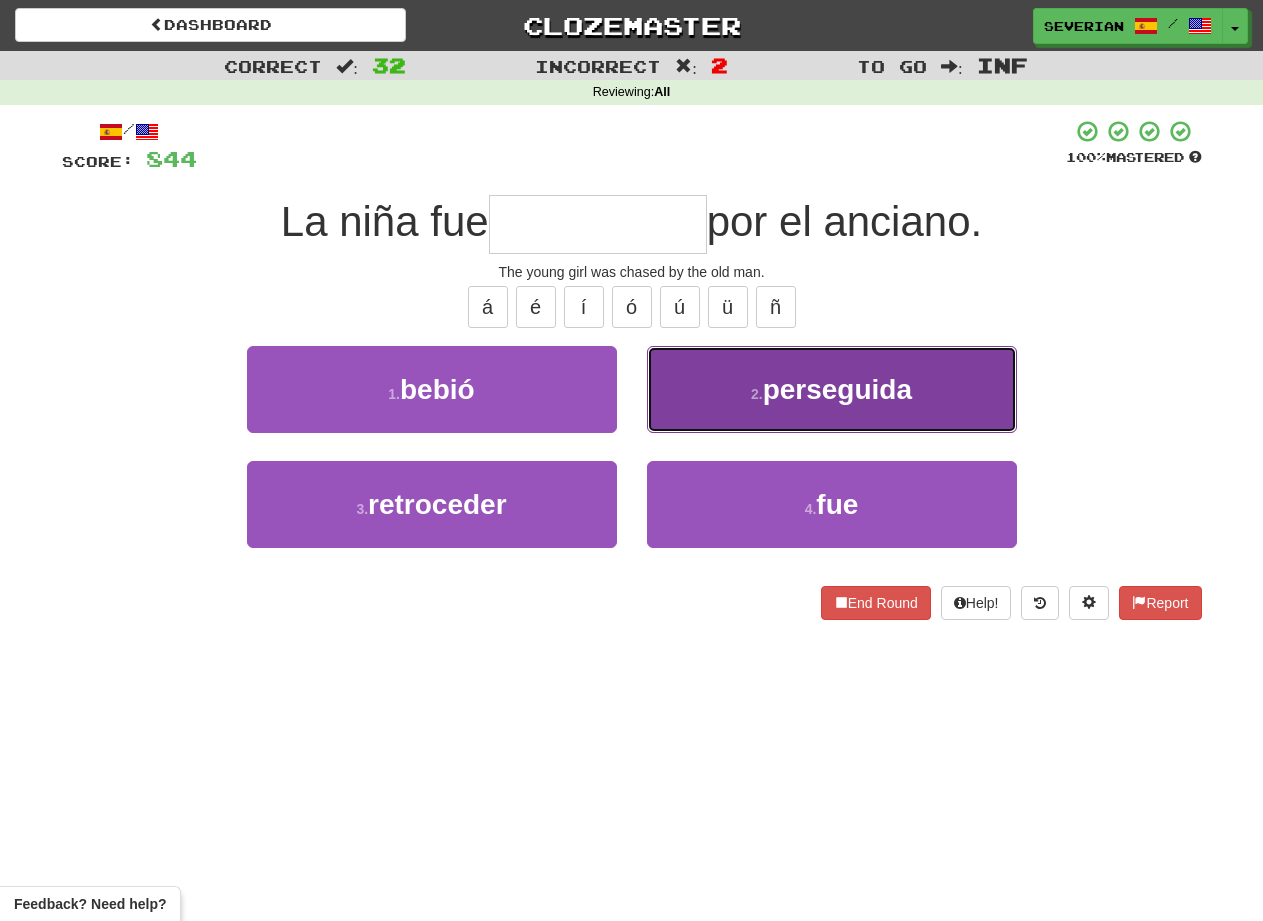 click on "2 .  perseguida" at bounding box center (832, 389) 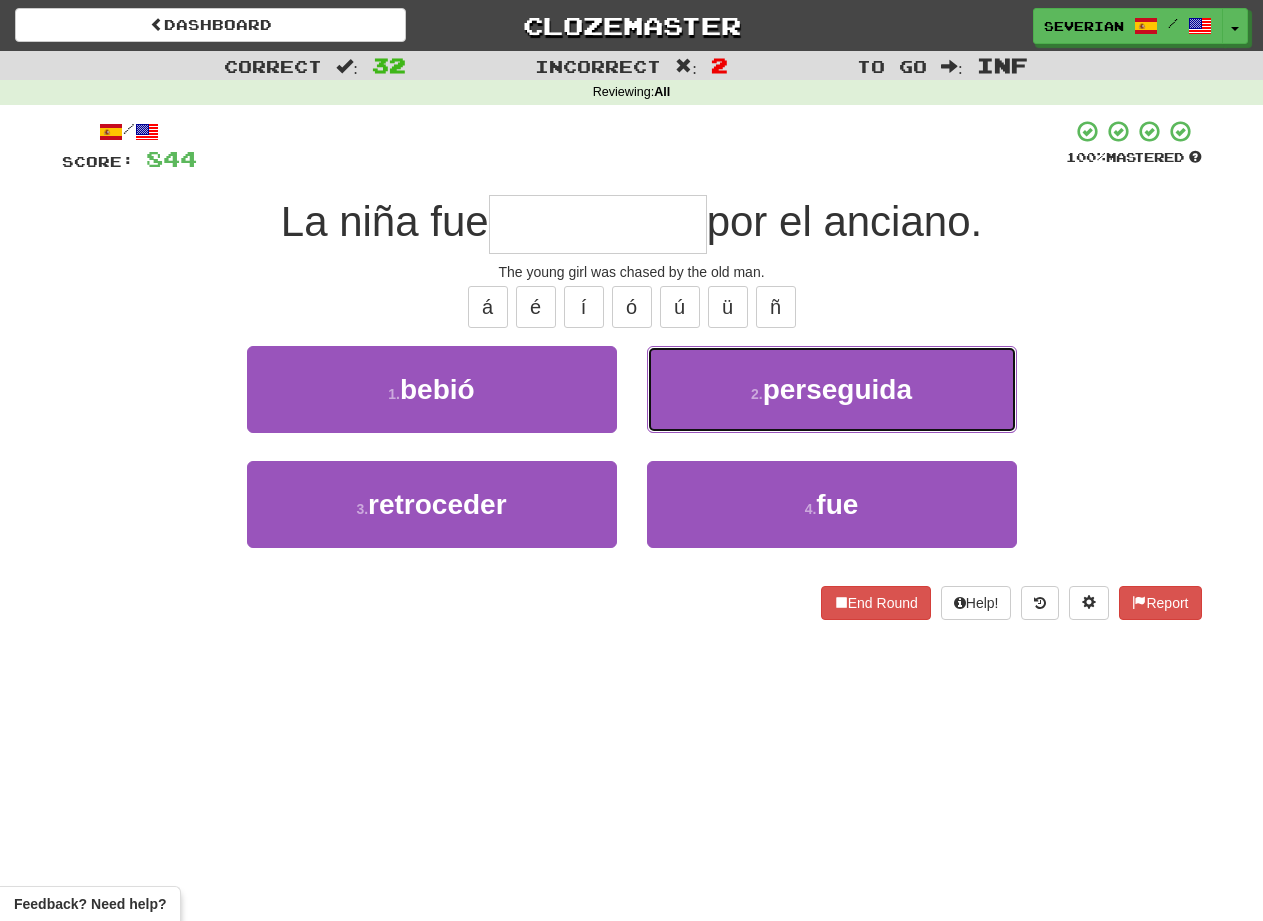 type on "**********" 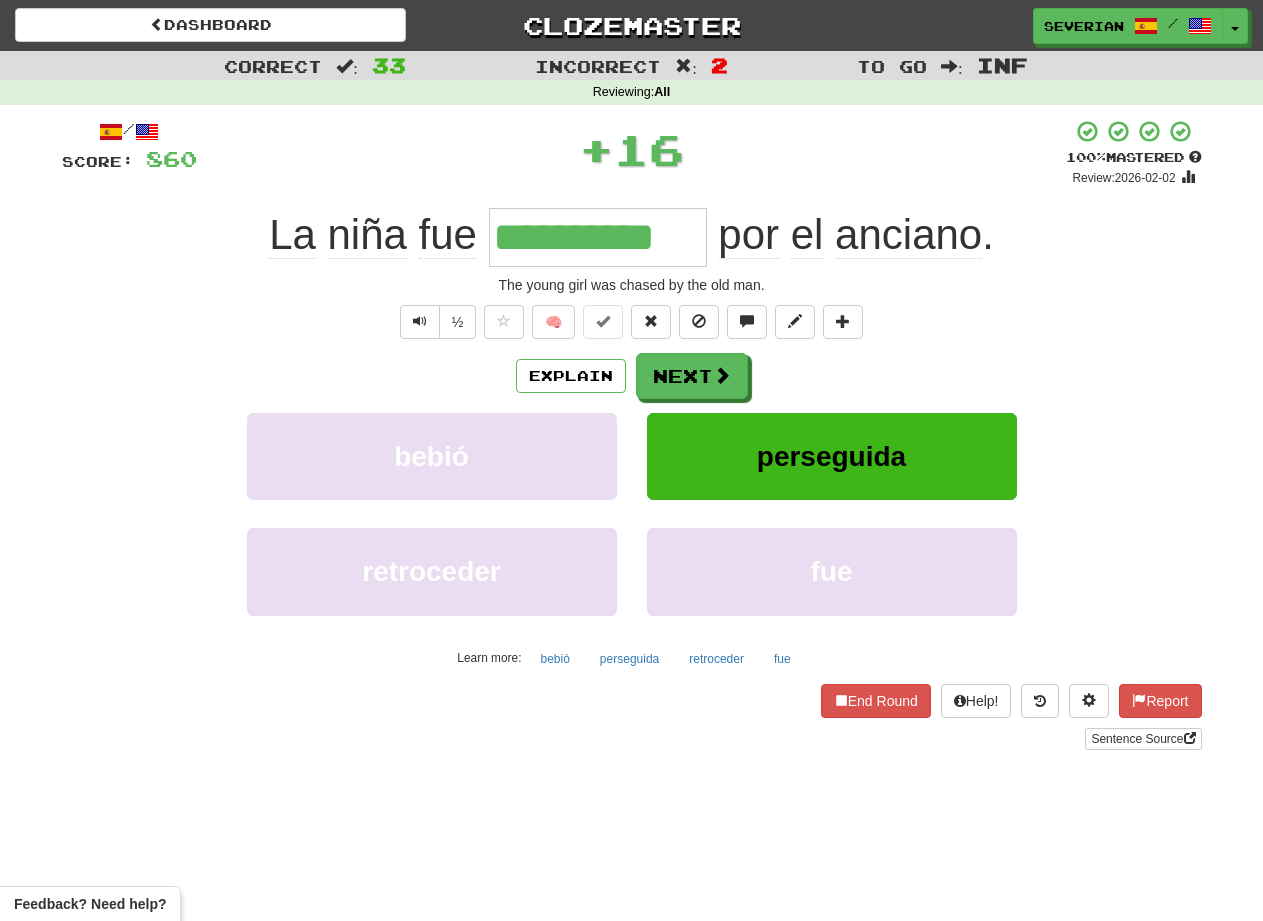 click on "Explain Next bebió perseguida retroceder fue Learn more: bebió perseguida retroceder fue" at bounding box center [632, 513] 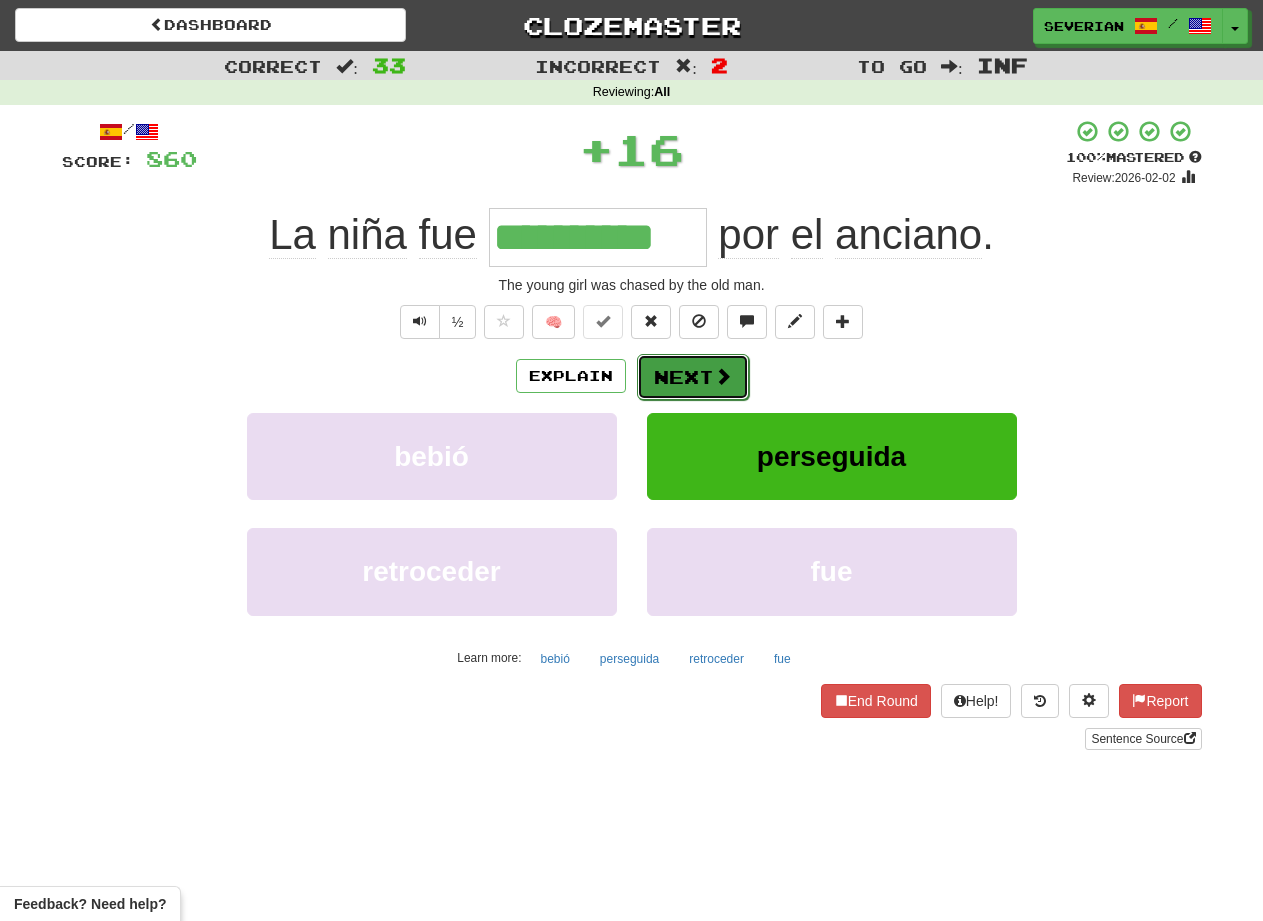 click on "Next" at bounding box center [693, 377] 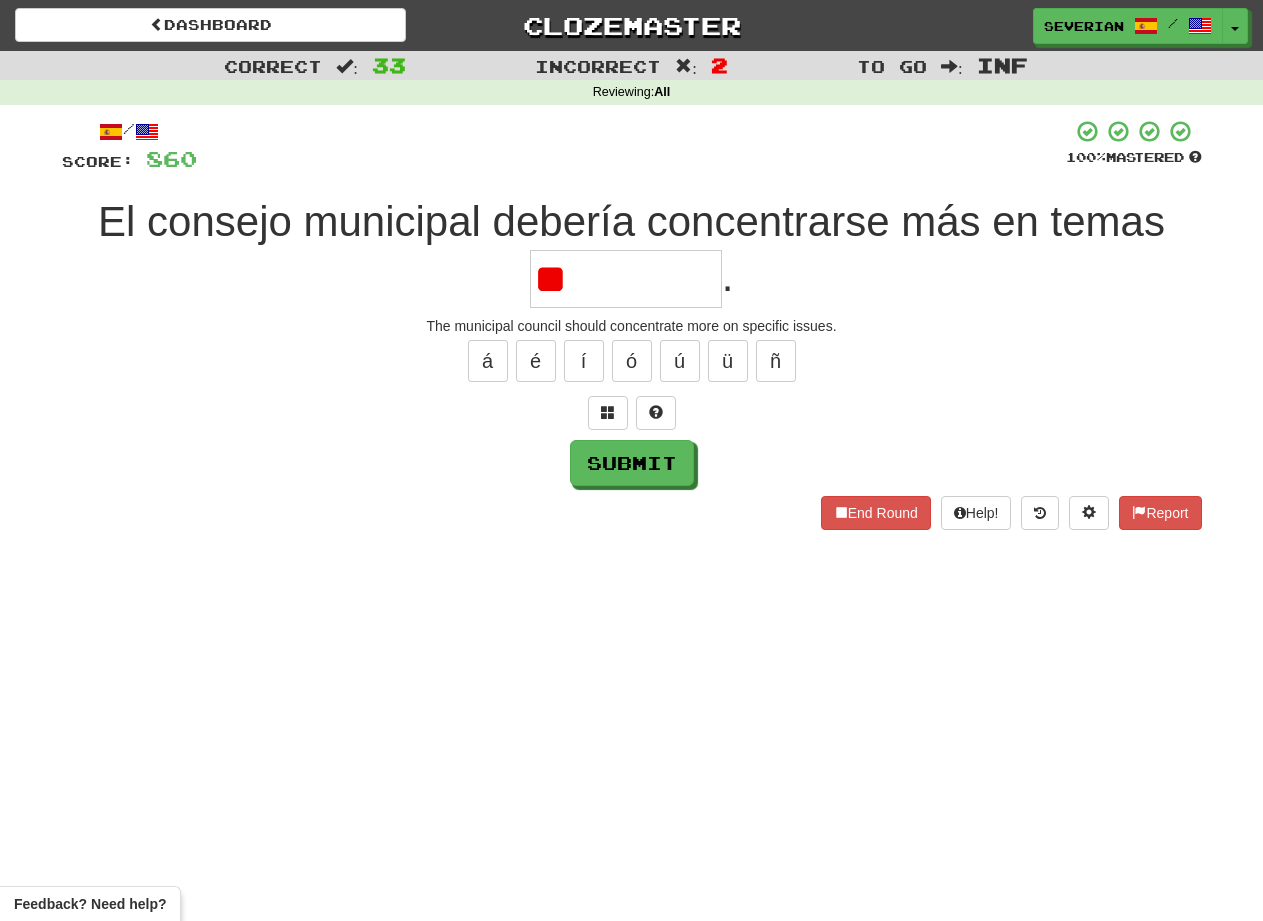 type on "*" 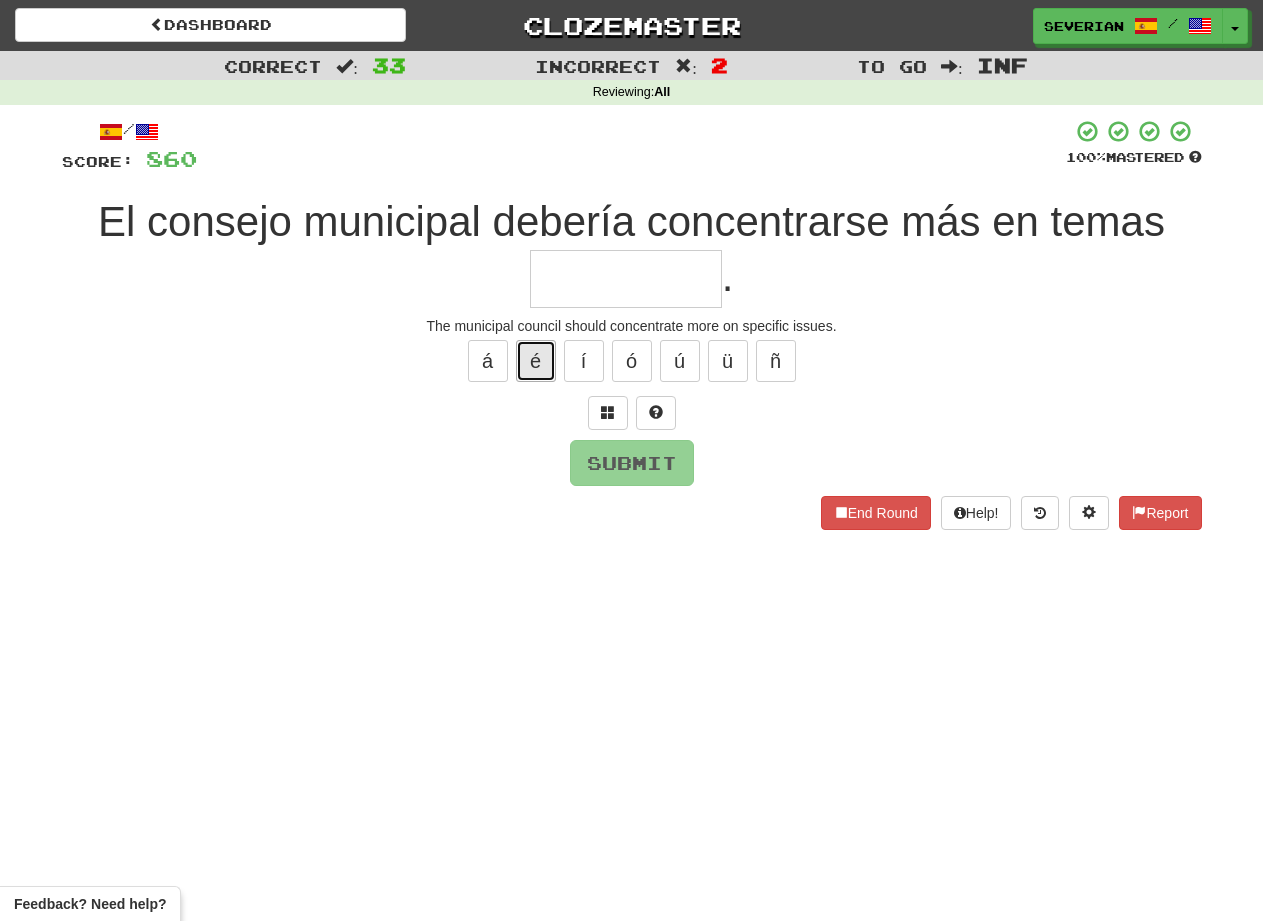 click on "é" at bounding box center (536, 361) 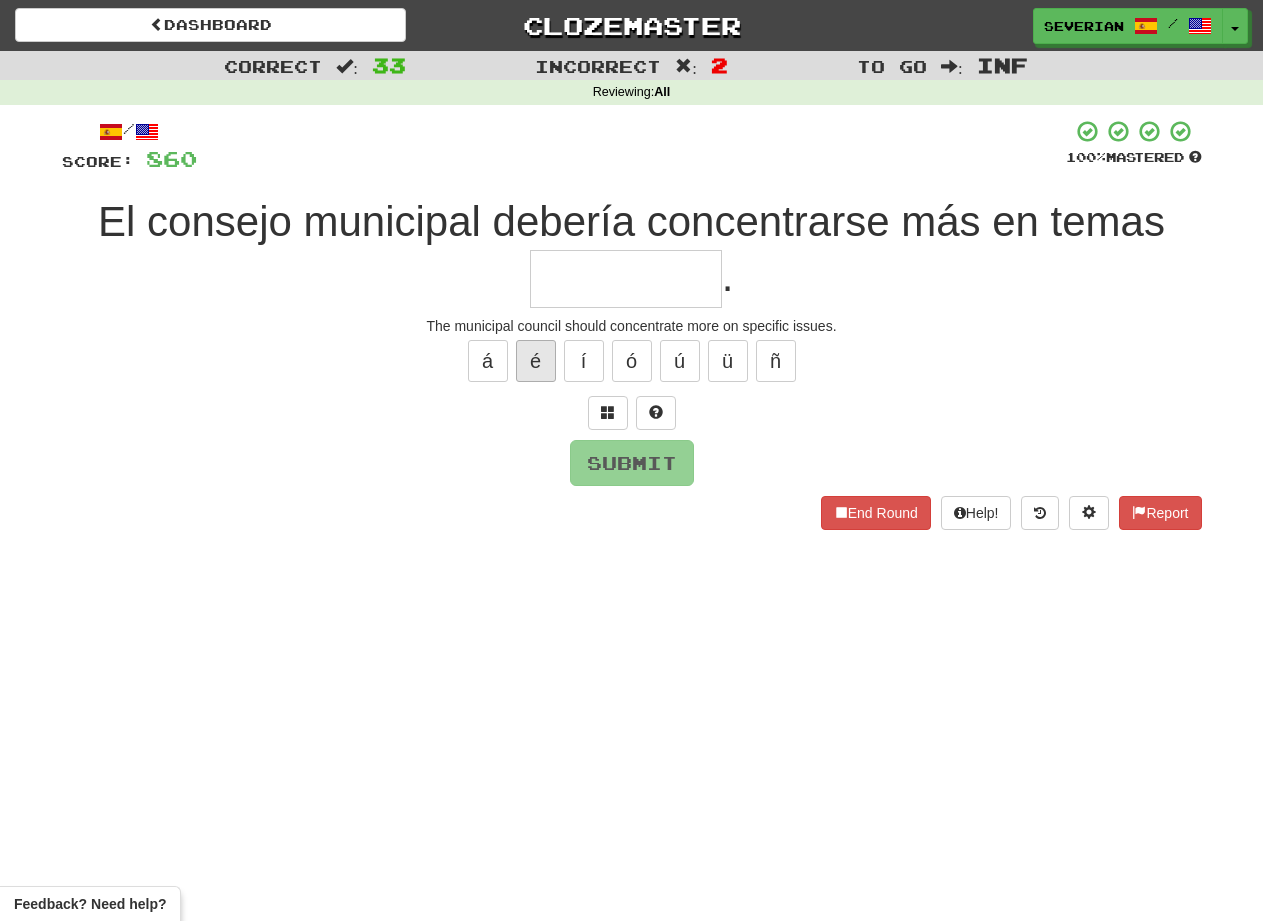 type on "*" 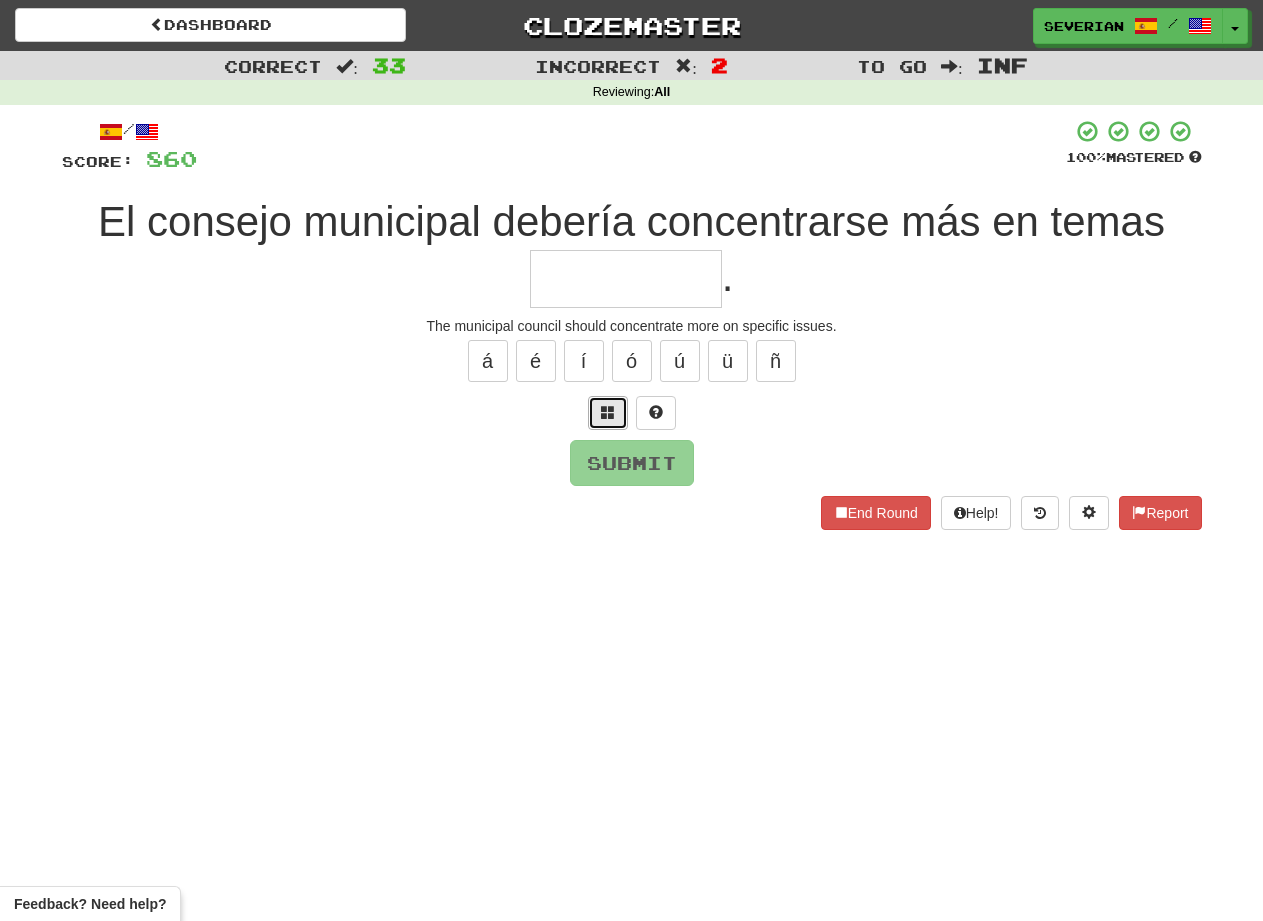 click at bounding box center (608, 413) 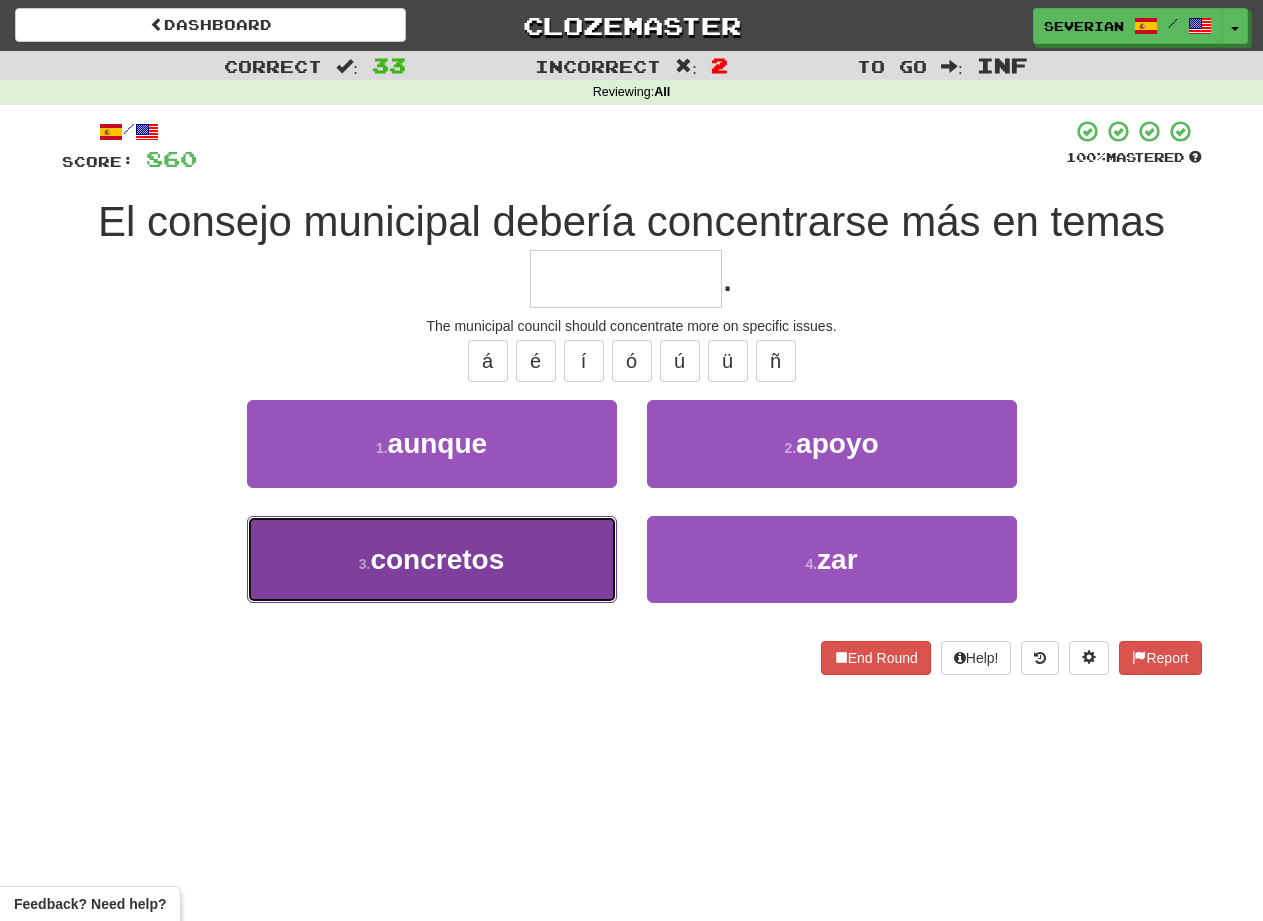 click on "concretos" at bounding box center [437, 559] 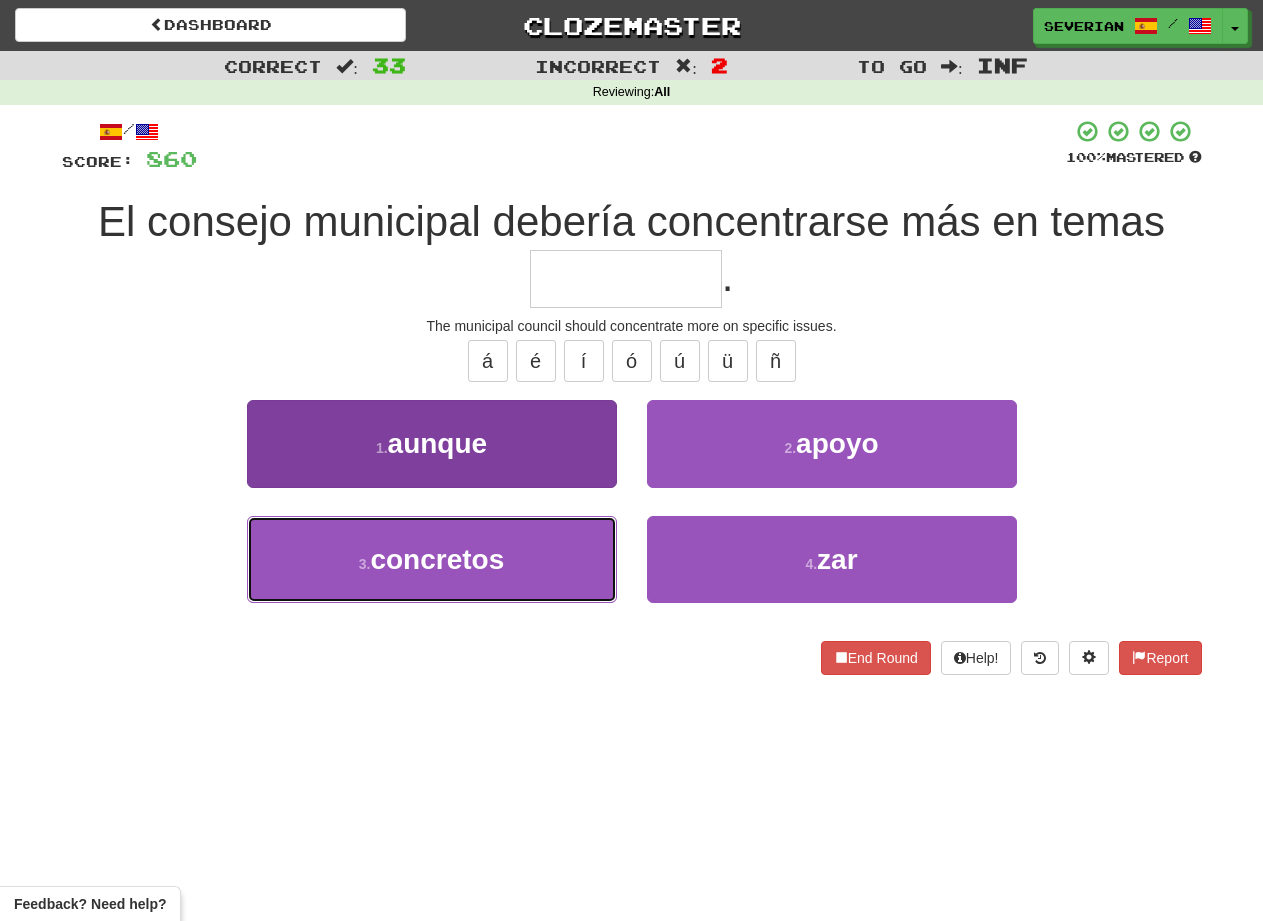 type on "*********" 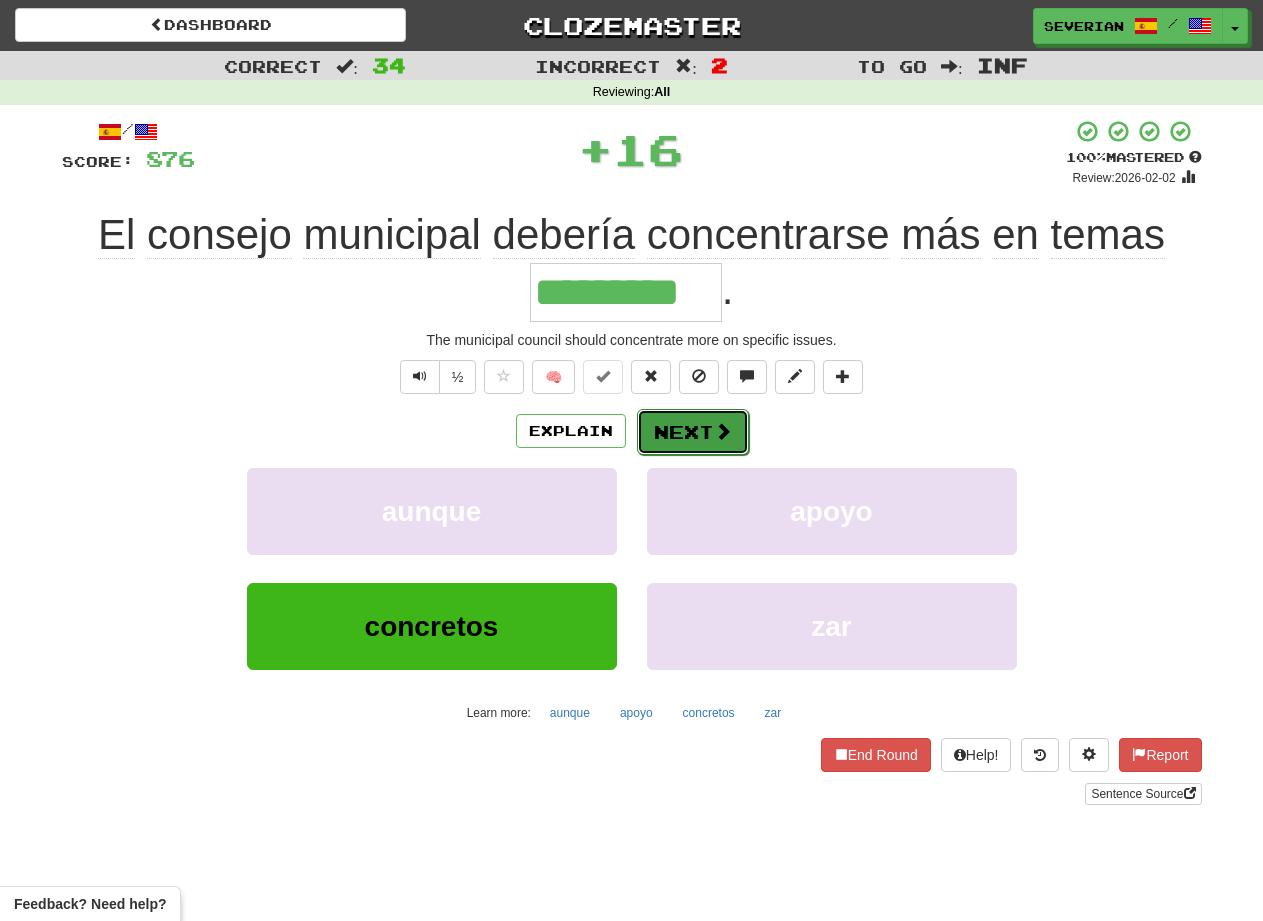 click on "Next" at bounding box center [693, 432] 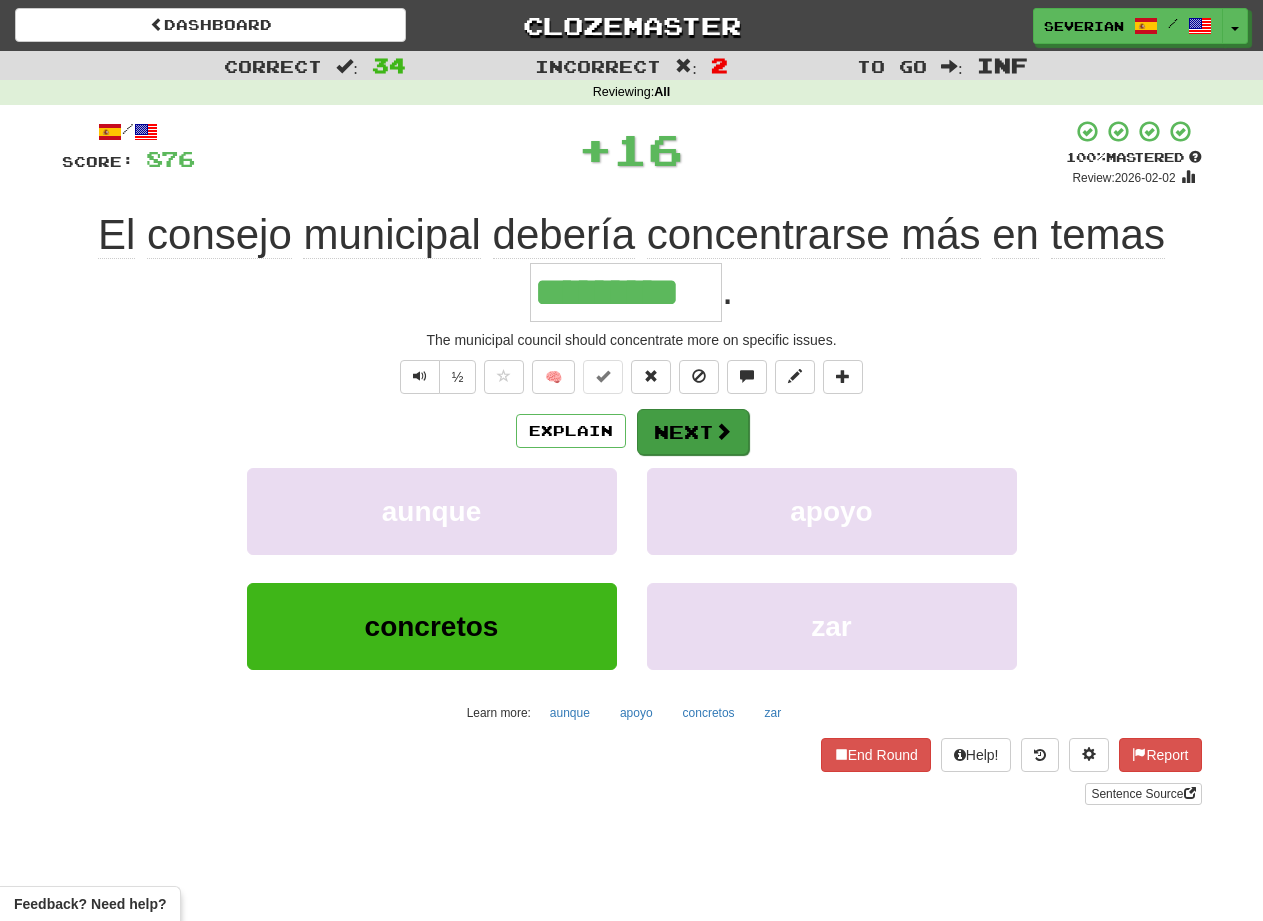 type 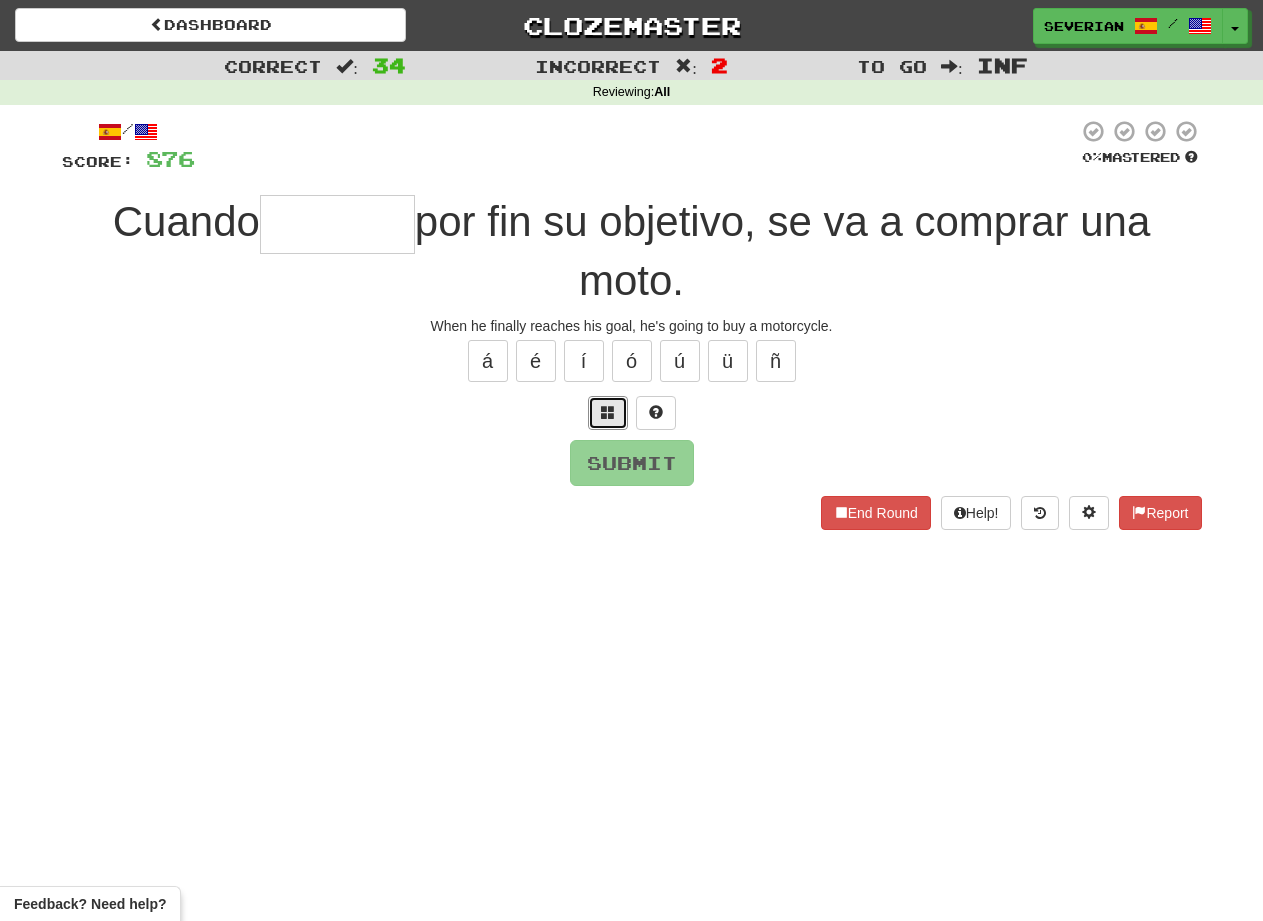 drag, startPoint x: 612, startPoint y: 420, endPoint x: 478, endPoint y: 435, distance: 134.83694 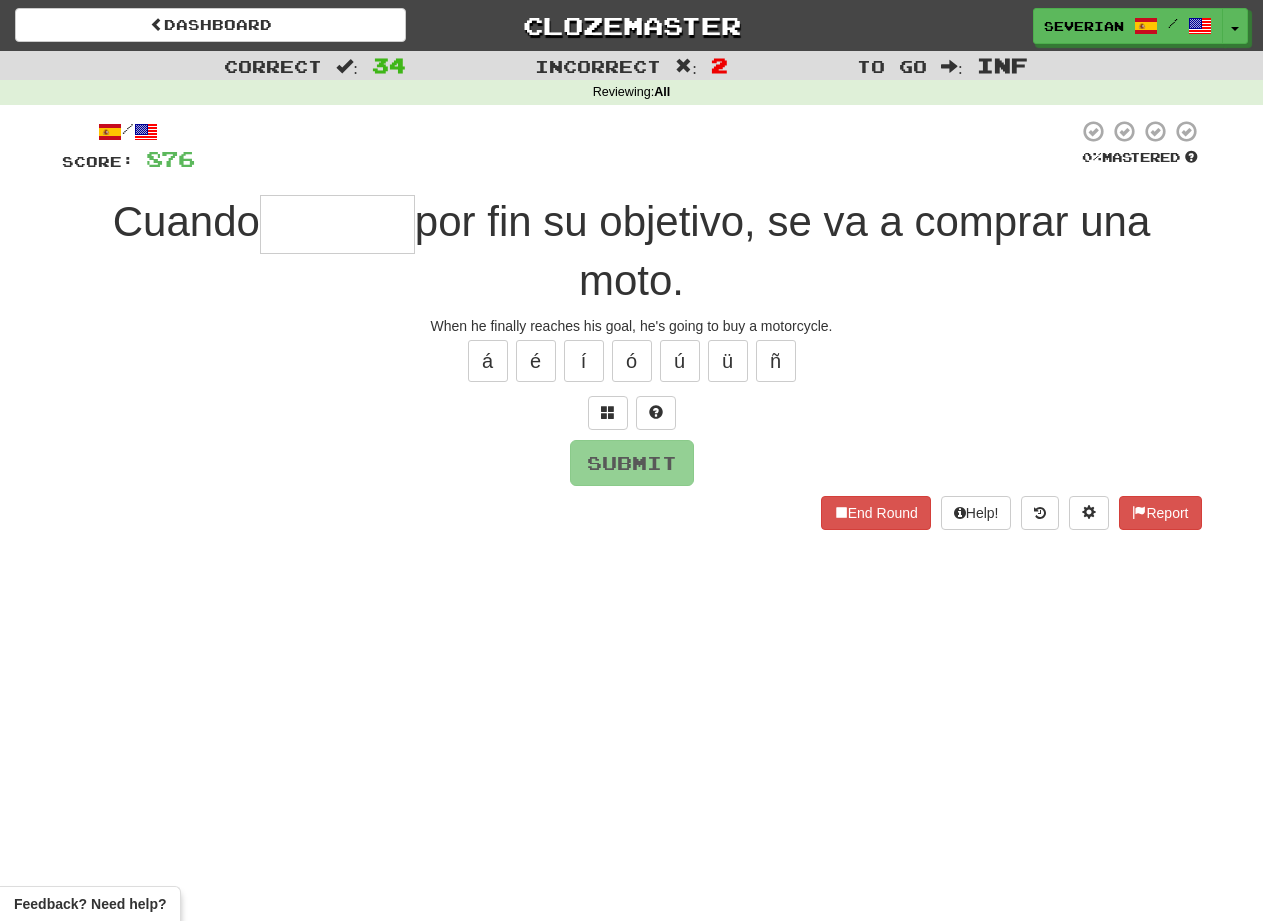 click at bounding box center [337, 224] 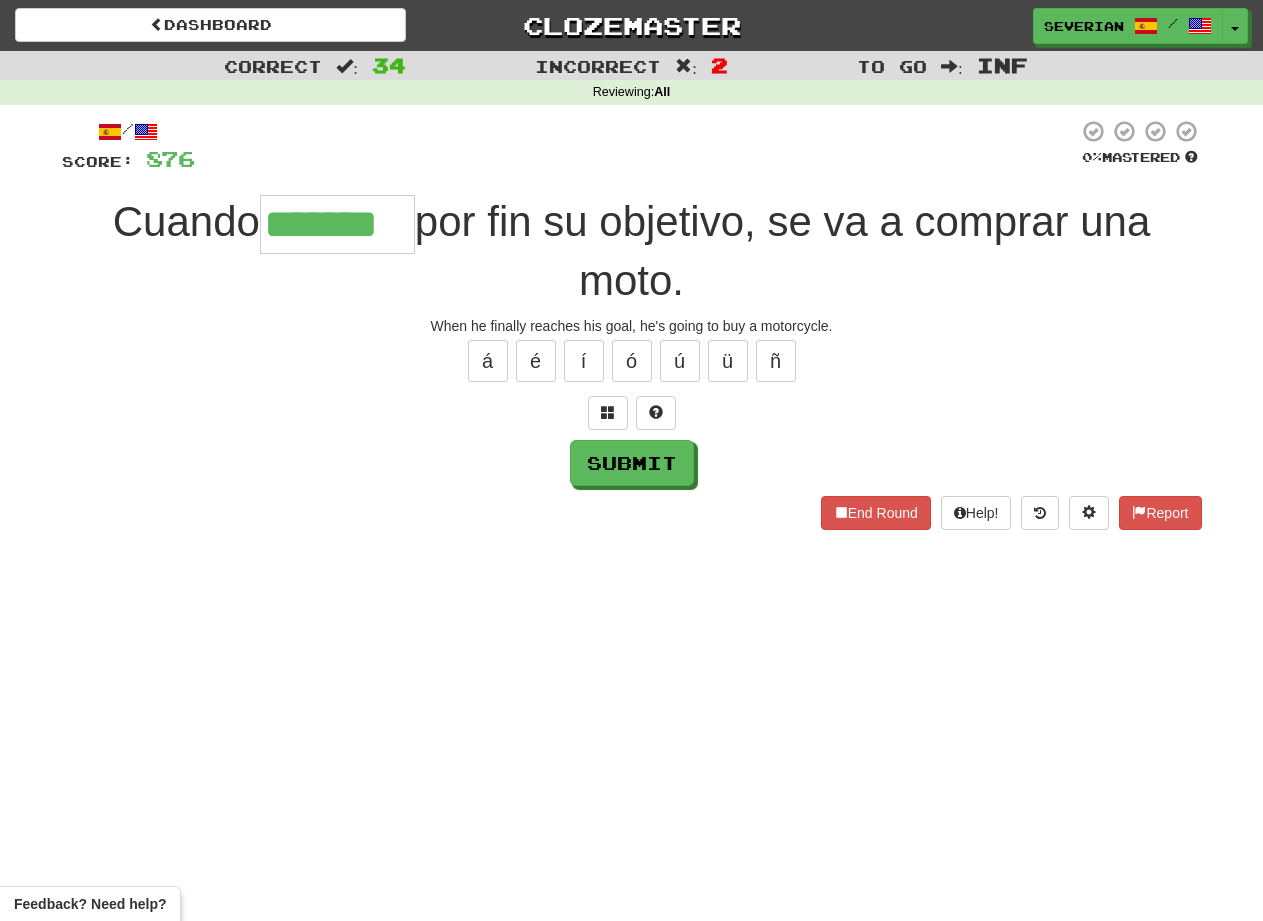 type on "*******" 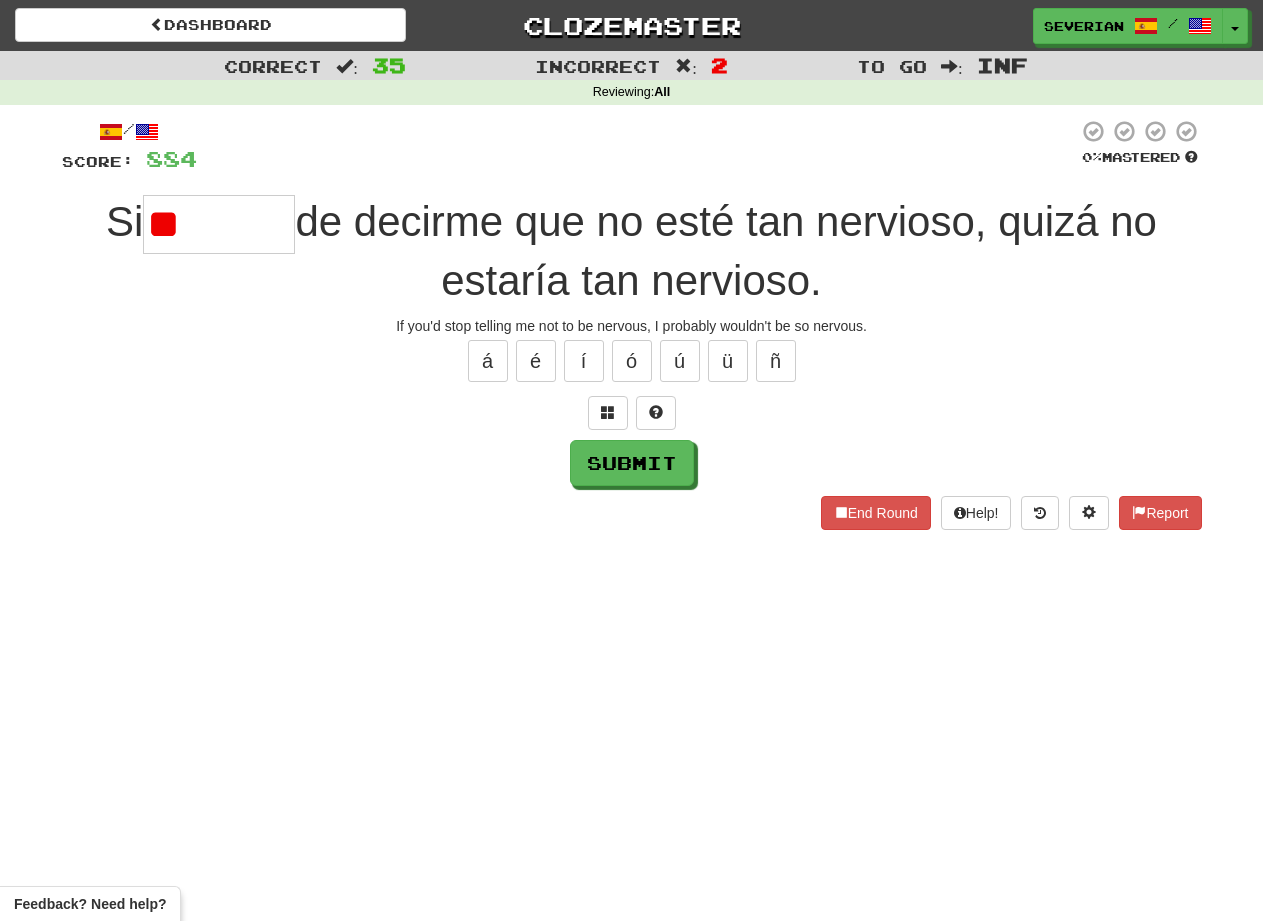 type on "*" 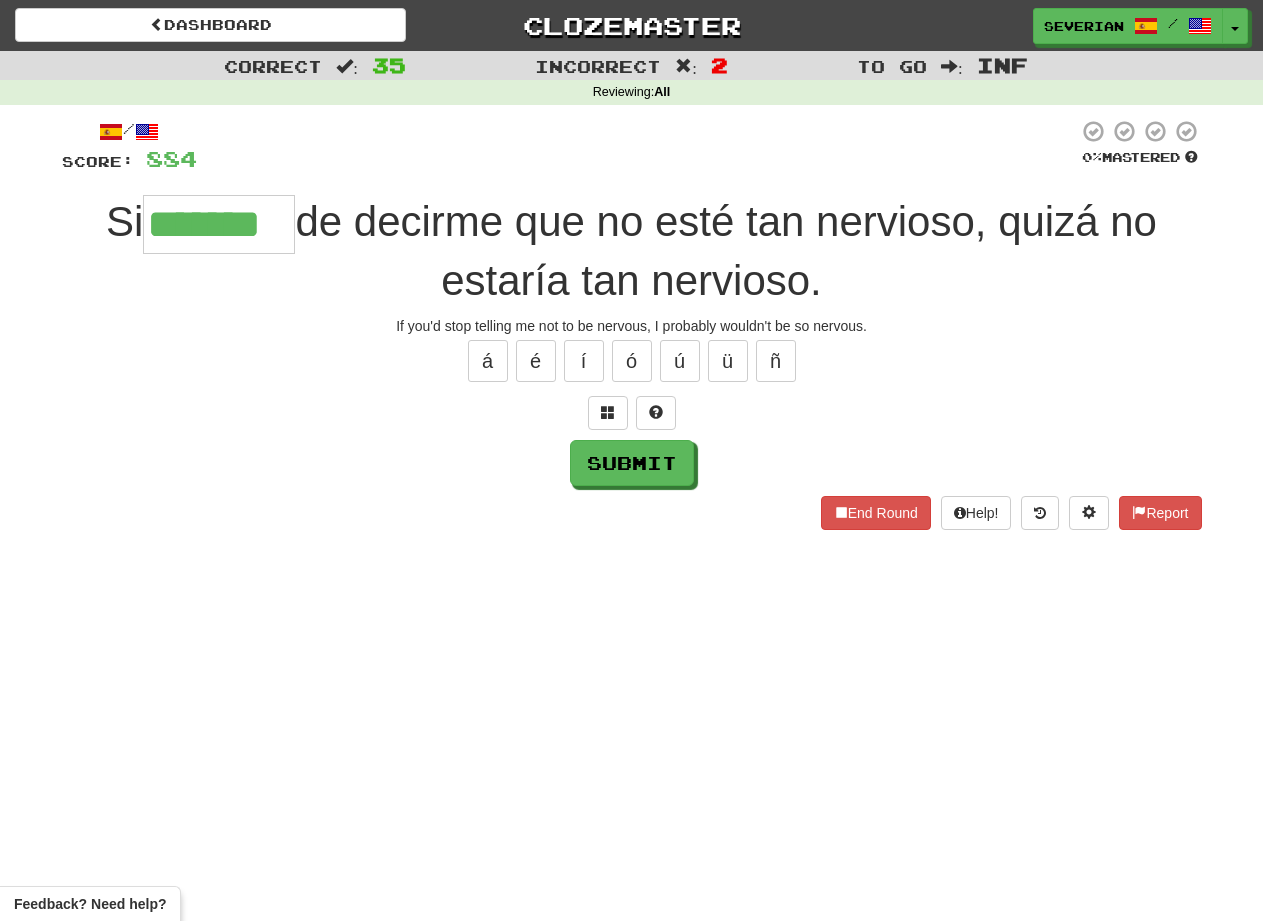 type on "*******" 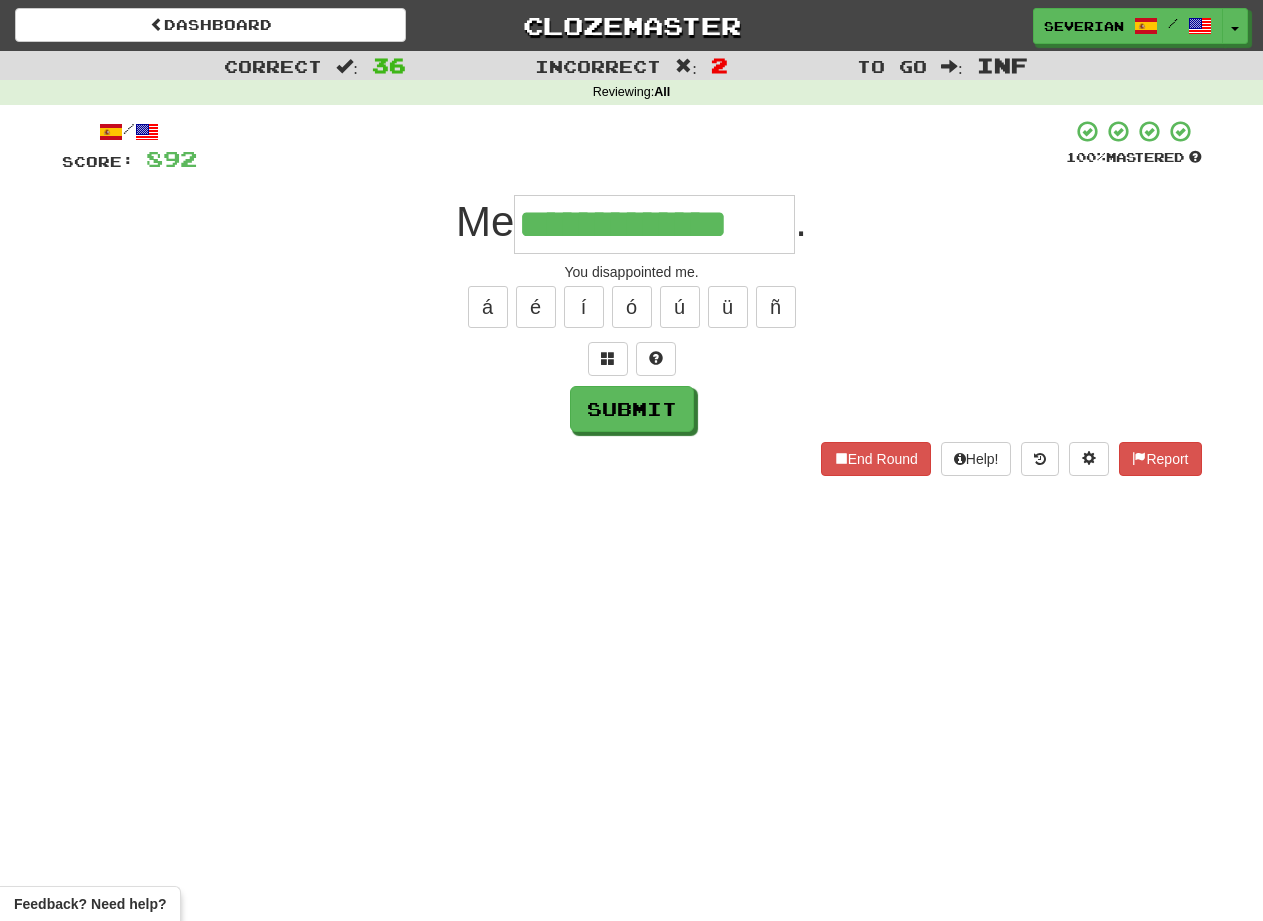 type on "**********" 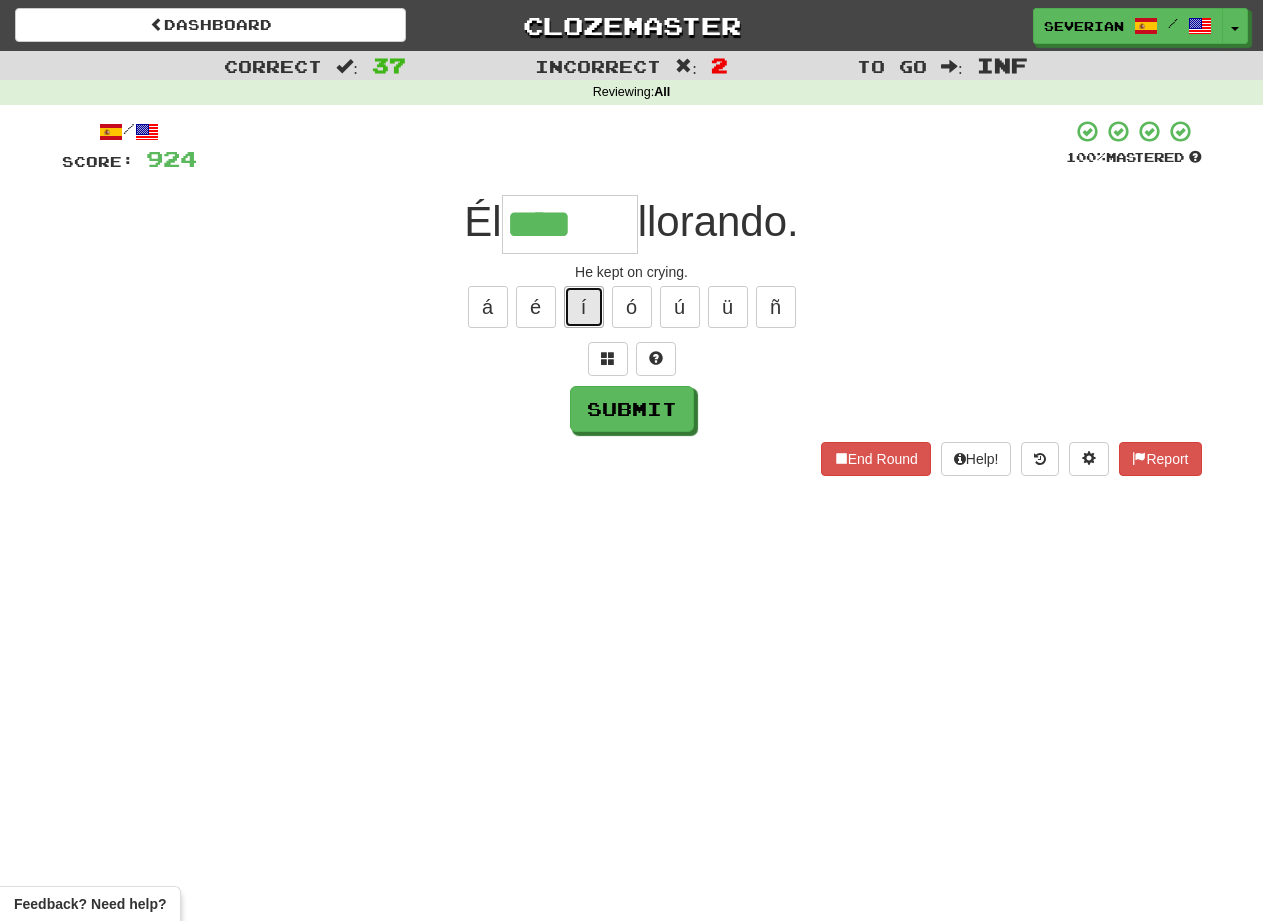 click on "í" at bounding box center (584, 307) 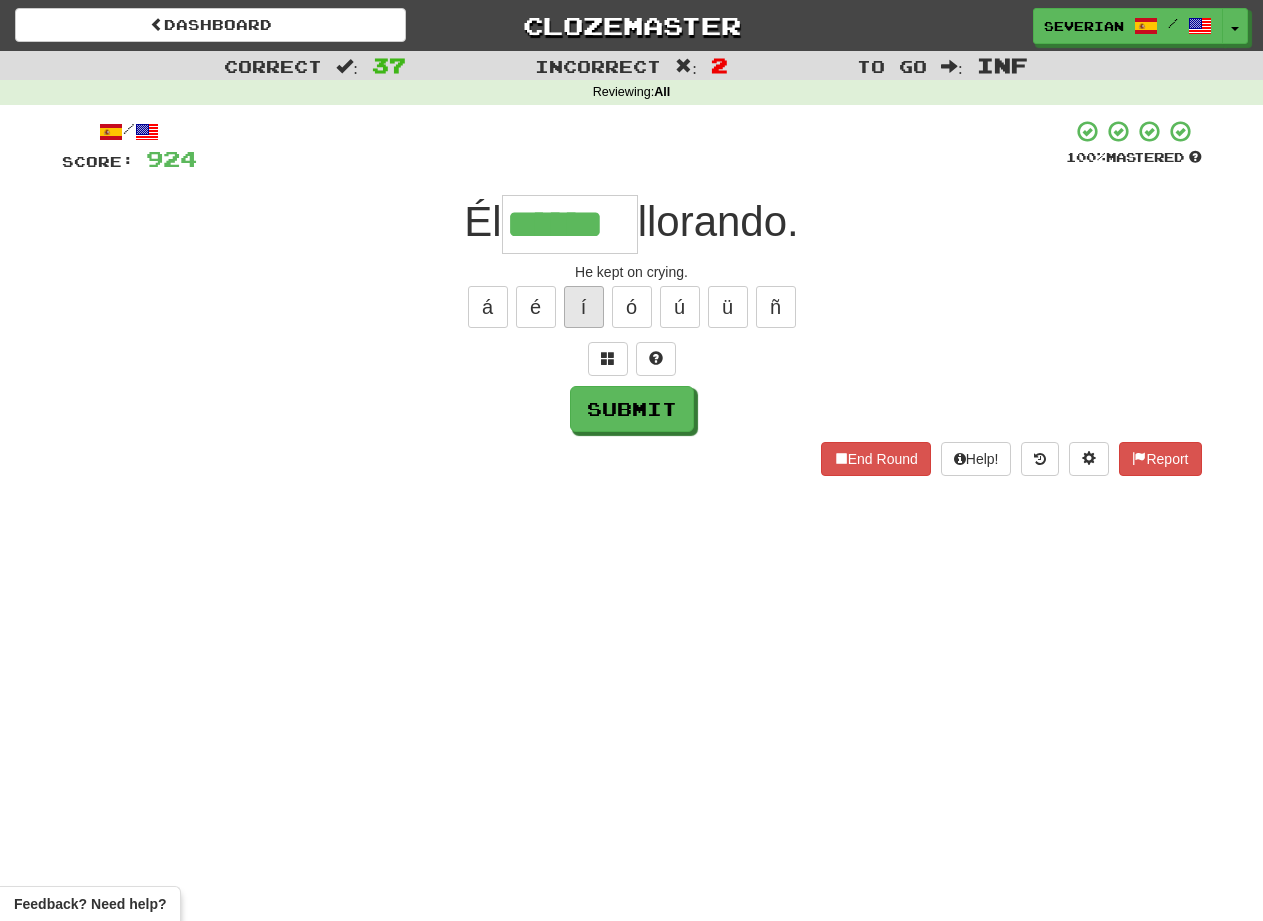 type on "******" 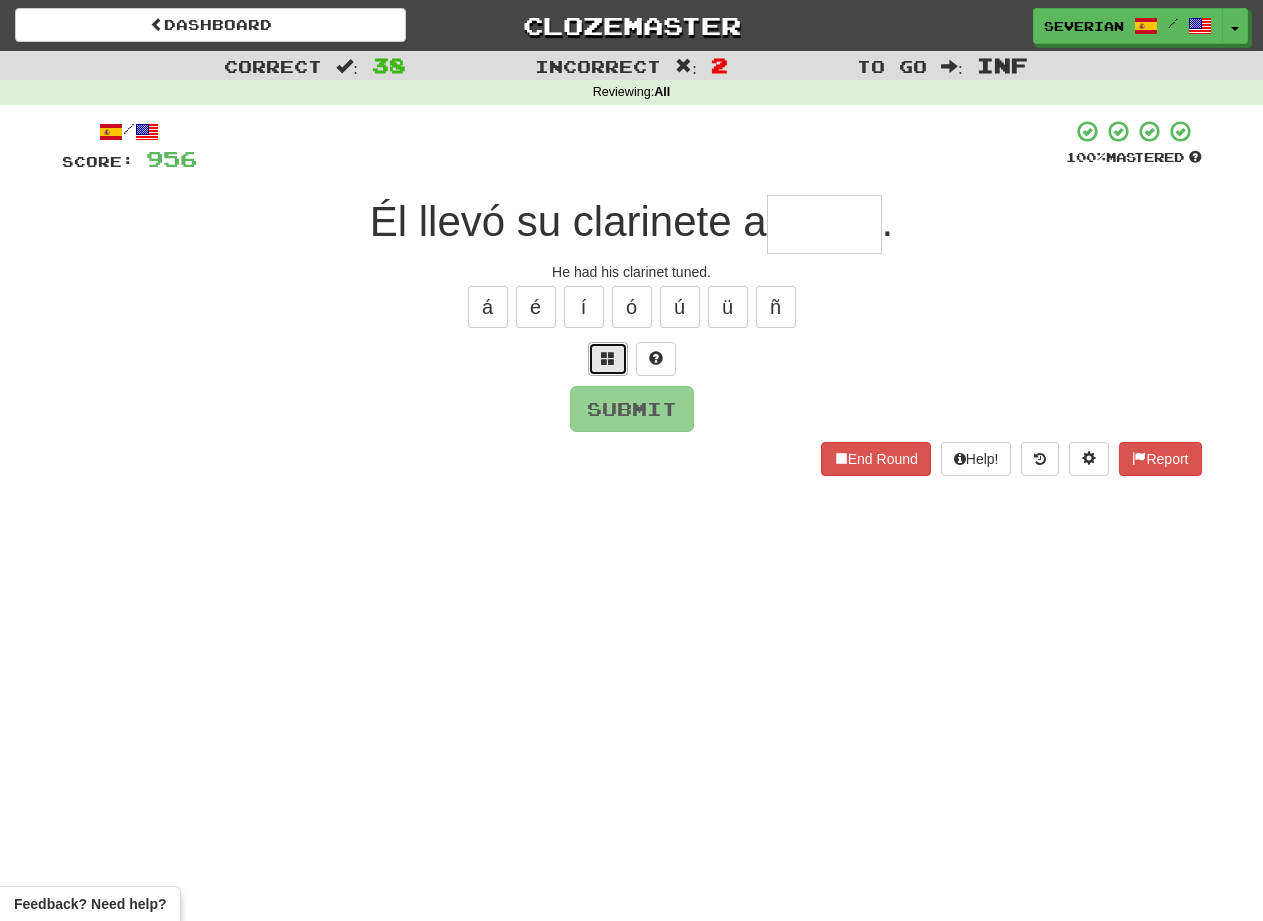 click at bounding box center [608, 358] 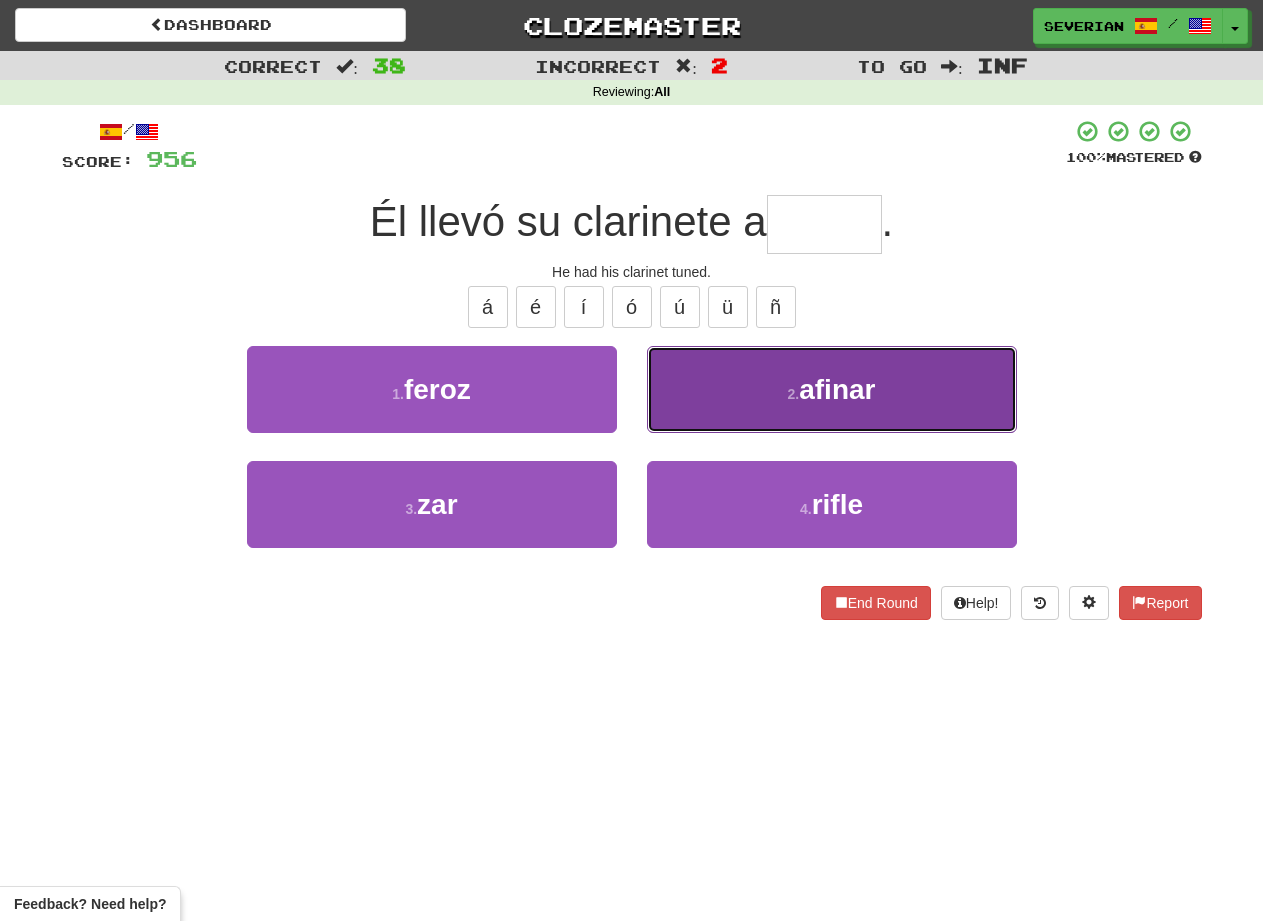 click on "2 .  afinar" at bounding box center [832, 389] 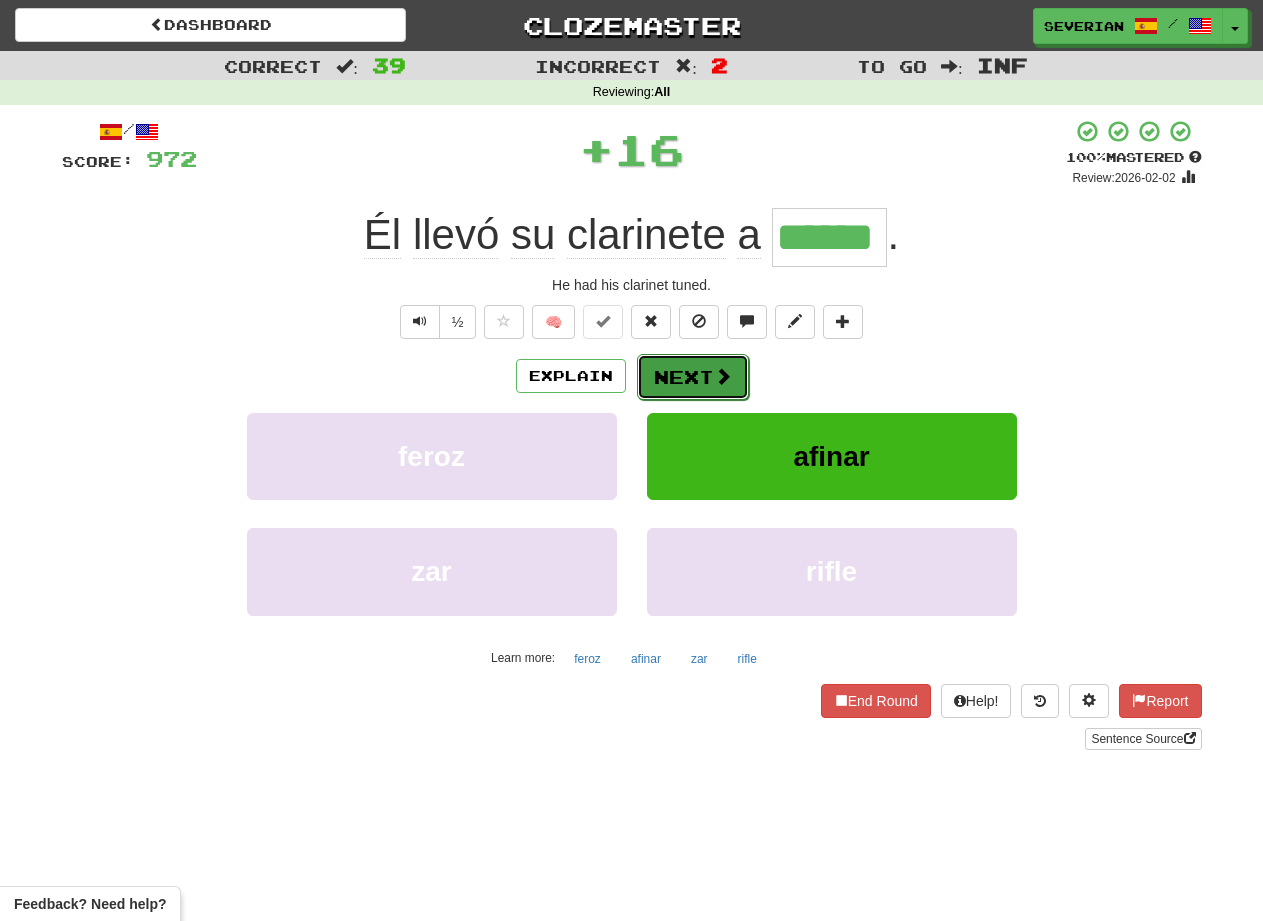 click on "Next" at bounding box center [693, 377] 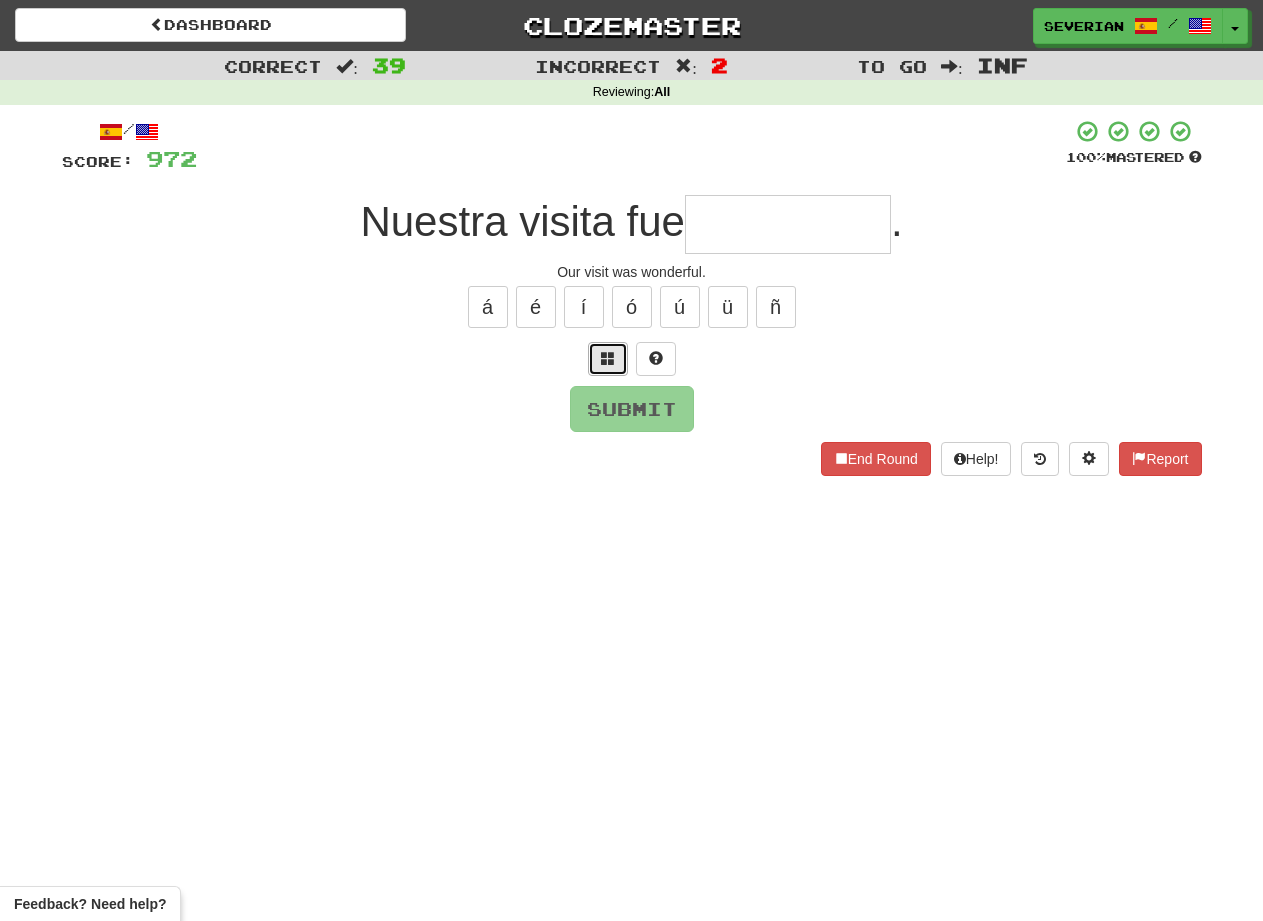 click at bounding box center [608, 359] 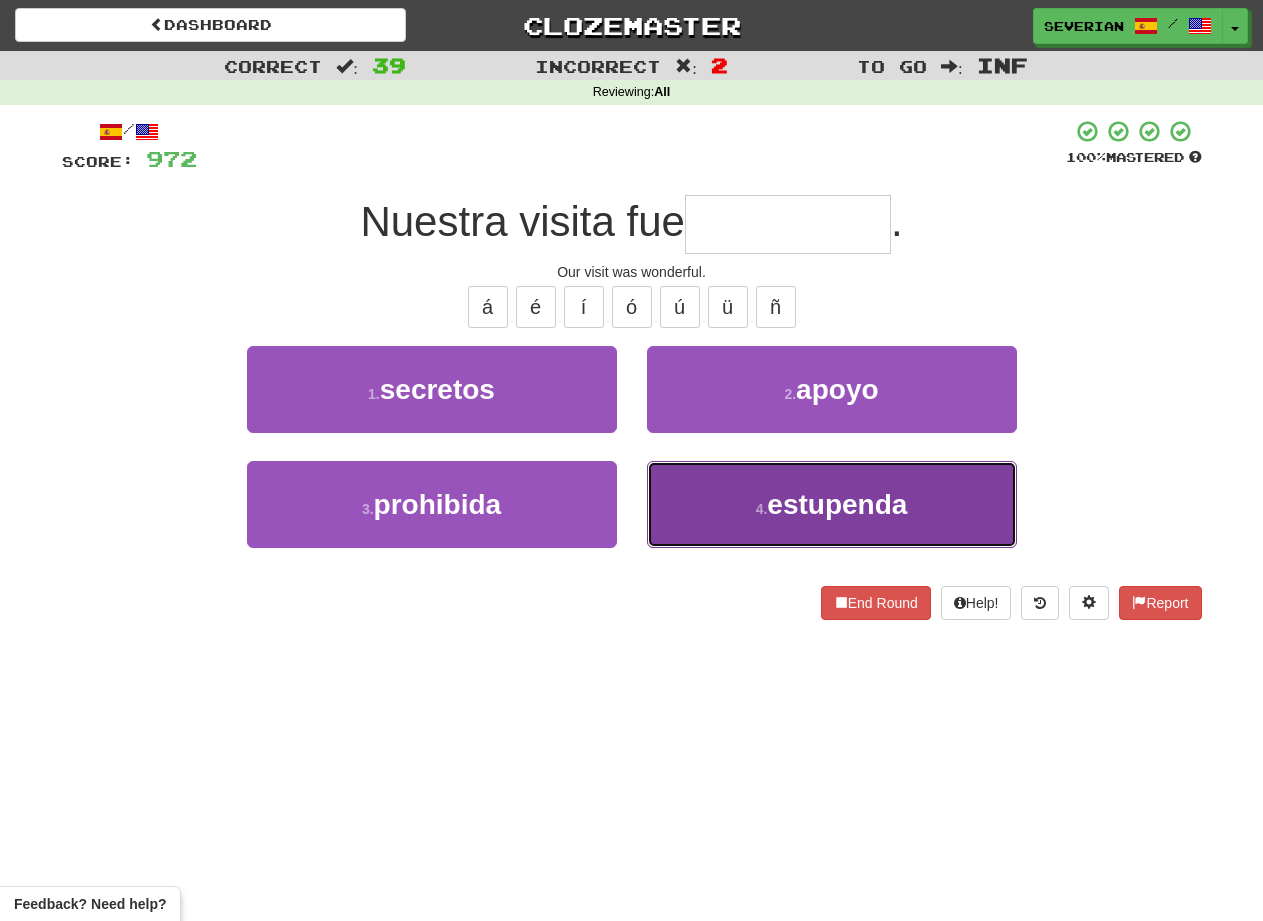 click on "4 .  estupenda" at bounding box center [832, 504] 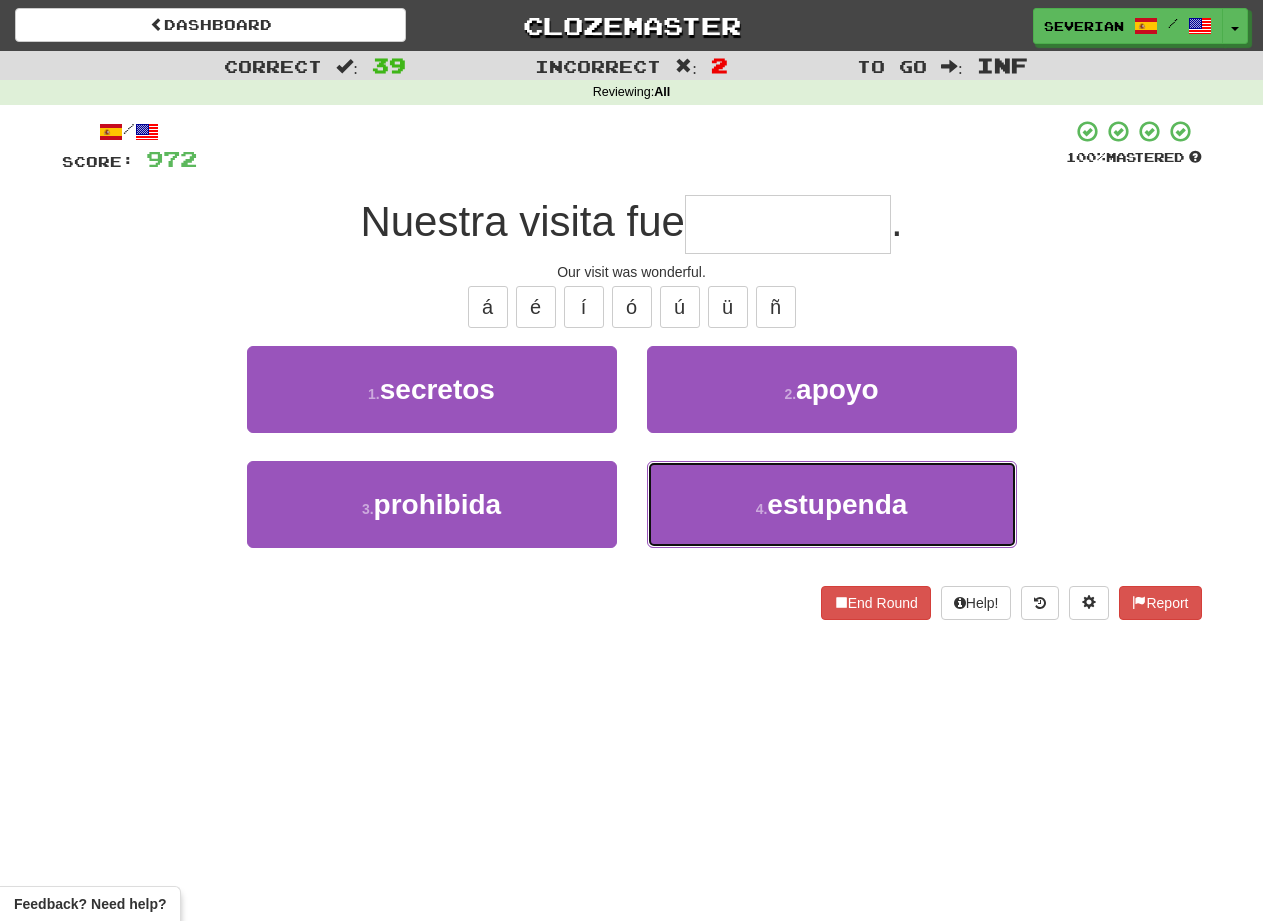 type on "*********" 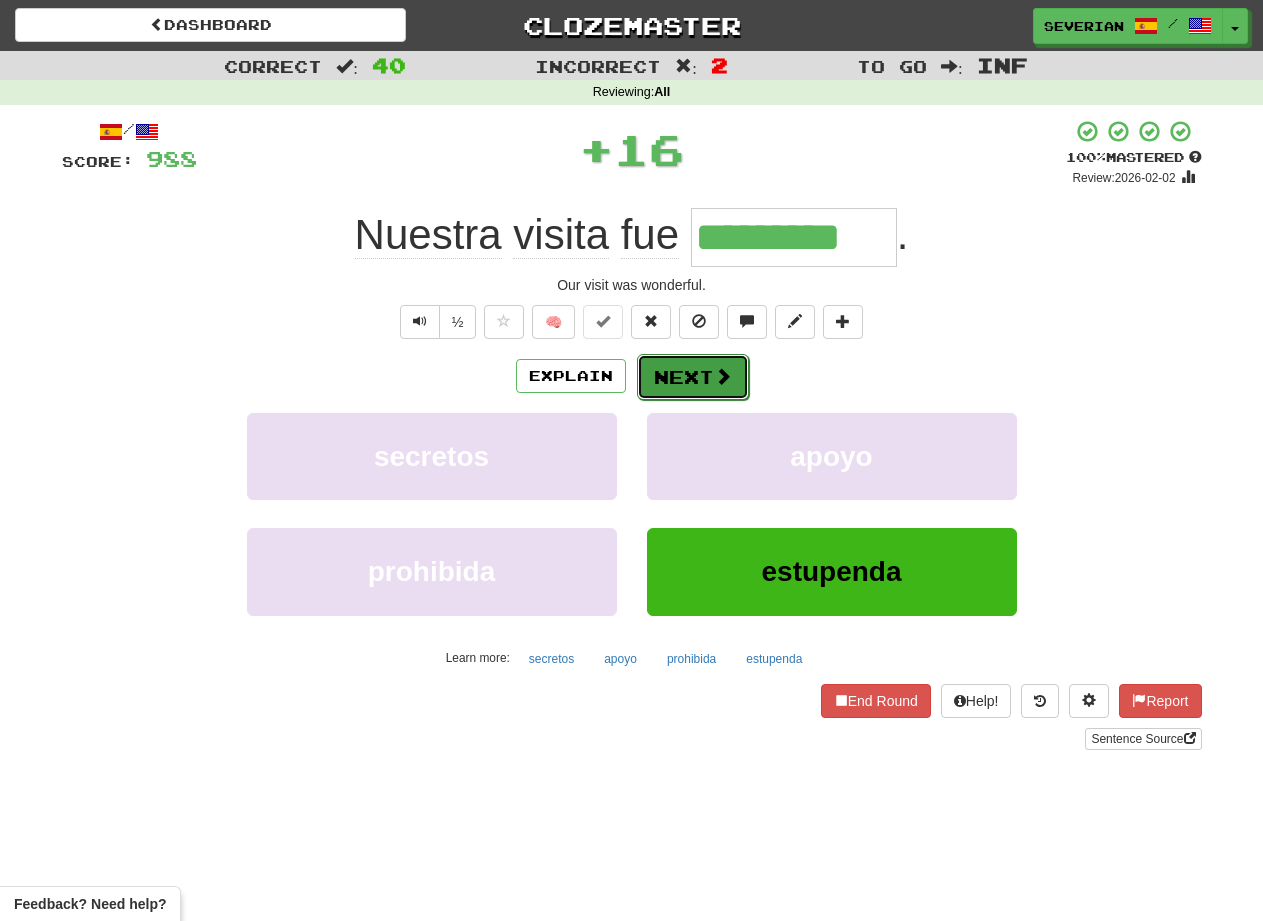 click on "Next" at bounding box center (693, 377) 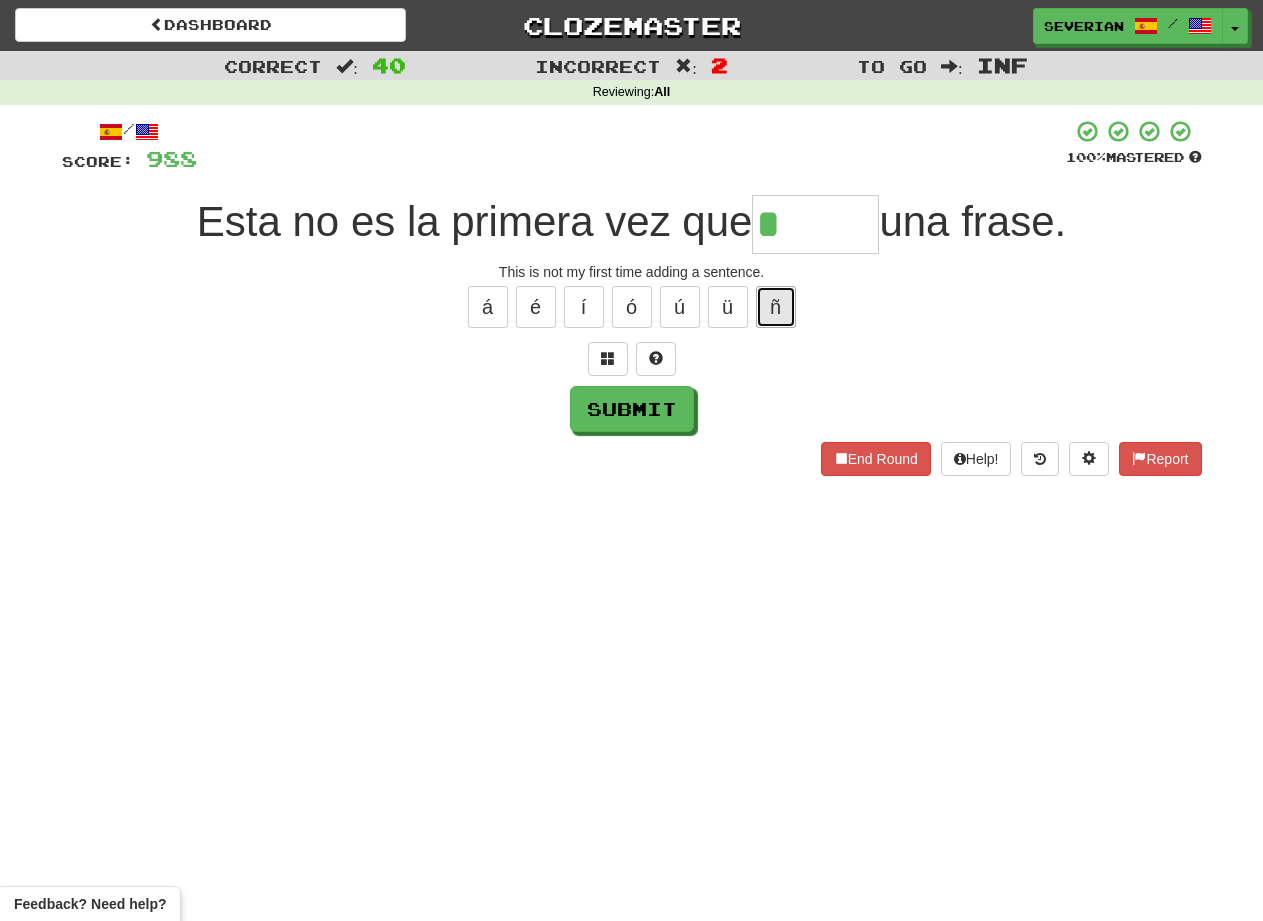 click on "ñ" at bounding box center [776, 307] 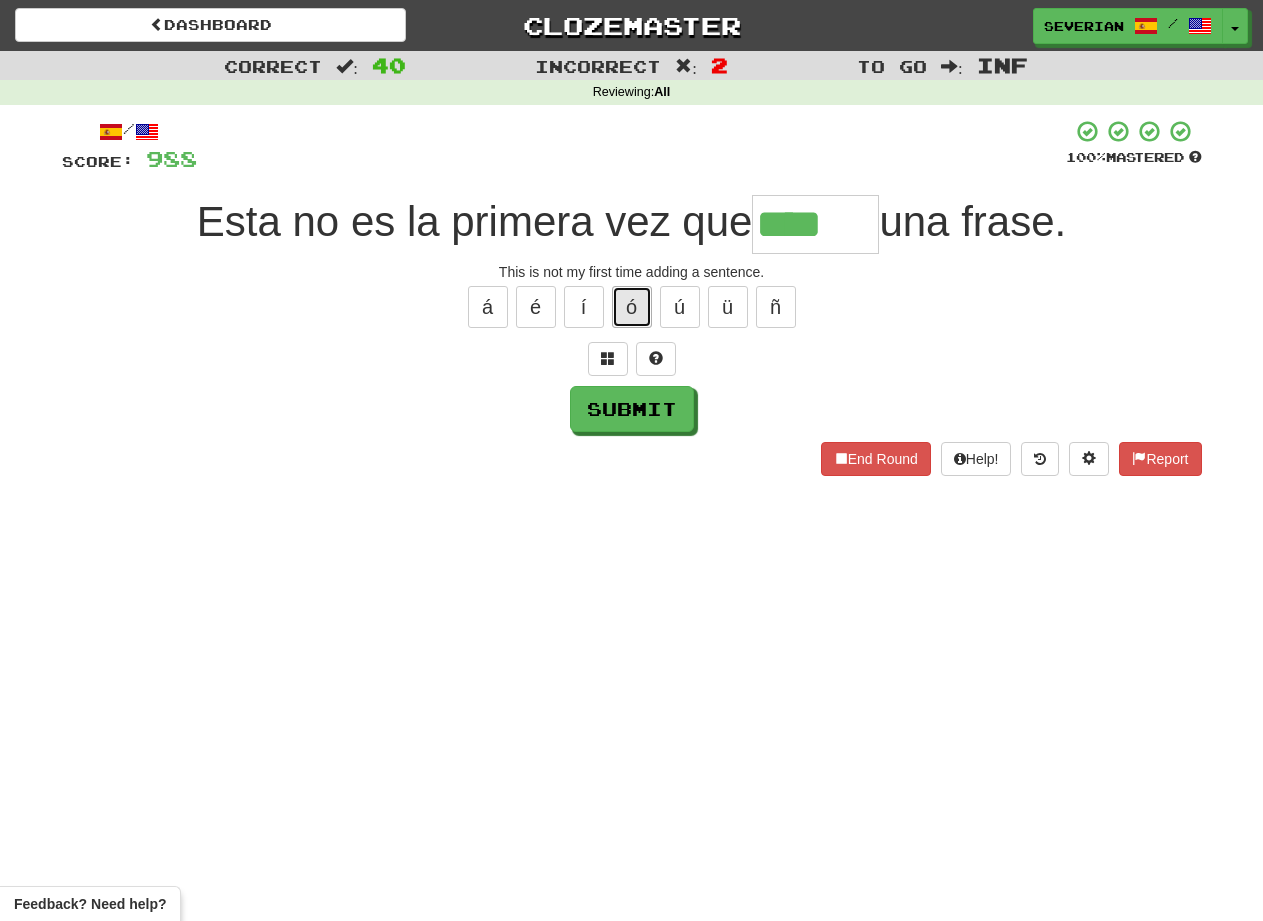 click on "ó" at bounding box center (632, 307) 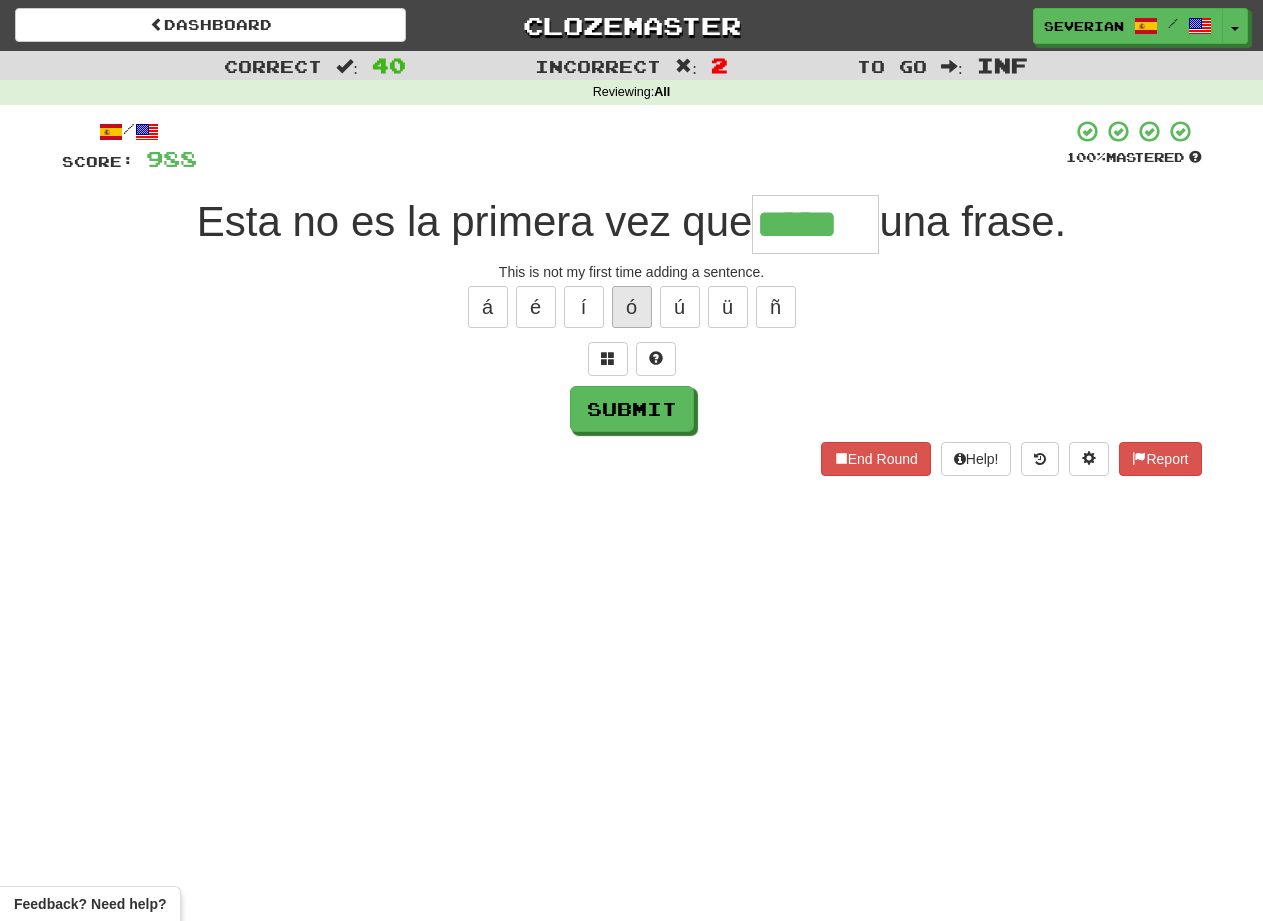 type on "*****" 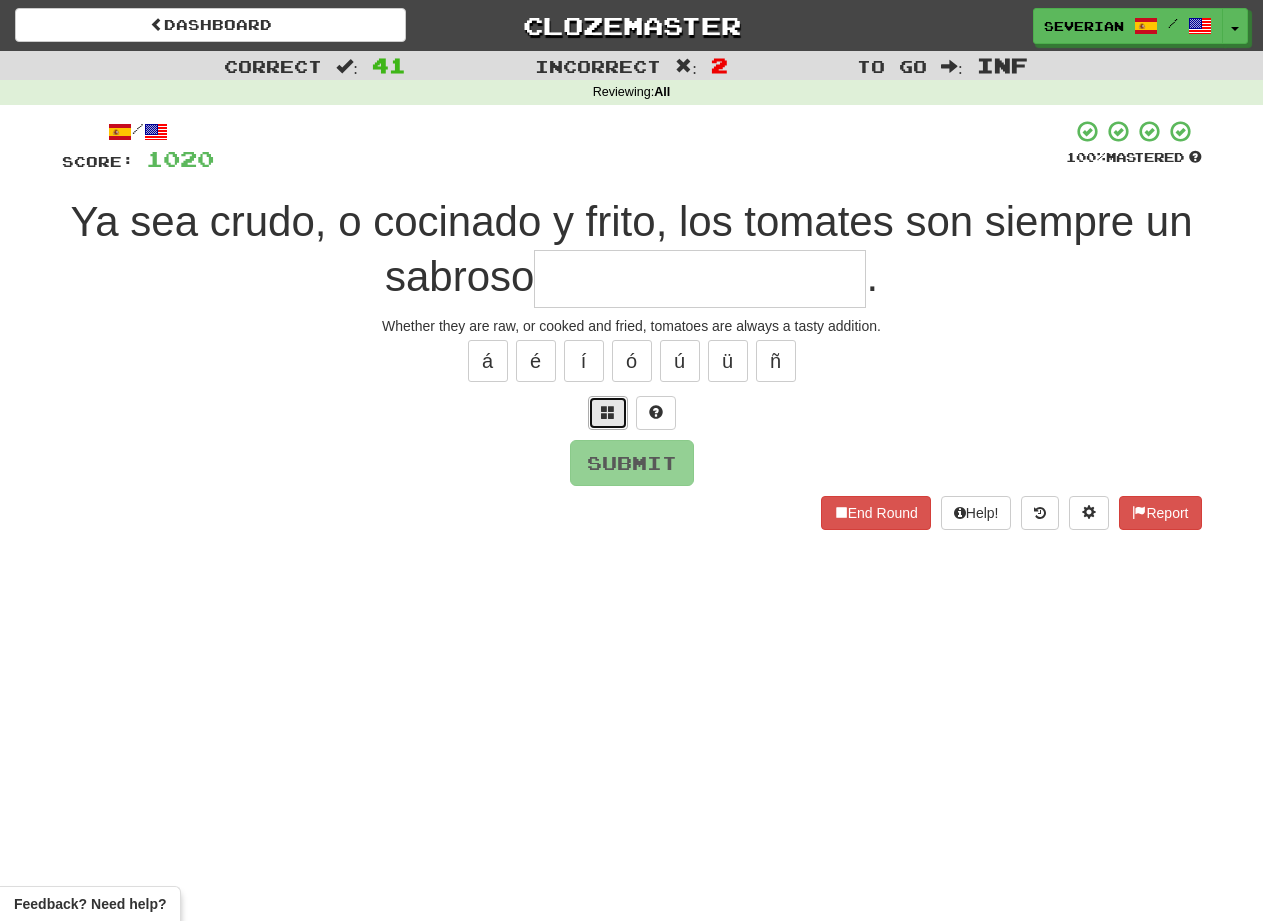 click at bounding box center [608, 413] 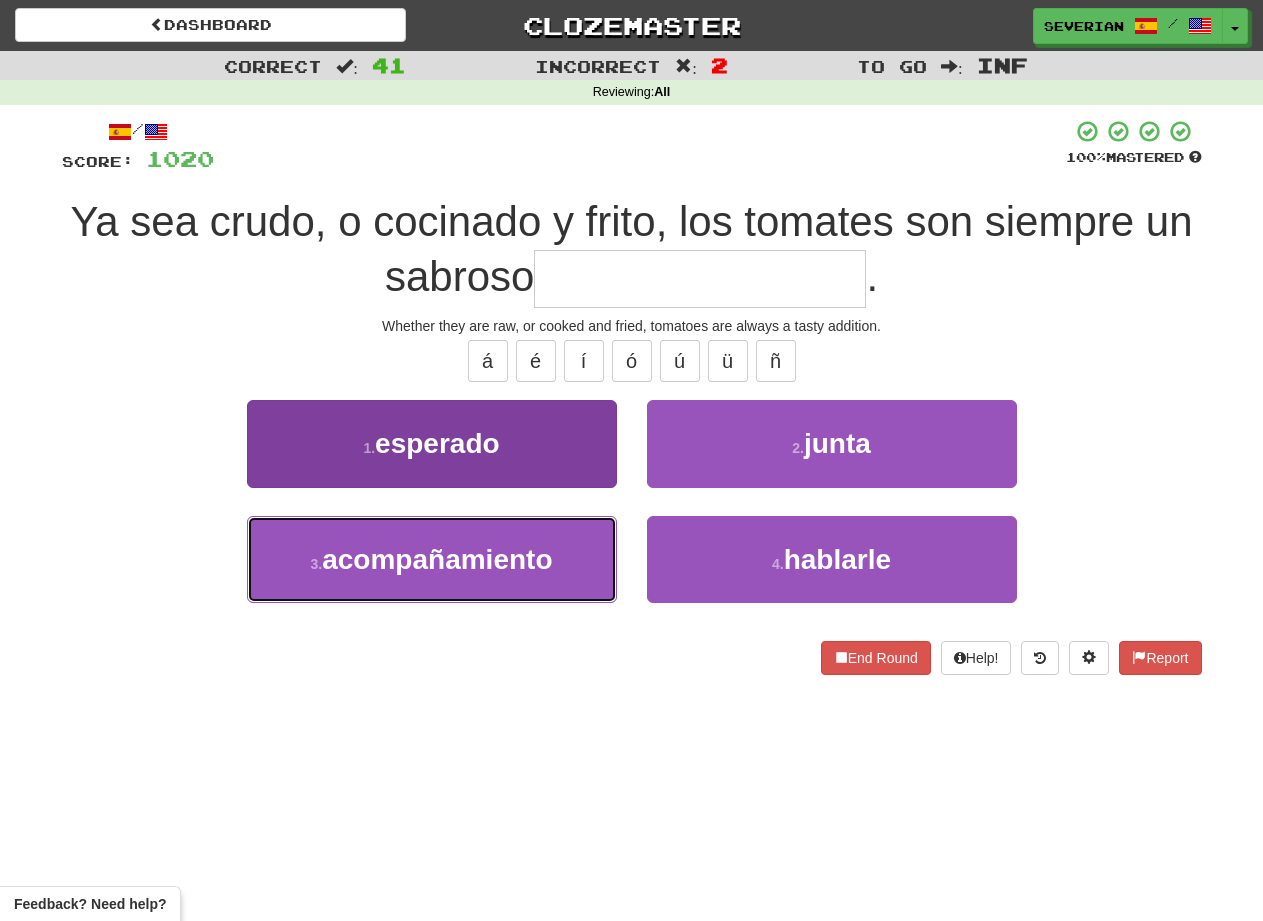 drag, startPoint x: 507, startPoint y: 553, endPoint x: 573, endPoint y: 518, distance: 74.70609 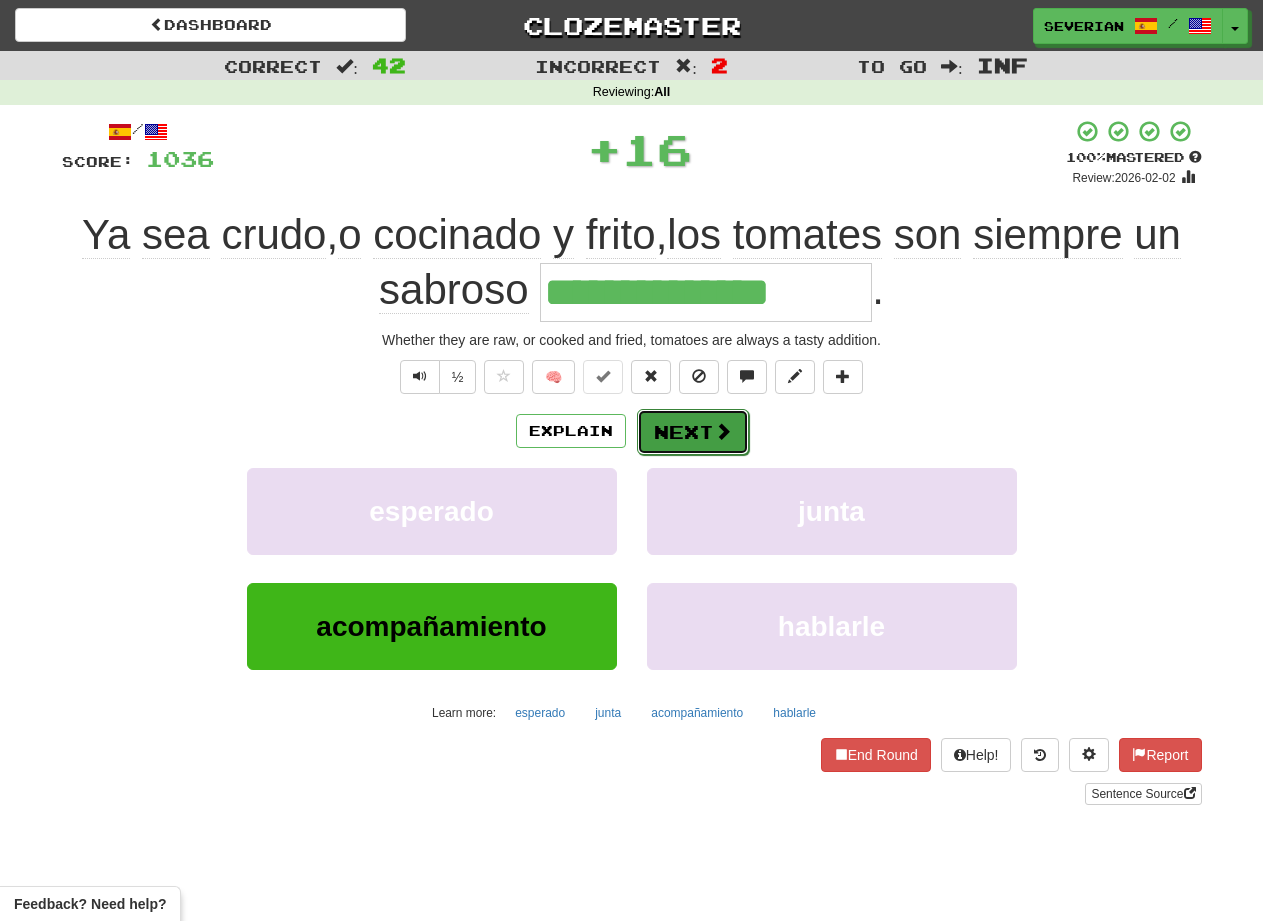 click on "Next" at bounding box center (693, 432) 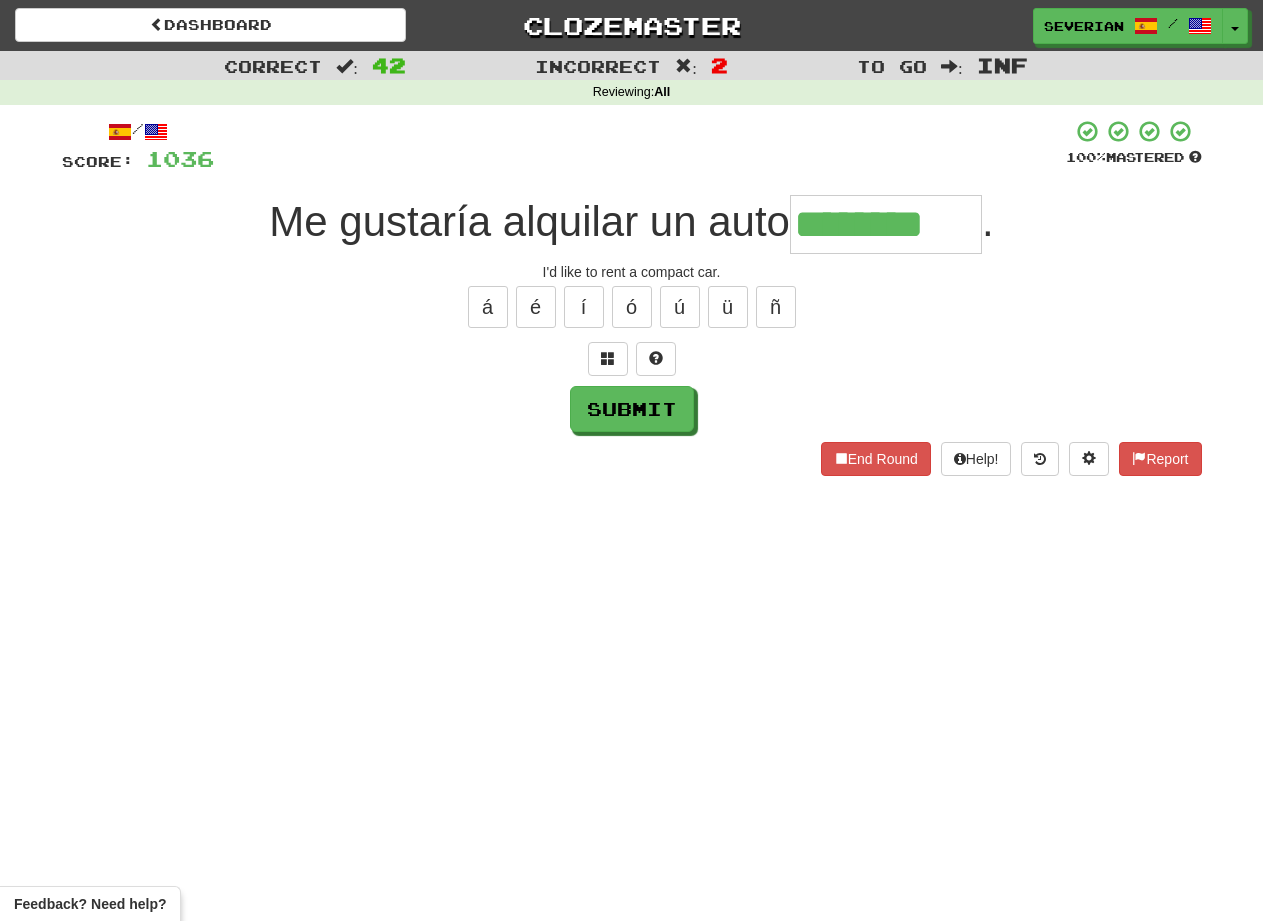 type on "********" 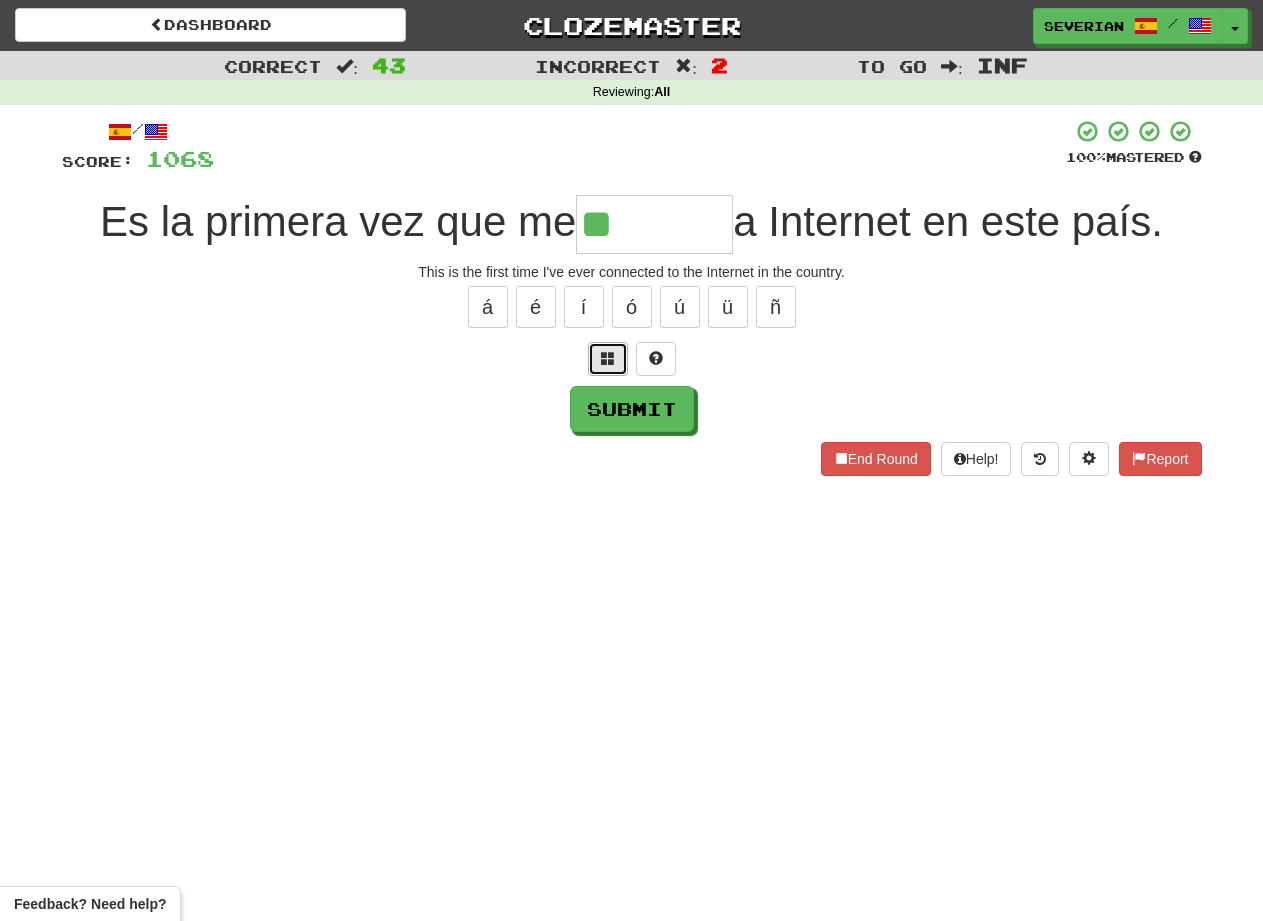 click at bounding box center (608, 359) 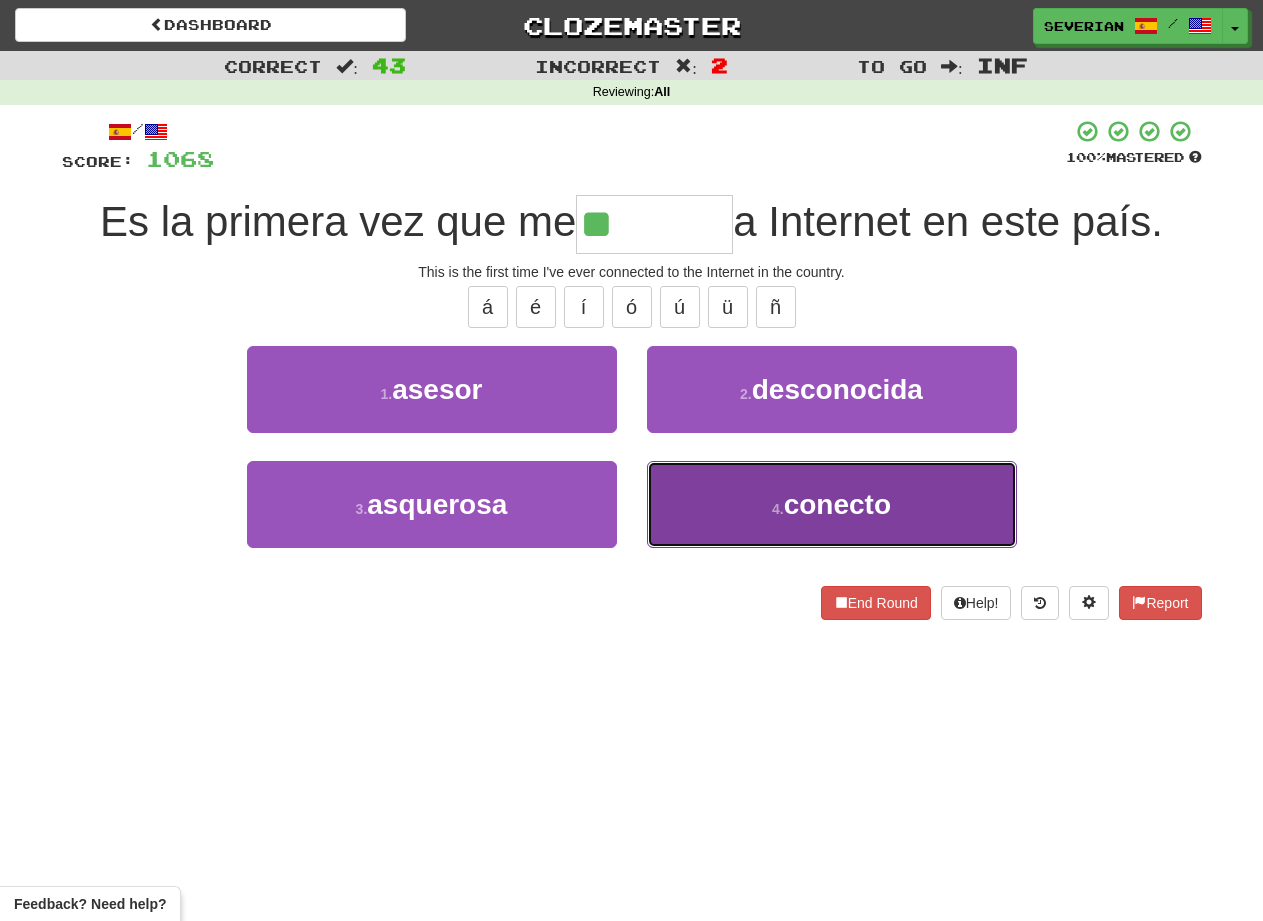 click on "4 .  conecto" at bounding box center [832, 504] 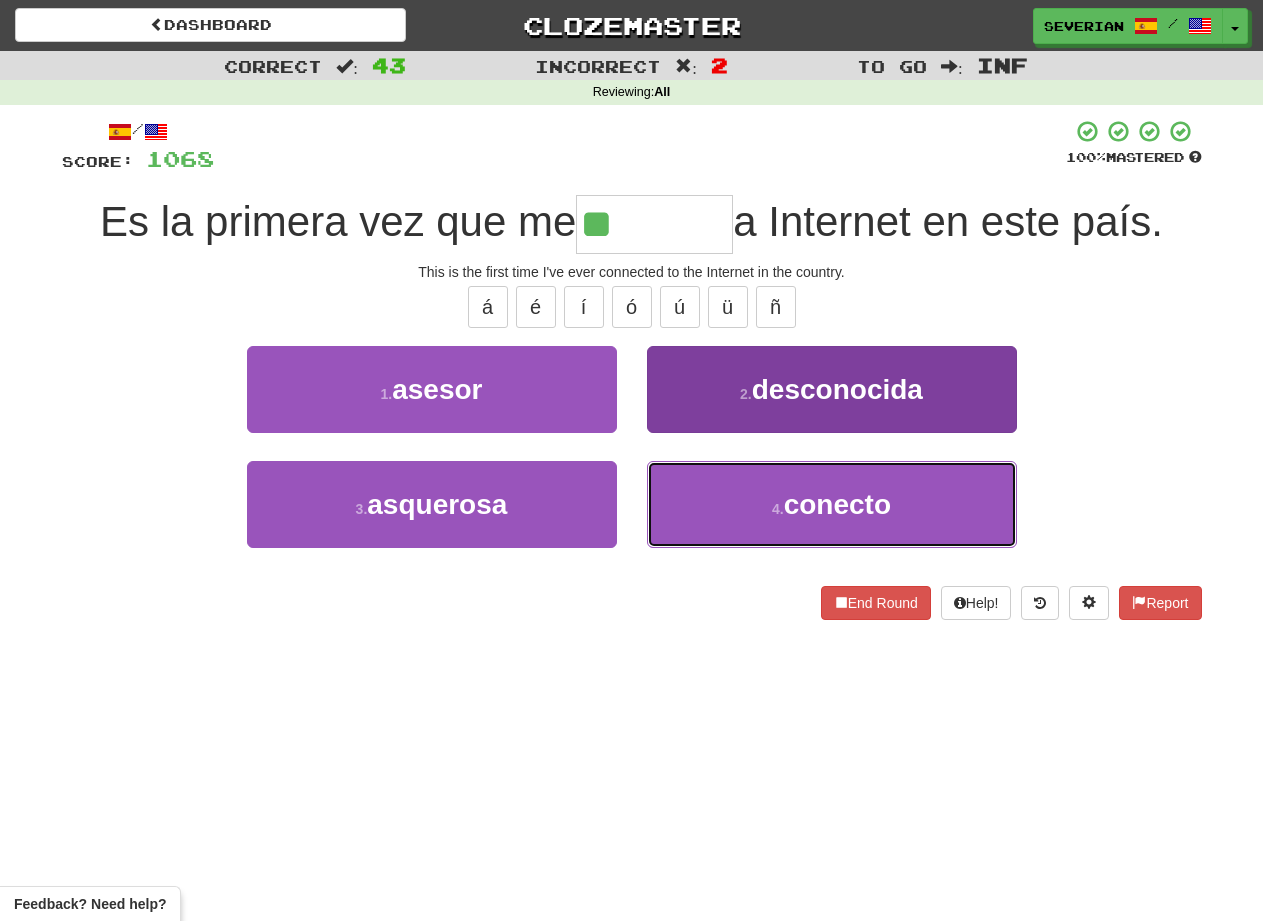 type on "*******" 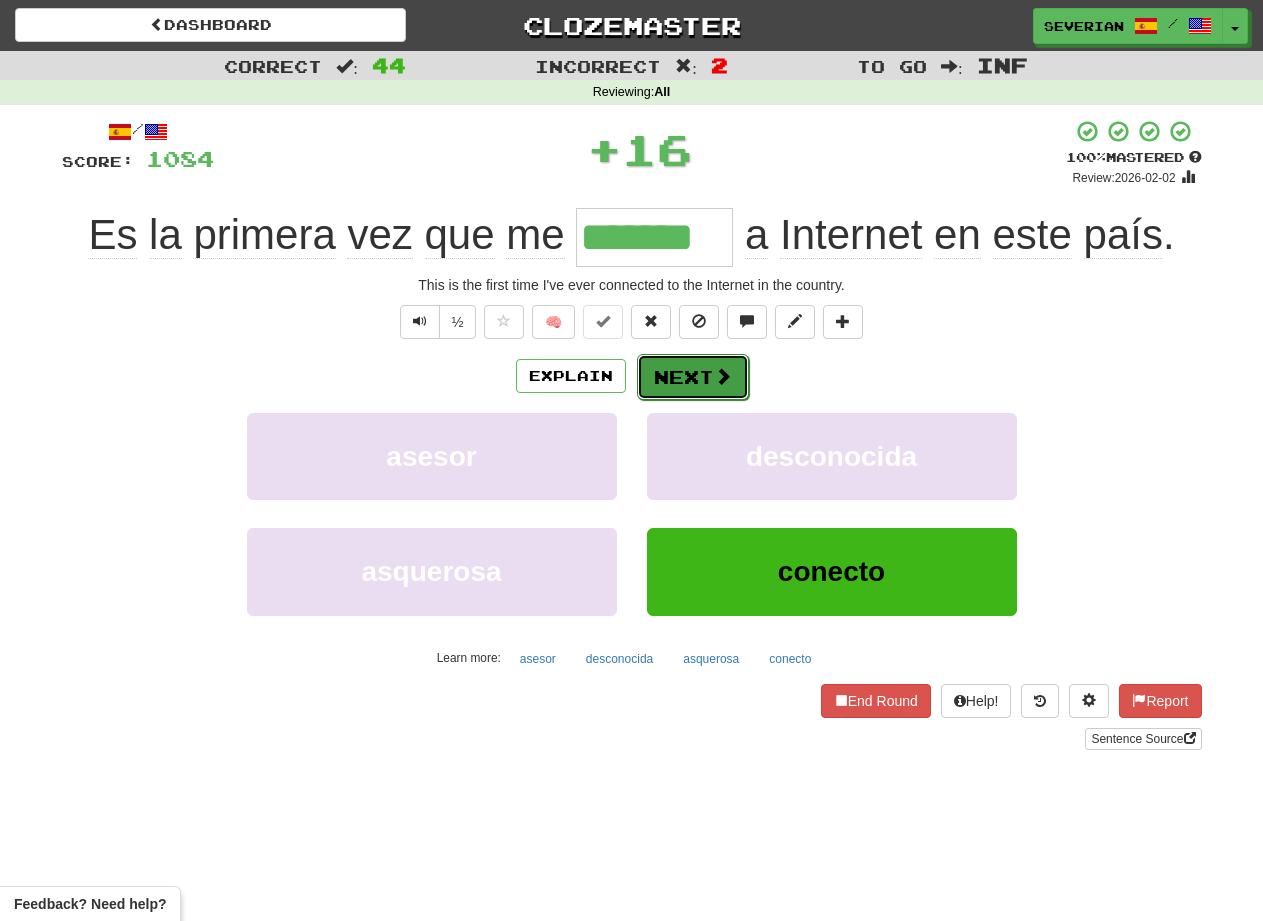 click on "Next" at bounding box center (693, 377) 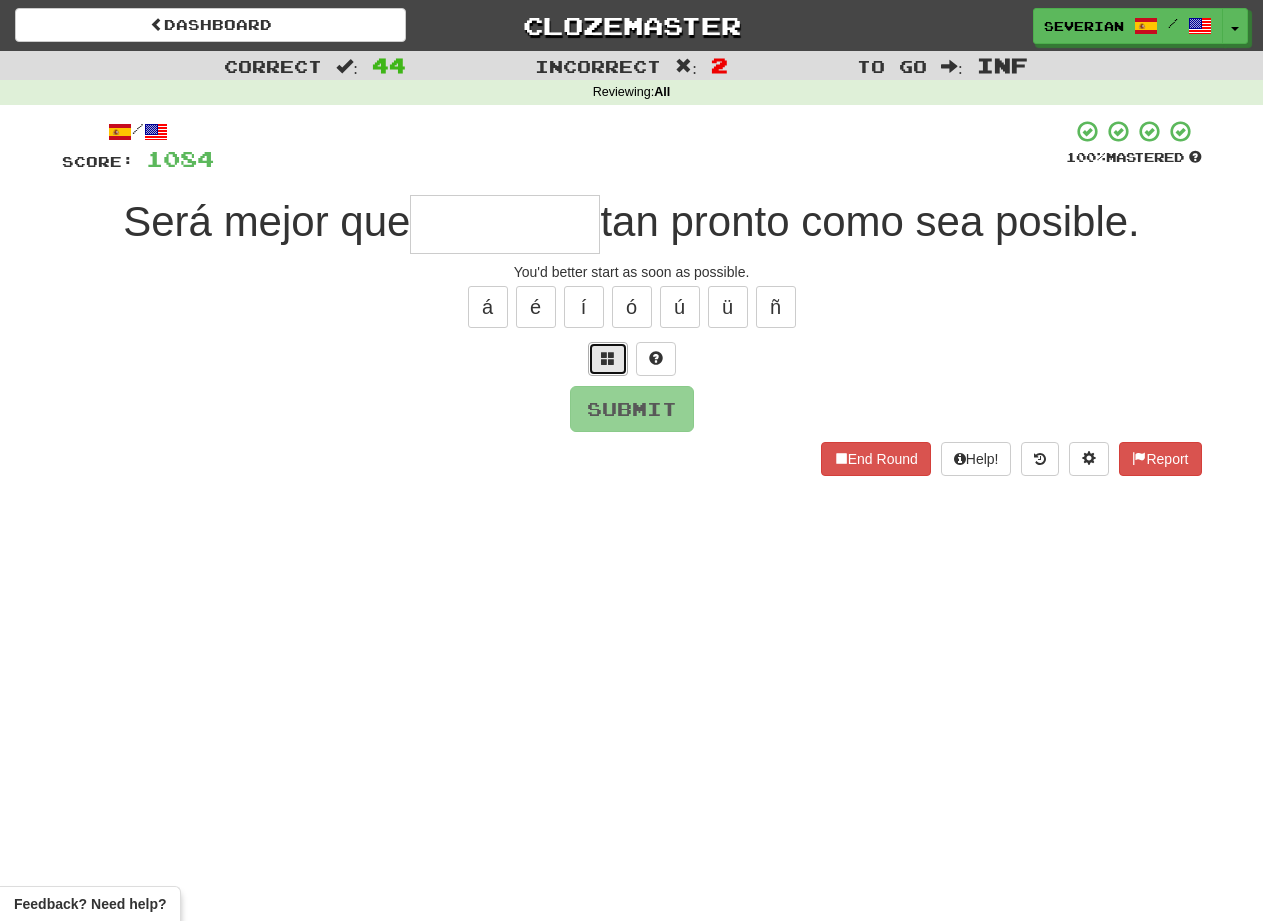 click at bounding box center [608, 358] 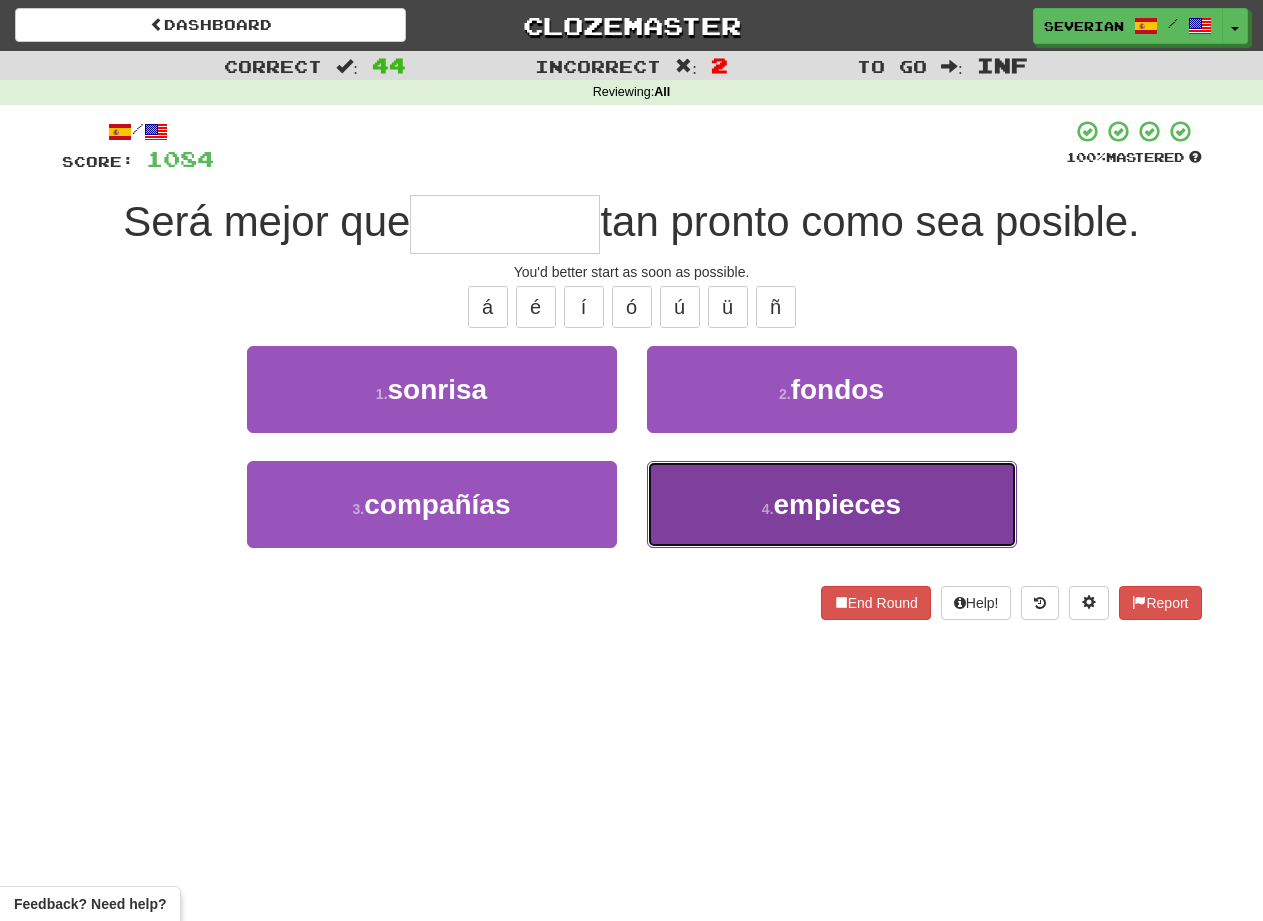 click on "4 .  empieces" at bounding box center (832, 504) 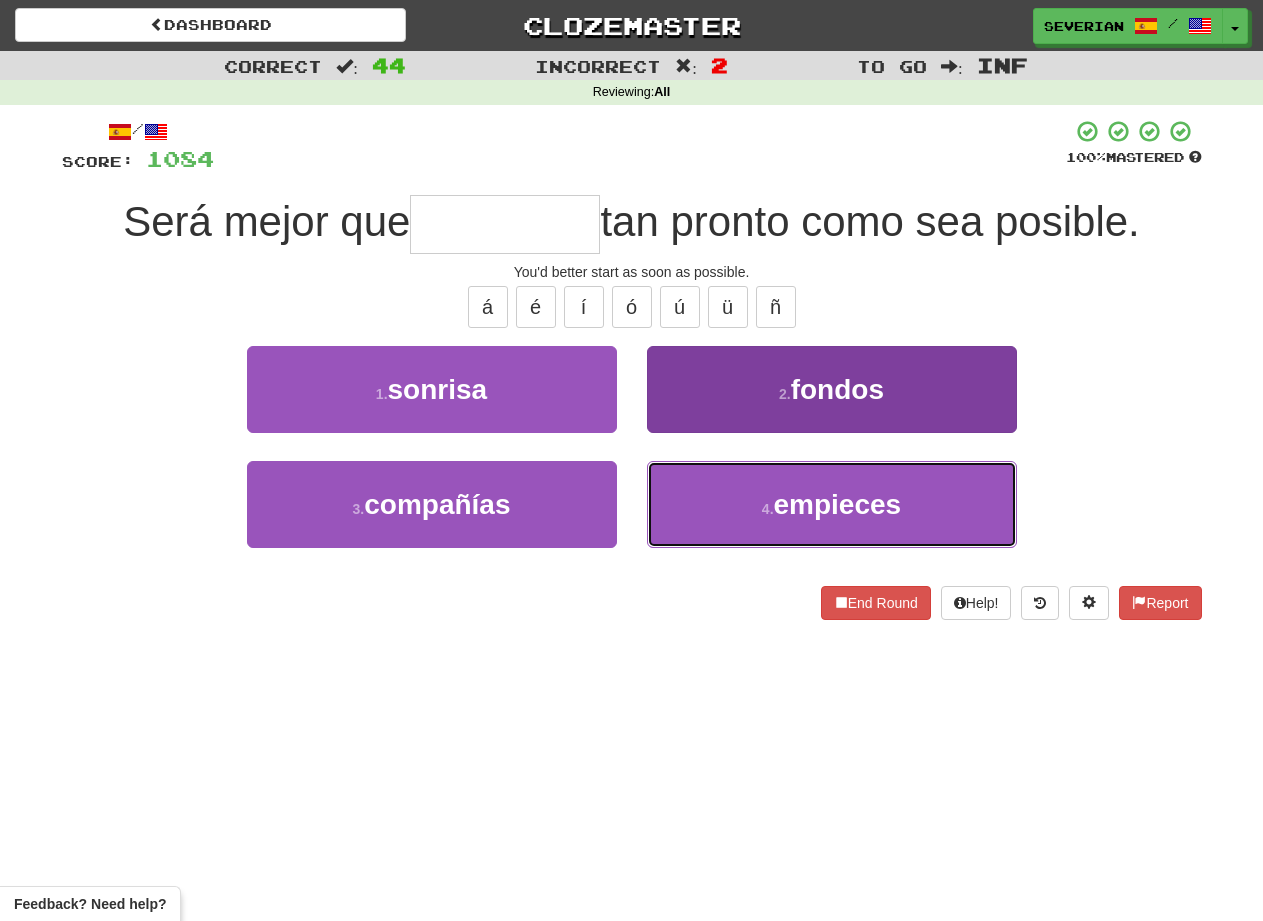 type on "********" 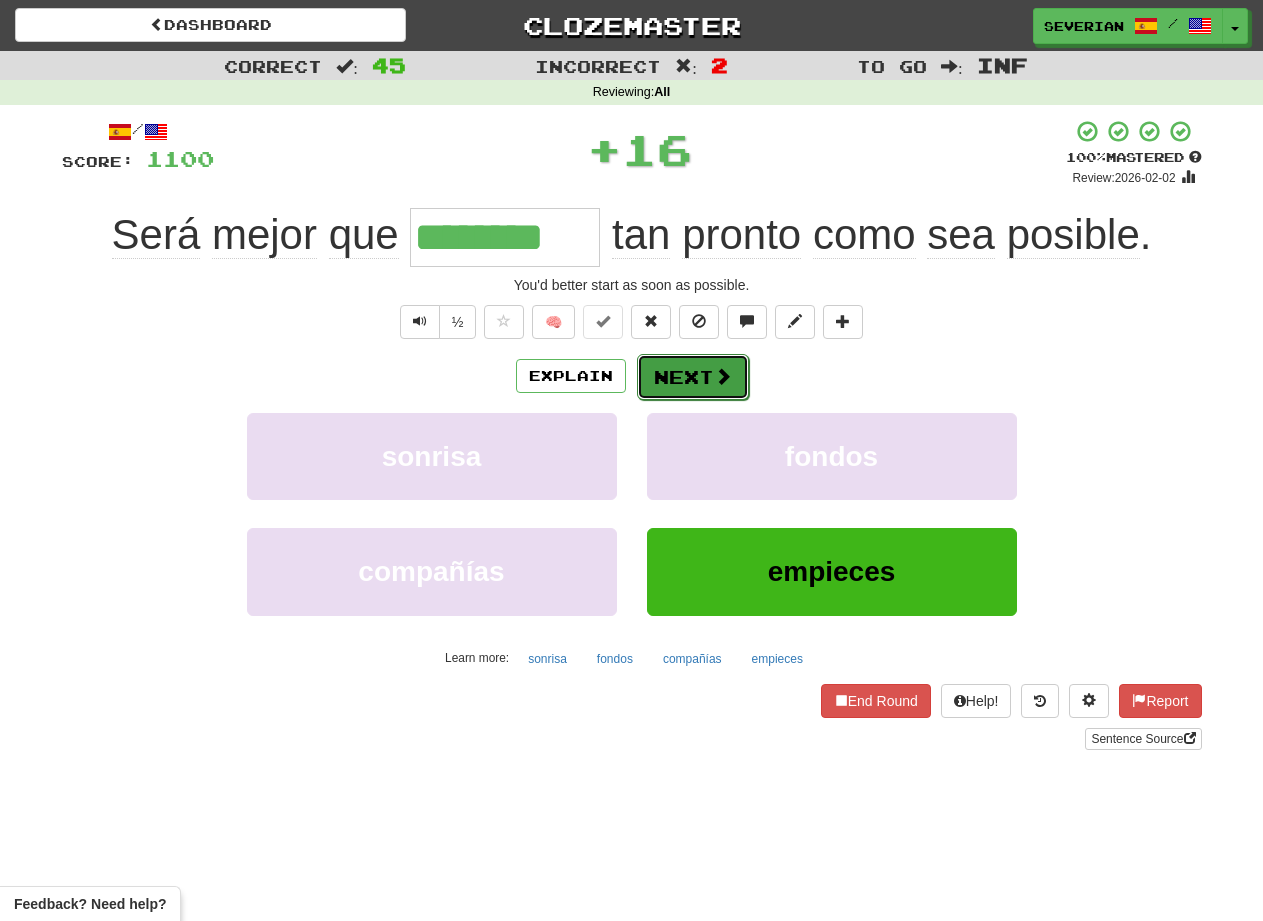 click on "Next" at bounding box center (693, 377) 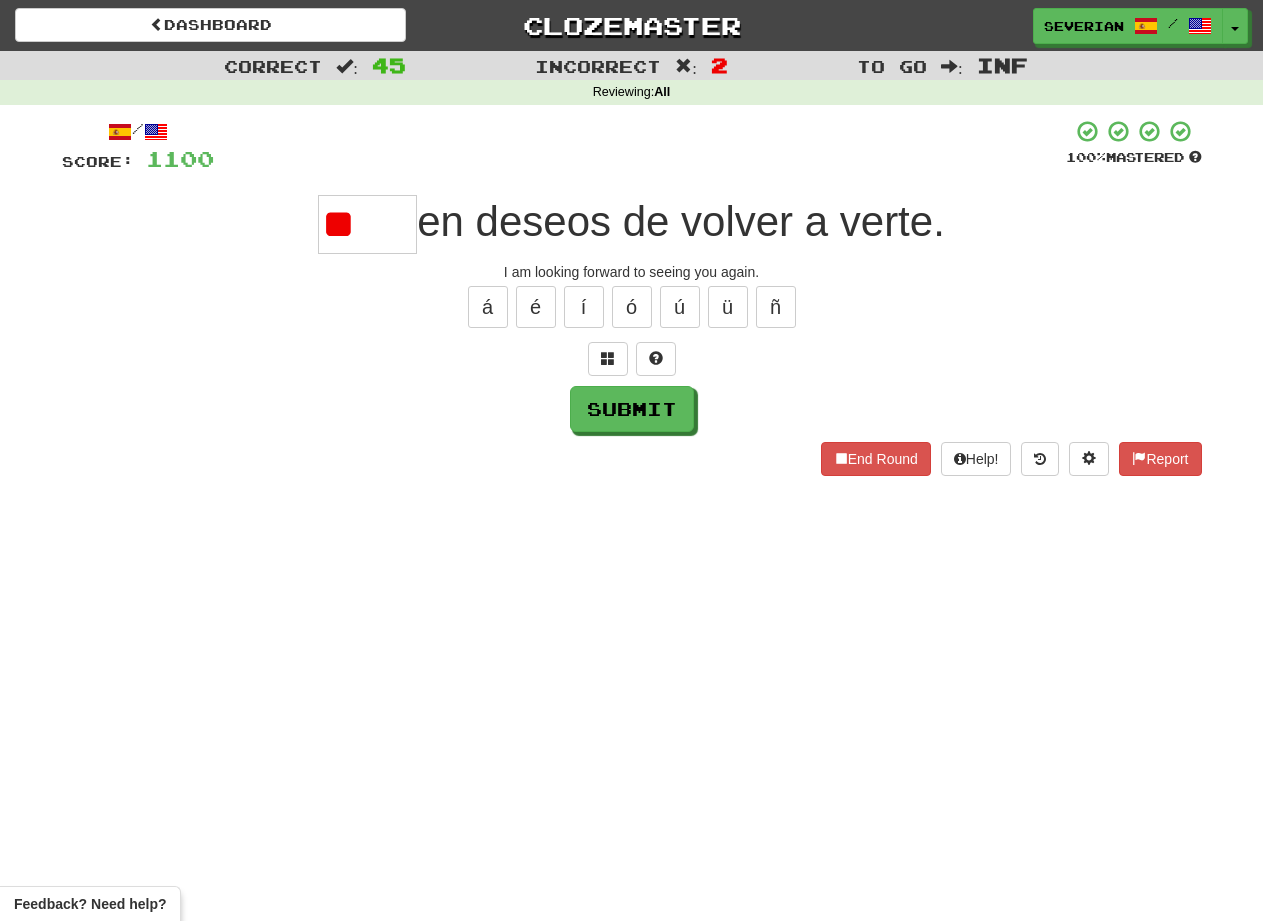 type on "*" 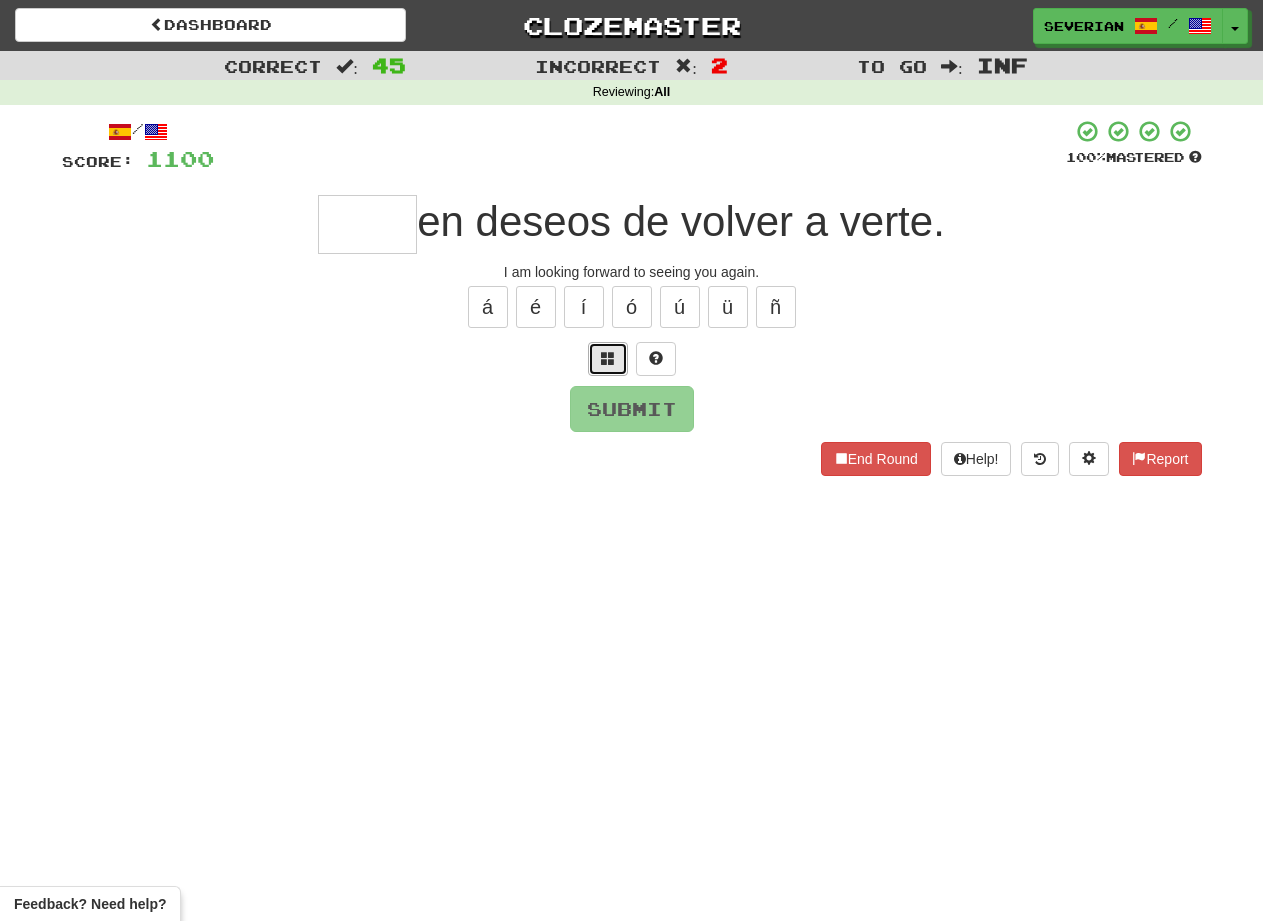 click at bounding box center (608, 358) 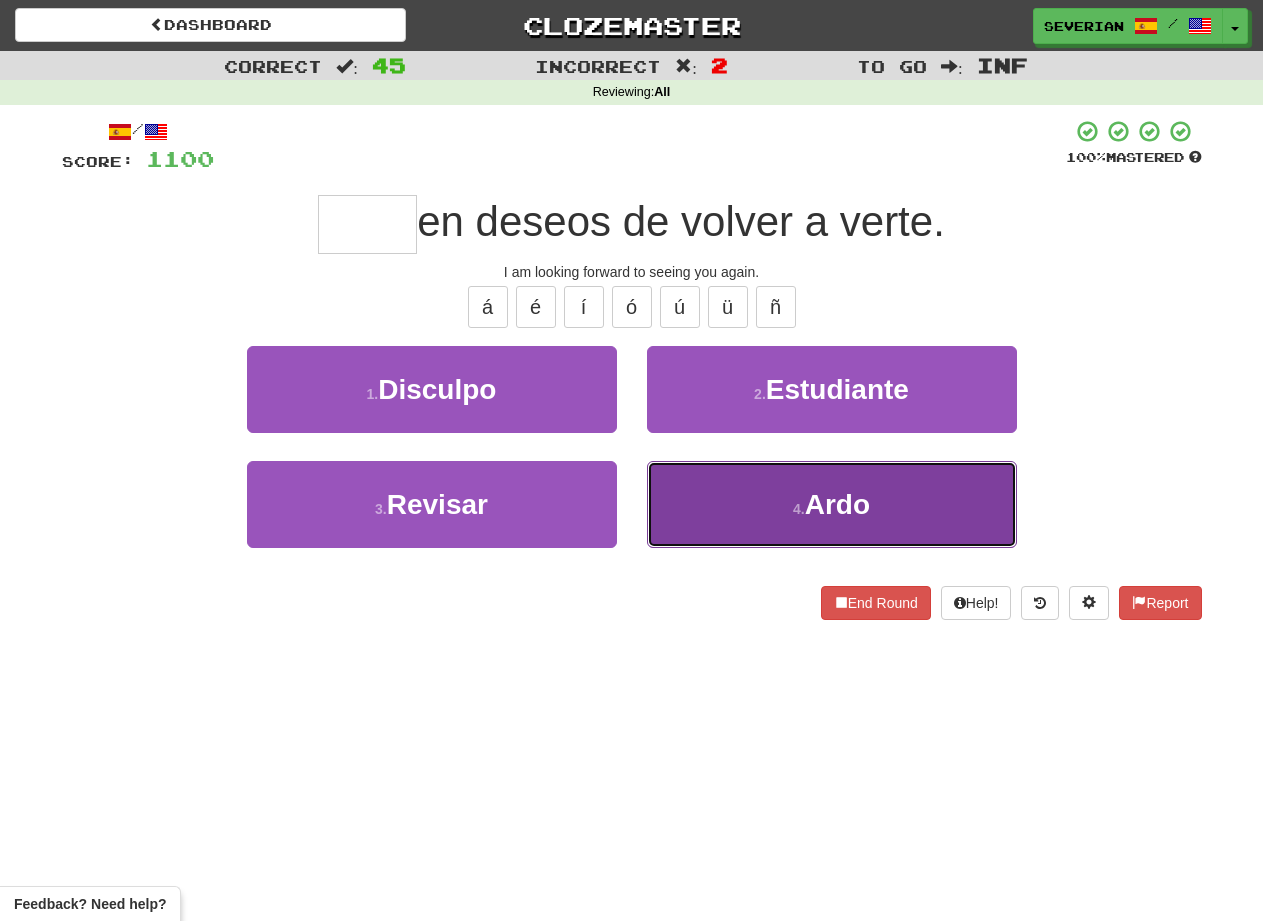 click on "4 .  Ardo" at bounding box center [832, 504] 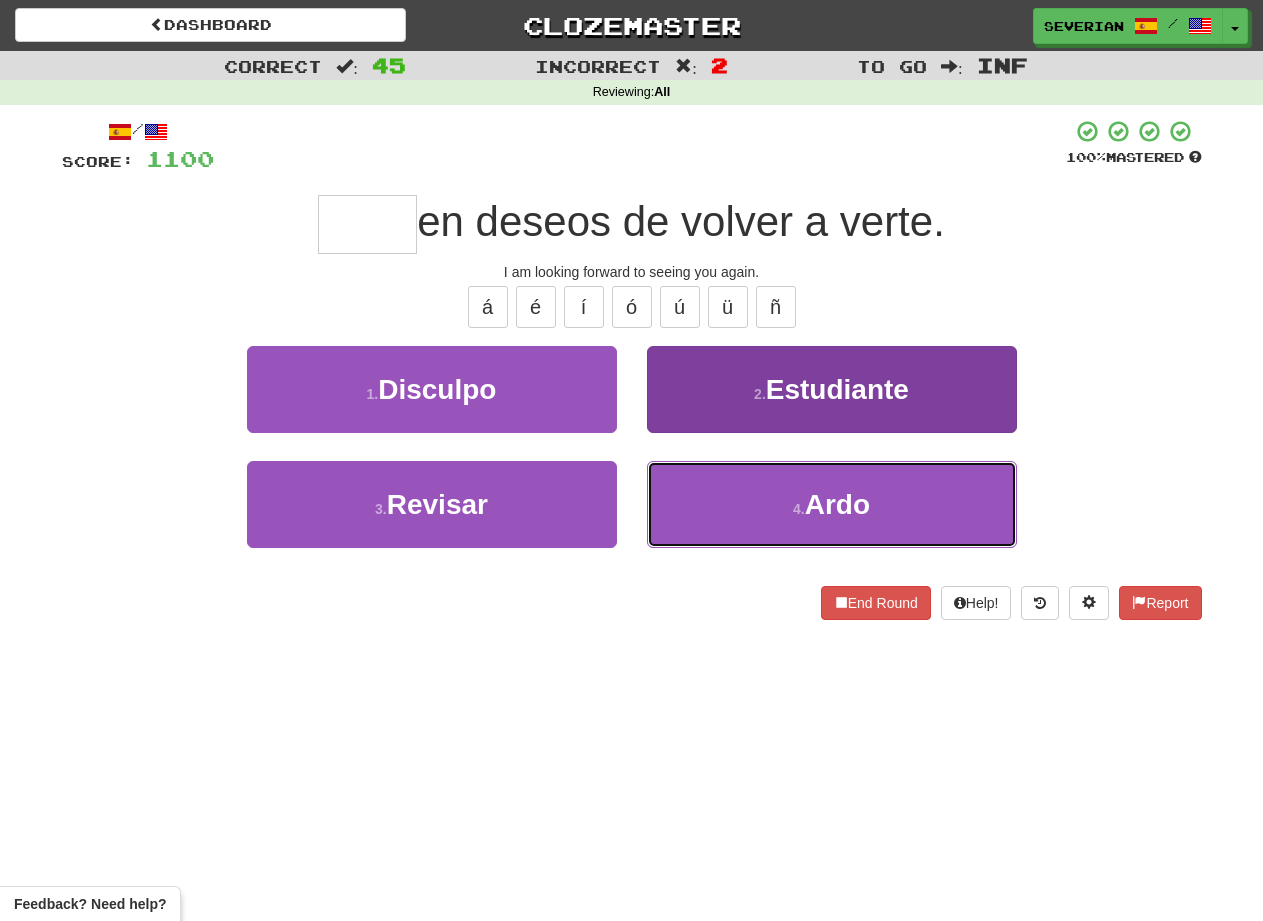 type on "****" 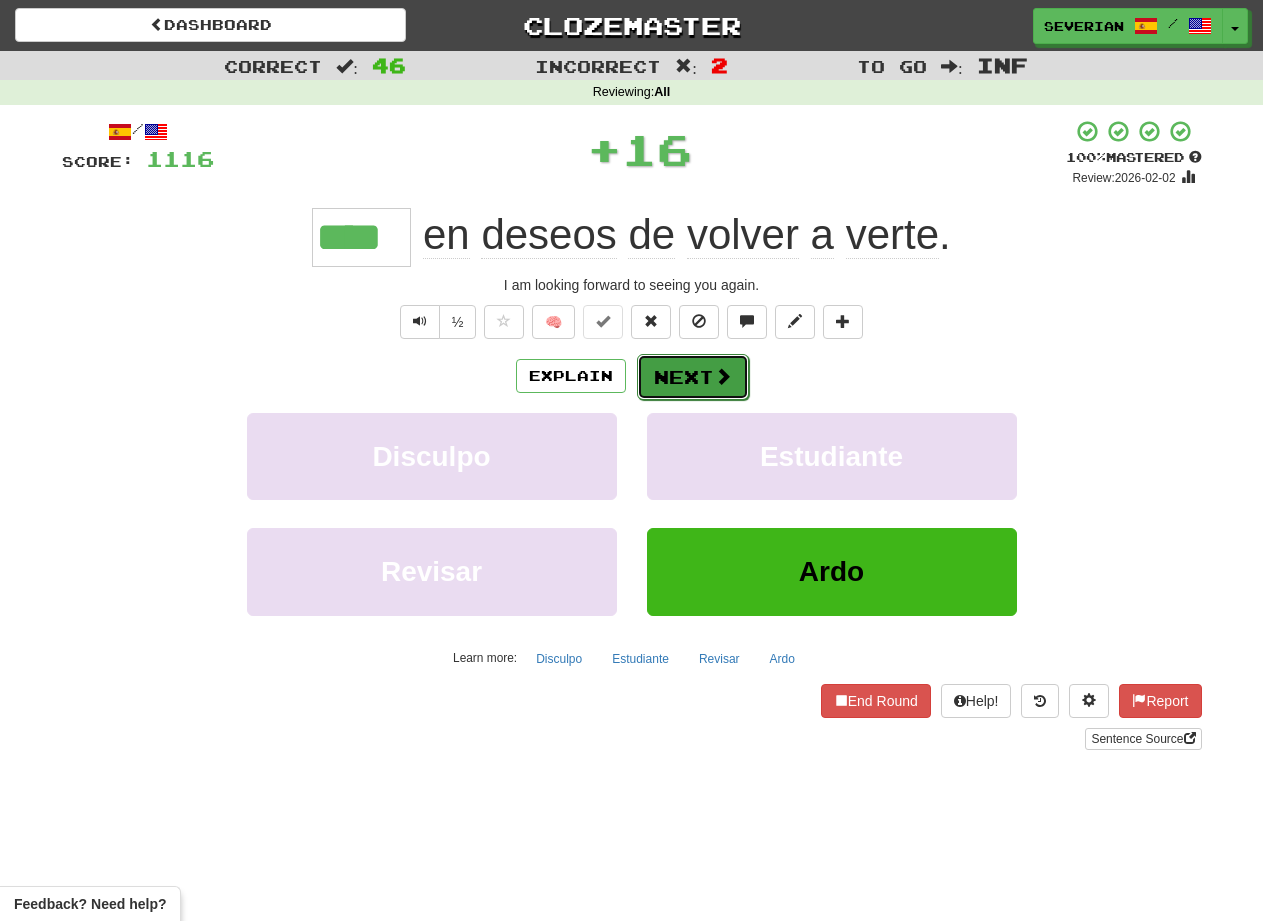 click at bounding box center (723, 376) 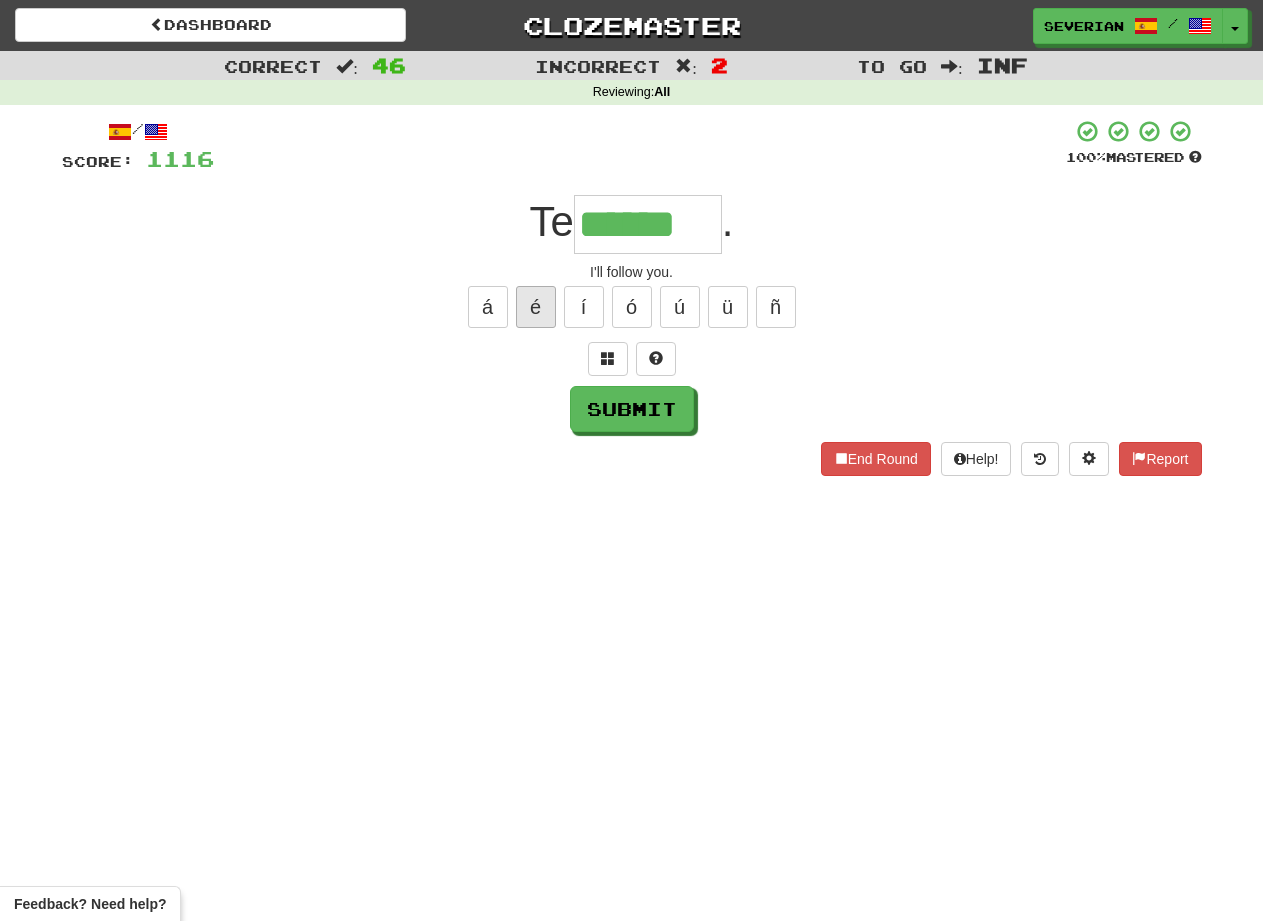 drag, startPoint x: 511, startPoint y: 286, endPoint x: 525, endPoint y: 307, distance: 25.23886 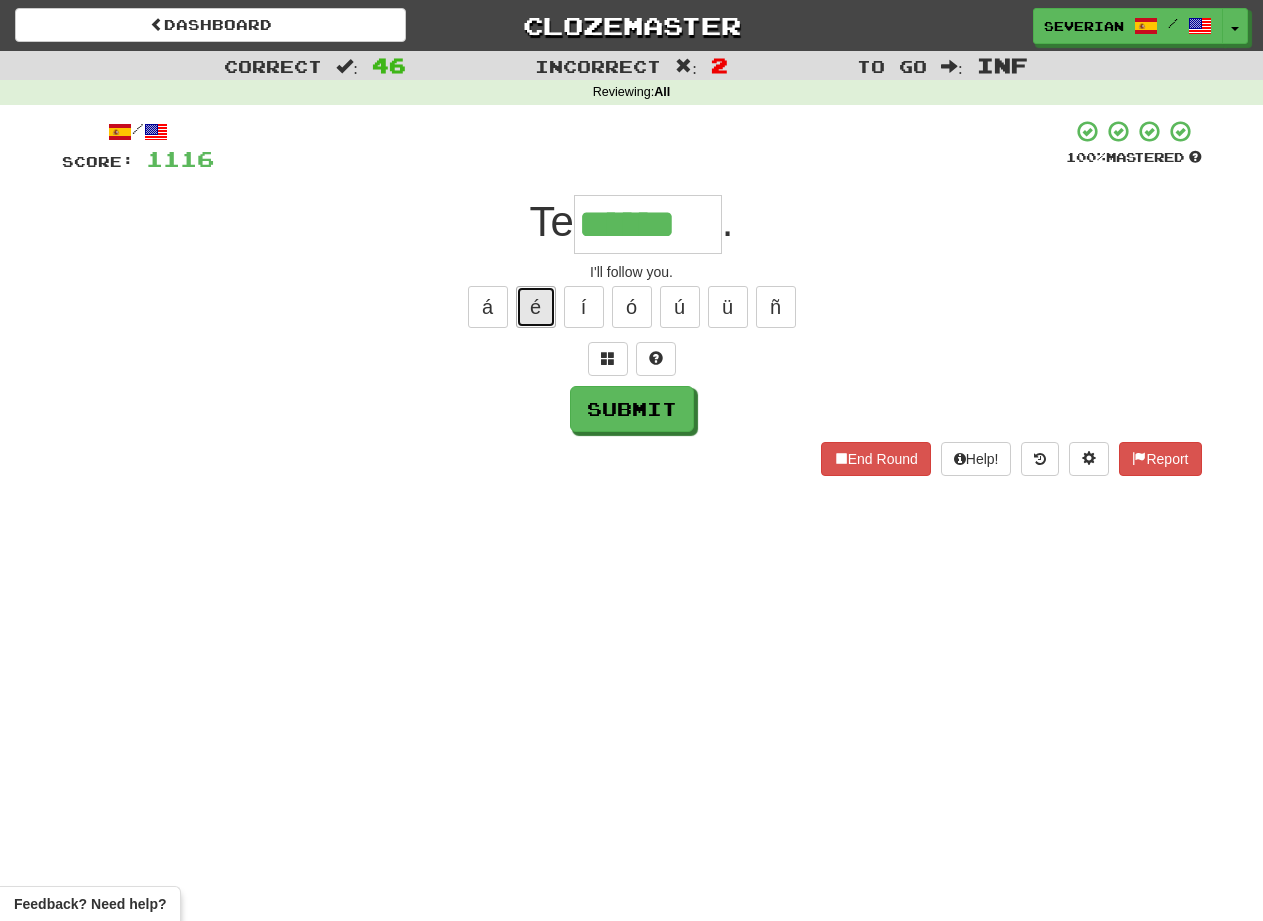 click on "é" at bounding box center (536, 307) 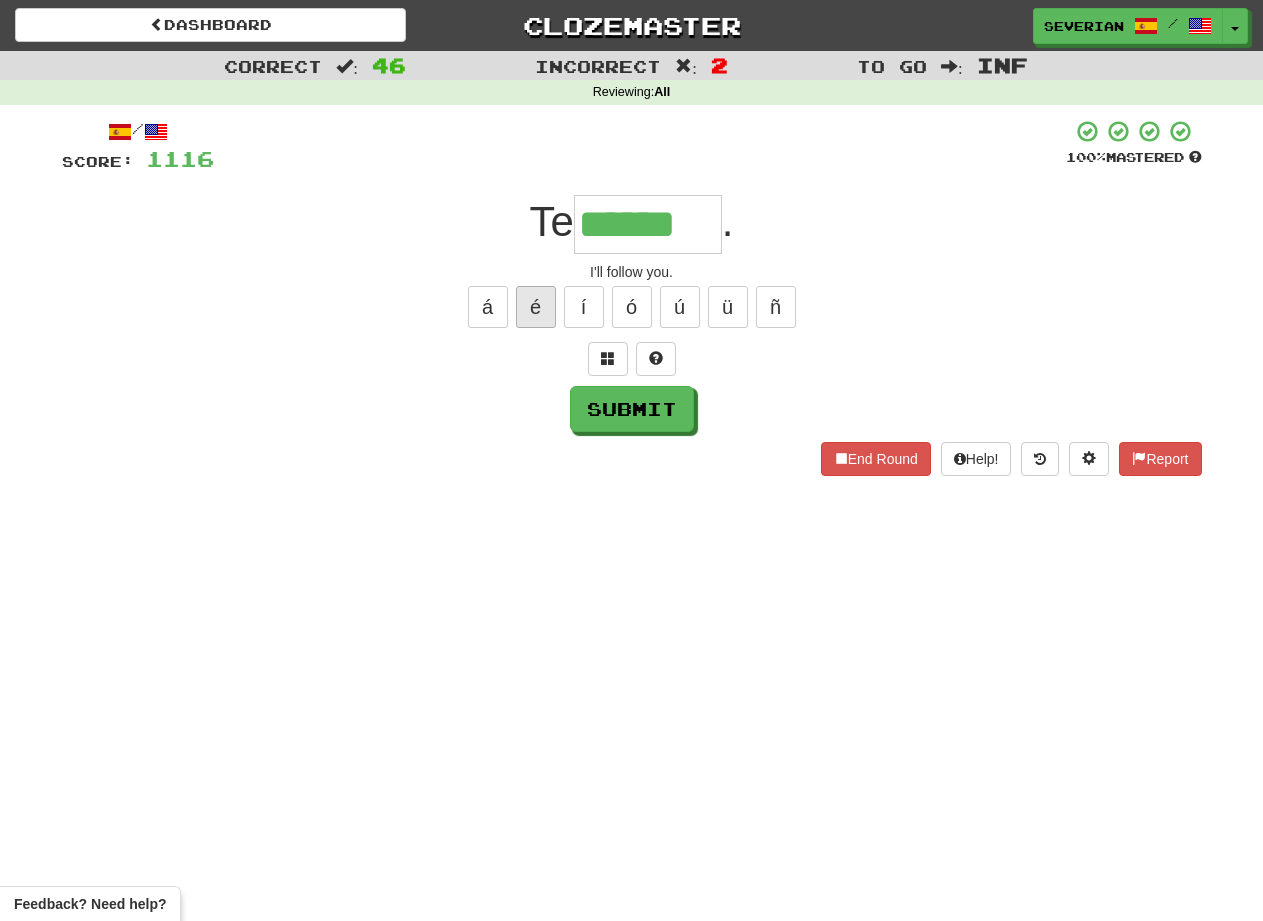 type on "*******" 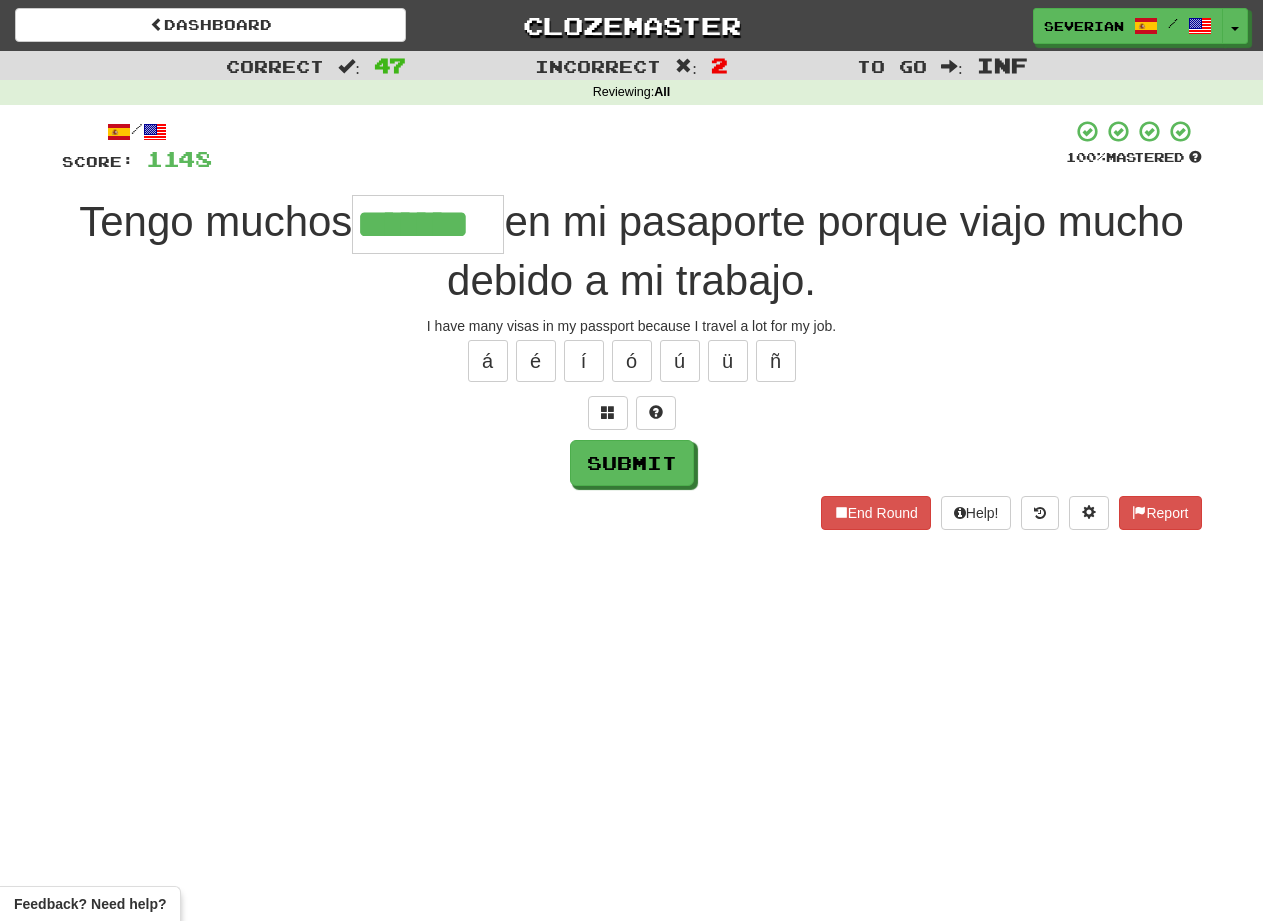 type on "*******" 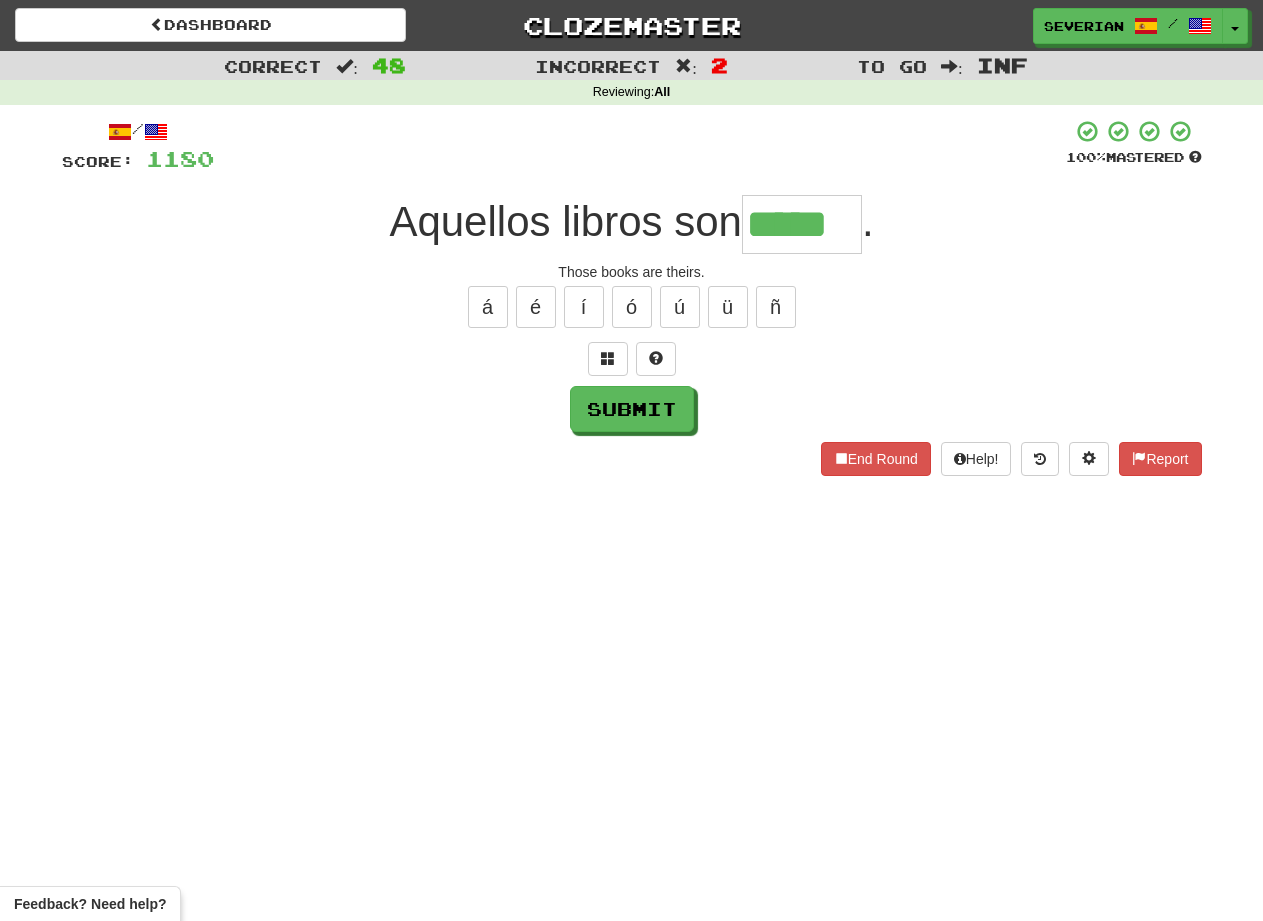 type on "*****" 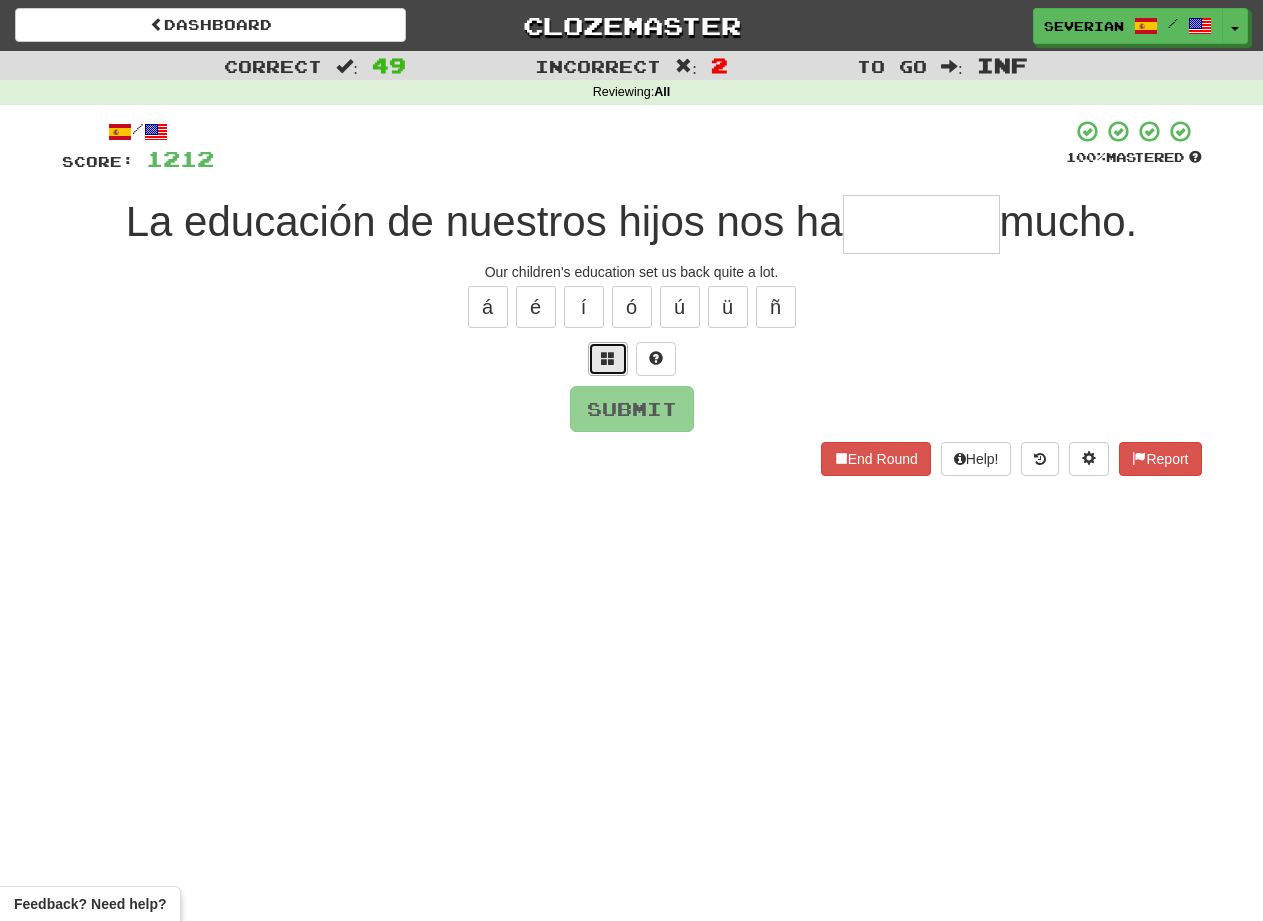 click at bounding box center (608, 358) 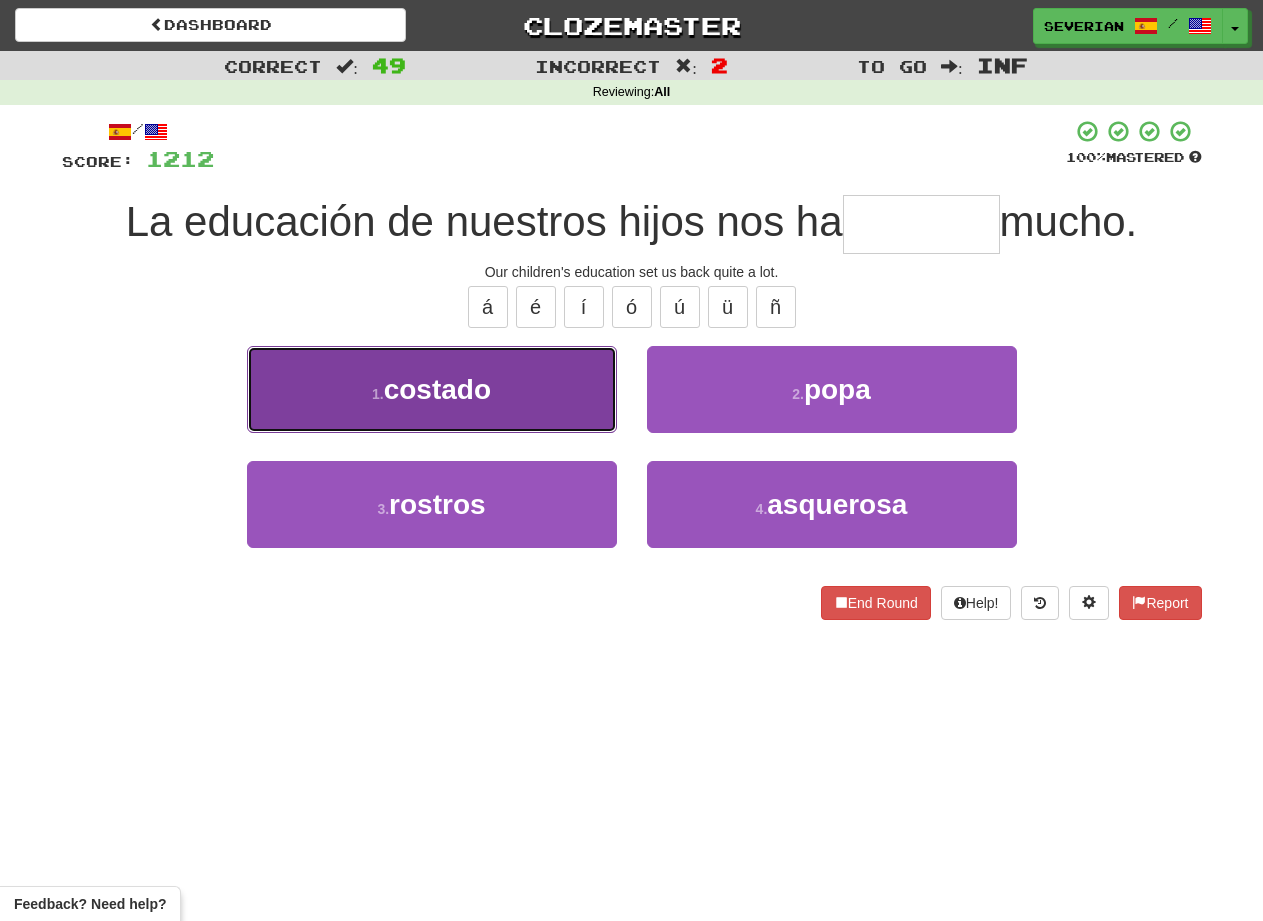 click on "1 .  costado" at bounding box center (432, 389) 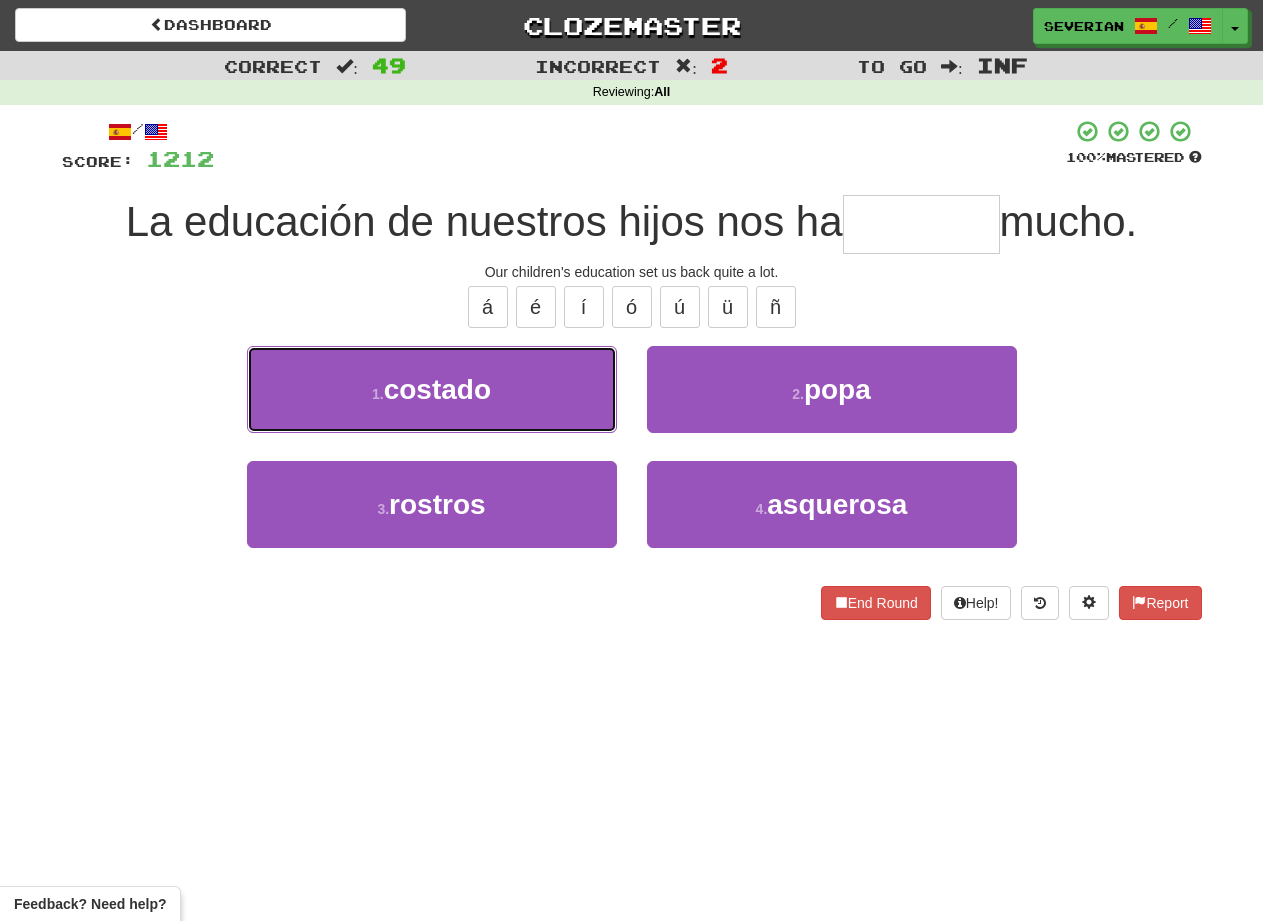type on "*******" 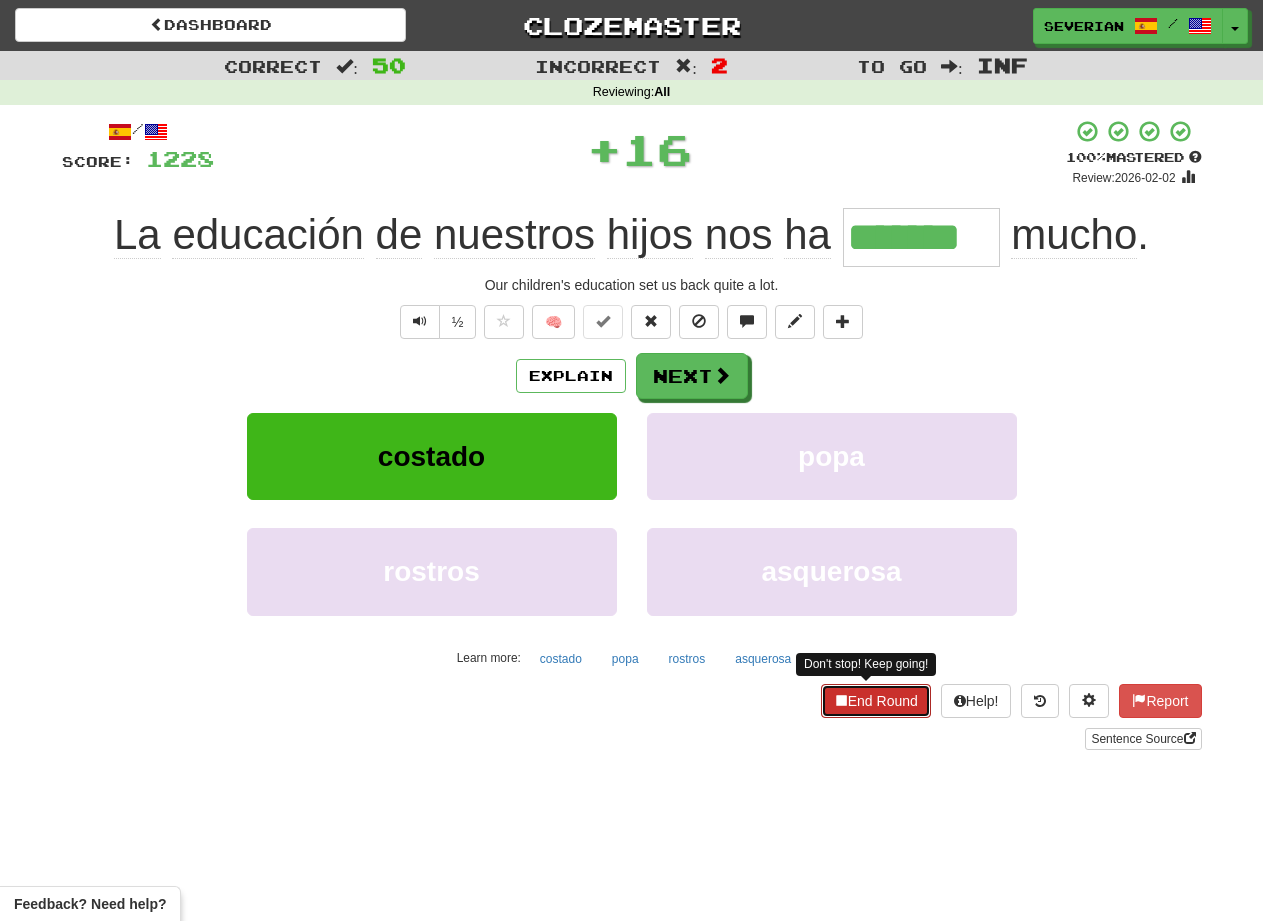 click on "End Round" at bounding box center (876, 701) 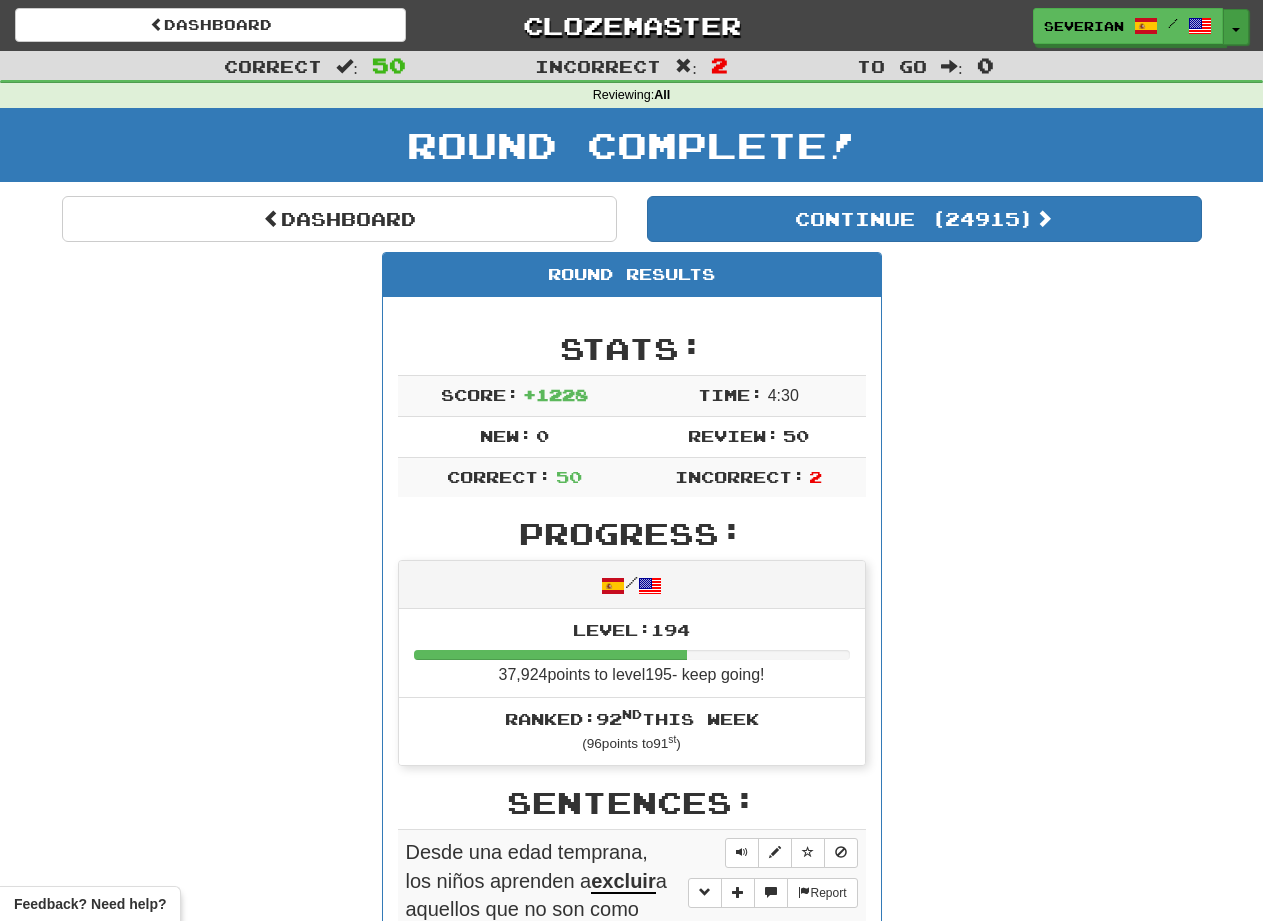 click on "Toggle Dropdown" at bounding box center [1236, 27] 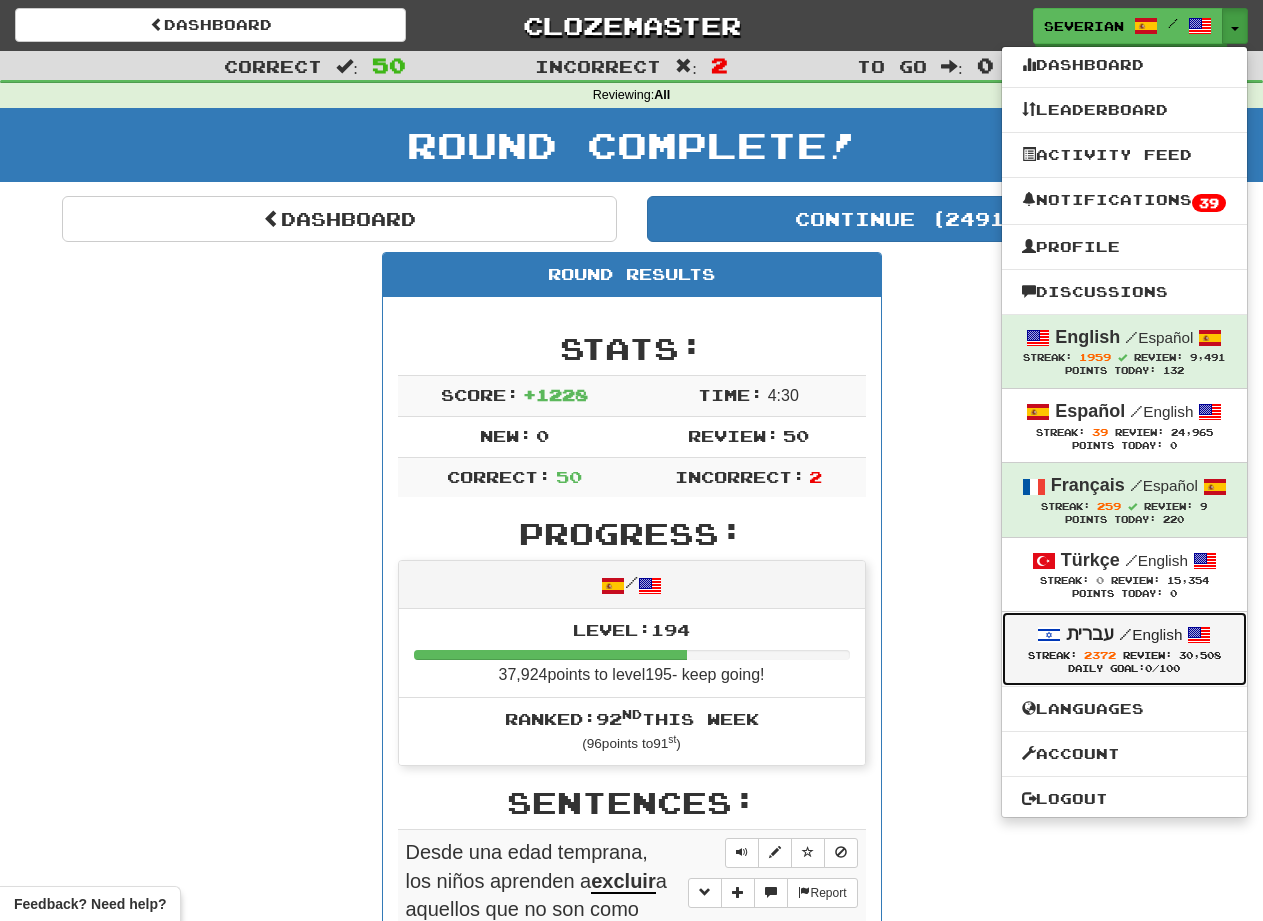 click on "עברית" at bounding box center (1090, 634) 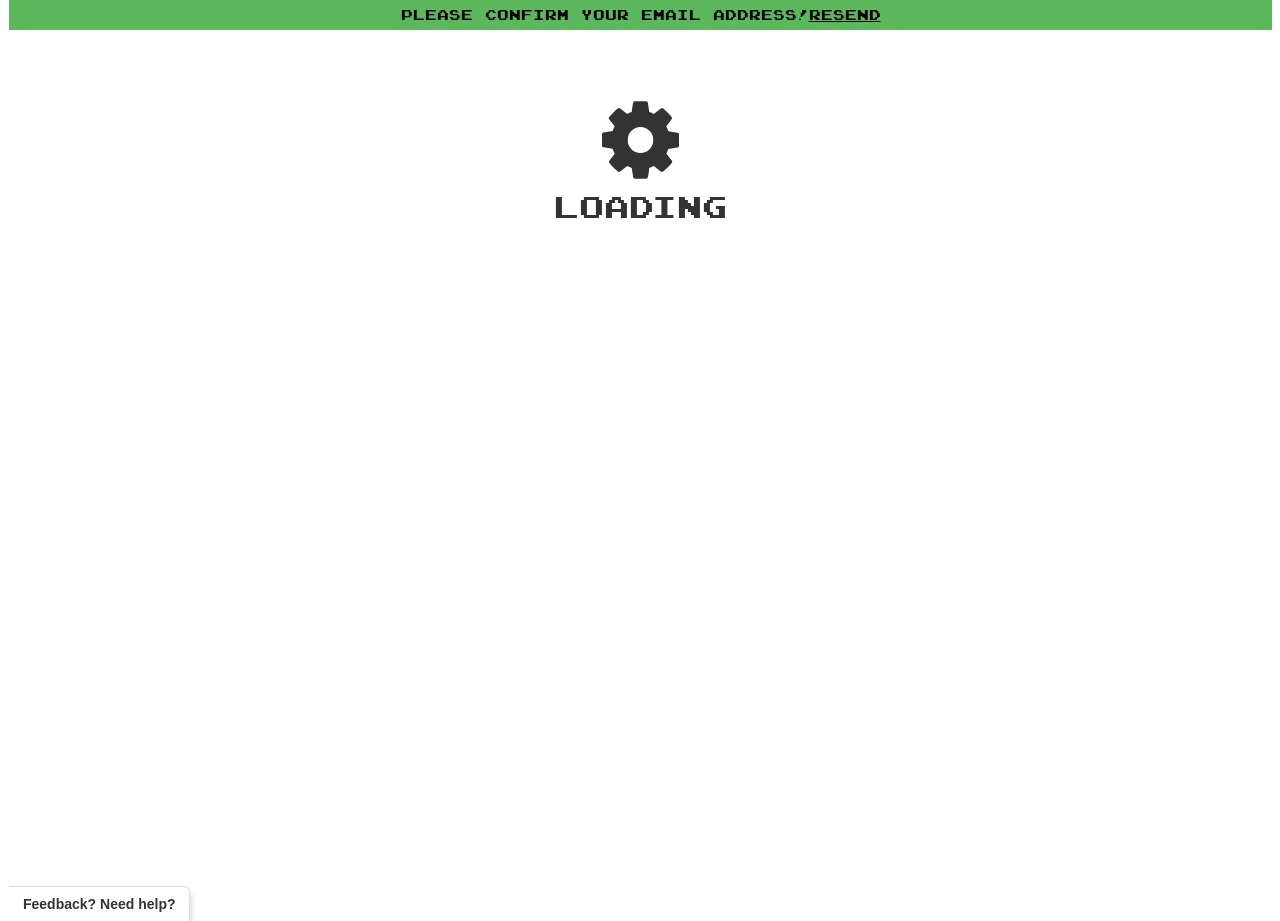 scroll, scrollTop: 0, scrollLeft: 0, axis: both 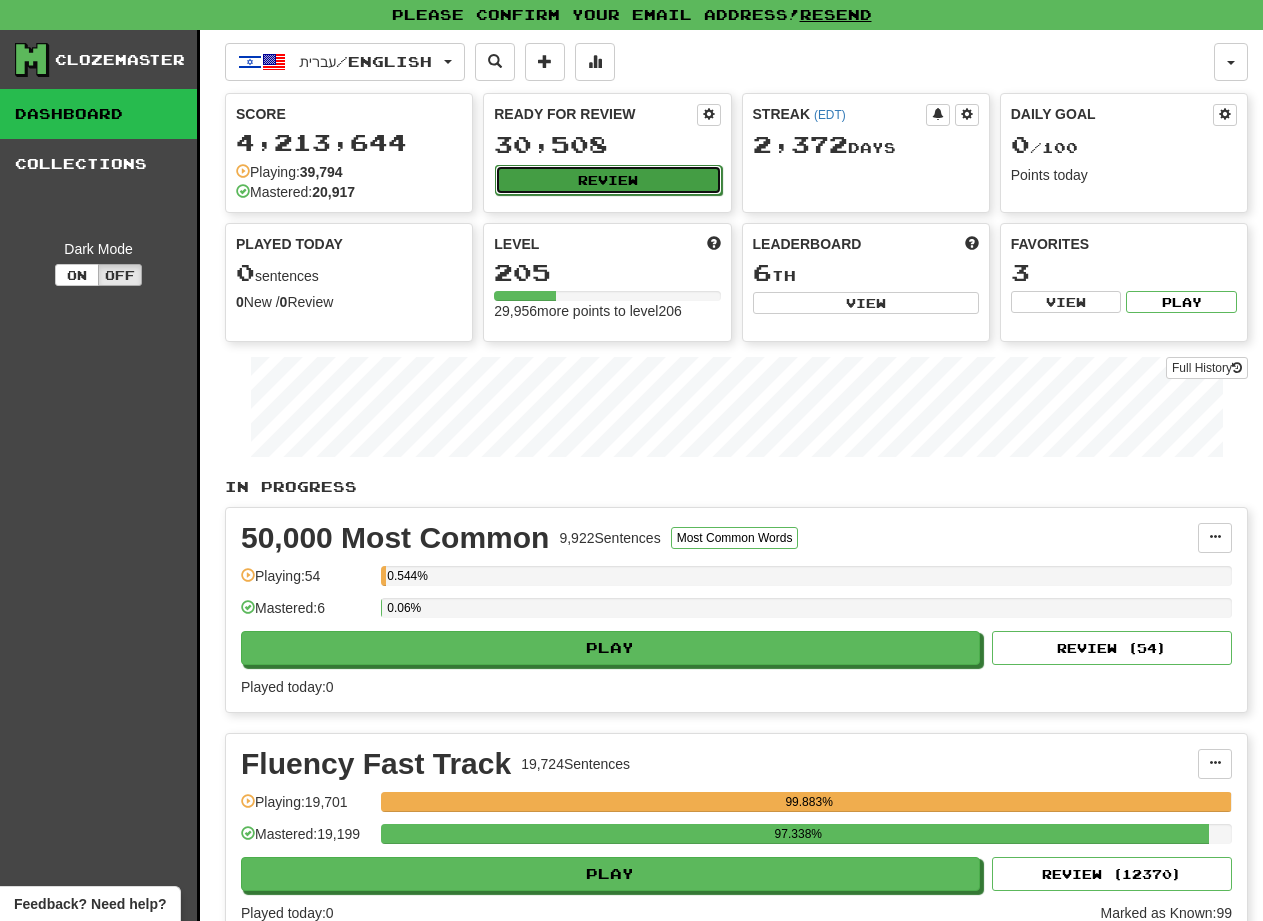 click on "Review" at bounding box center (608, 180) 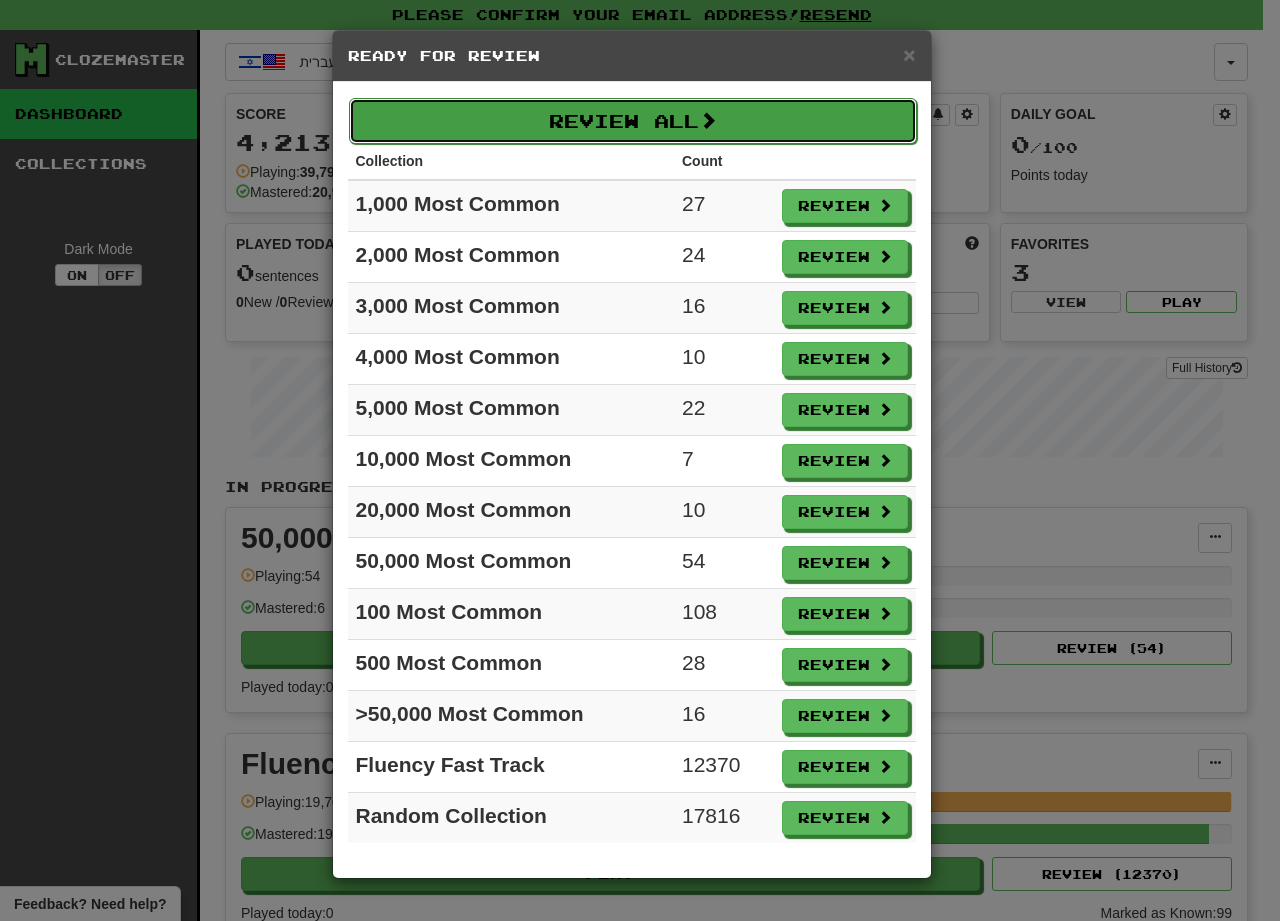 click on "Review All" at bounding box center [633, 121] 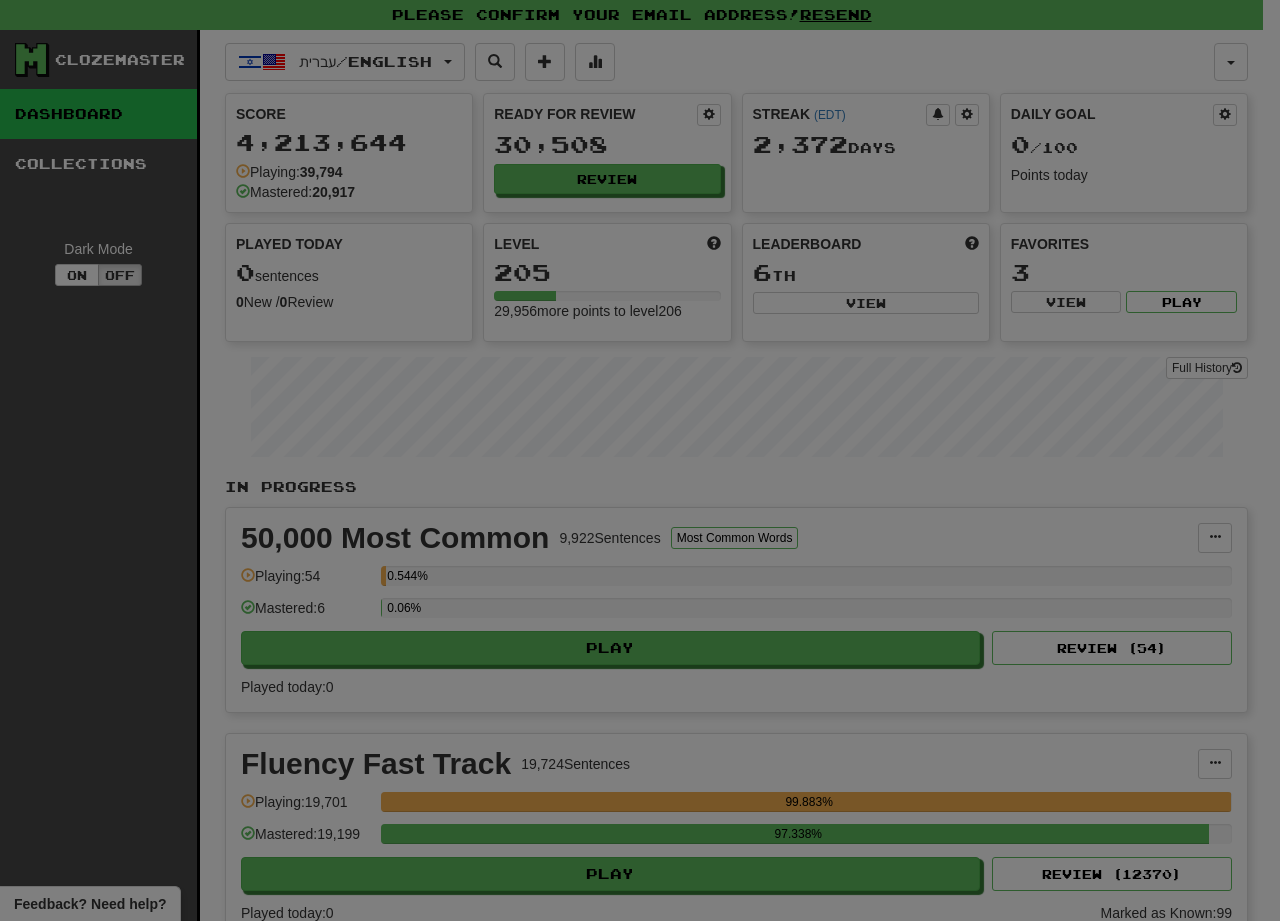 select on "**" 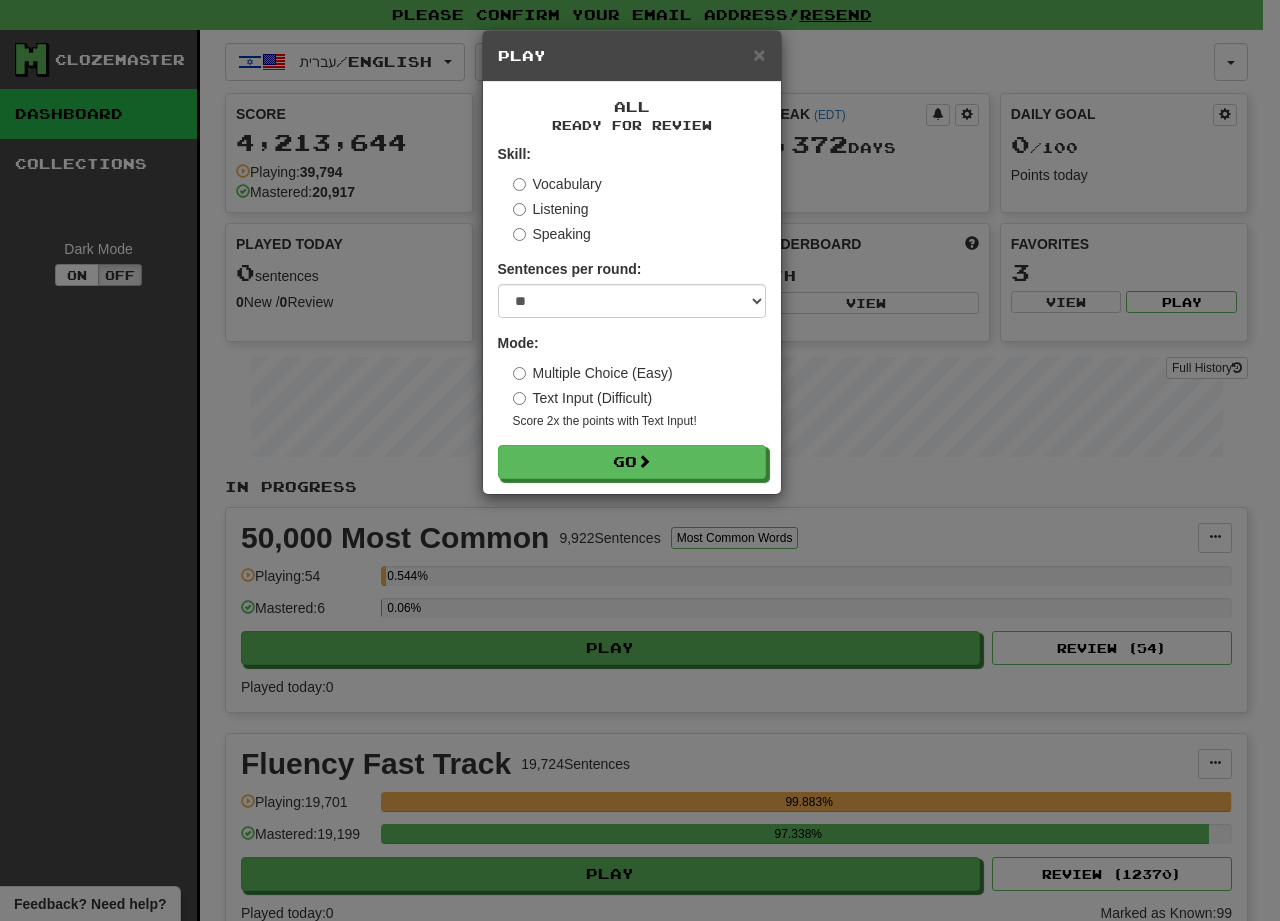 drag, startPoint x: 615, startPoint y: 485, endPoint x: 544, endPoint y: 369, distance: 136.00368 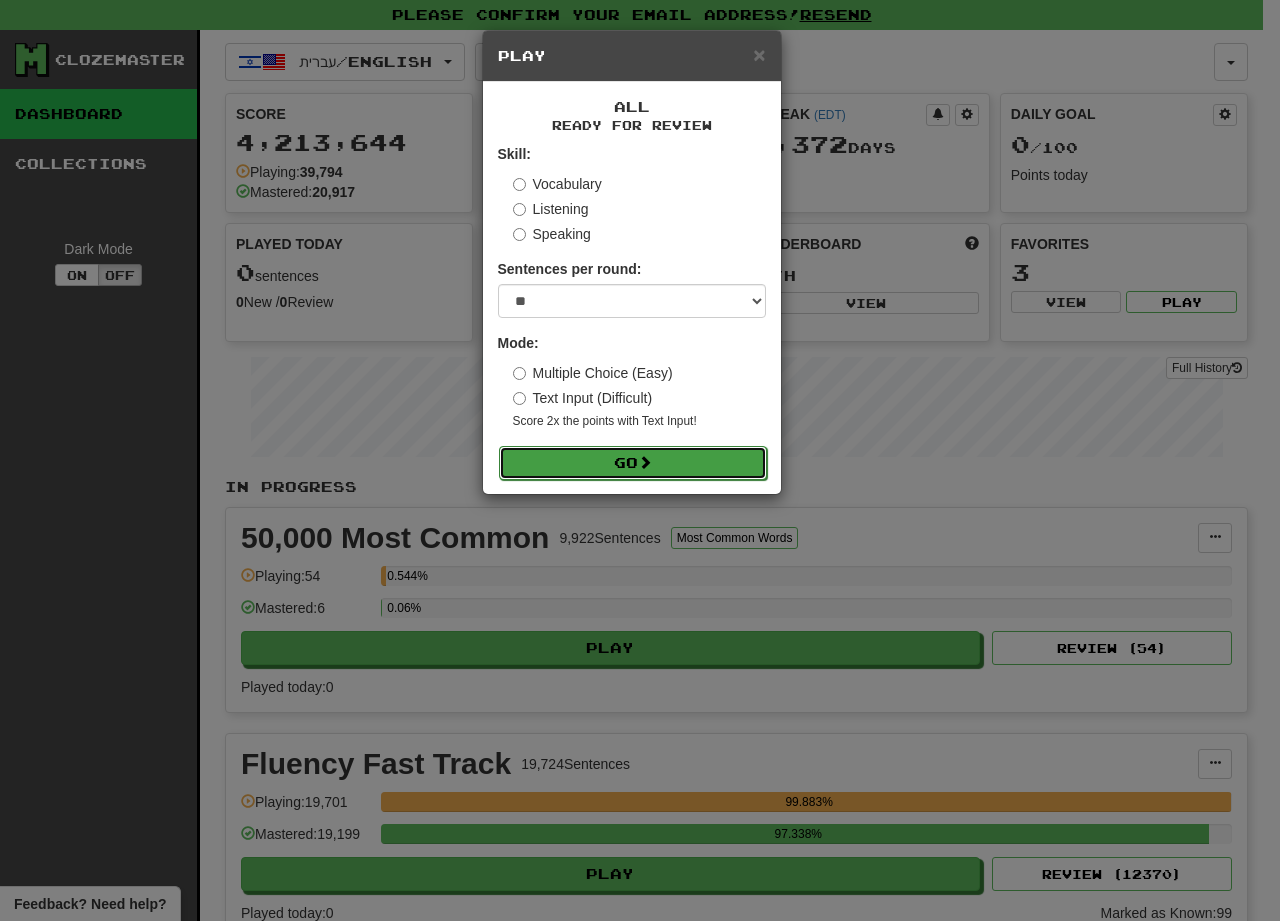 click on "Go" at bounding box center (633, 463) 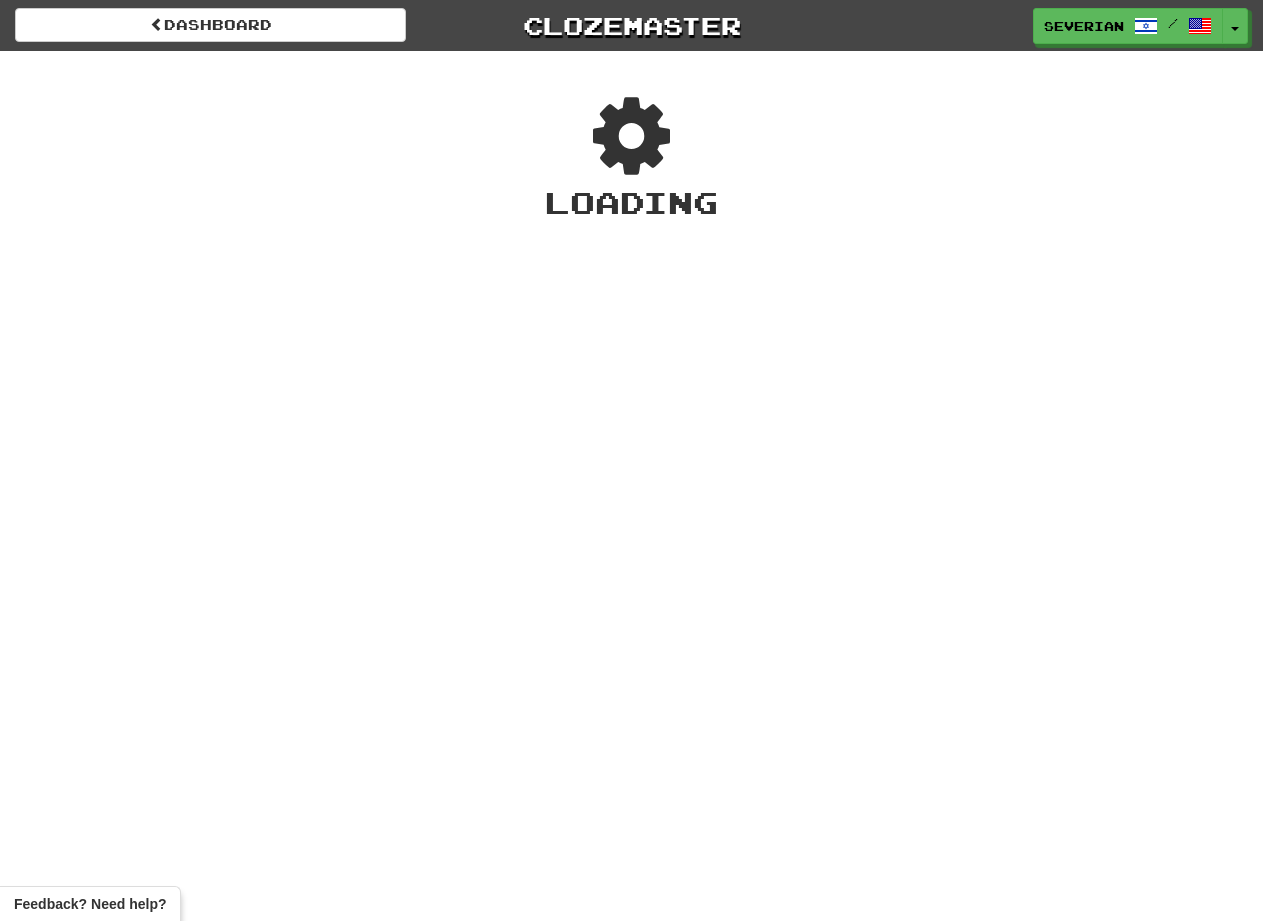 scroll, scrollTop: 0, scrollLeft: 0, axis: both 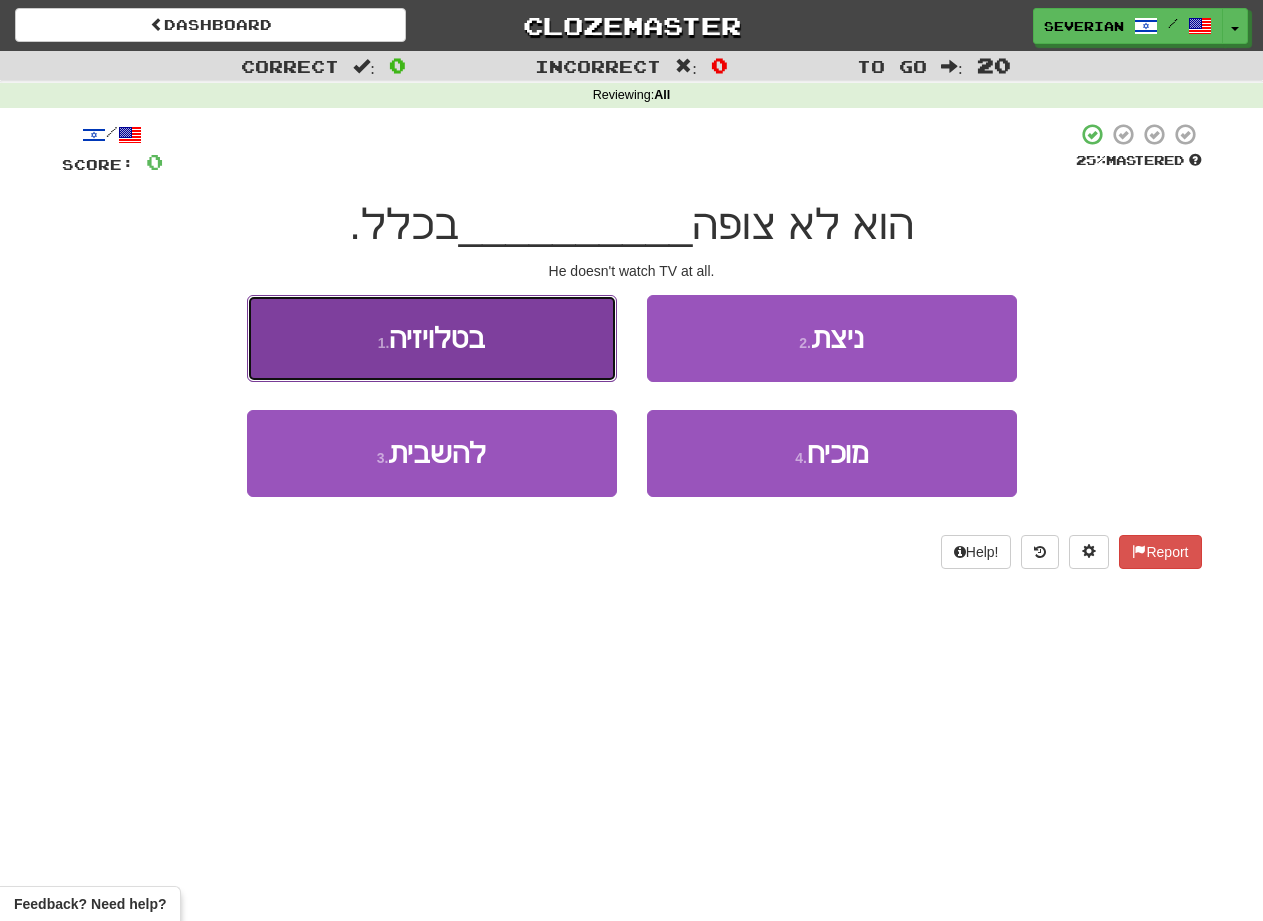 click on "1 .  בטלויזיה" at bounding box center (432, 338) 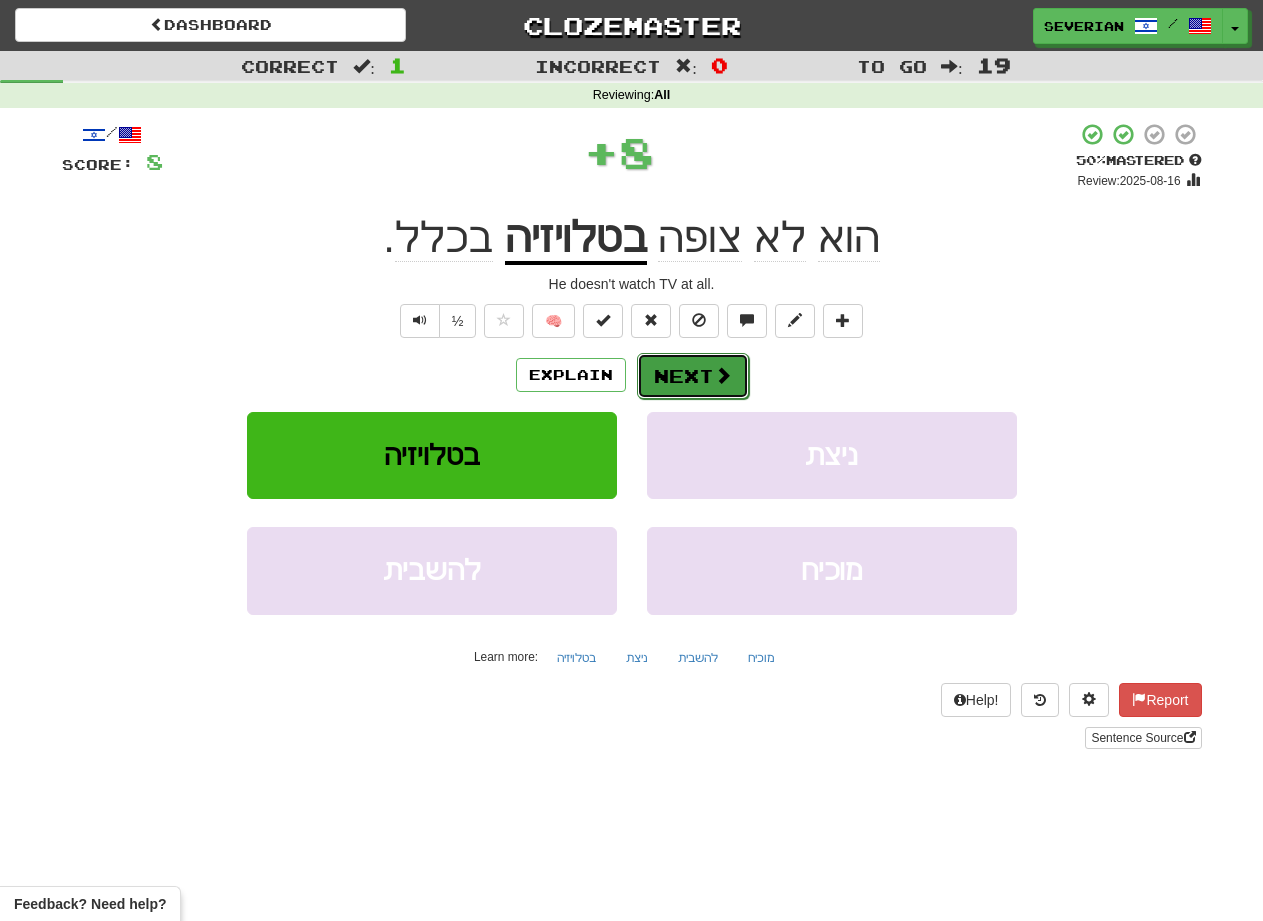 click on "Next" at bounding box center (693, 376) 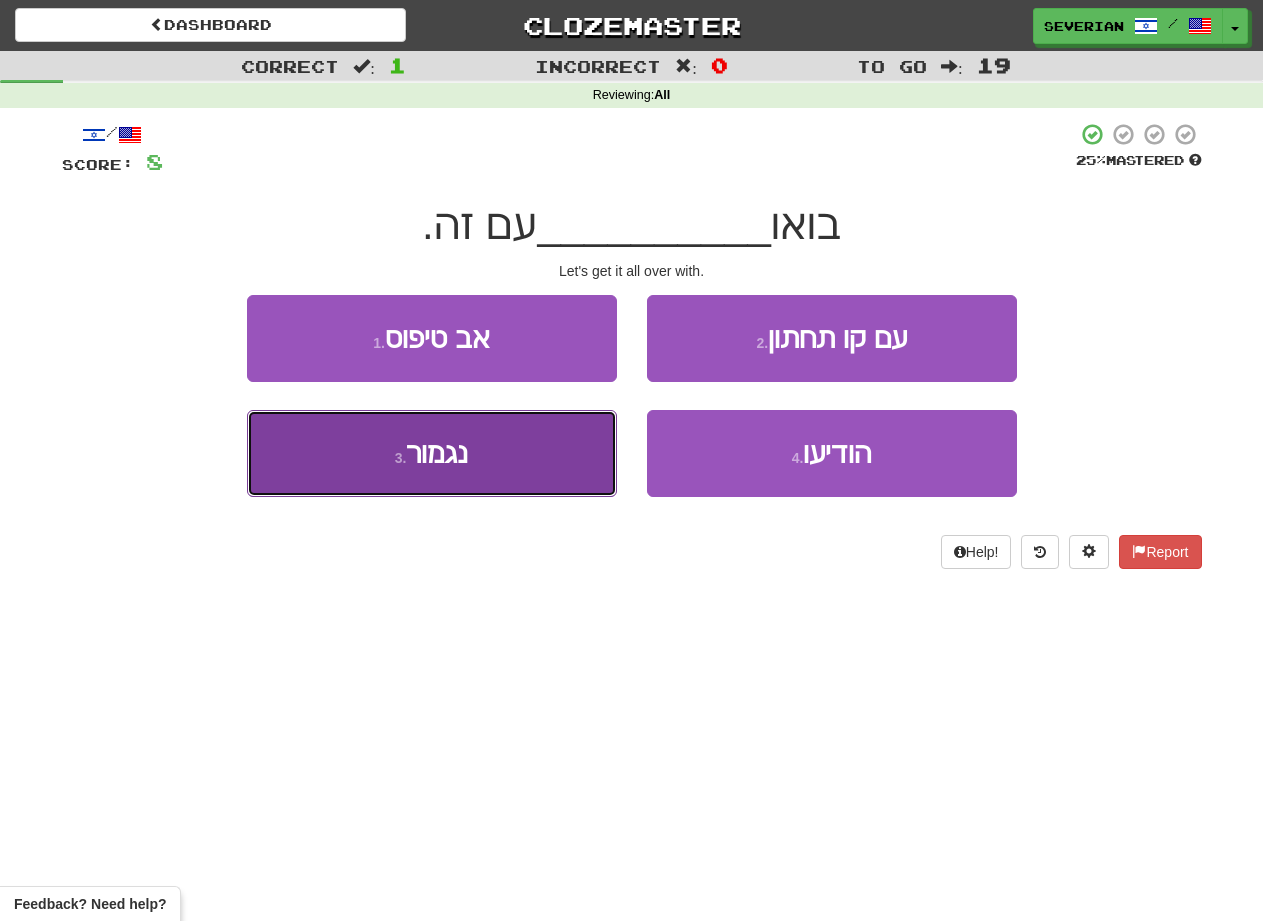 click on "3 .  נגמור" at bounding box center [432, 453] 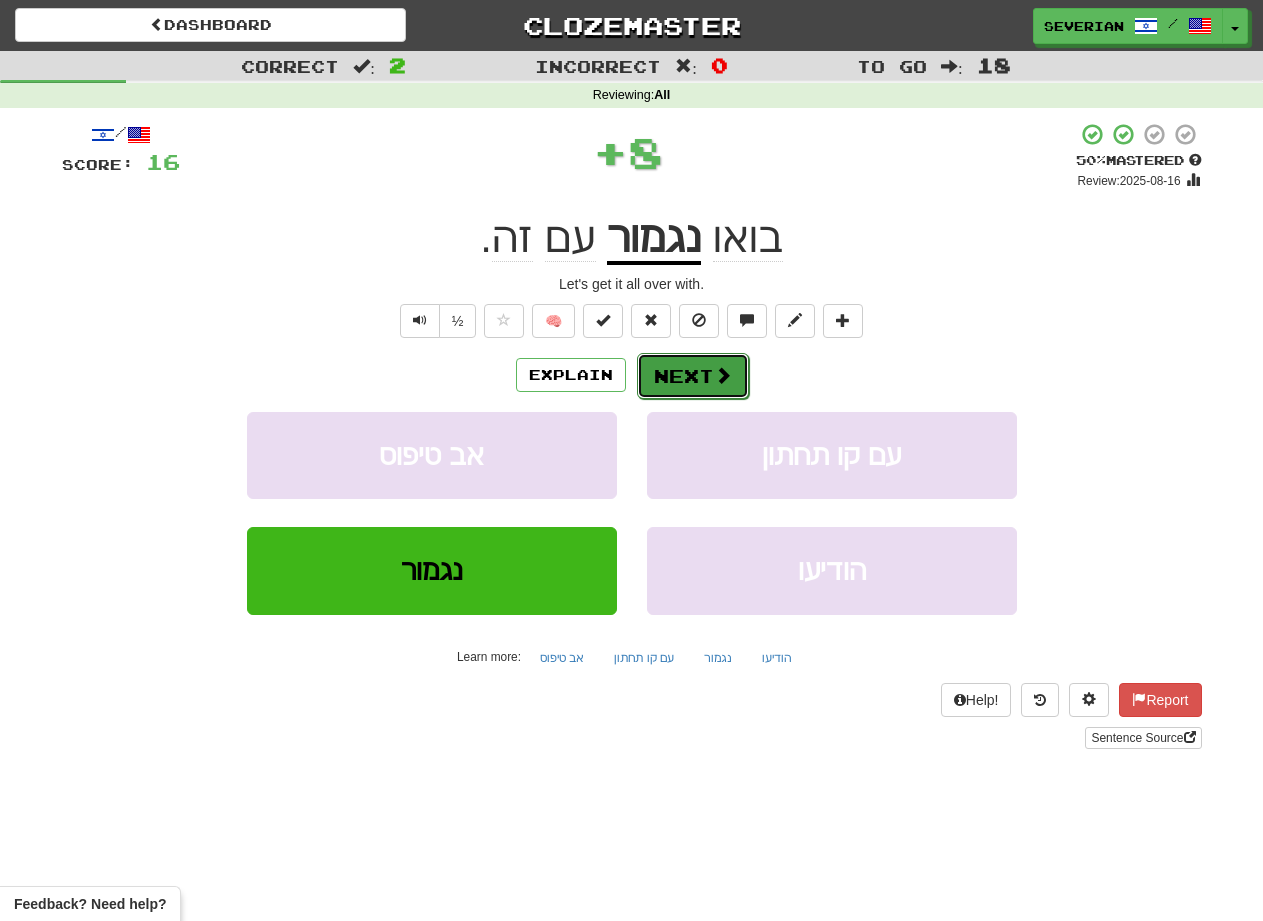 click on "Next" at bounding box center (693, 376) 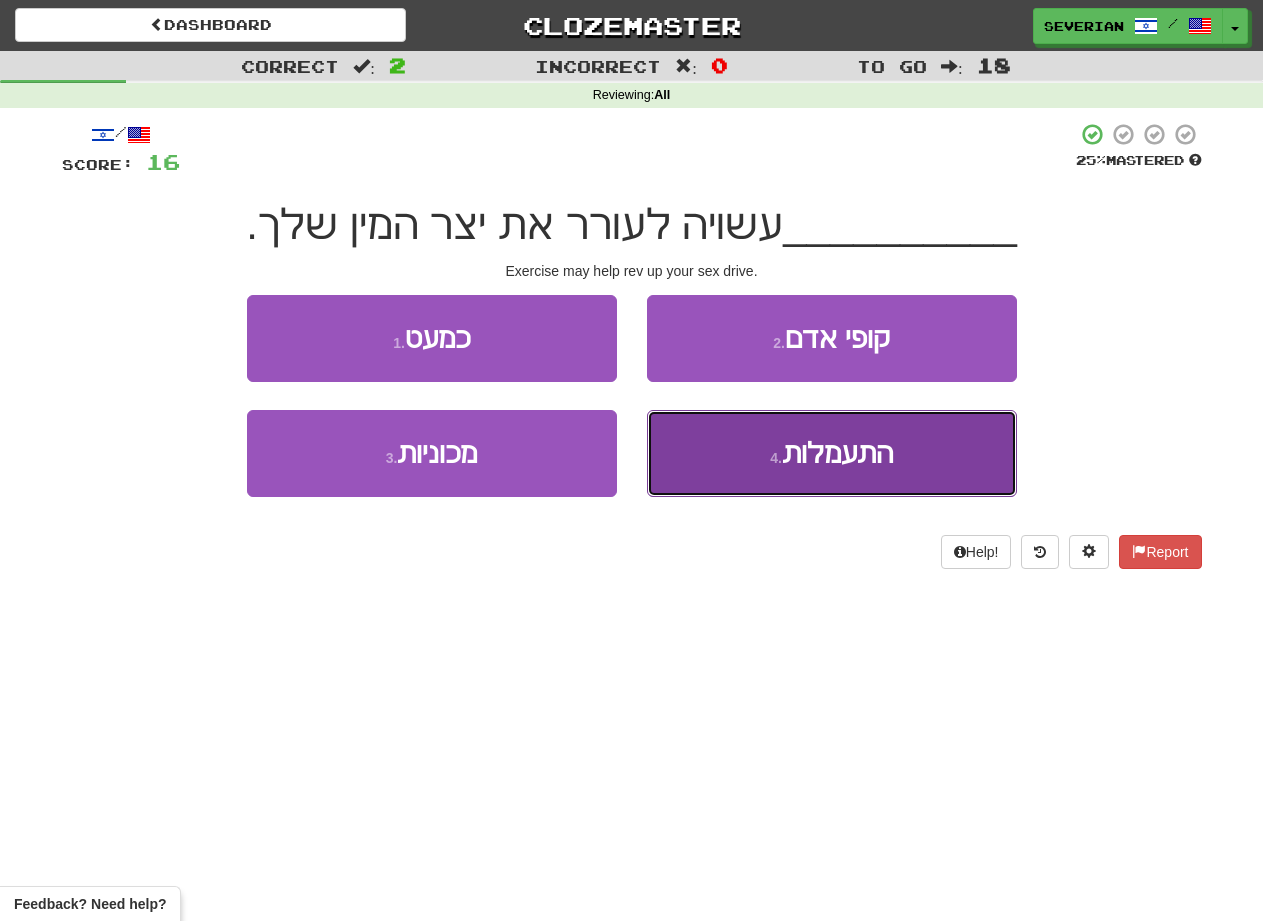 click on "4 .  התעמלות" at bounding box center [832, 453] 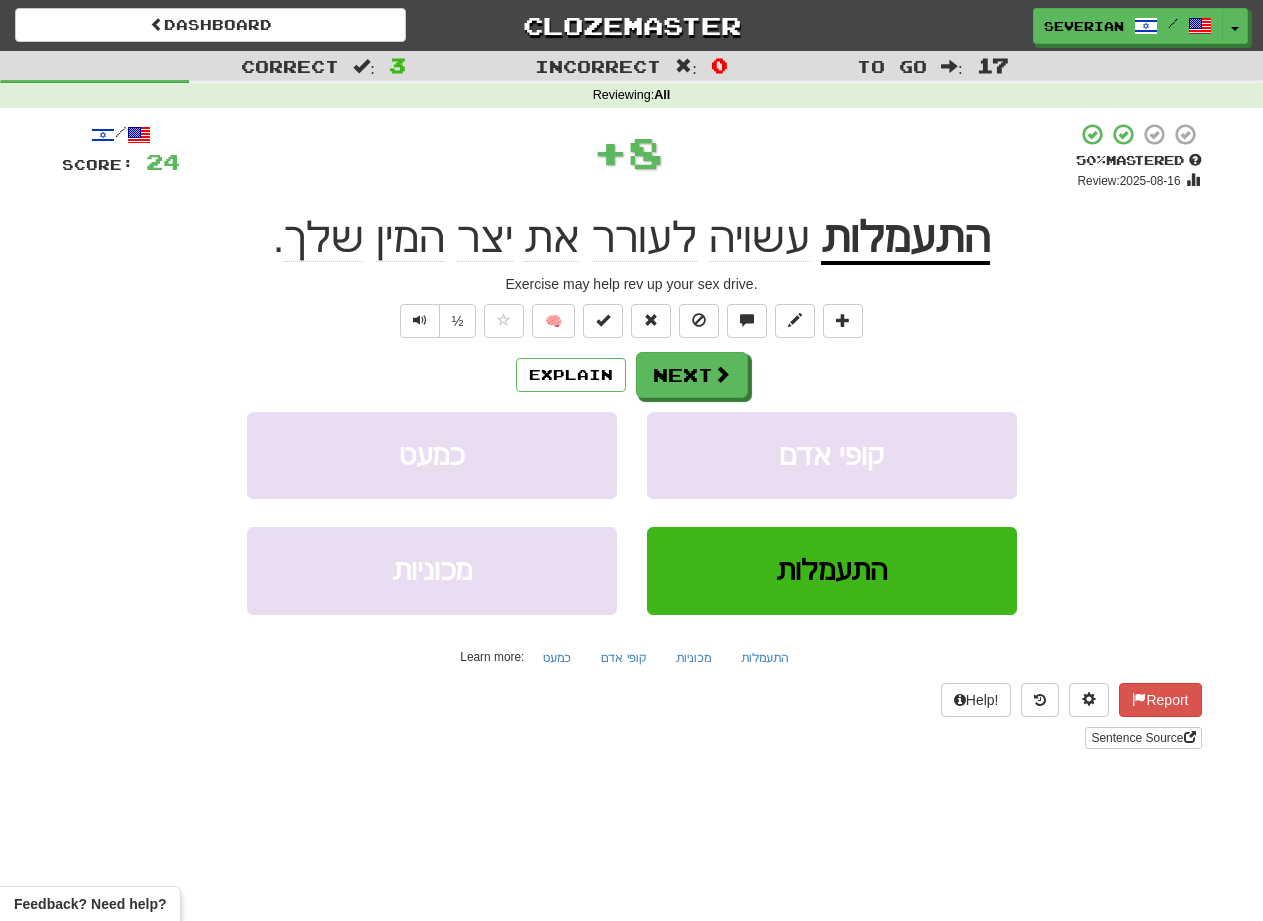 click on "Explain Next כמעט קופי אדם מכוניות התעמלות Learn more: כמעט קופי אדם מכוניות התעמלות" at bounding box center [632, 512] 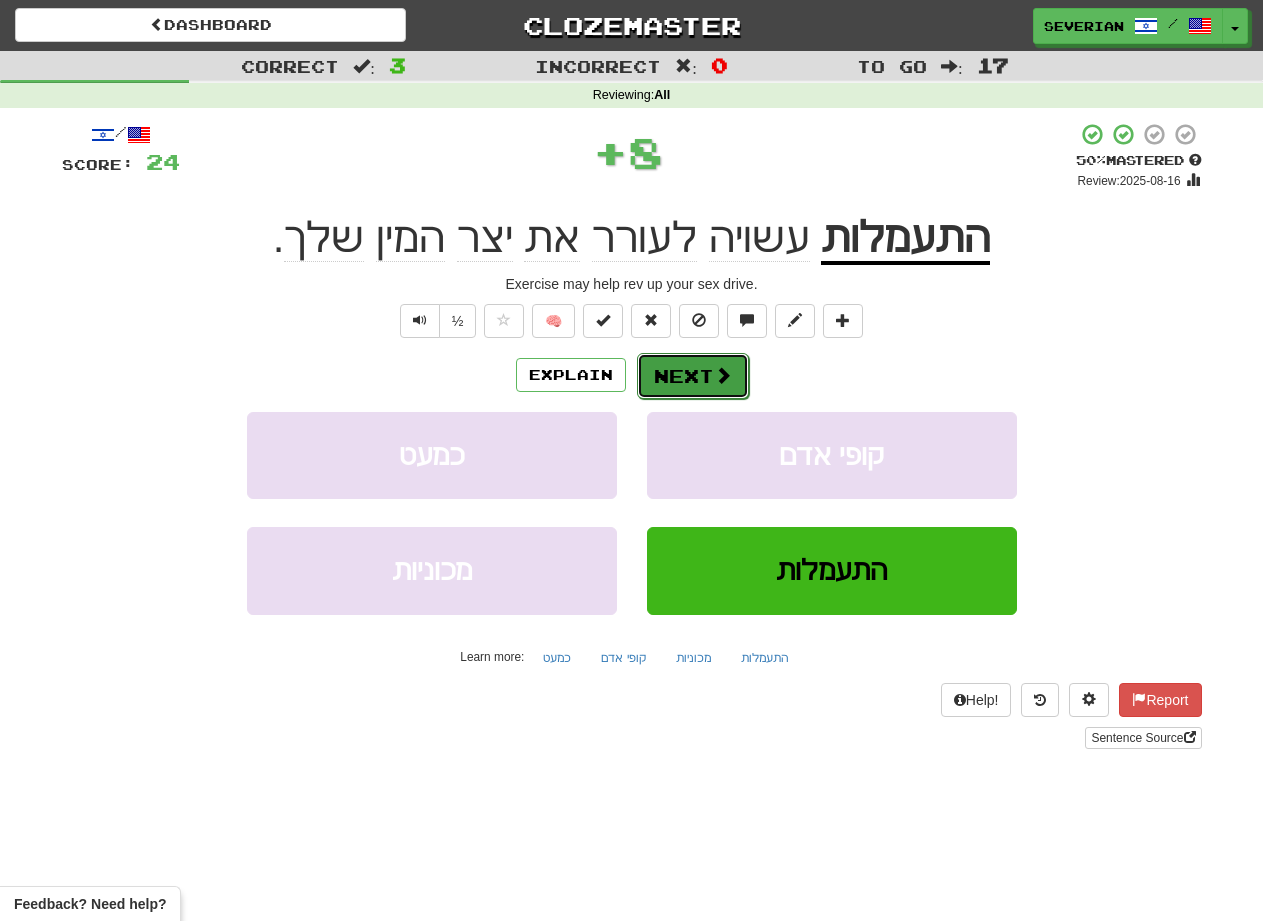 click on "Next" at bounding box center (693, 376) 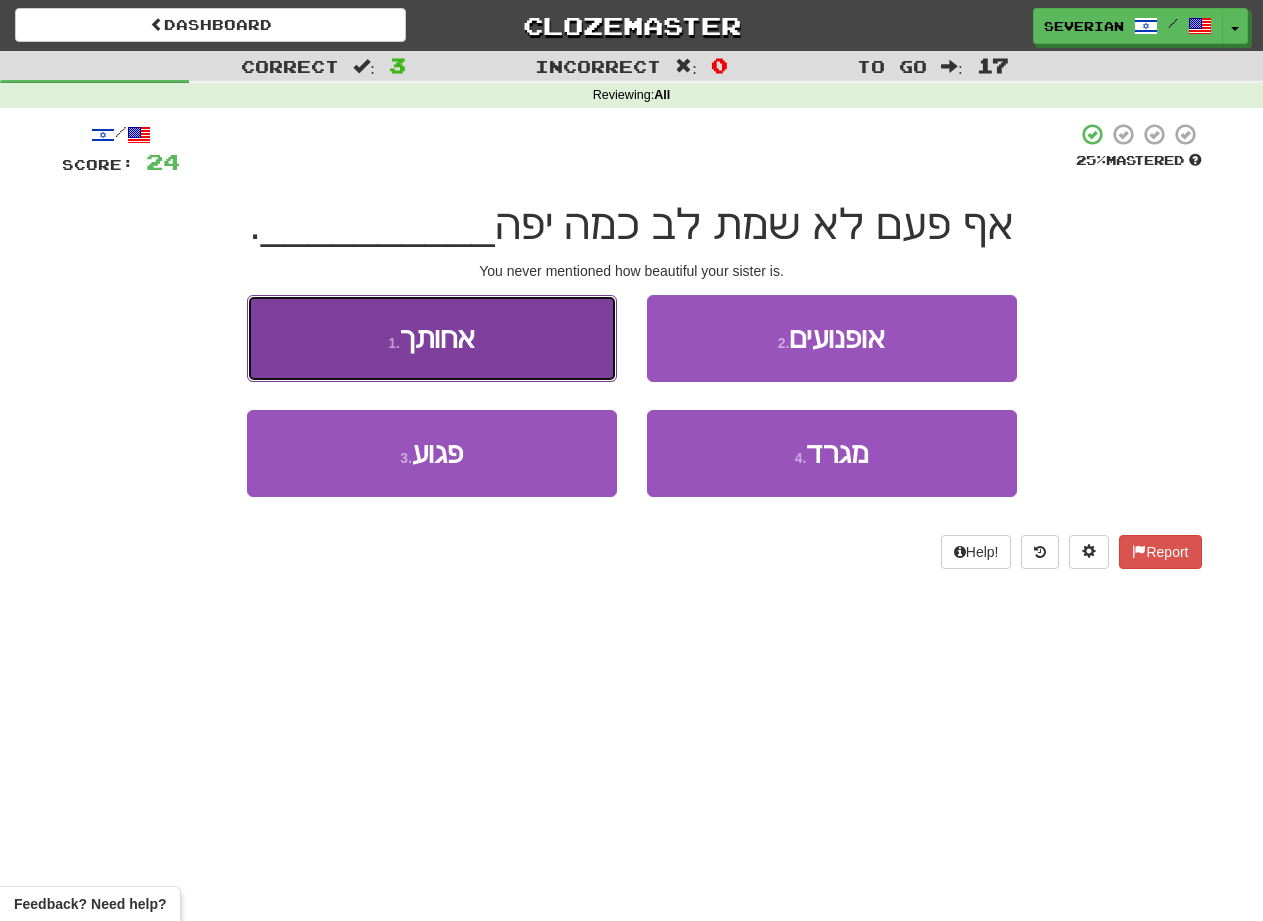 click on "1 .  אחותך" at bounding box center [432, 338] 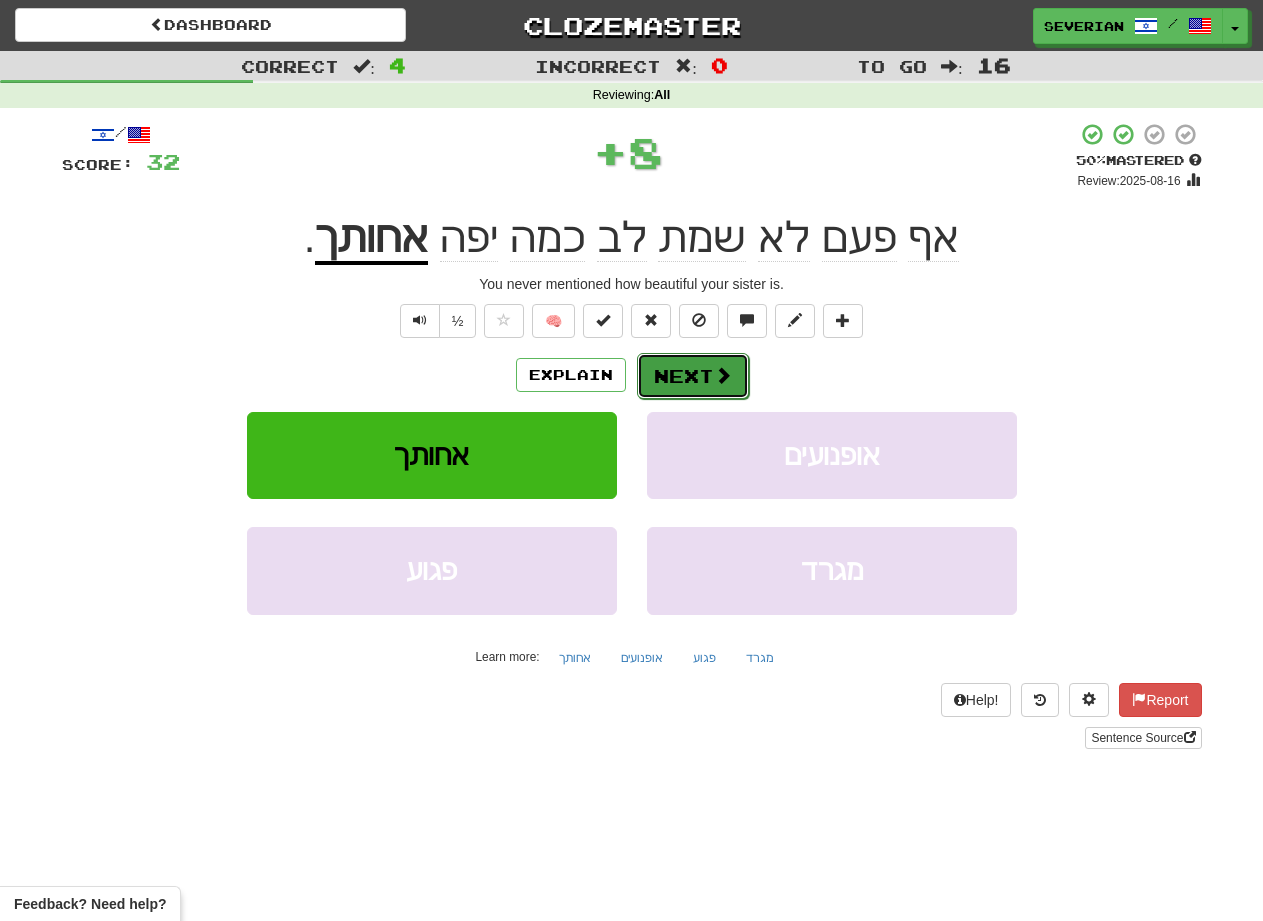 click on "Next" at bounding box center (693, 376) 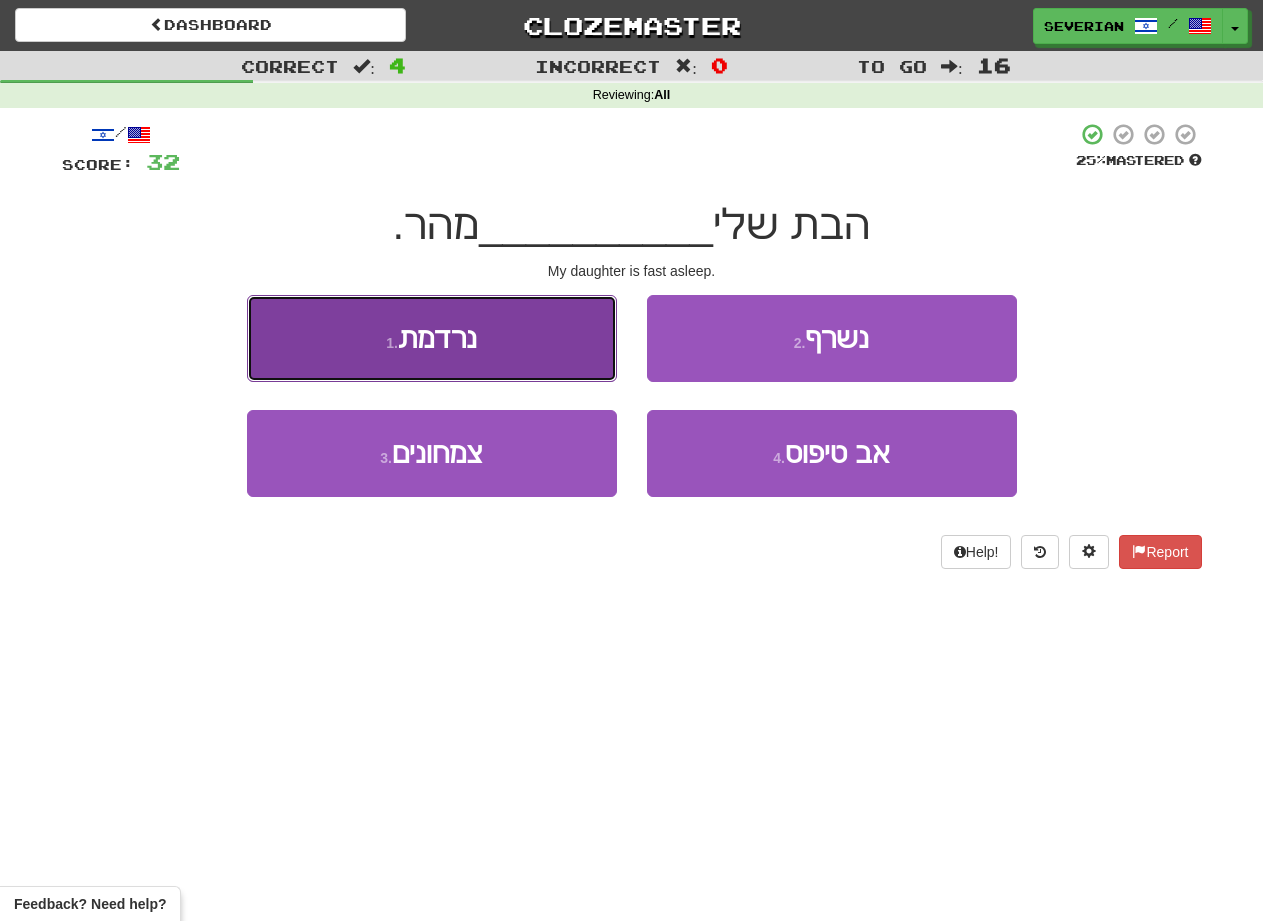 click on "1 .  נרדמת" at bounding box center (432, 338) 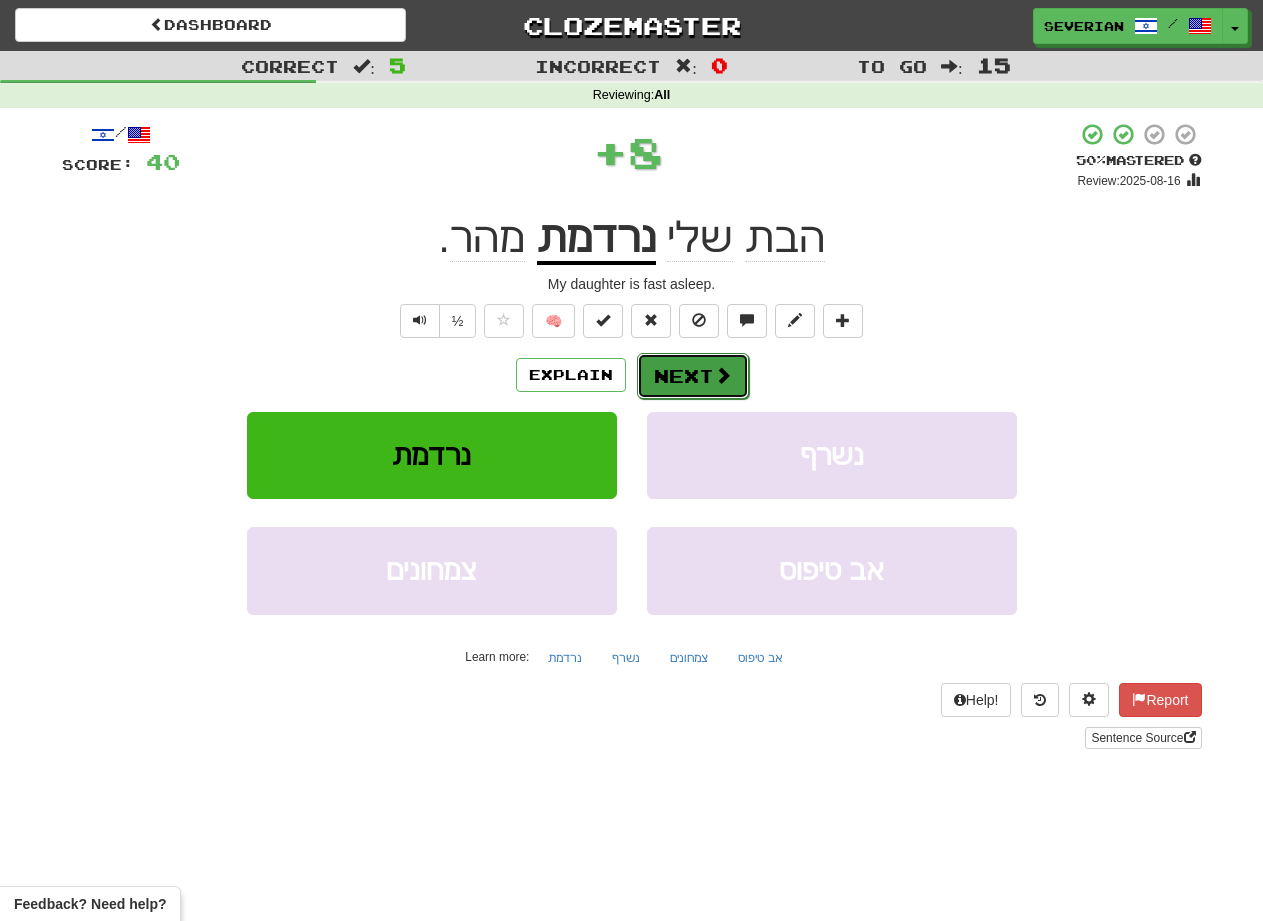 click on "Next" at bounding box center (693, 376) 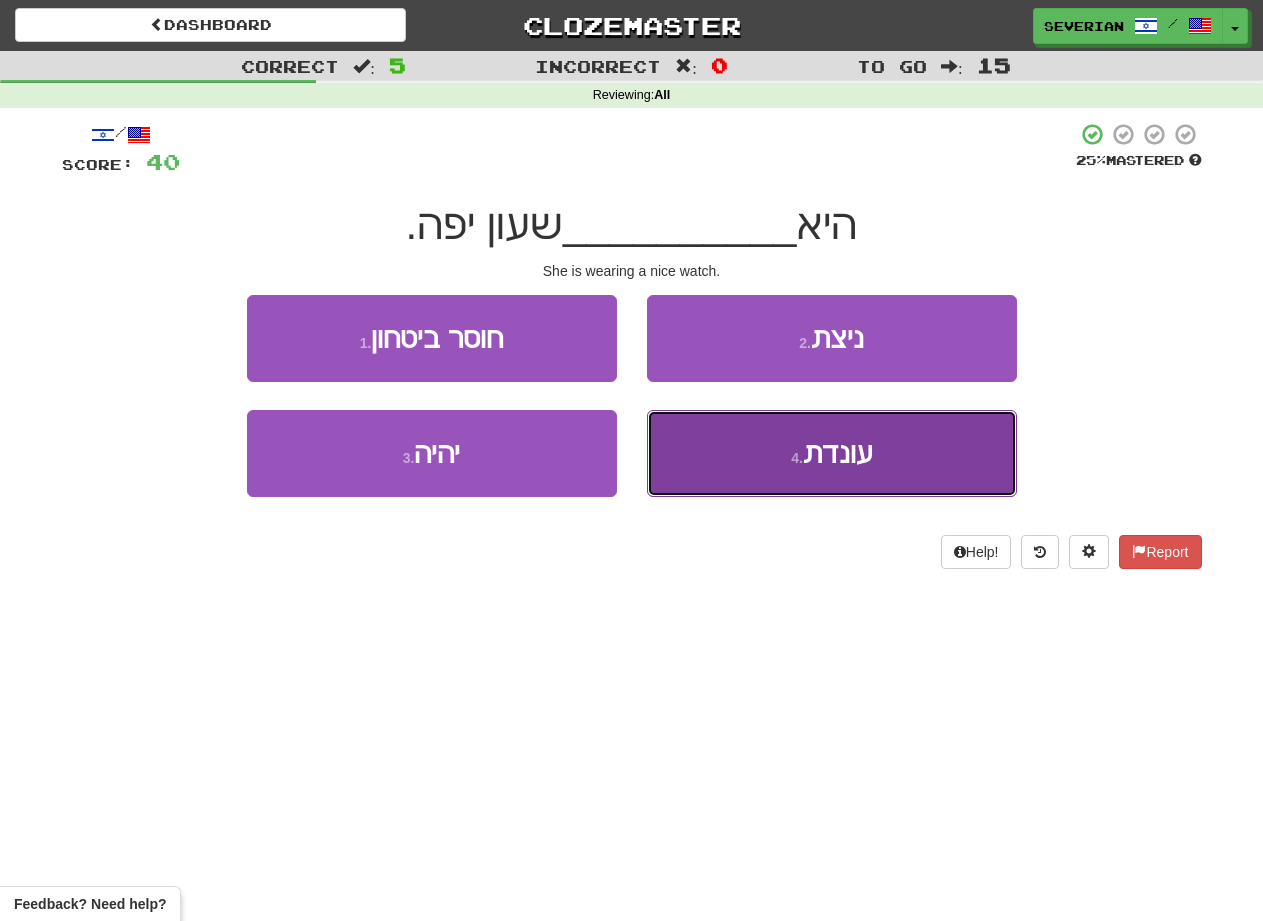click on "4 .  עונדת" at bounding box center [832, 453] 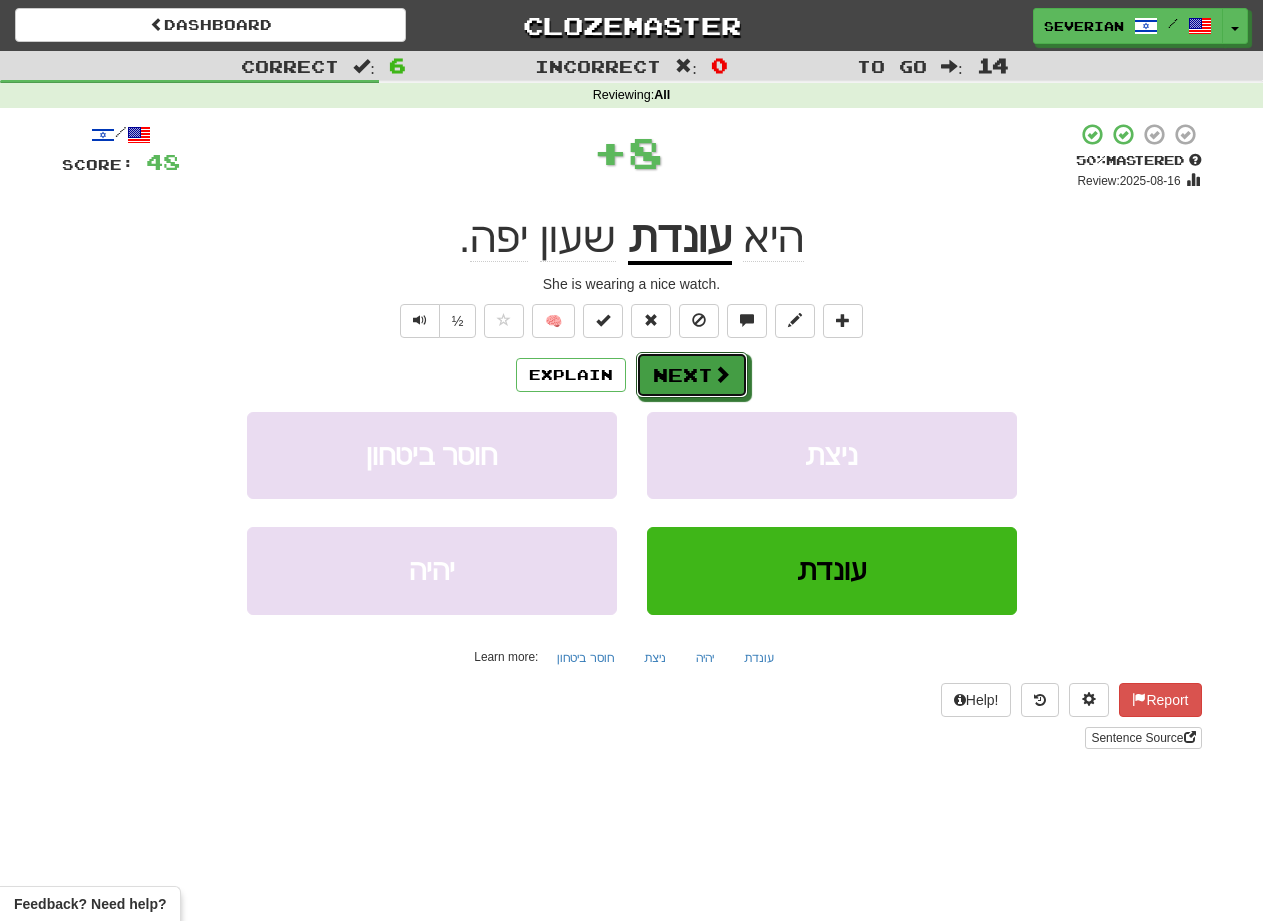 click on "Next" at bounding box center [692, 375] 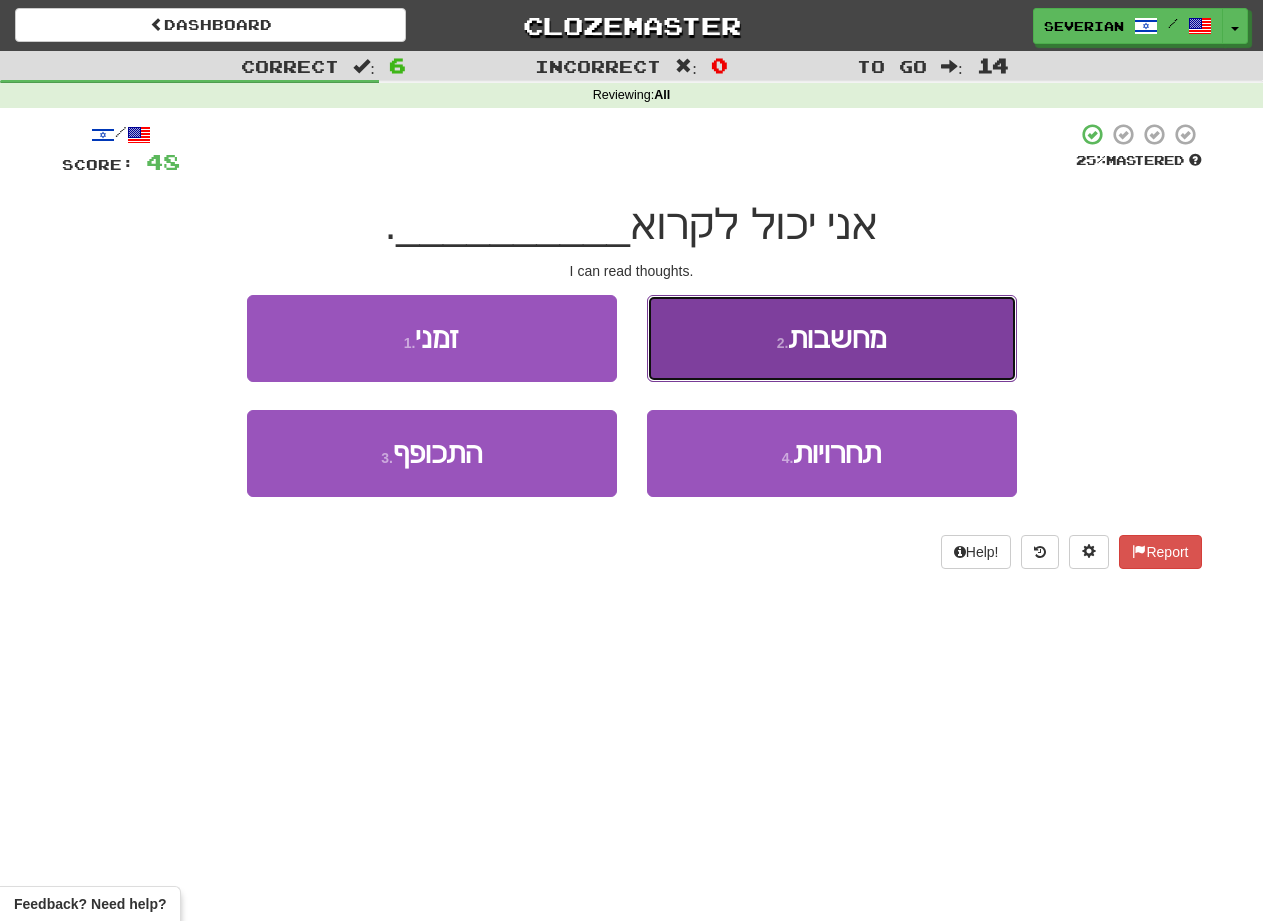 click on "2 .  מחשבות" at bounding box center [832, 338] 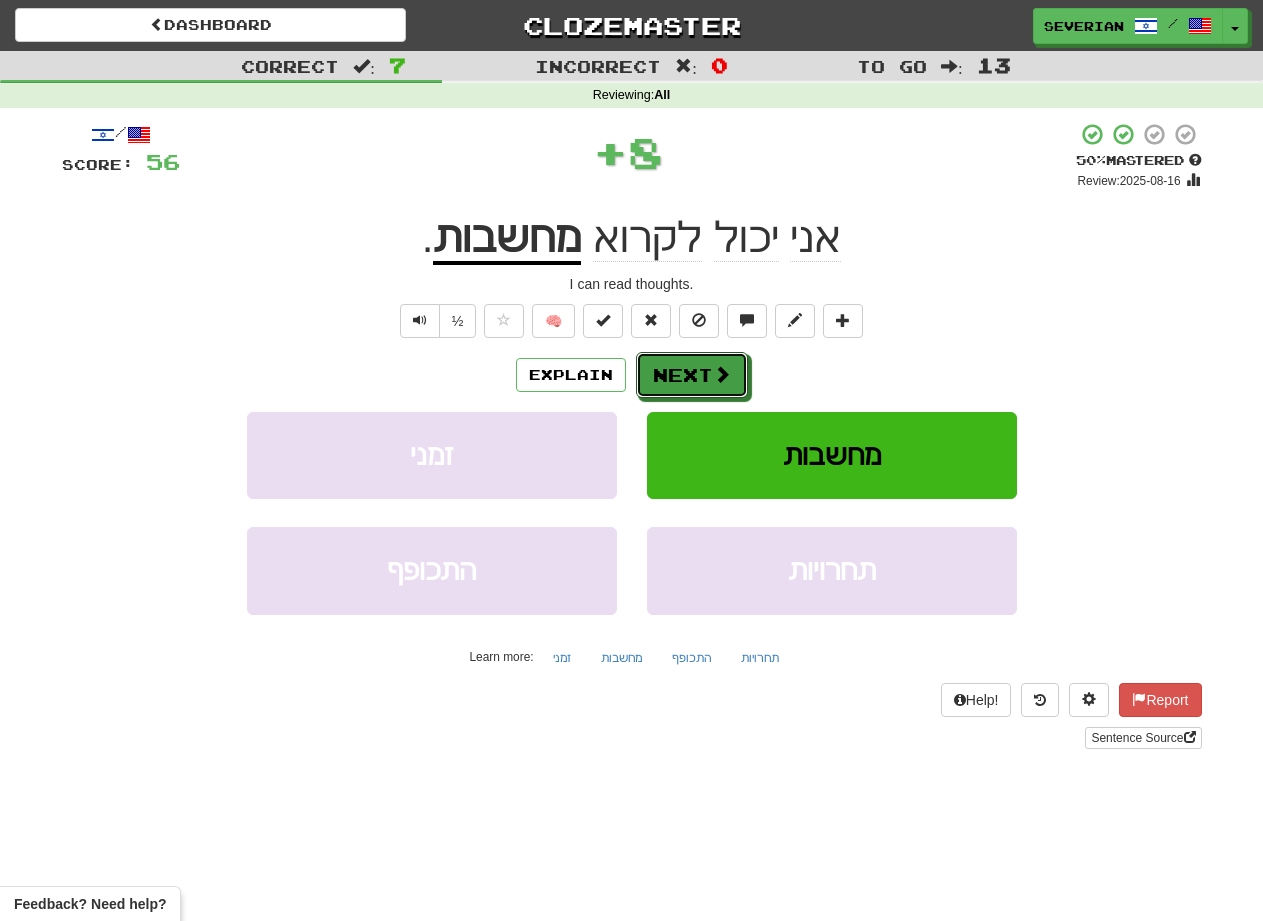 click on "Next" at bounding box center [692, 375] 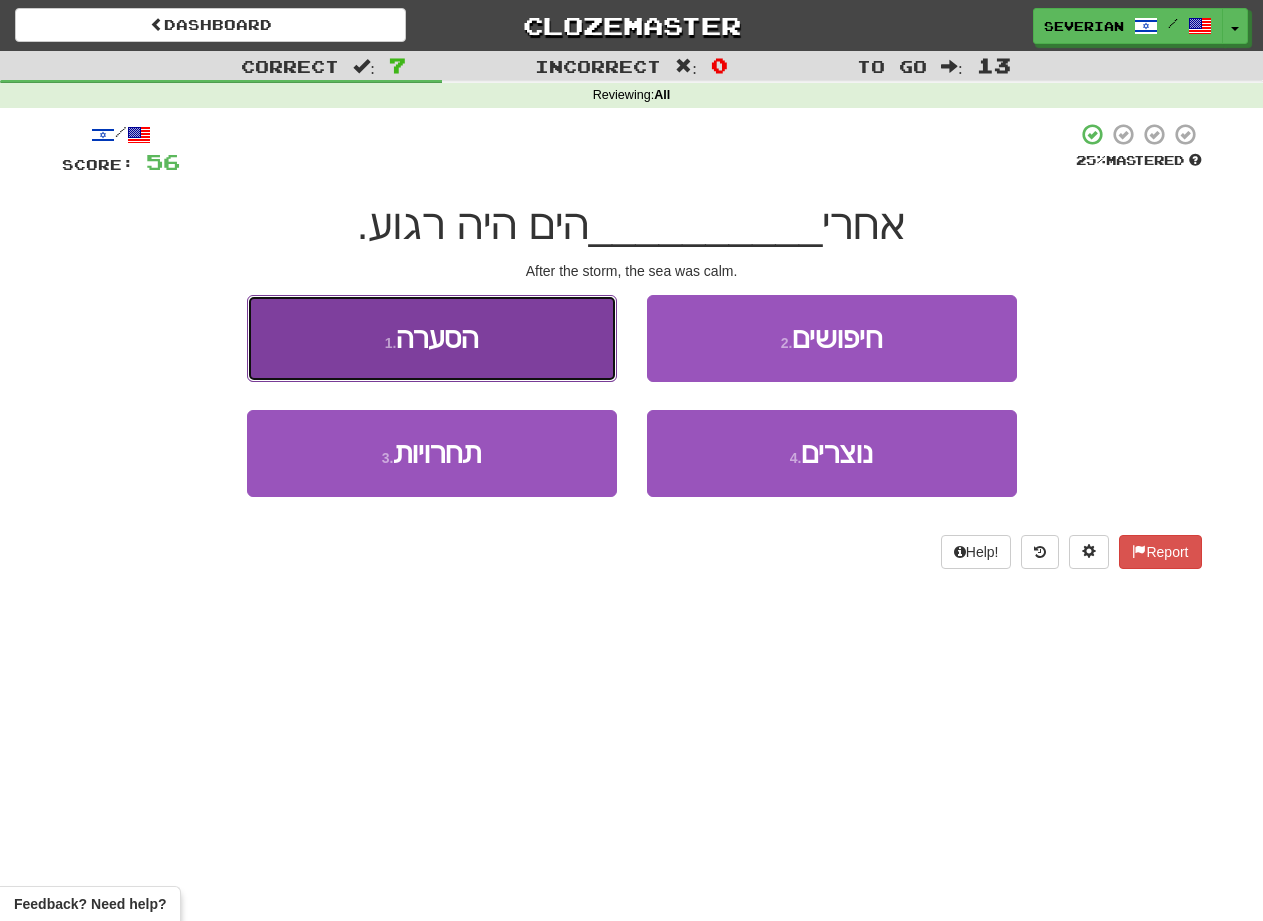 click on "1 .  הסערה" at bounding box center [432, 338] 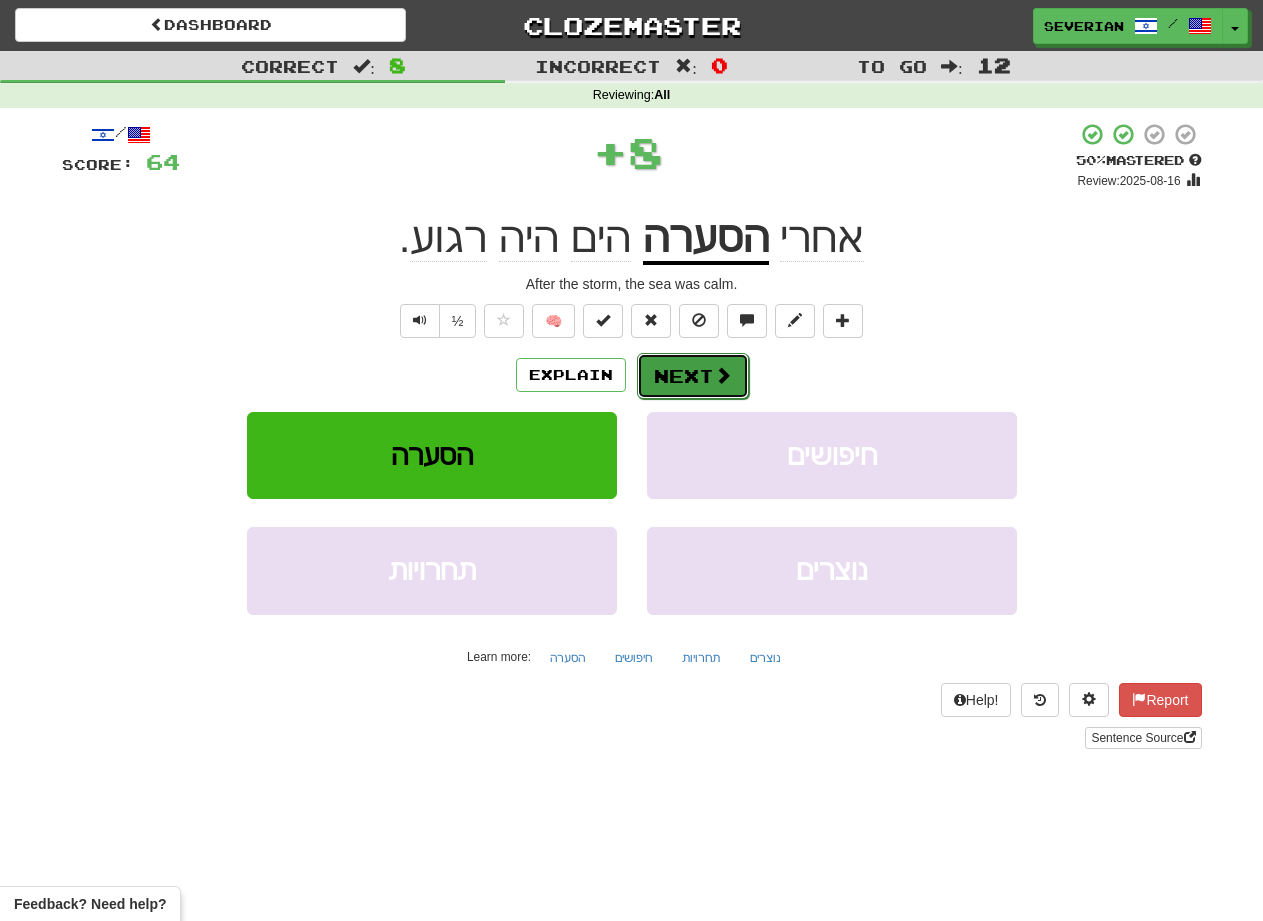 click on "Next" at bounding box center [693, 376] 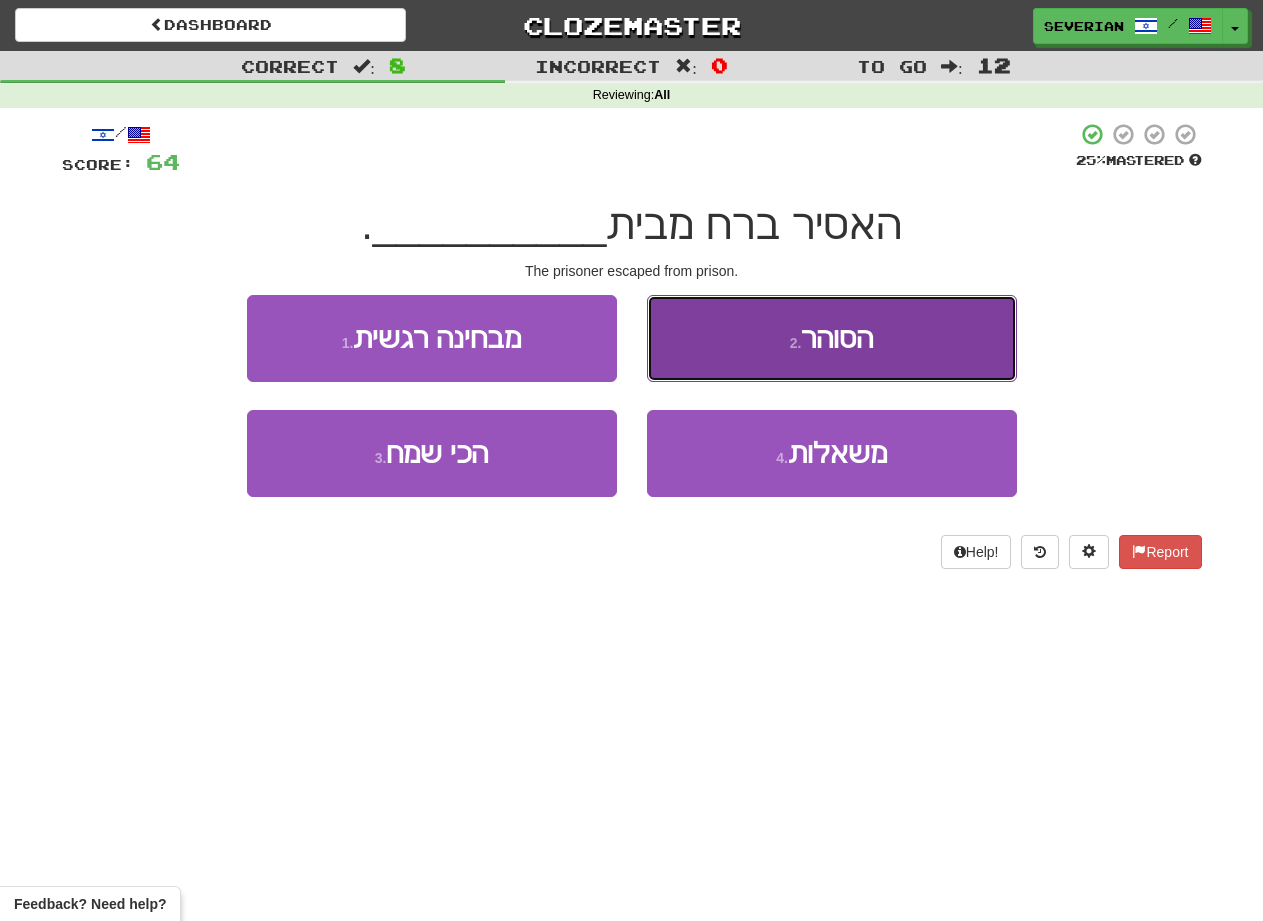 click on "2 .  הסוהר" at bounding box center [832, 338] 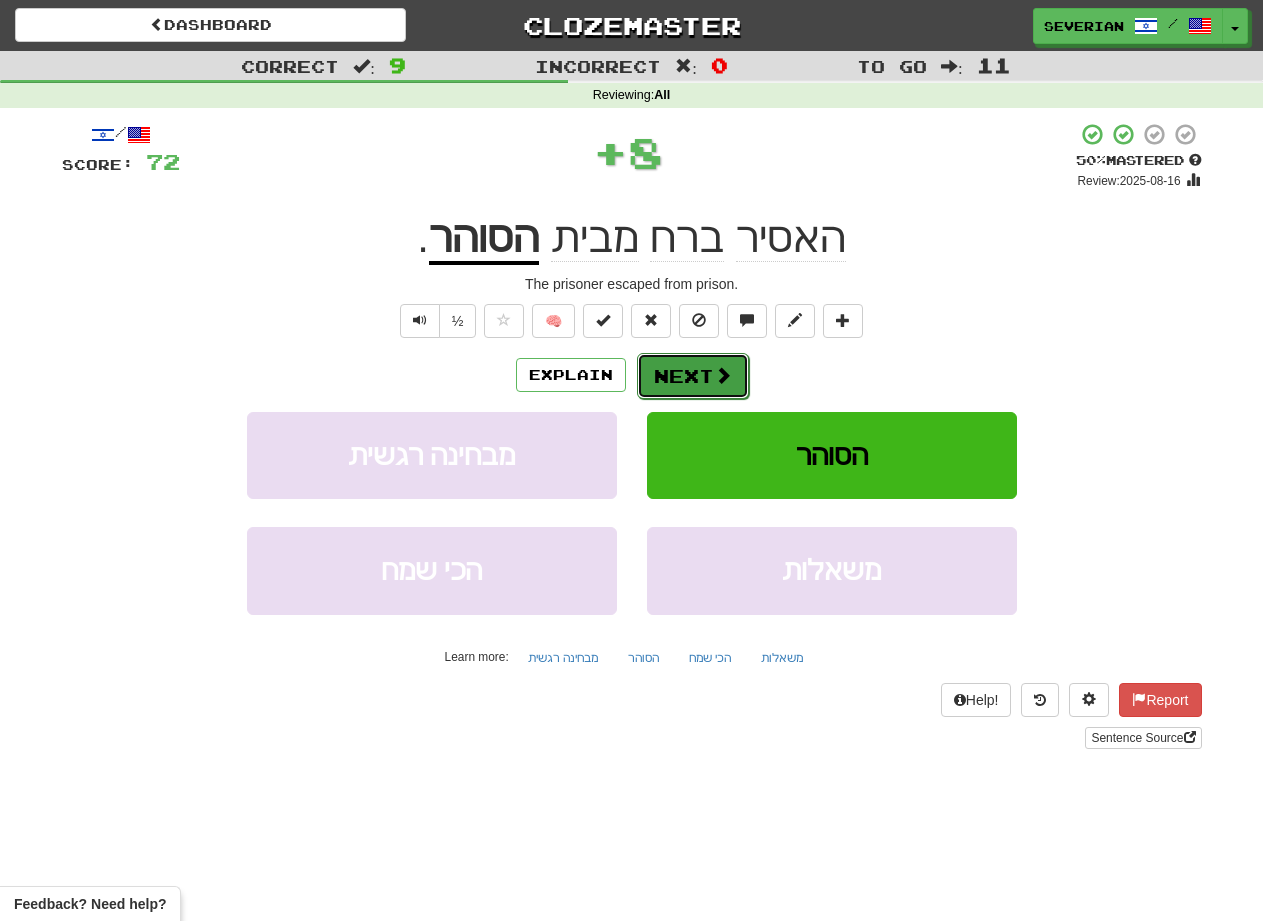 click at bounding box center [723, 375] 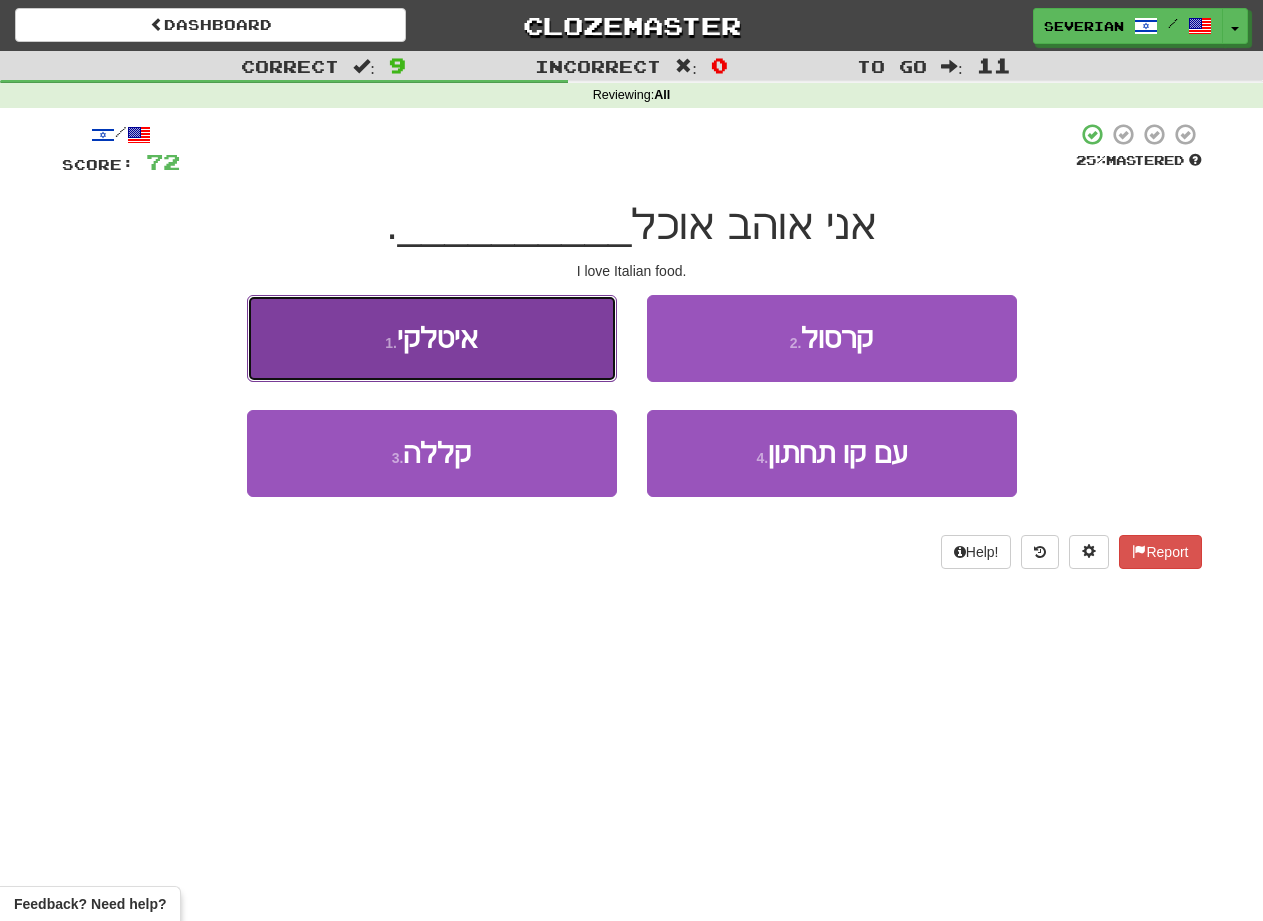 click on "1 .  איטלקי" at bounding box center [432, 338] 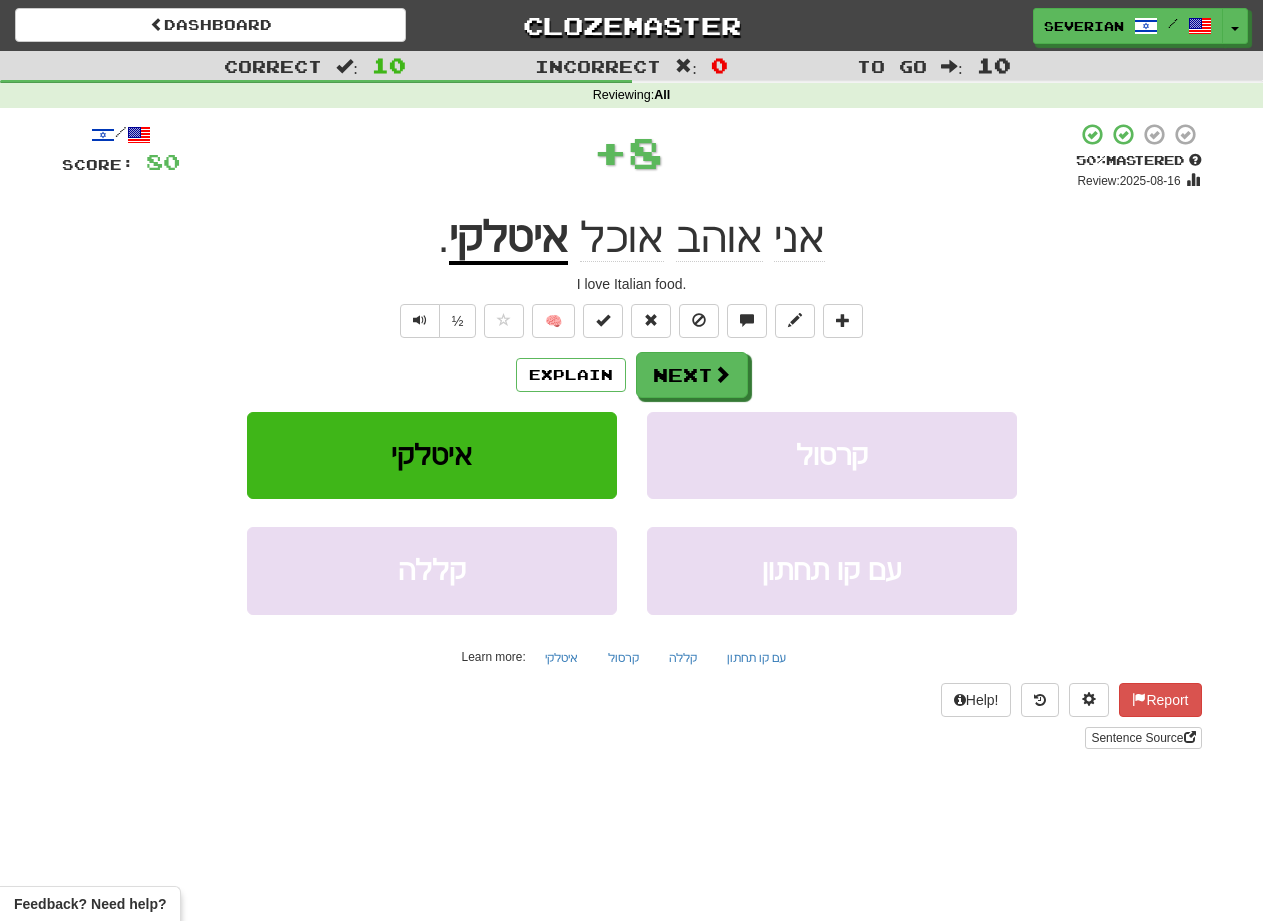 click on "/  Score:   80 + 8 50 %  Mastered Review:  2025-08-16 אני   אוהב   אוכל   איטלקי . I love Italian food. ½ 🧠 Explain Next איטלקי קרסול קללה עם קו תחתון Learn more: איטלקי קרסול קללה עם קו תחתון  Help!  Report Sentence Source" at bounding box center [632, 435] 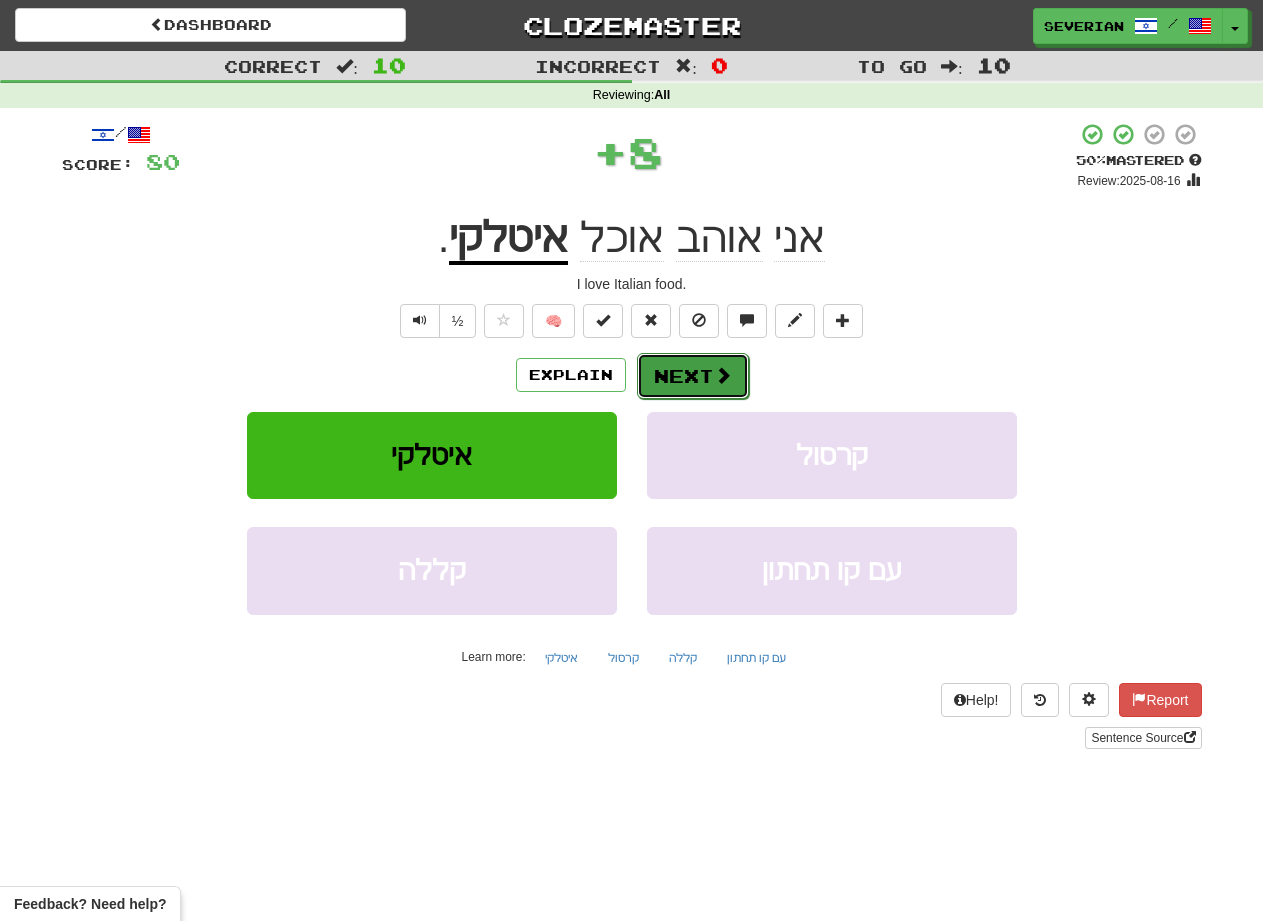 click on "Next" at bounding box center (693, 376) 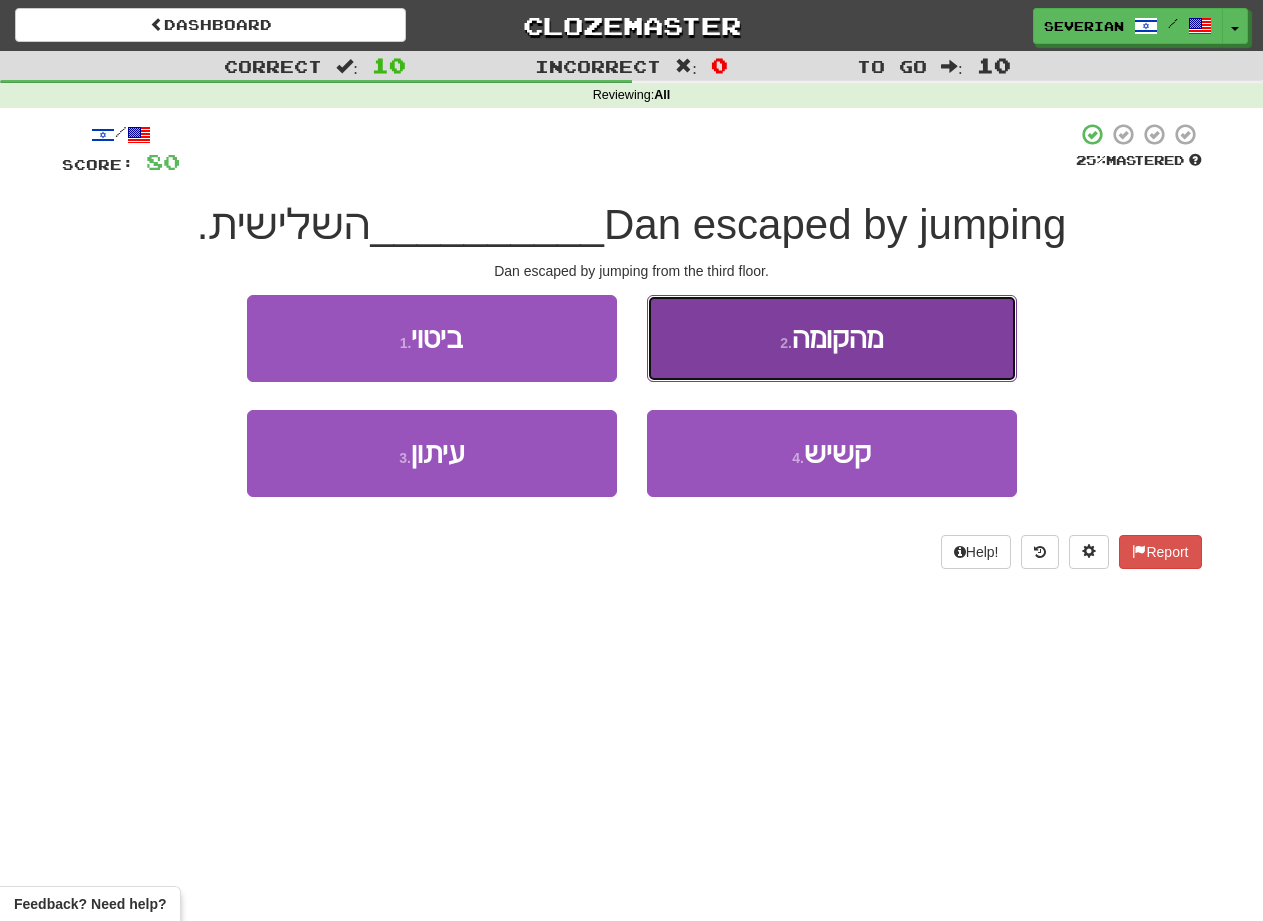 click on "2 .  מהקומה" at bounding box center (832, 338) 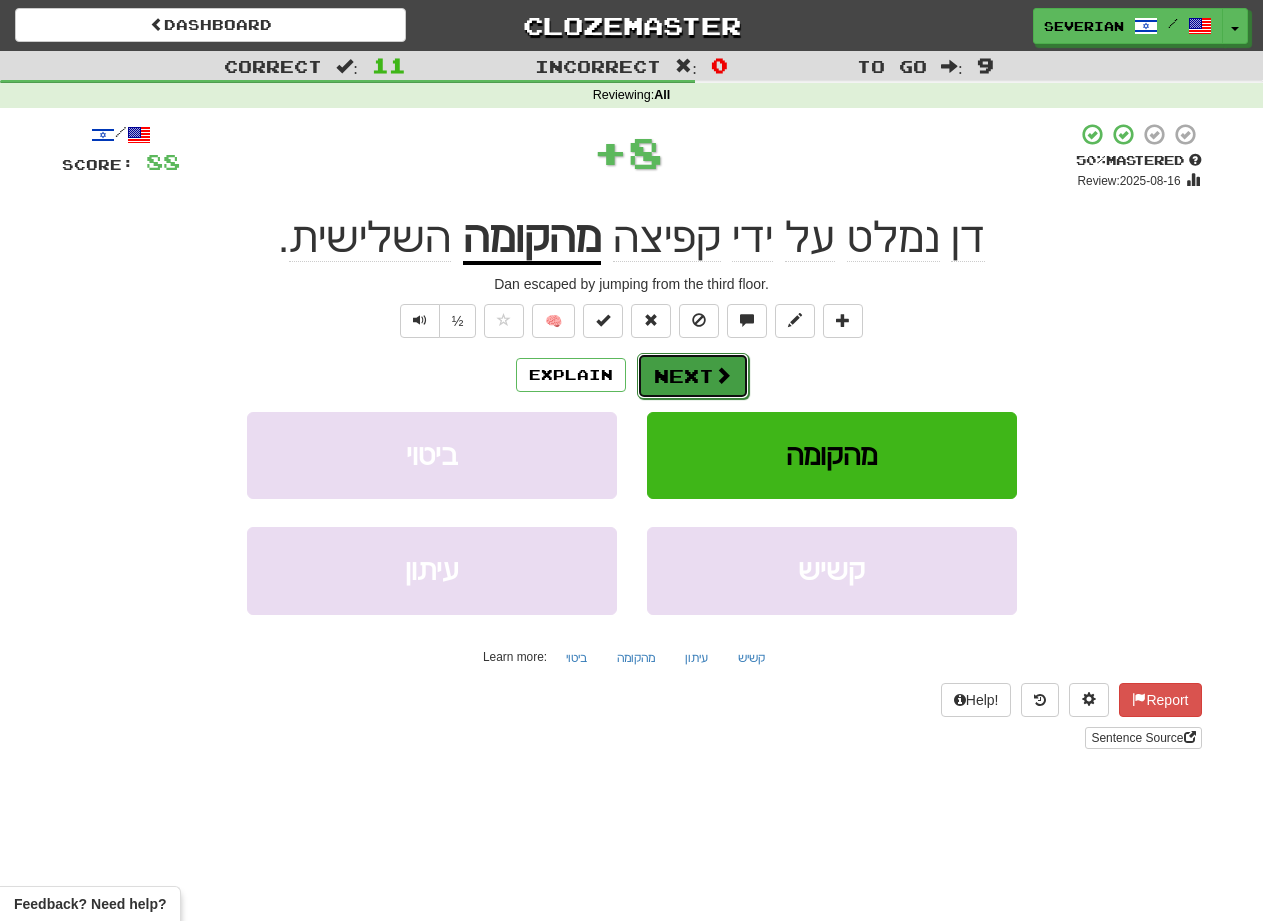 click on "Next" at bounding box center [693, 376] 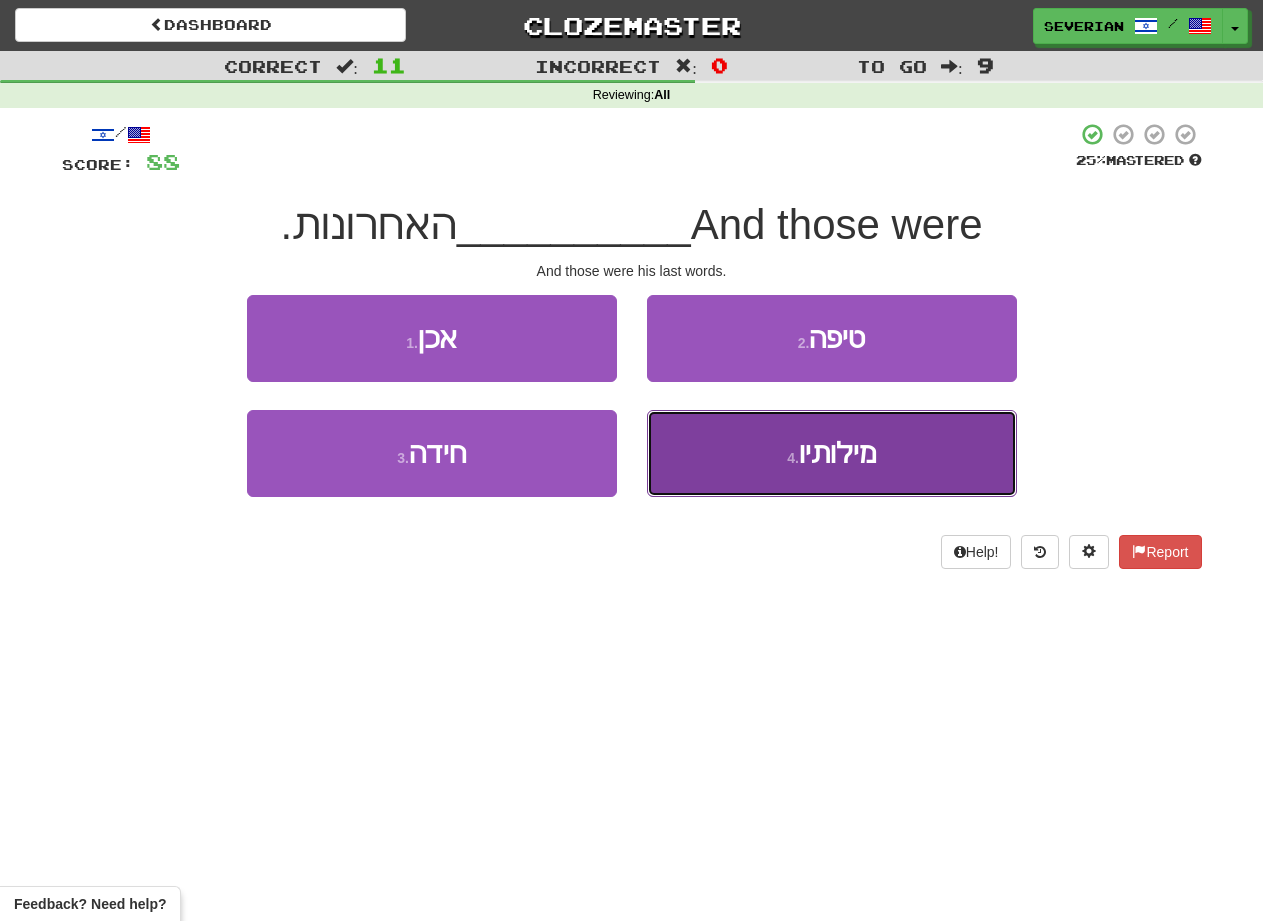 click on "4 .  מילותיו" at bounding box center (832, 453) 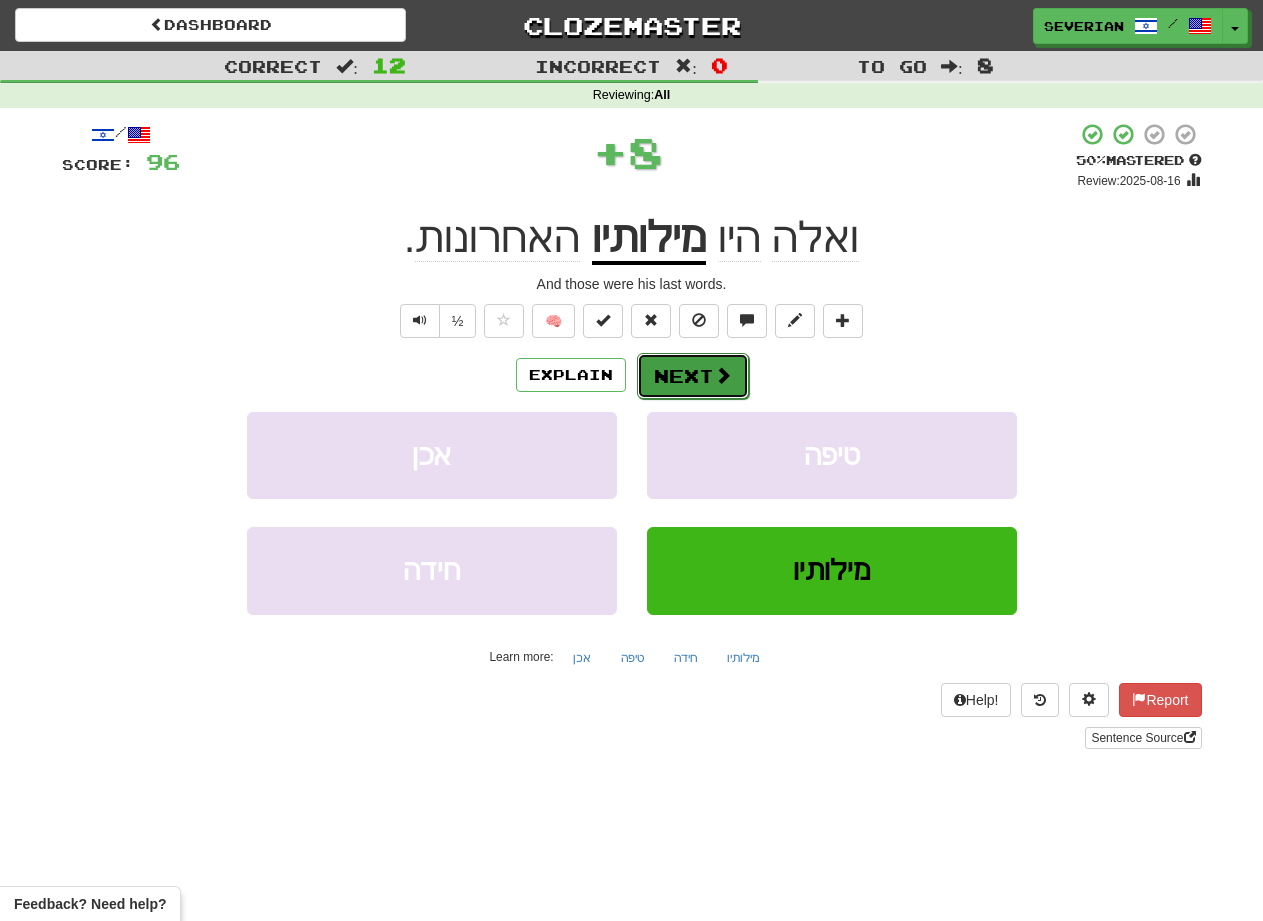click on "Next" at bounding box center [693, 376] 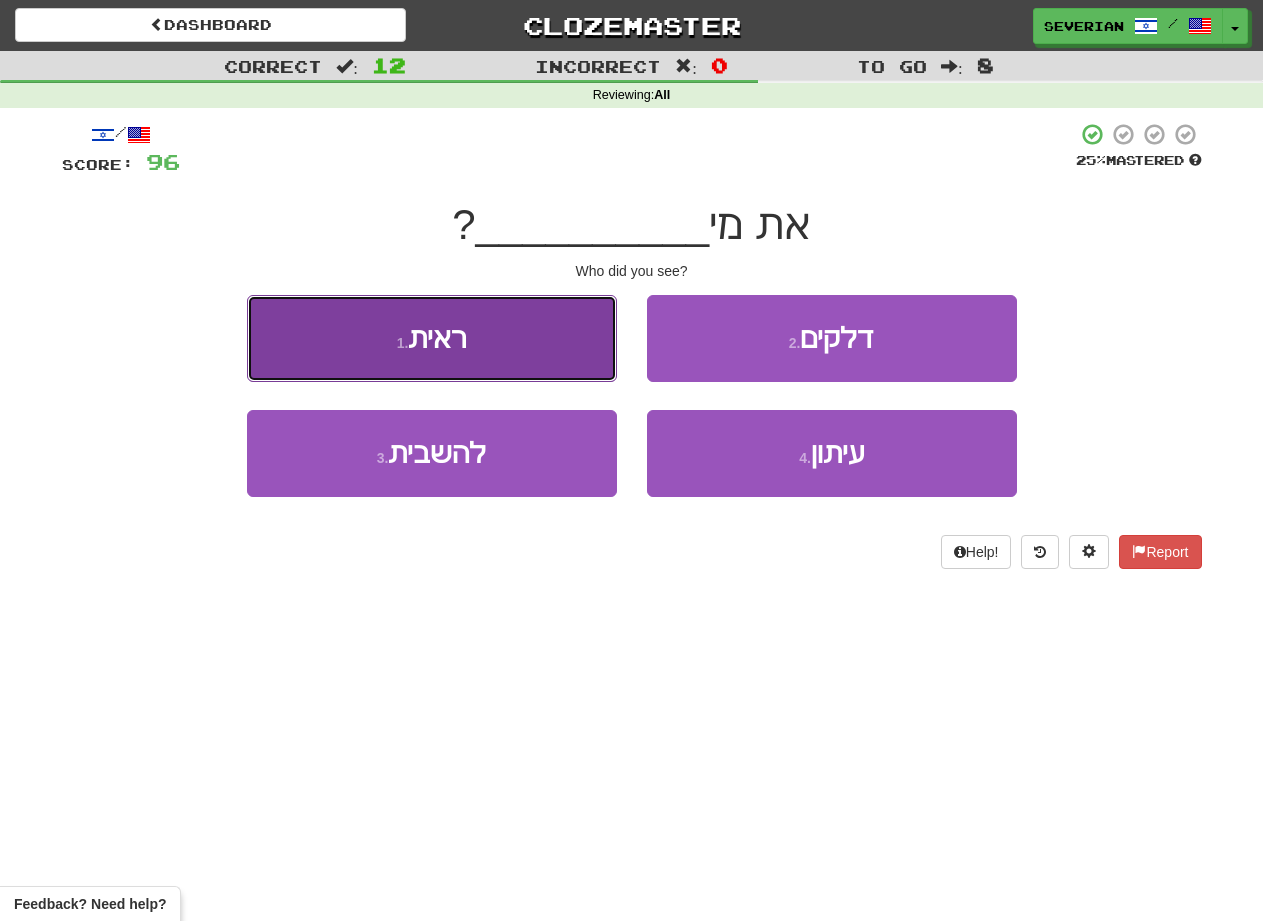 click on "1 .  ראית" at bounding box center (432, 338) 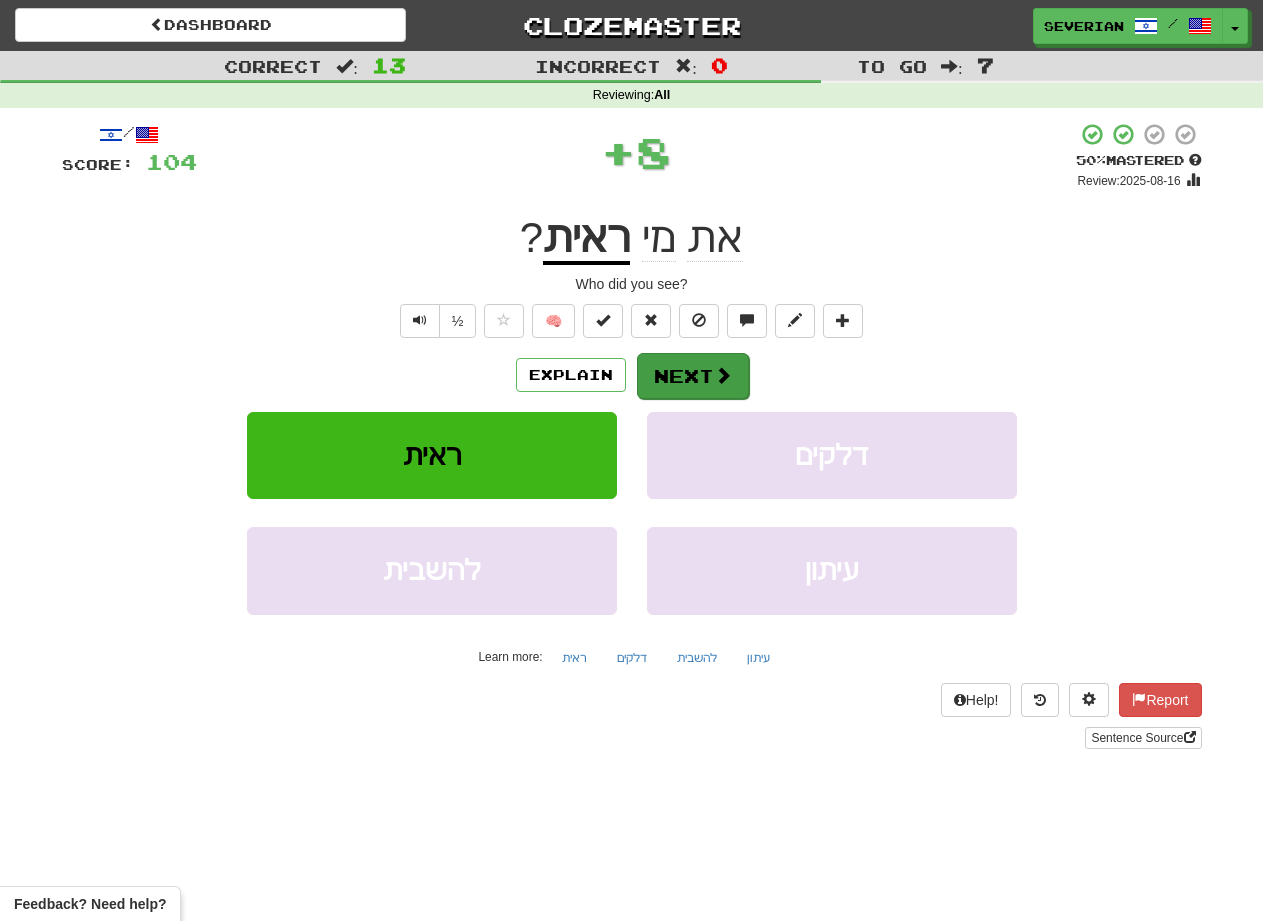 click on "/  Score:   104 + 8 50 %  Mastered Review:  2025-08-16 את   מי   ראית ? Who did you see? ½ 🧠 Explain Next ראית דלקים להשבית עיתון Learn more: ראית דלקים להשבית עיתון  Help!  Report Sentence Source" at bounding box center (632, 435) 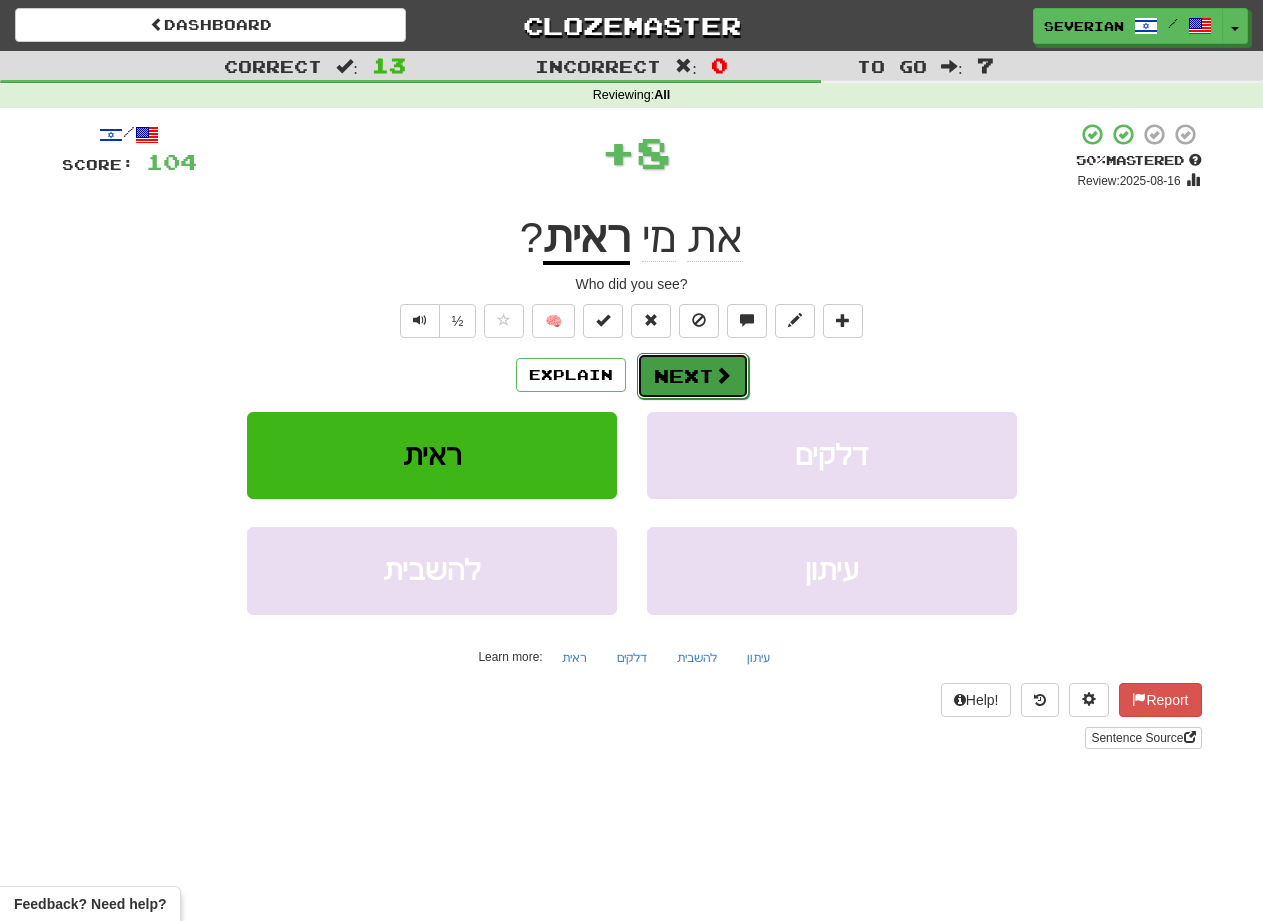 click on "Next" at bounding box center [693, 376] 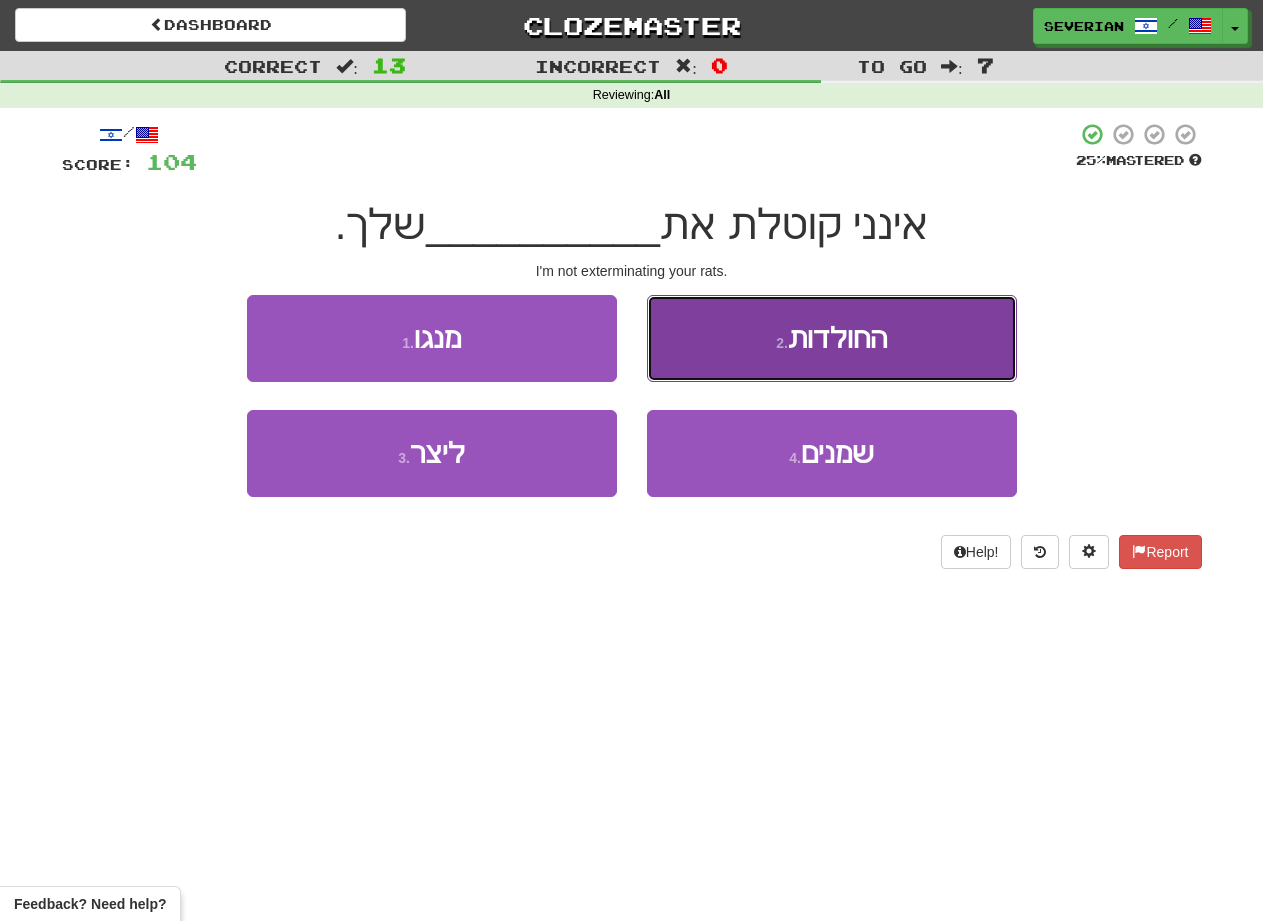 click on "2 .  החולדות" at bounding box center (832, 338) 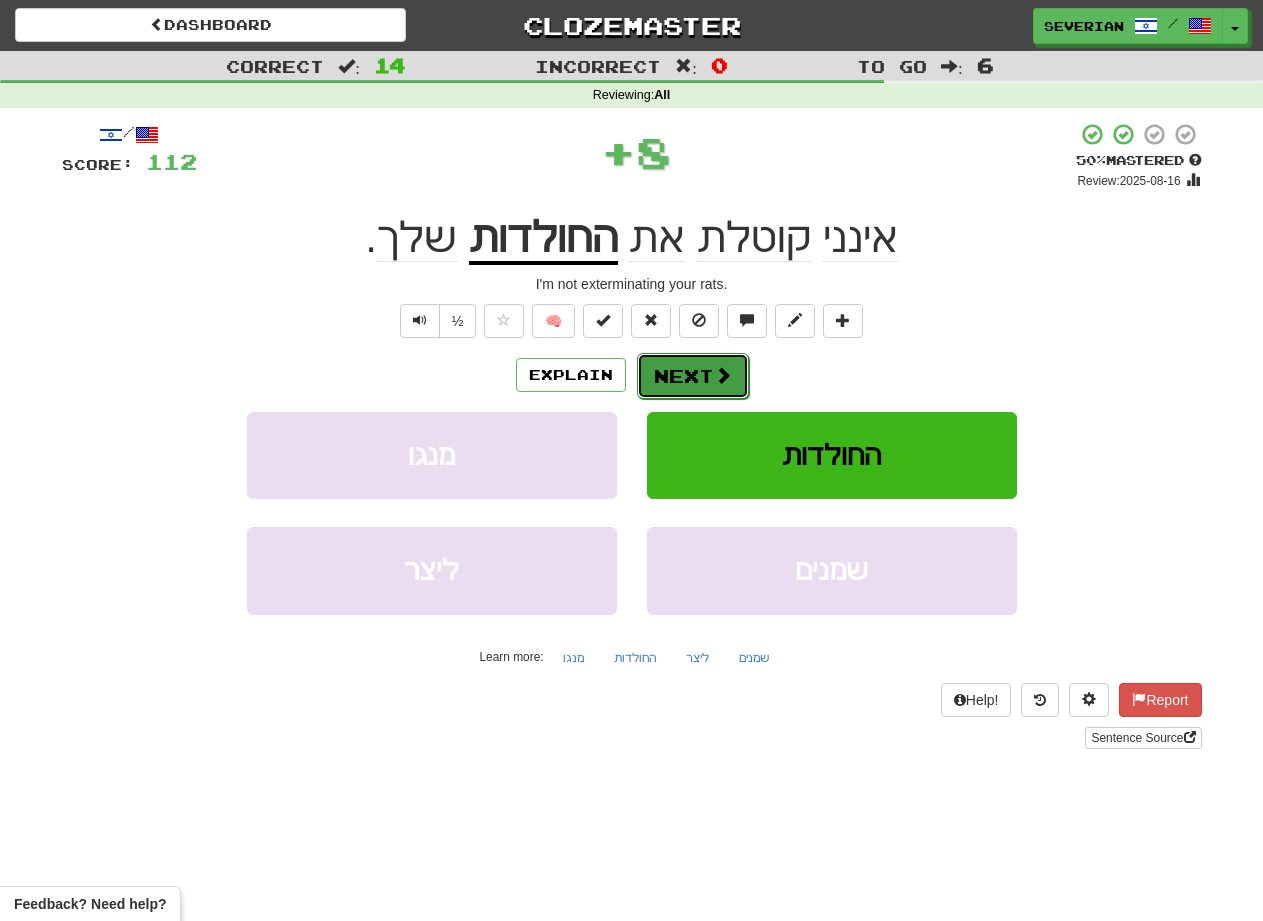 click at bounding box center [723, 375] 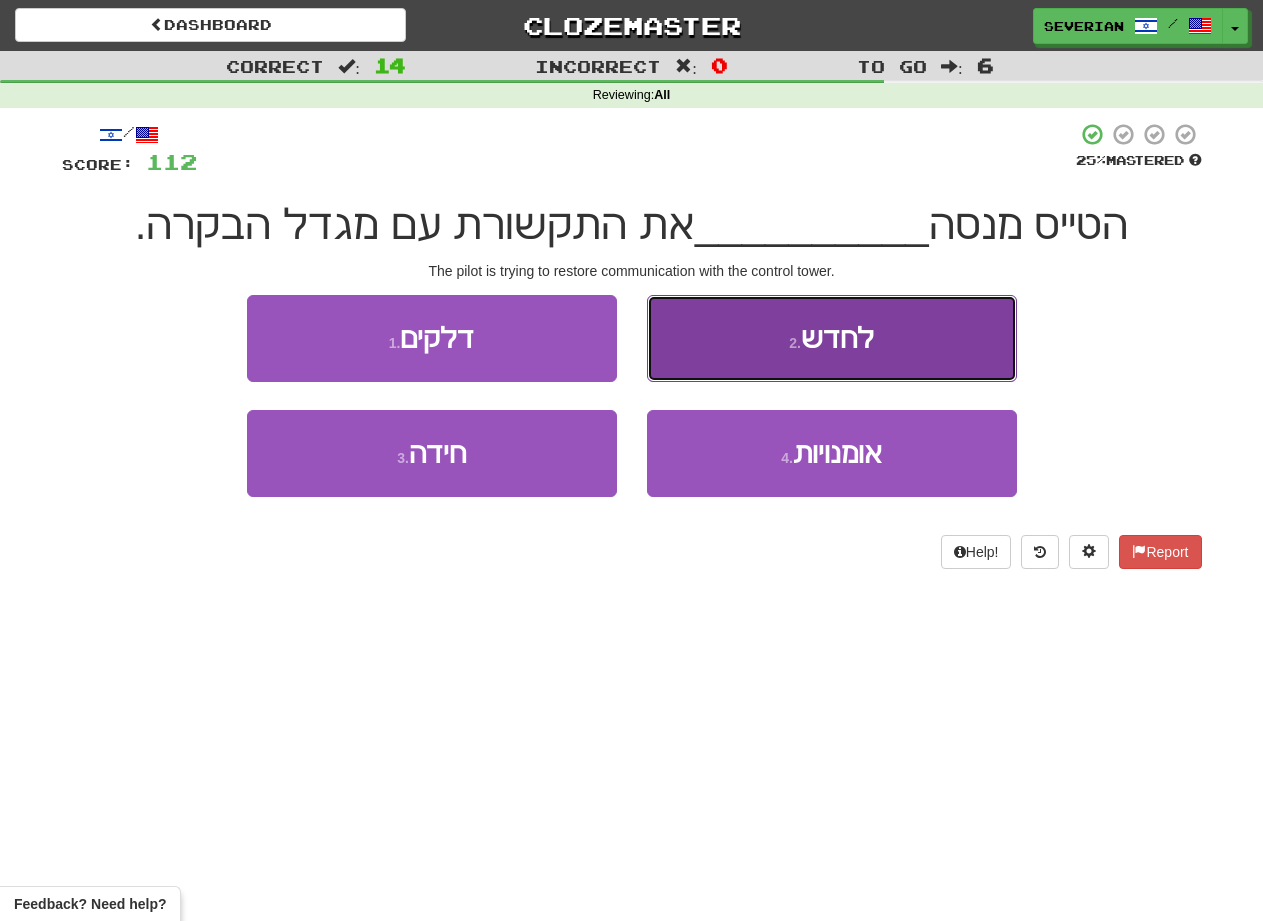 click on "2 .  לחדש" at bounding box center (832, 338) 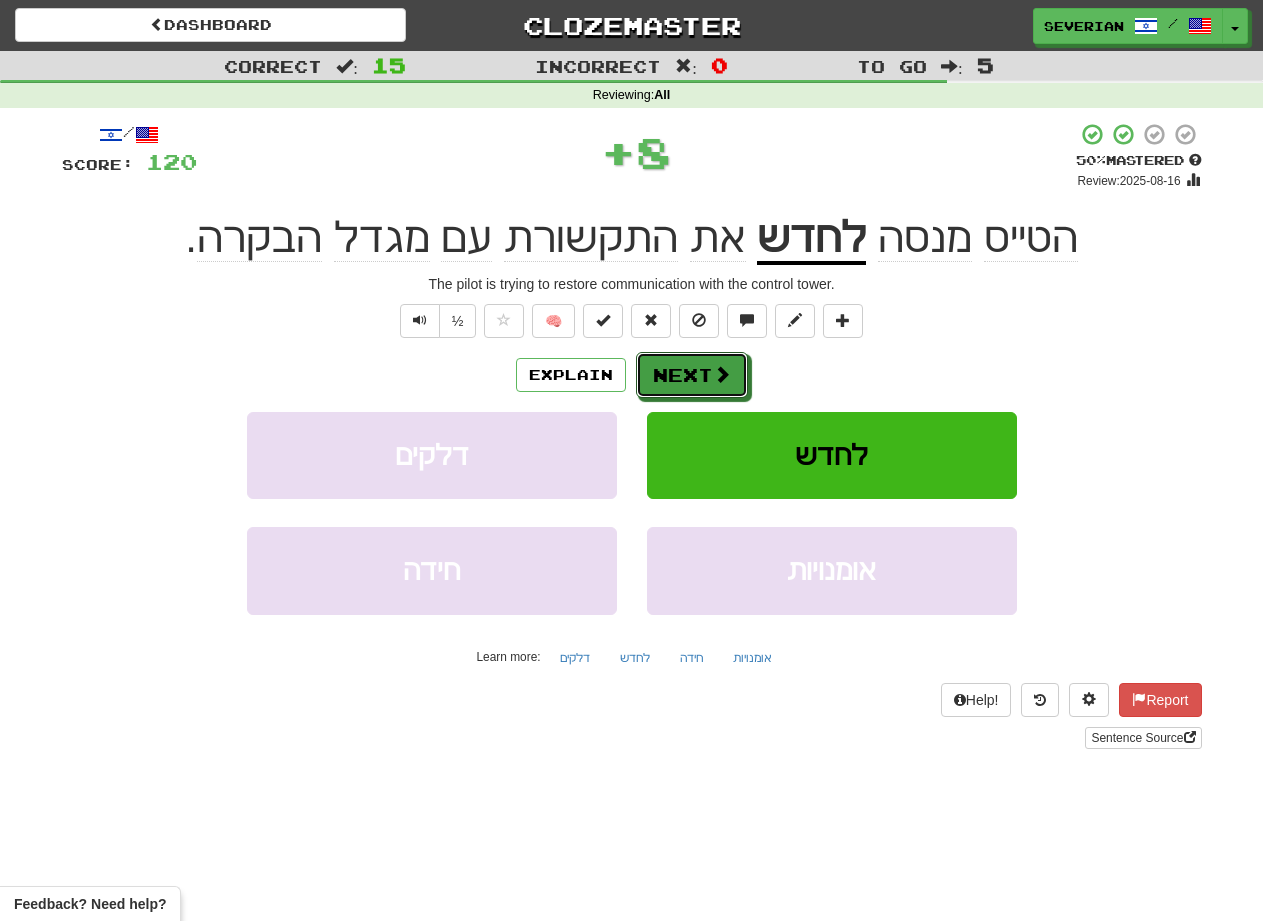 click on "Next" at bounding box center [692, 375] 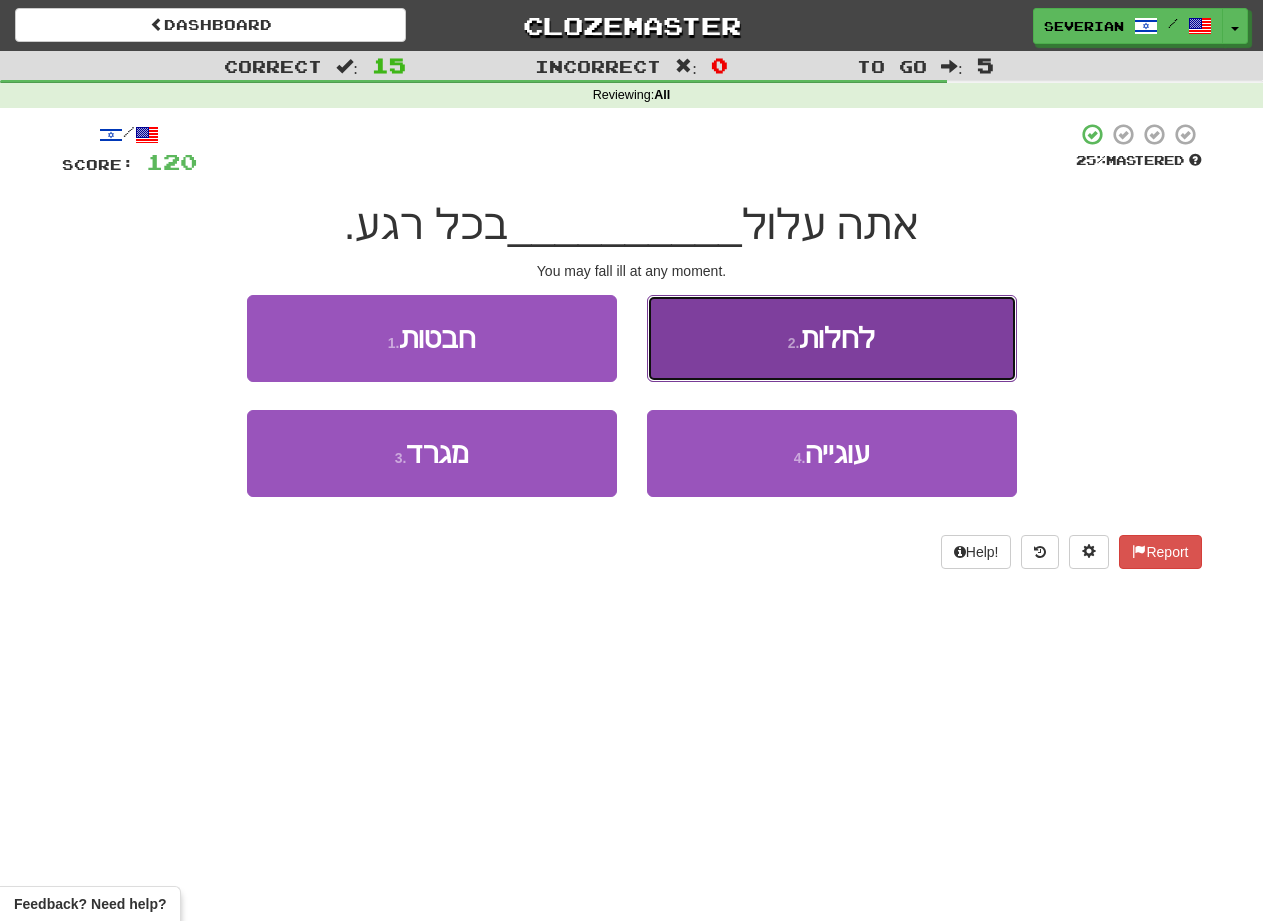 click on "2 .  לחלות" at bounding box center (832, 338) 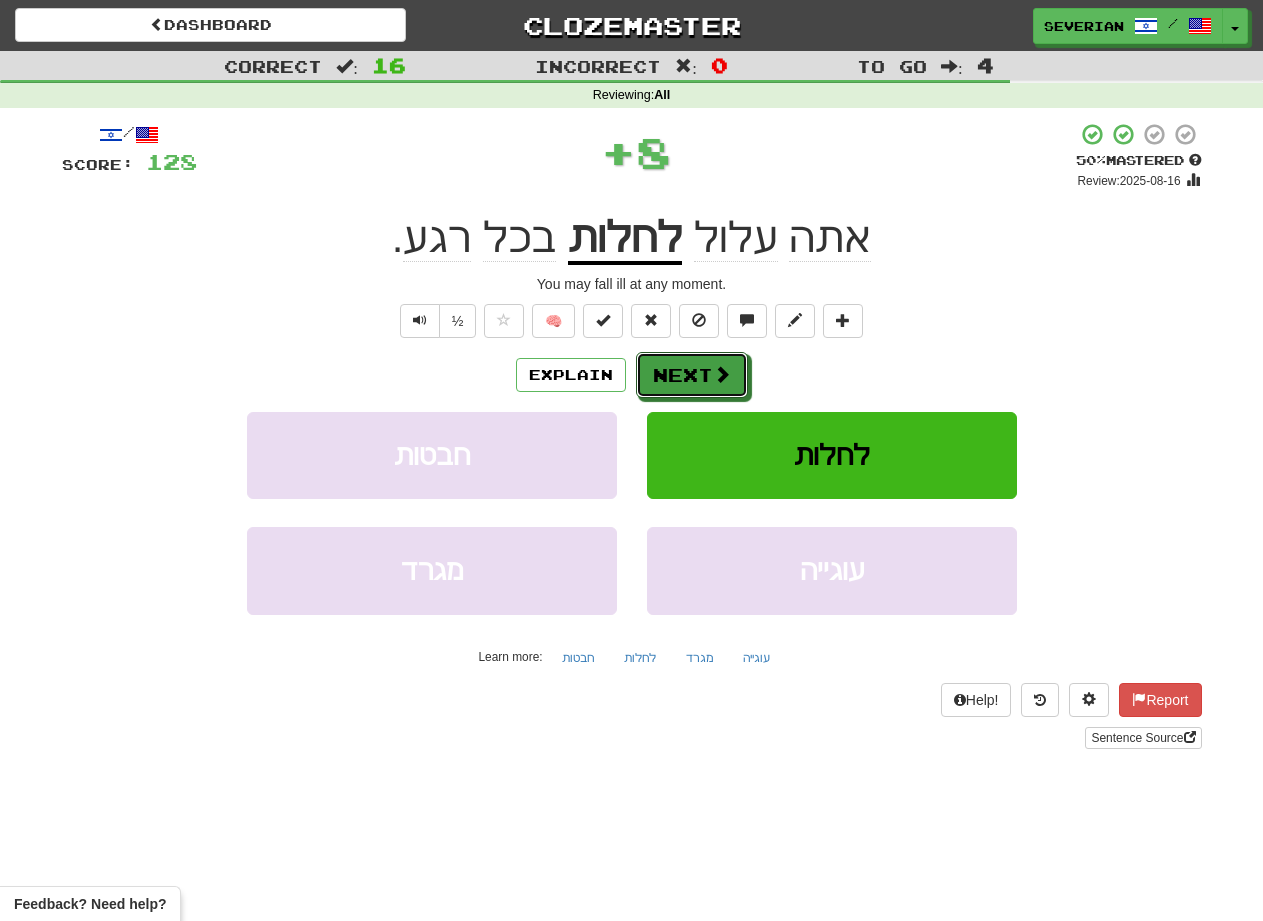 click on "Next" at bounding box center (692, 375) 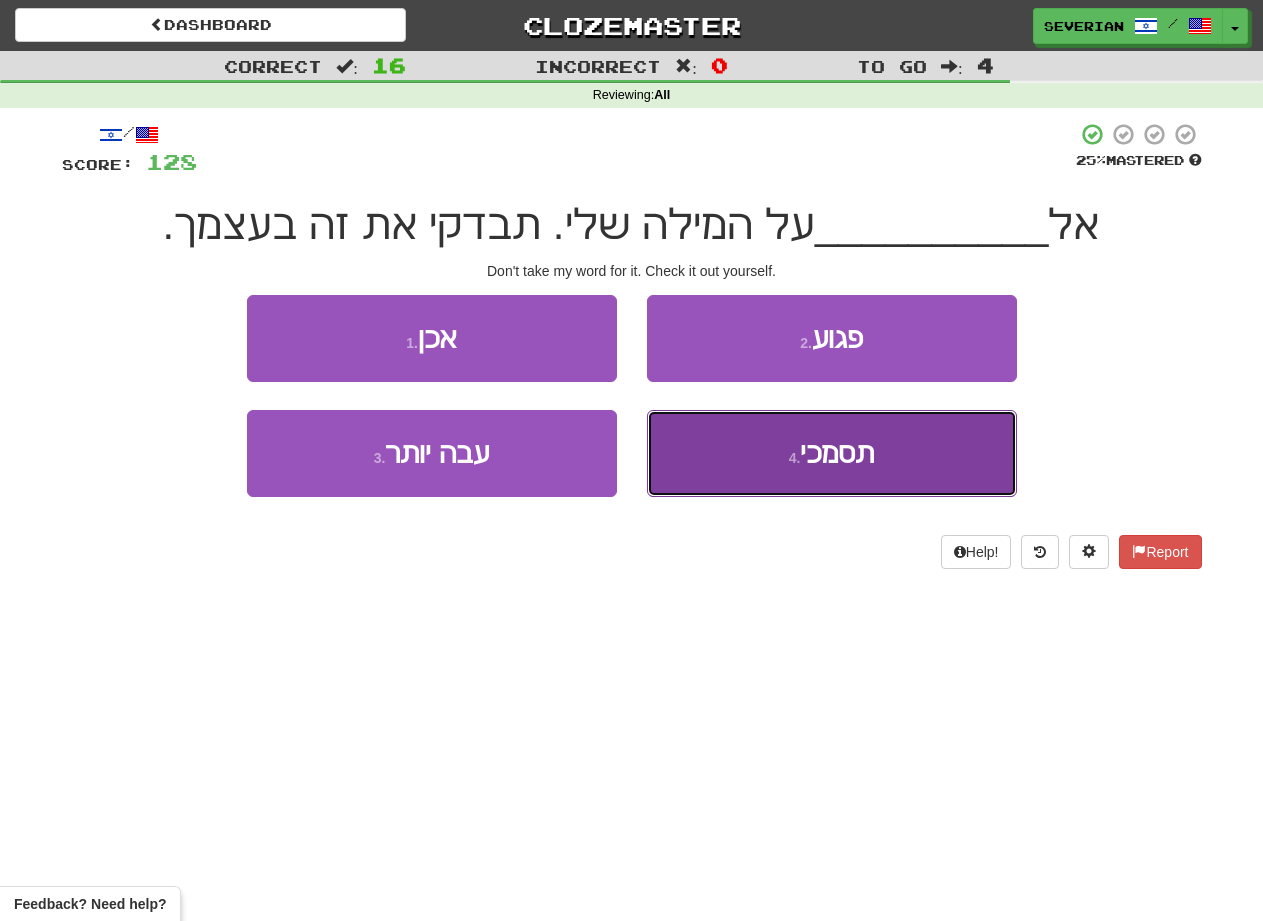 click on "4 .  תסמכי" at bounding box center [832, 453] 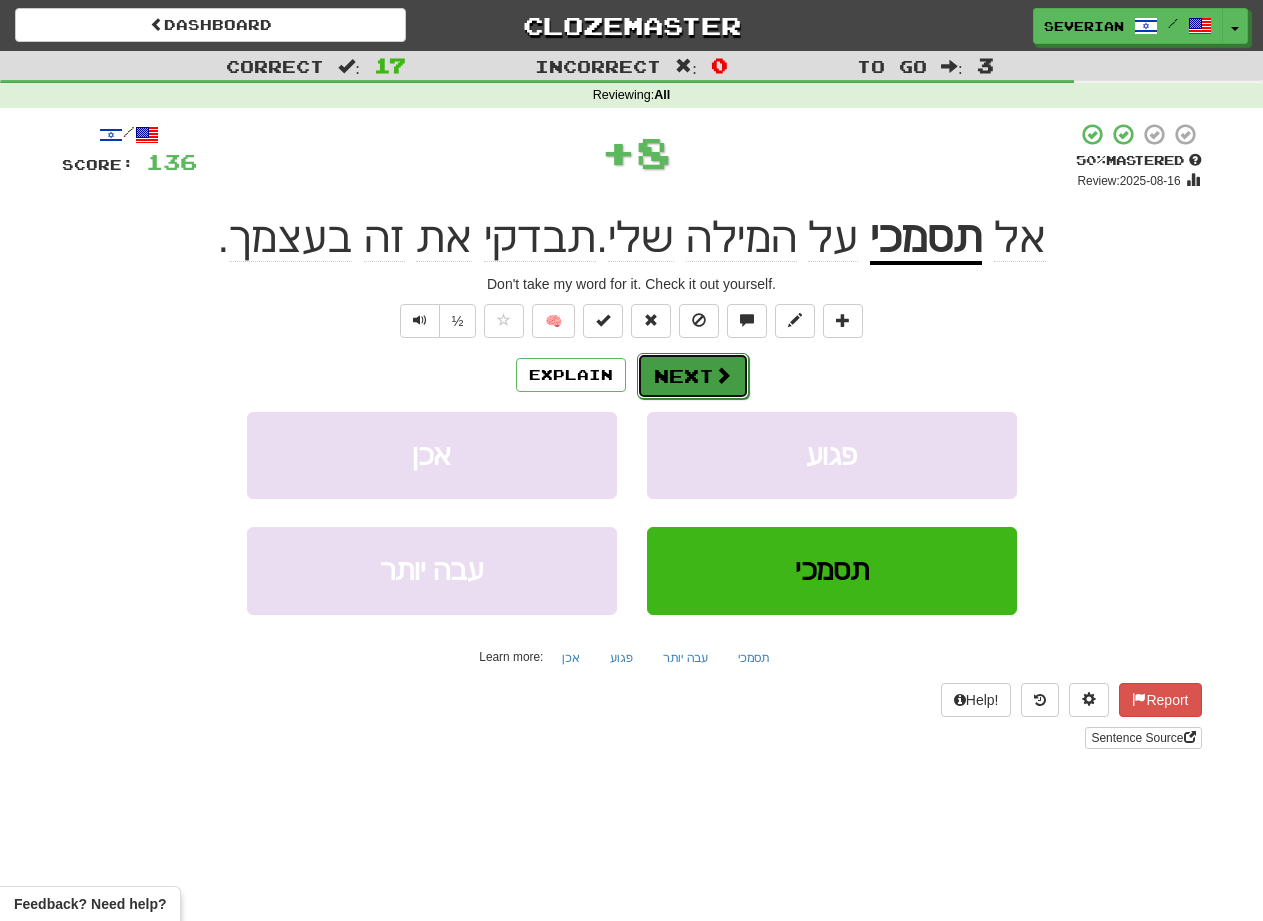 click at bounding box center (723, 375) 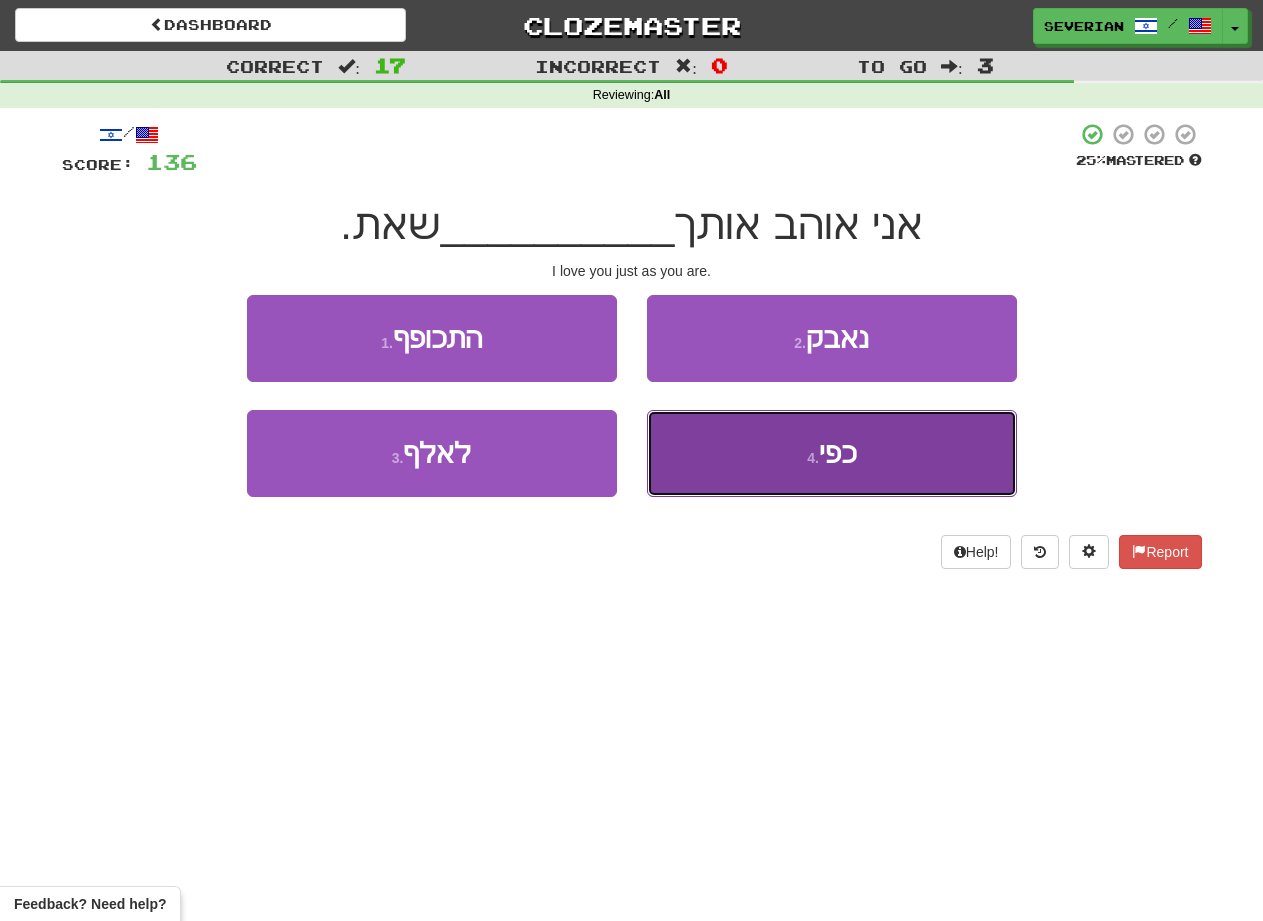 click on "4 .  כפי" at bounding box center (832, 453) 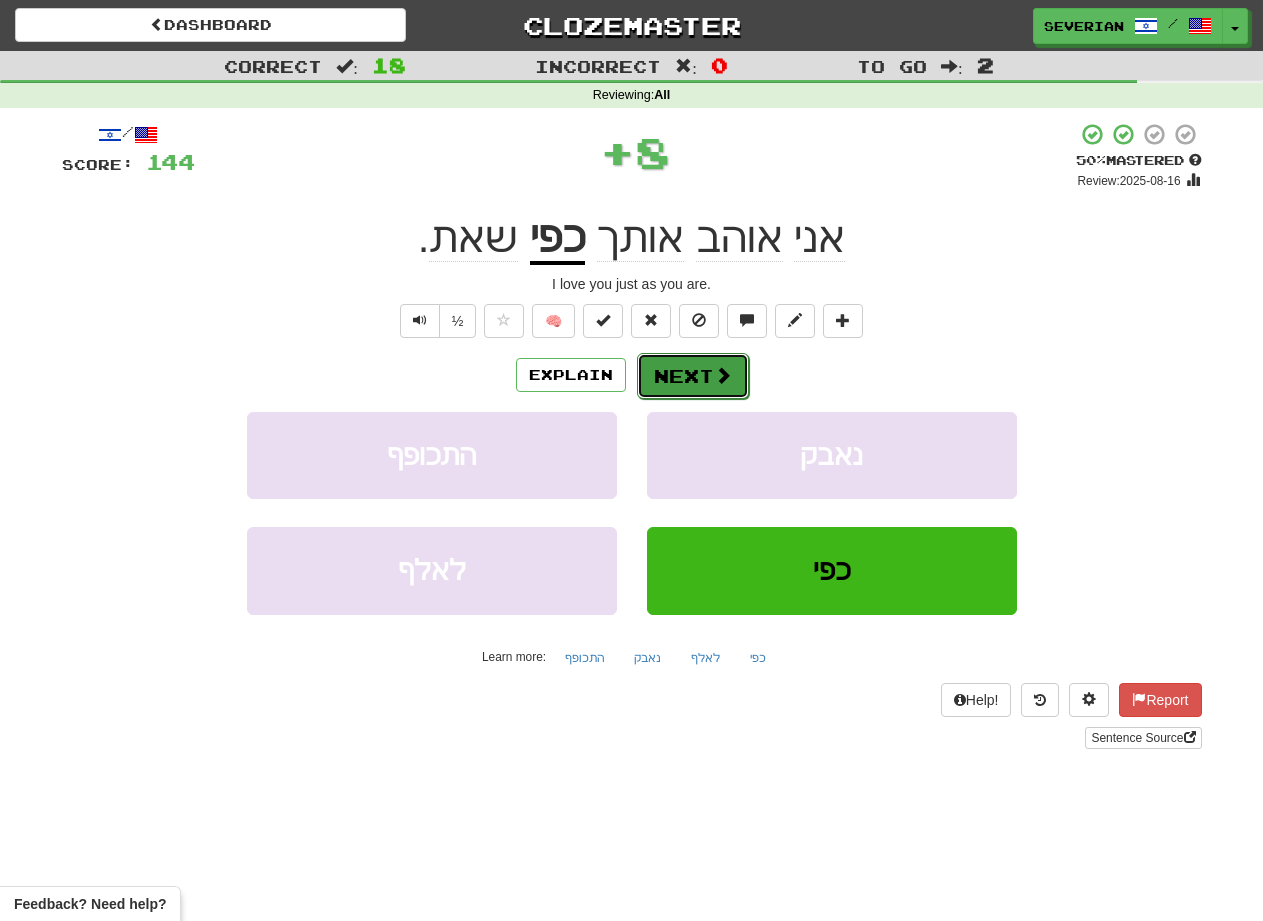 click on "Next" at bounding box center (693, 376) 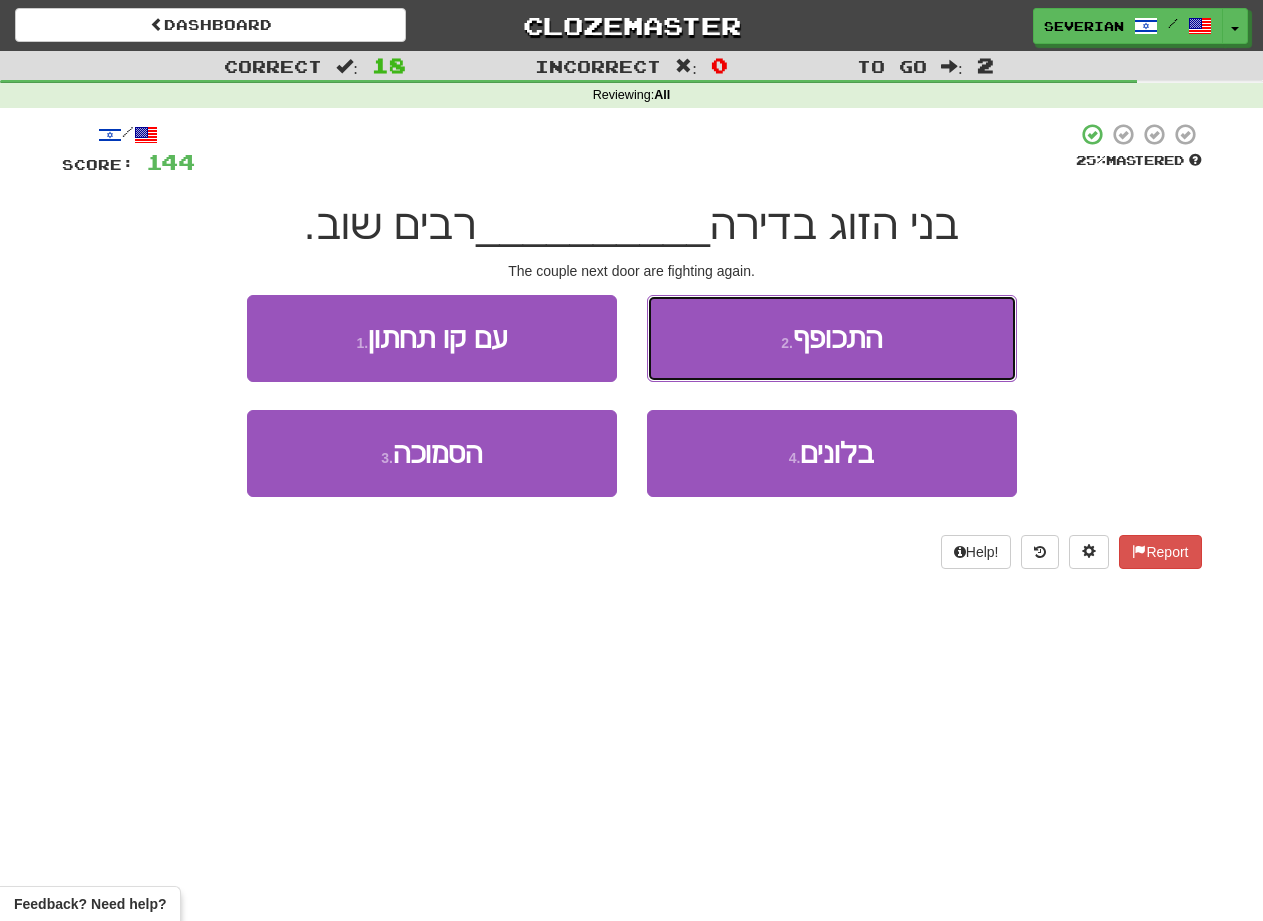 drag, startPoint x: 728, startPoint y: 344, endPoint x: 365, endPoint y: 274, distance: 369.6877 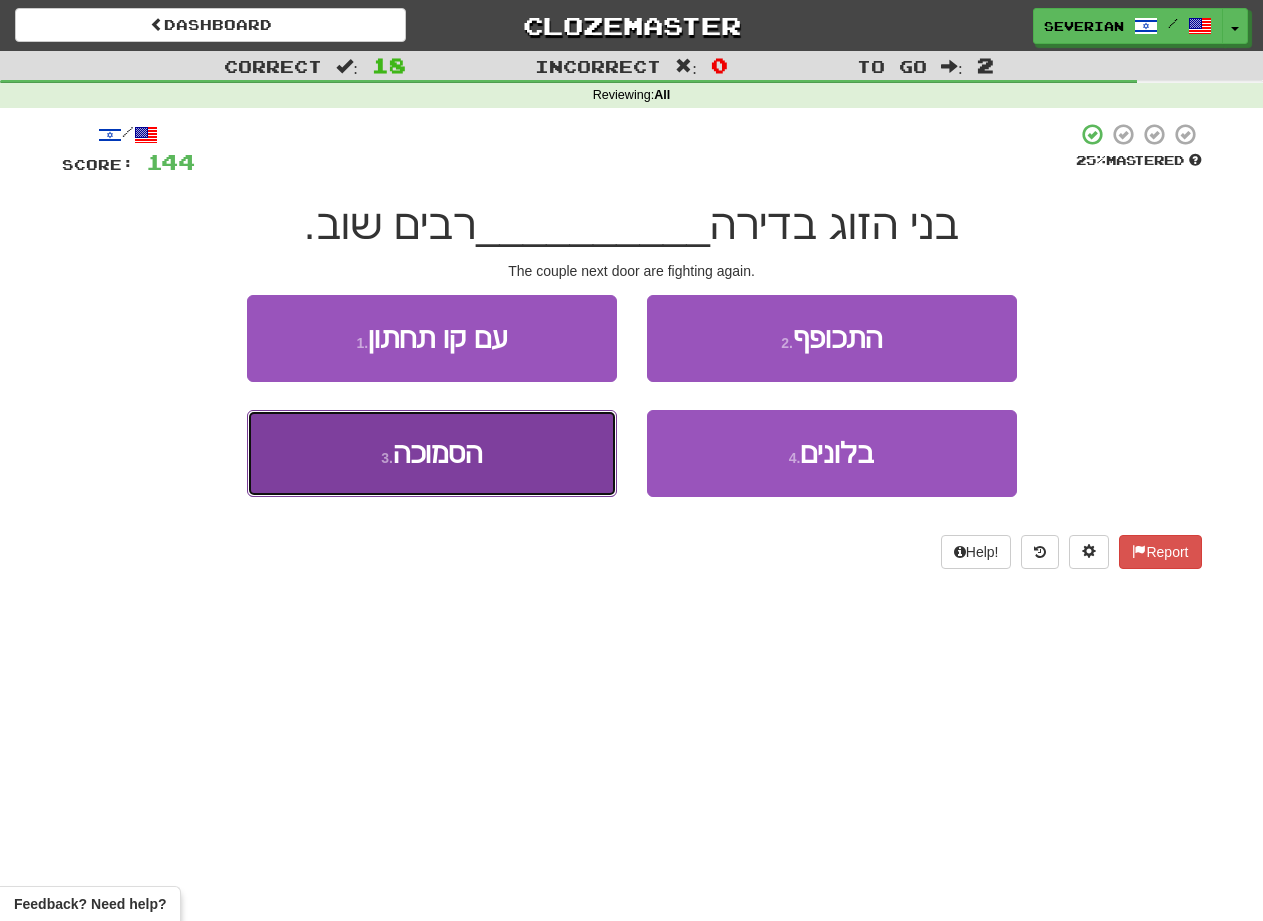click on "3 .  הסמוכה" at bounding box center (432, 453) 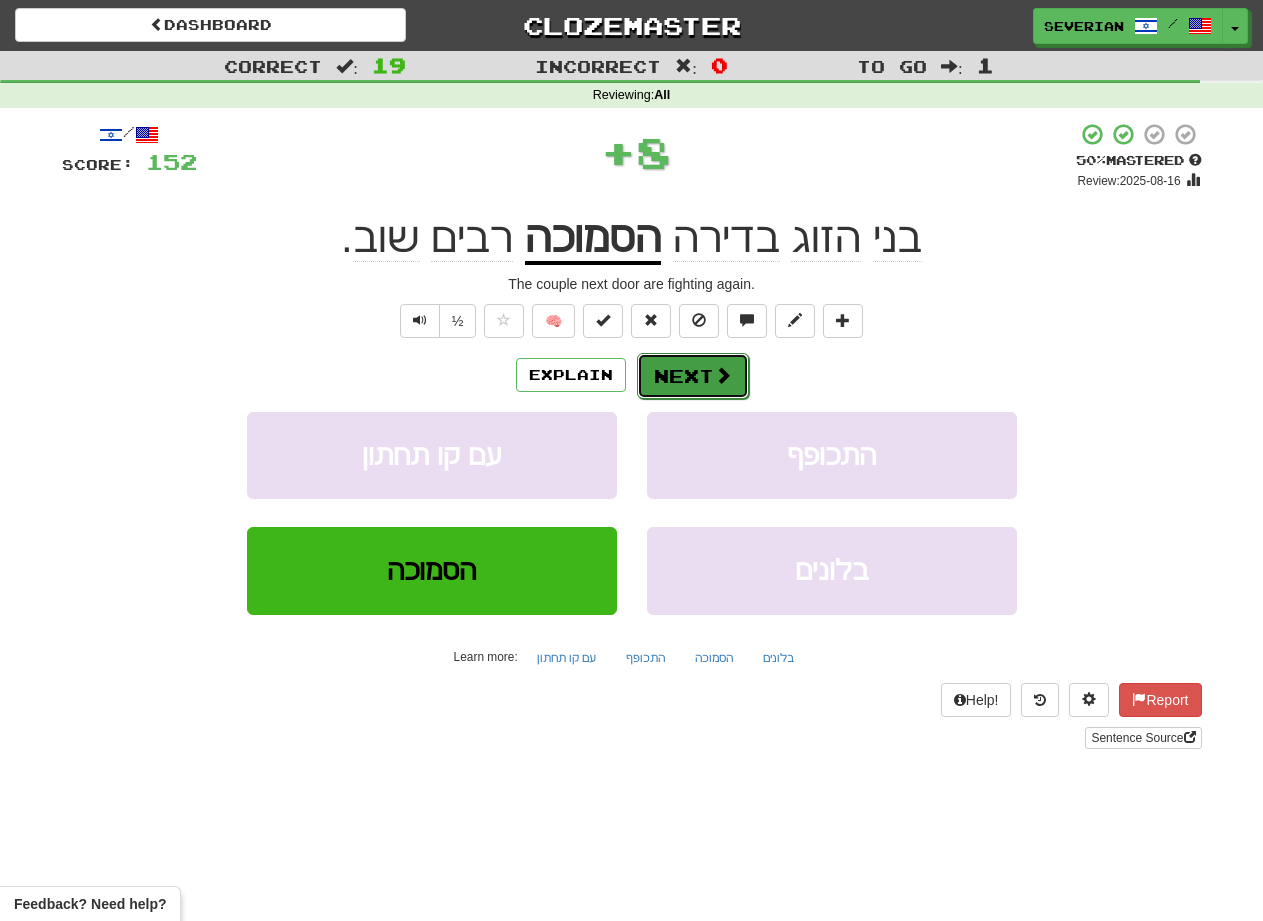 click on "Next" at bounding box center (693, 376) 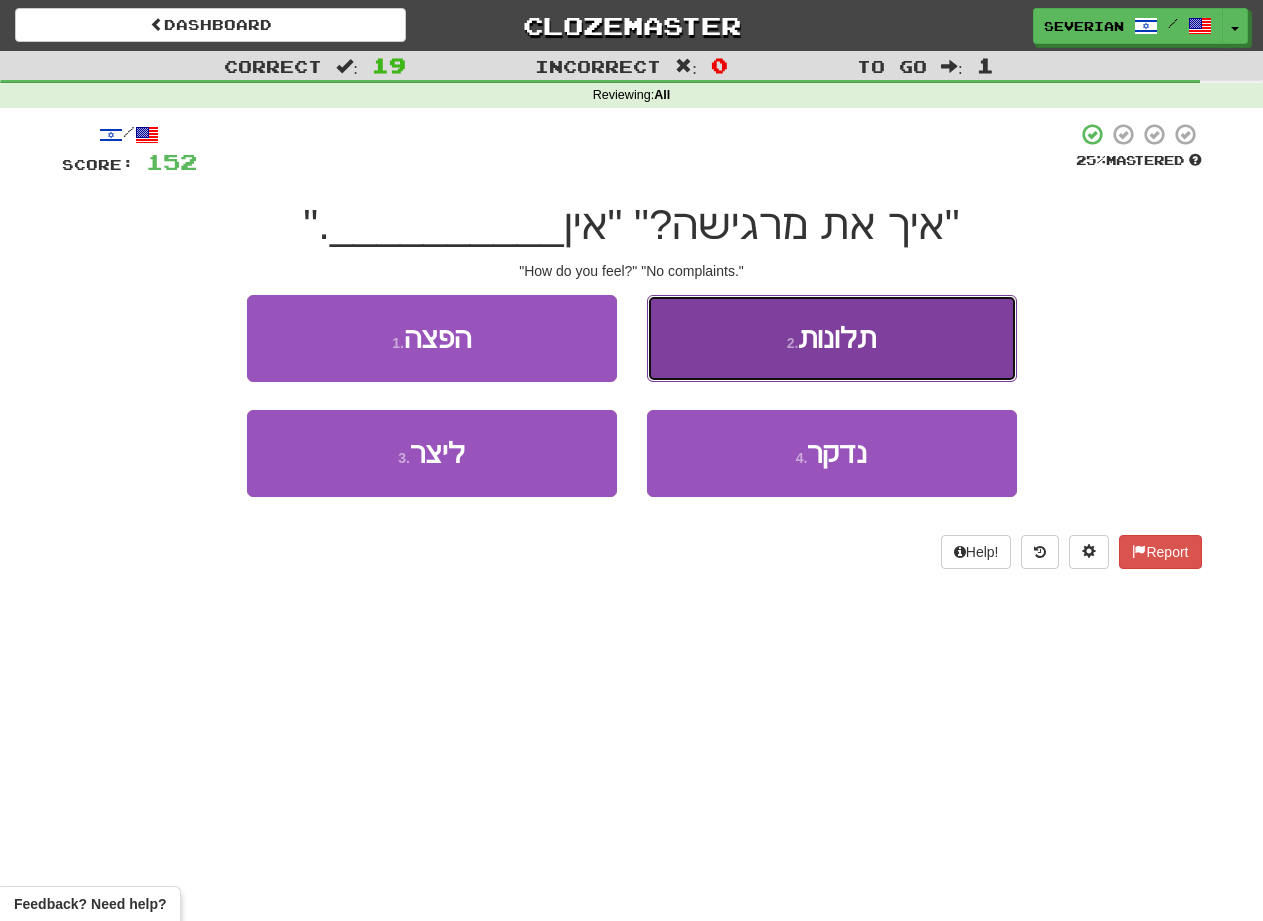 click on "2 .  תלונות" at bounding box center [832, 338] 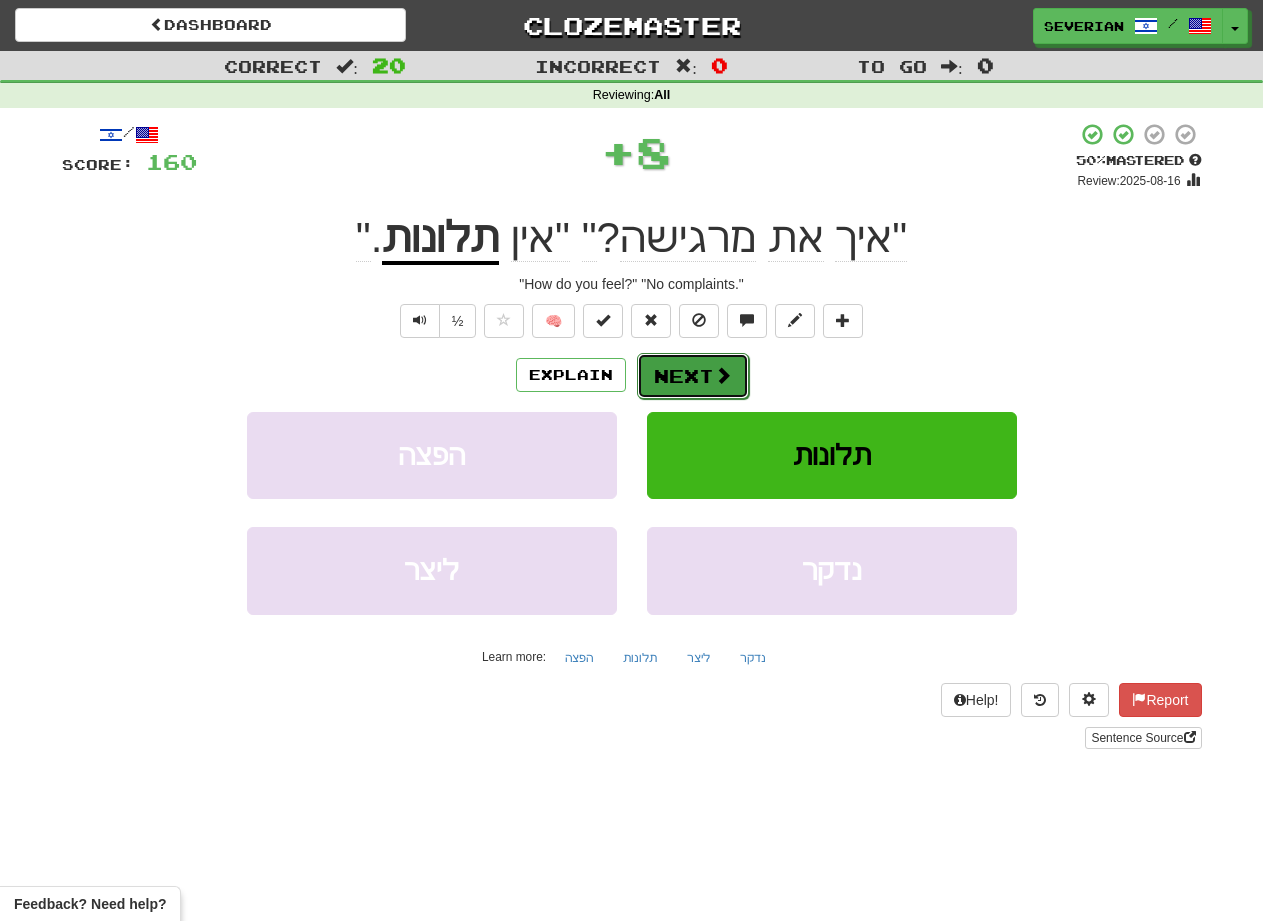 click on "Next" at bounding box center (693, 376) 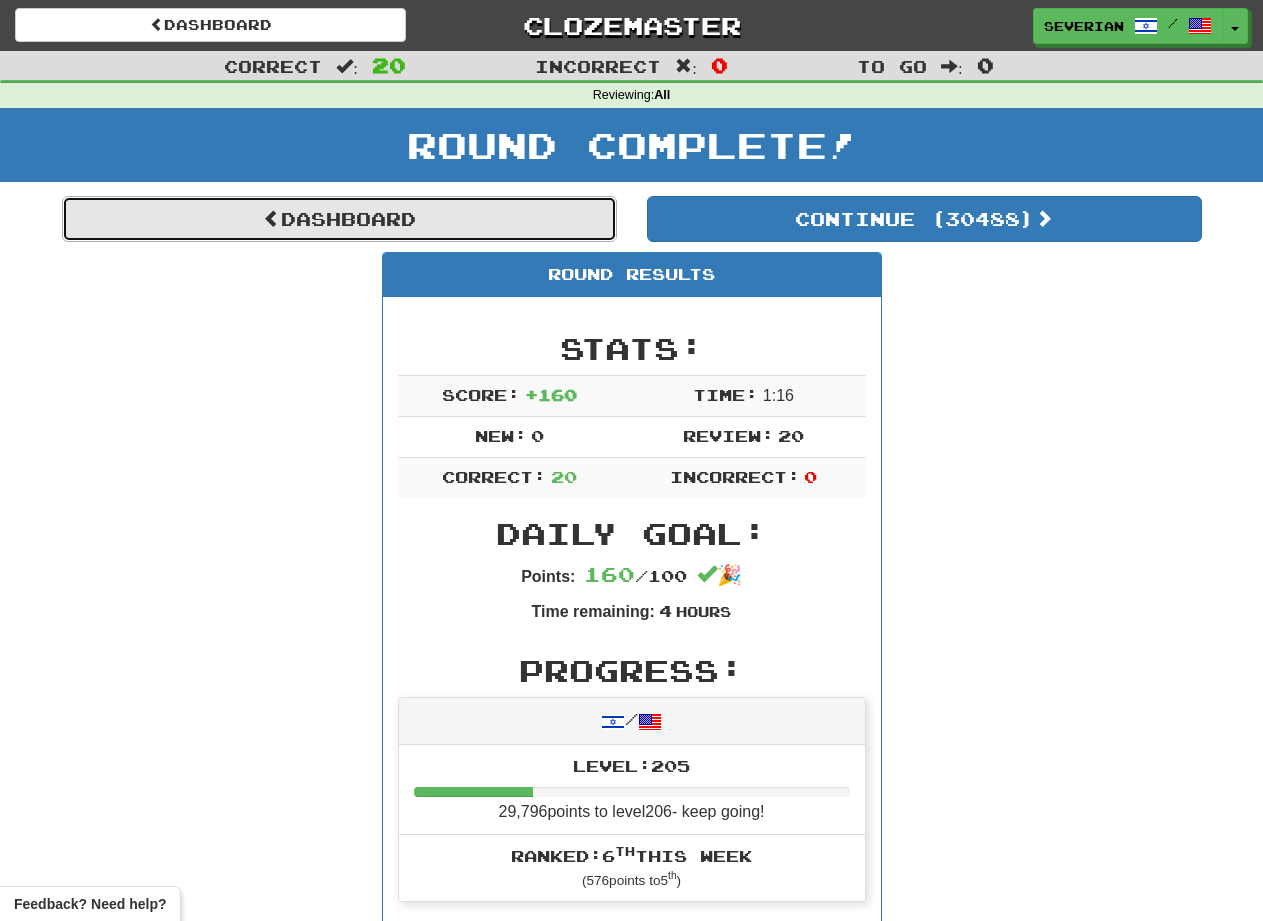 click on "Dashboard" at bounding box center [339, 219] 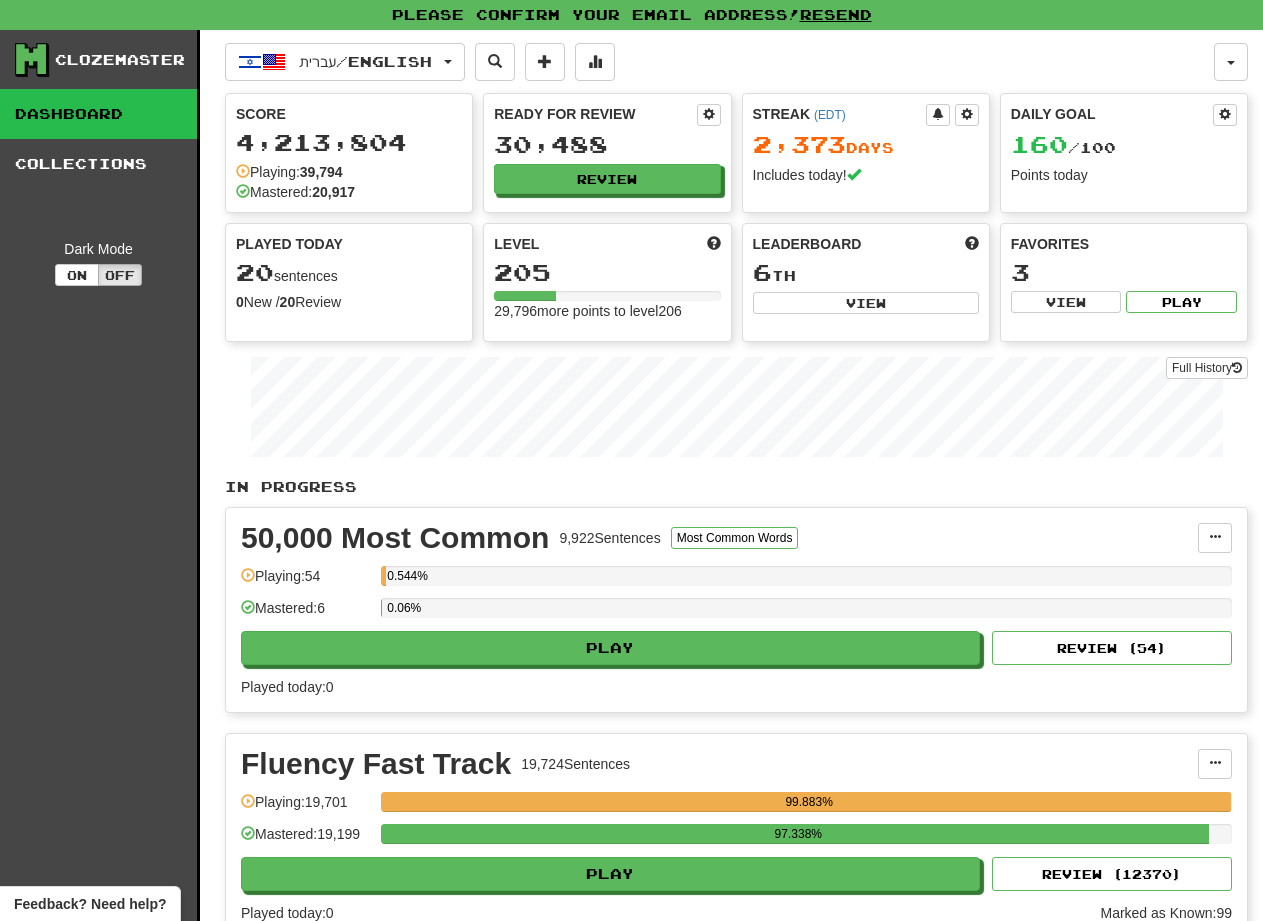 scroll, scrollTop: 0, scrollLeft: 0, axis: both 